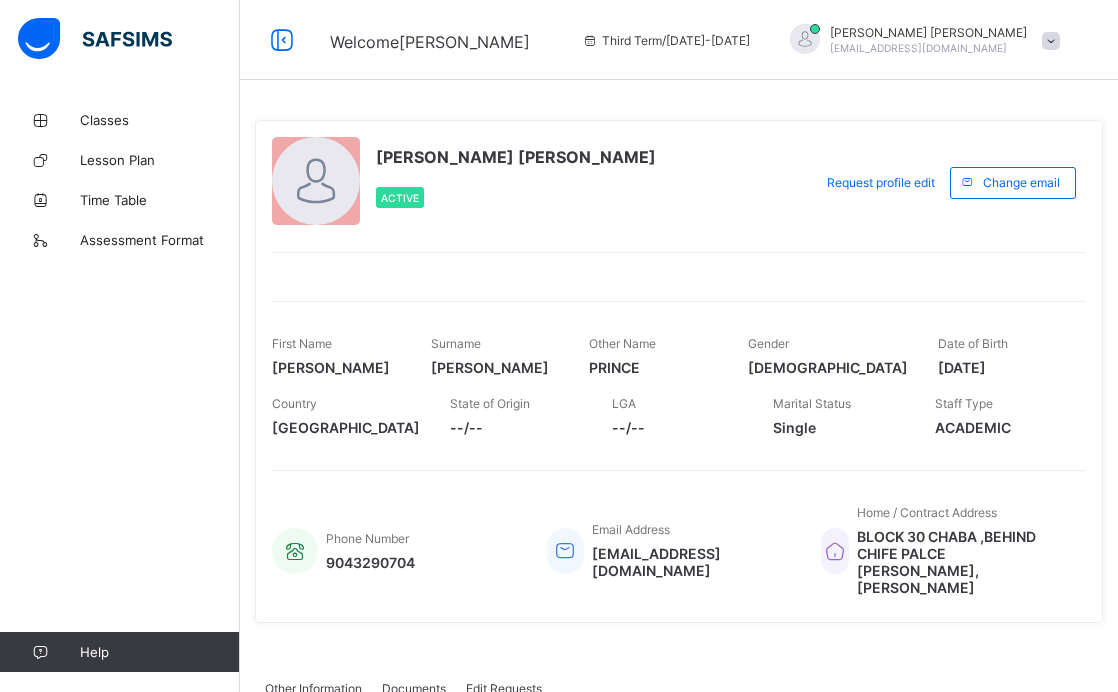 scroll, scrollTop: 0, scrollLeft: 0, axis: both 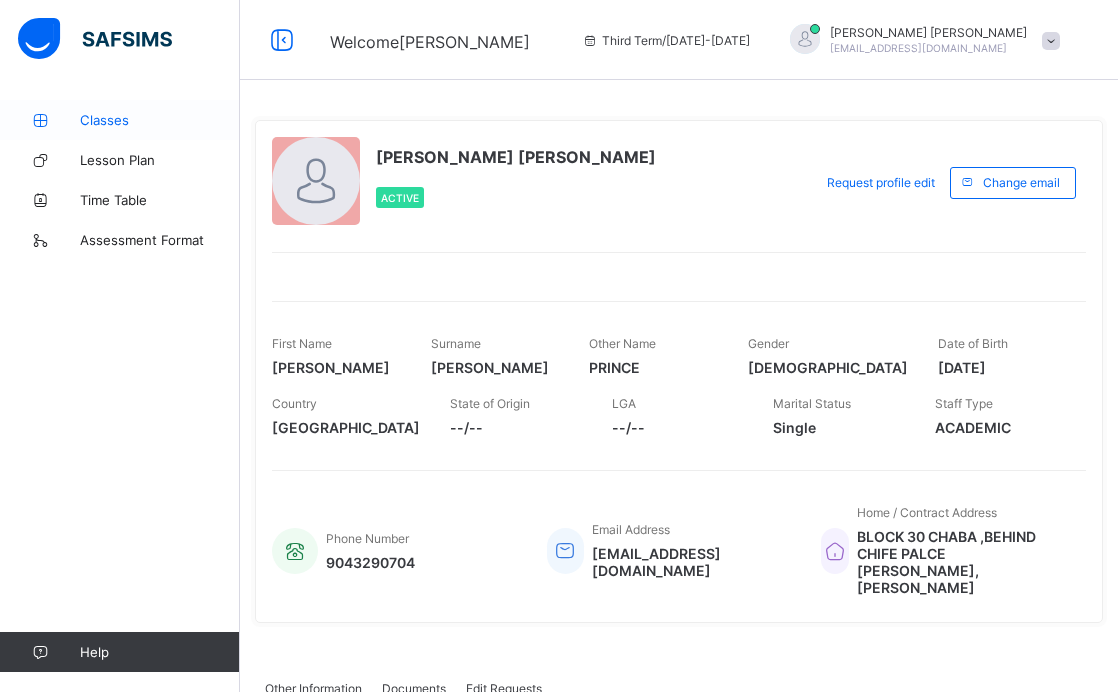 click on "Classes" at bounding box center (160, 120) 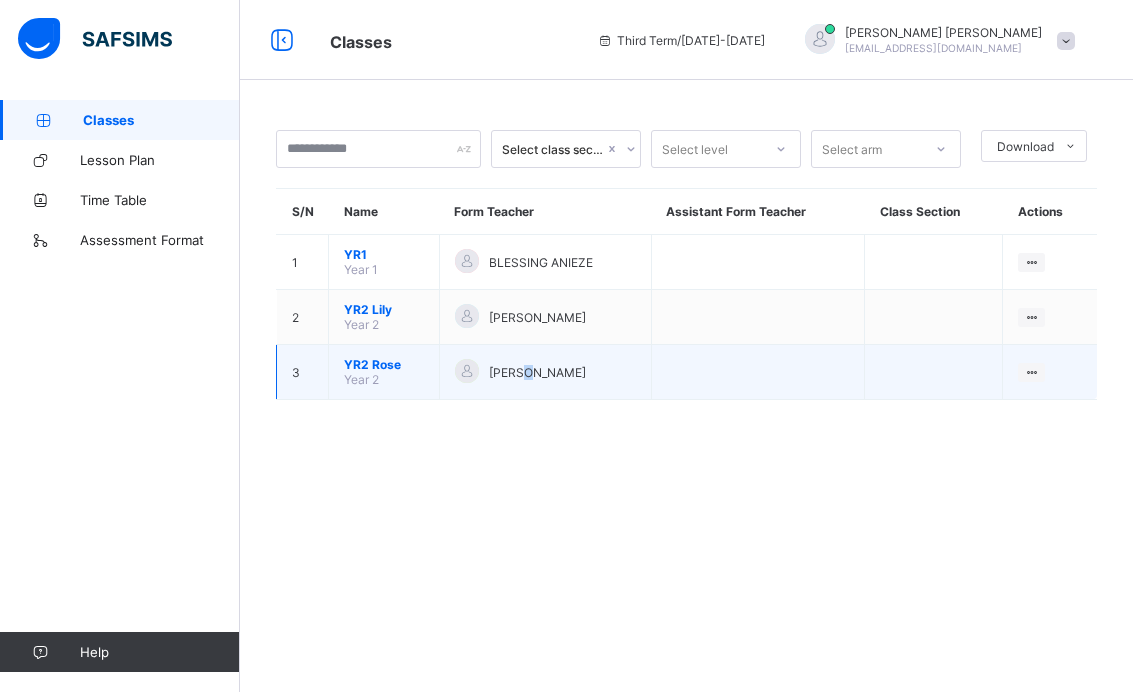 click on "JOHN GEOFFREY PRINCE" at bounding box center (537, 372) 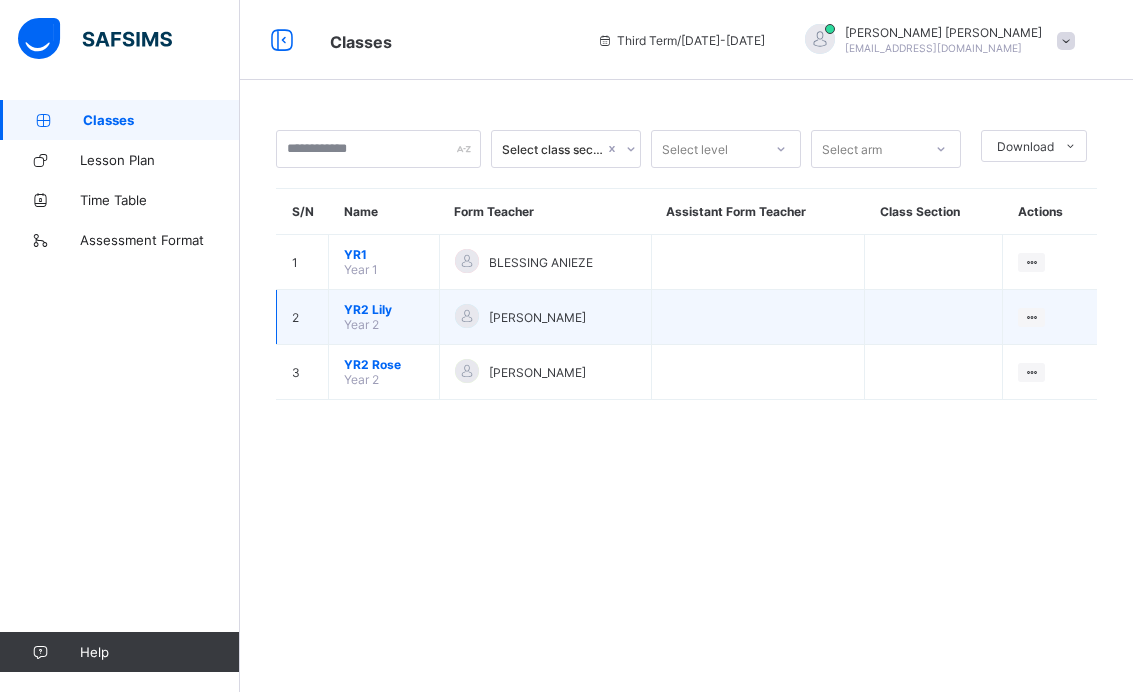 click at bounding box center [467, 316] 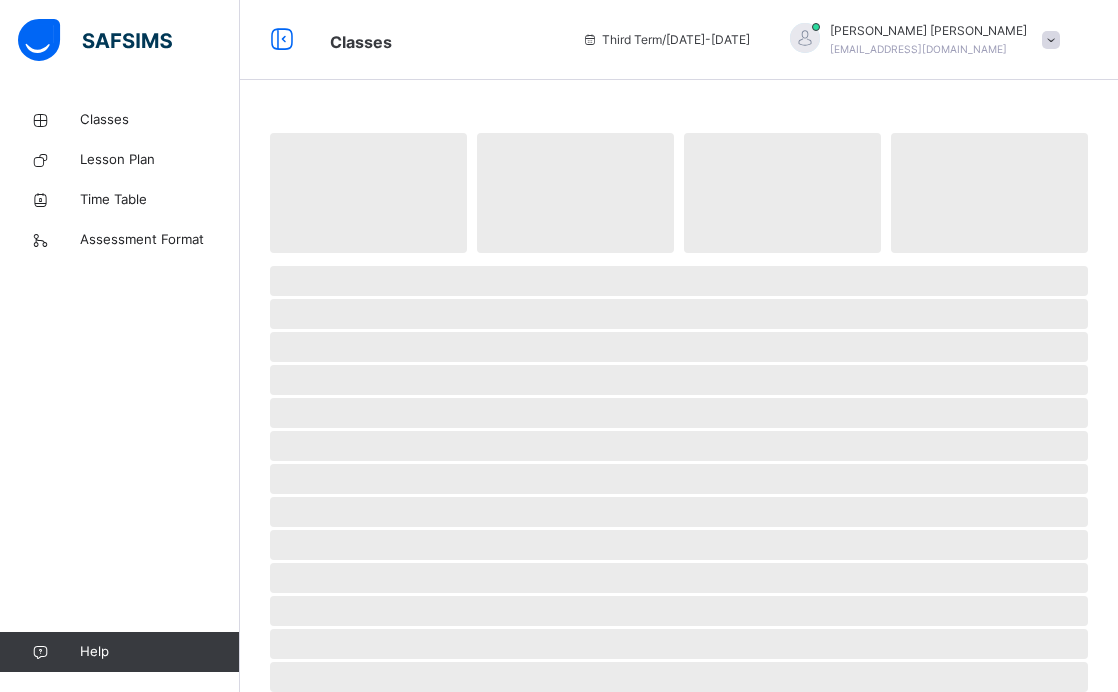 click on "‌" at bounding box center [679, 314] 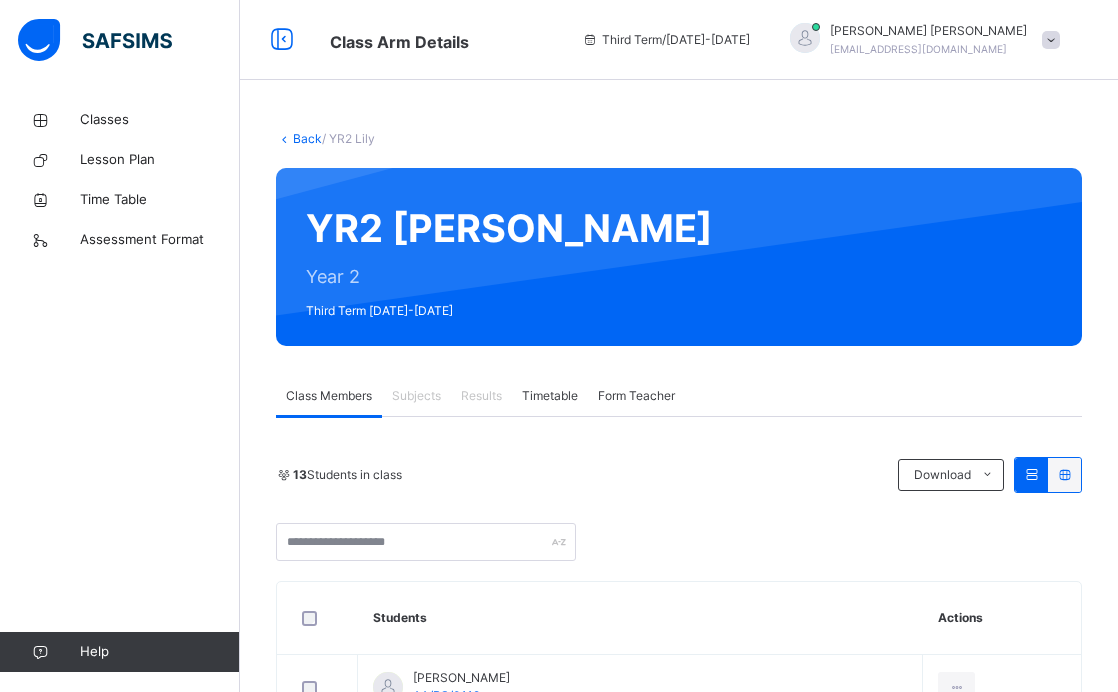 click on "YR2 Lily Year 2 Third Term 2024-2025" at bounding box center [679, 257] 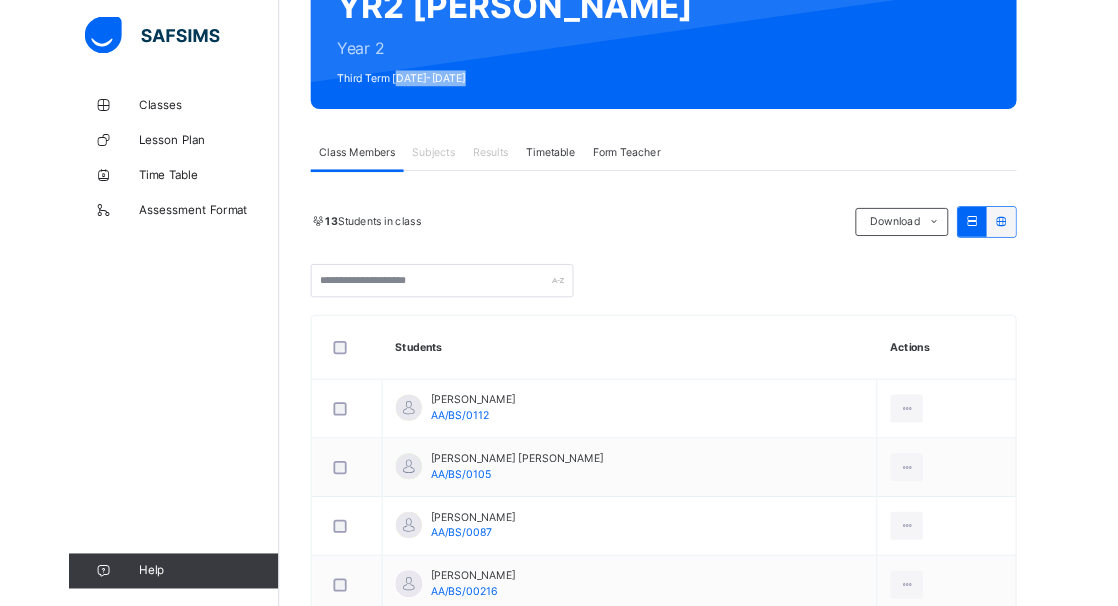 scroll, scrollTop: 227, scrollLeft: 0, axis: vertical 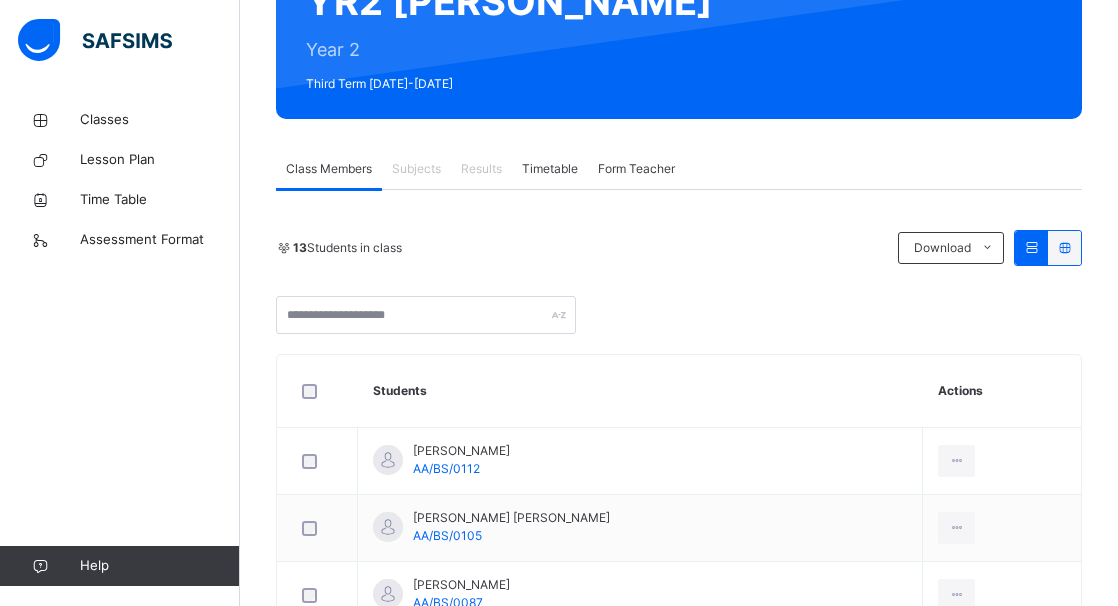 click on "Subjects" at bounding box center [416, 169] 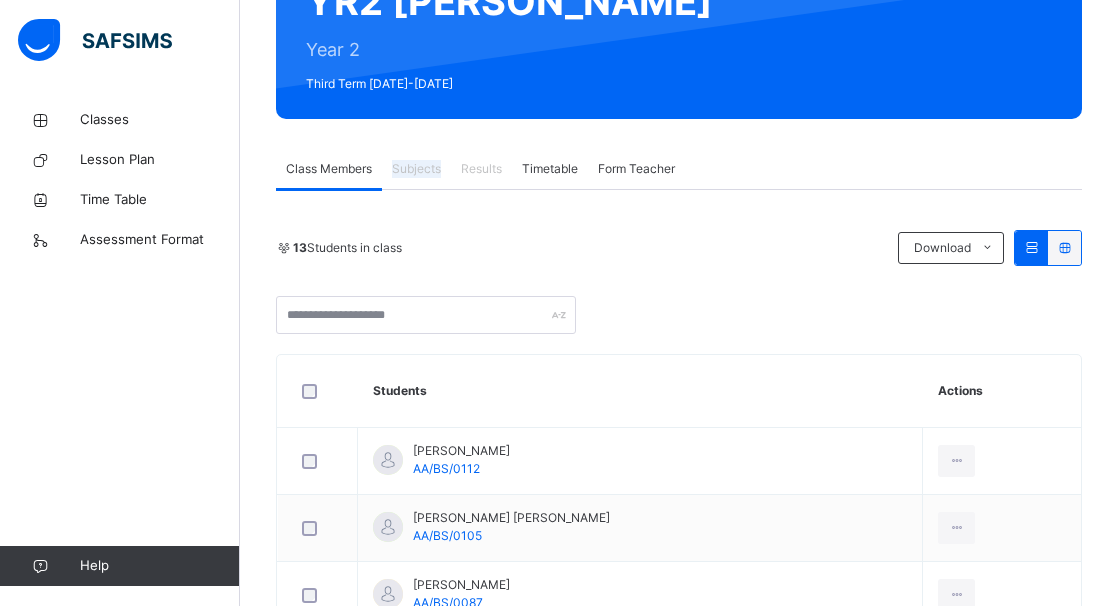 drag, startPoint x: 422, startPoint y: 154, endPoint x: 420, endPoint y: 164, distance: 10.198039 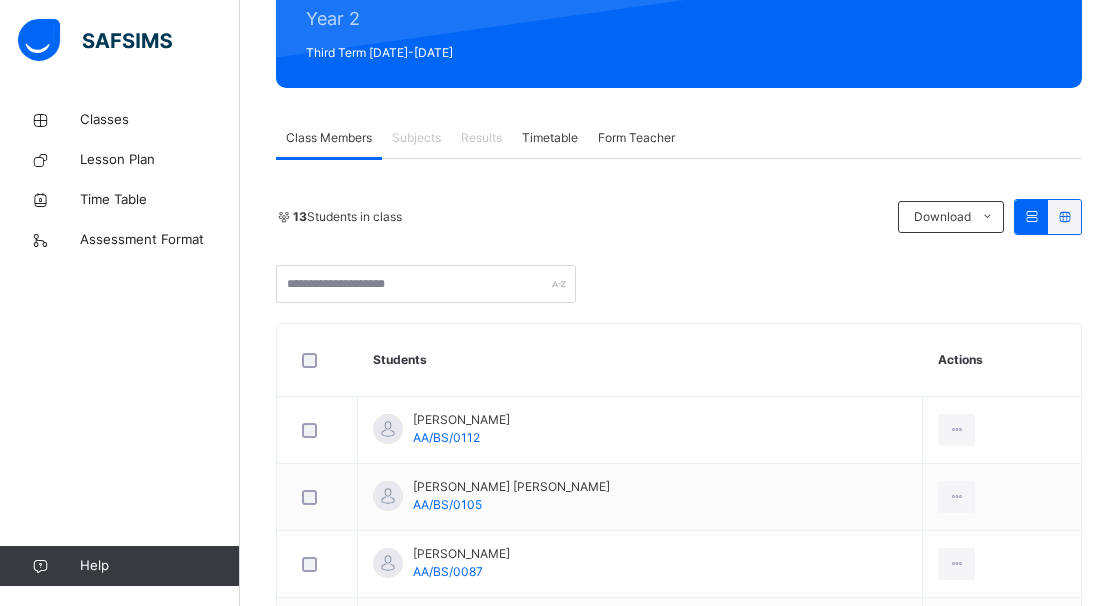 scroll, scrollTop: 757, scrollLeft: 0, axis: vertical 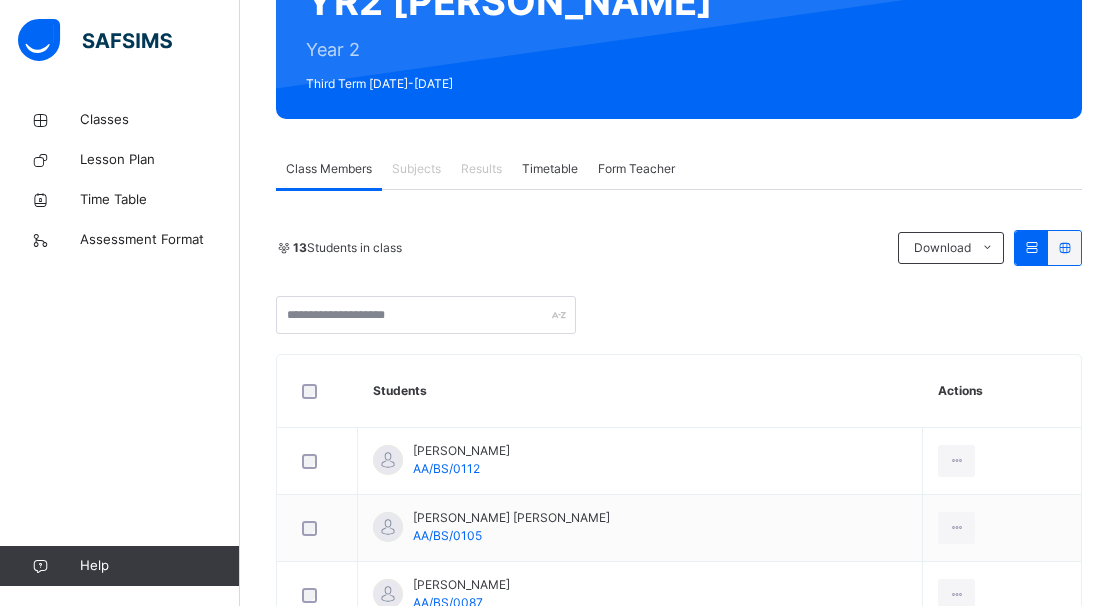 click on "Subjects" at bounding box center [416, 169] 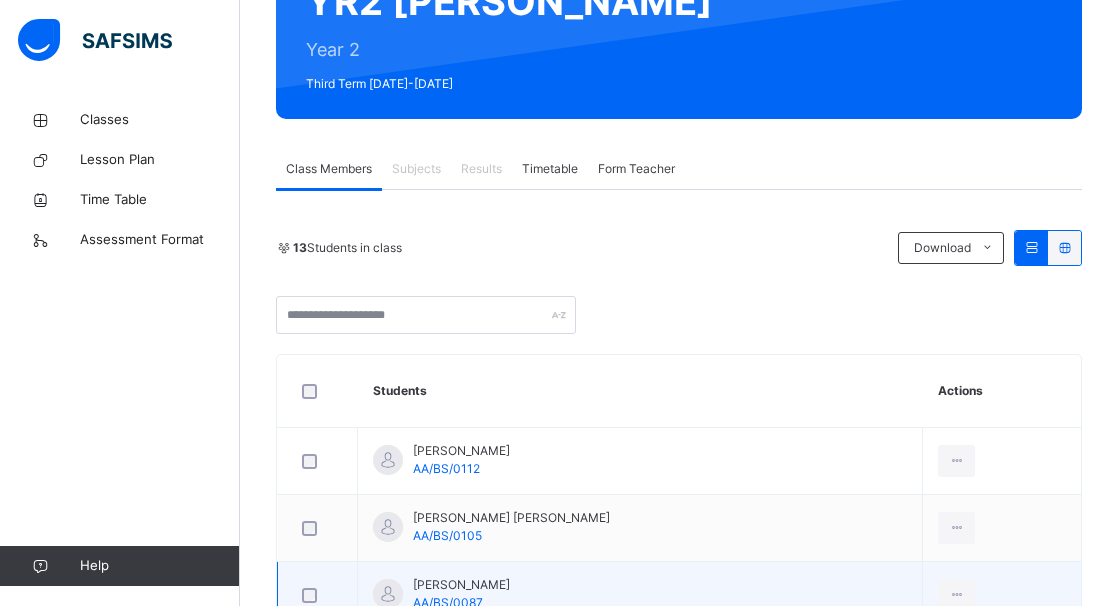 click on "Azariah  Bala AA/BS/0087" at bounding box center [640, 595] 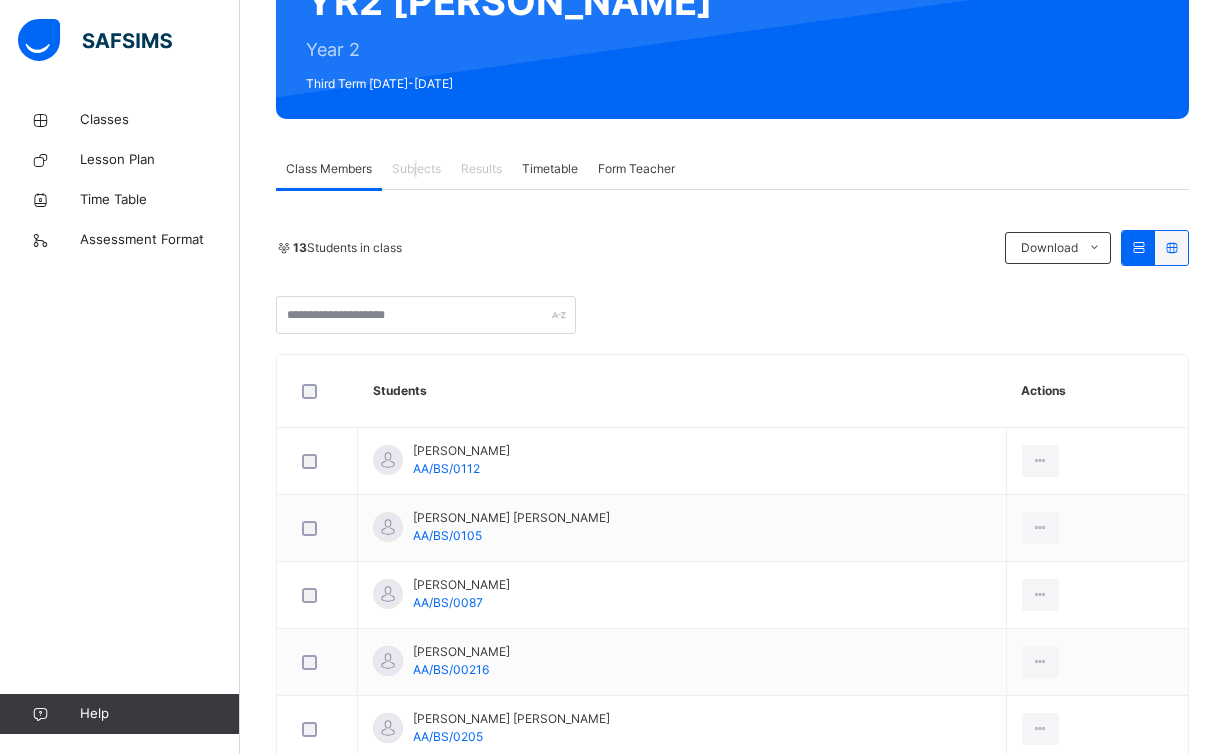 click on "Subjects" at bounding box center (416, 169) 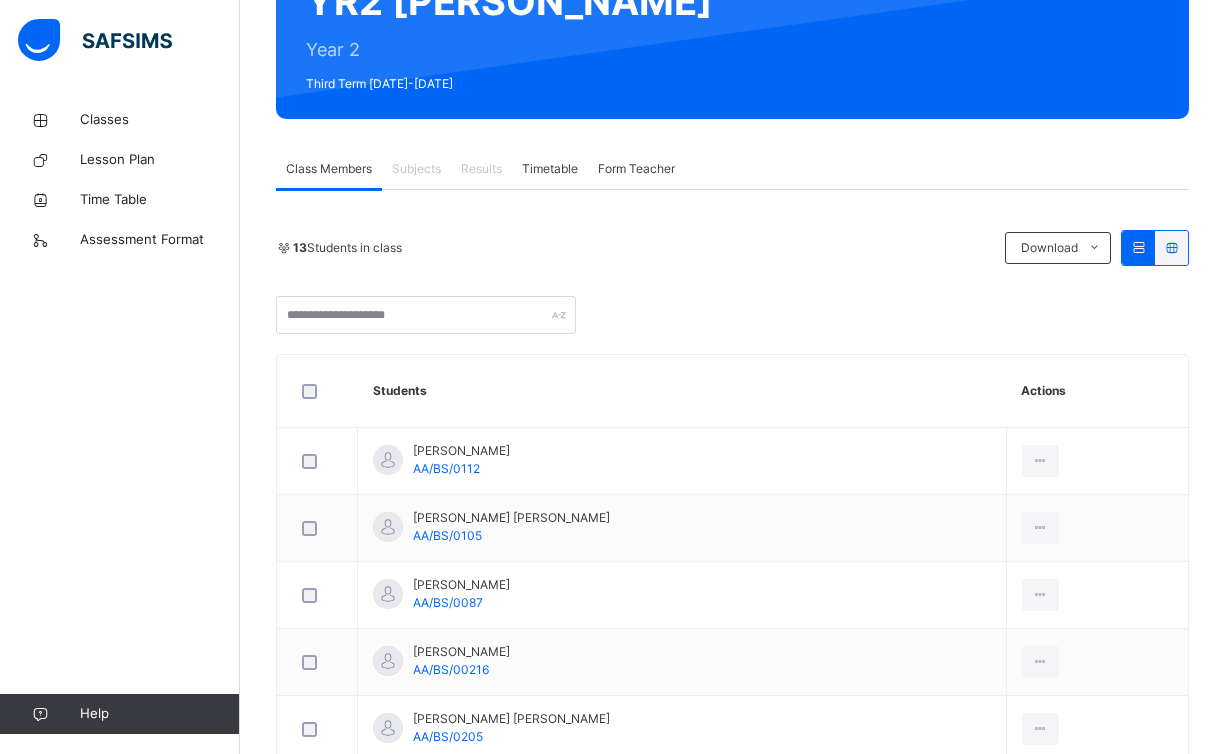 click on "Subjects" at bounding box center (416, 169) 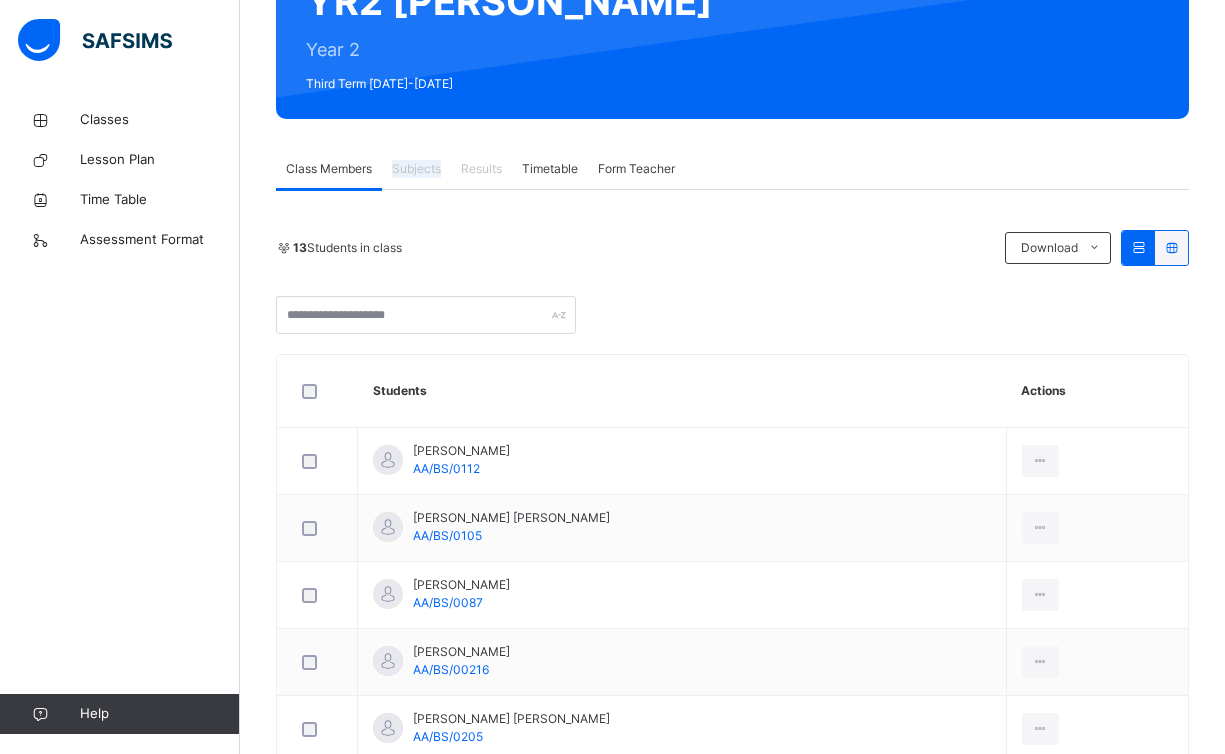 click on "Subjects" at bounding box center (416, 169) 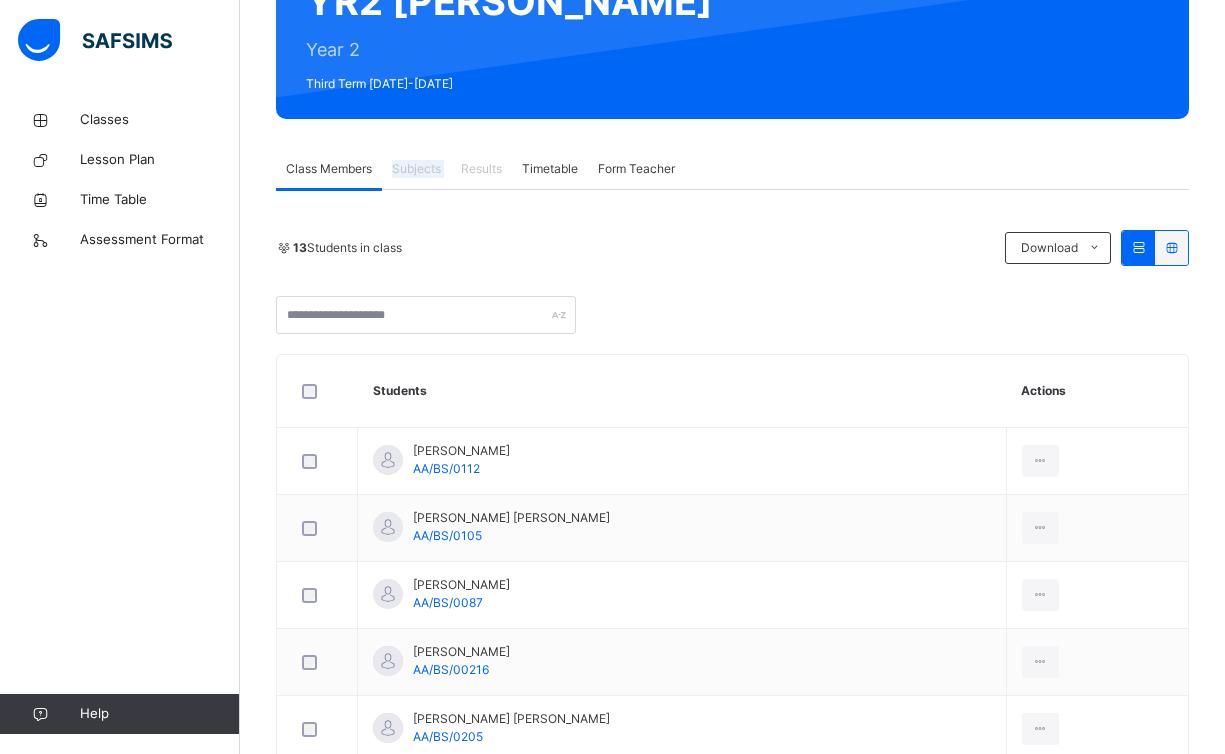 click on "Subjects" at bounding box center (416, 169) 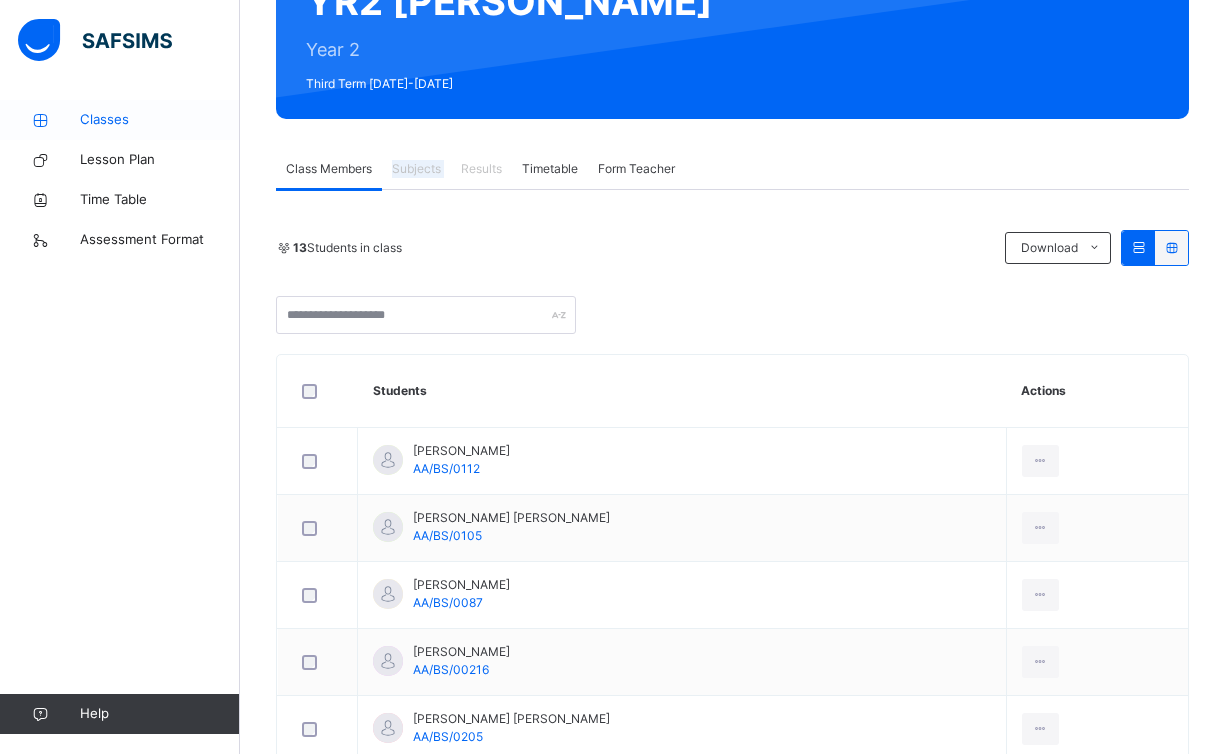 click on "Classes" at bounding box center (160, 120) 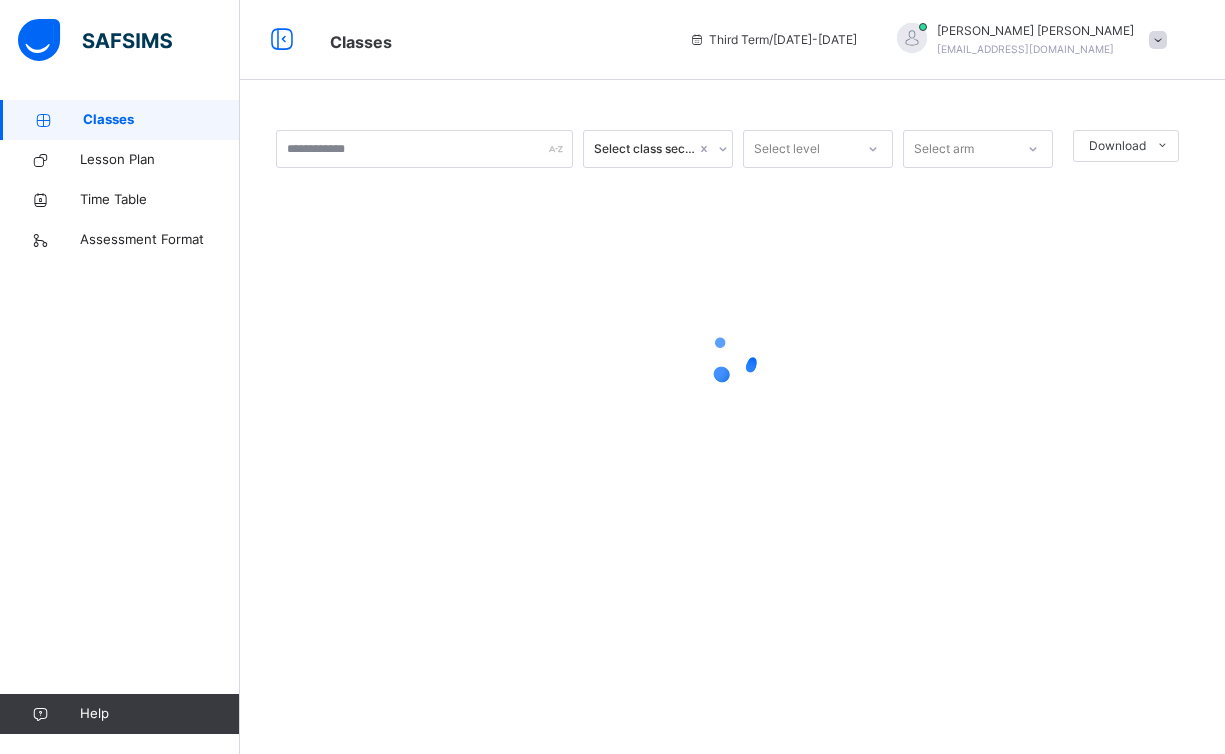 scroll, scrollTop: 0, scrollLeft: 0, axis: both 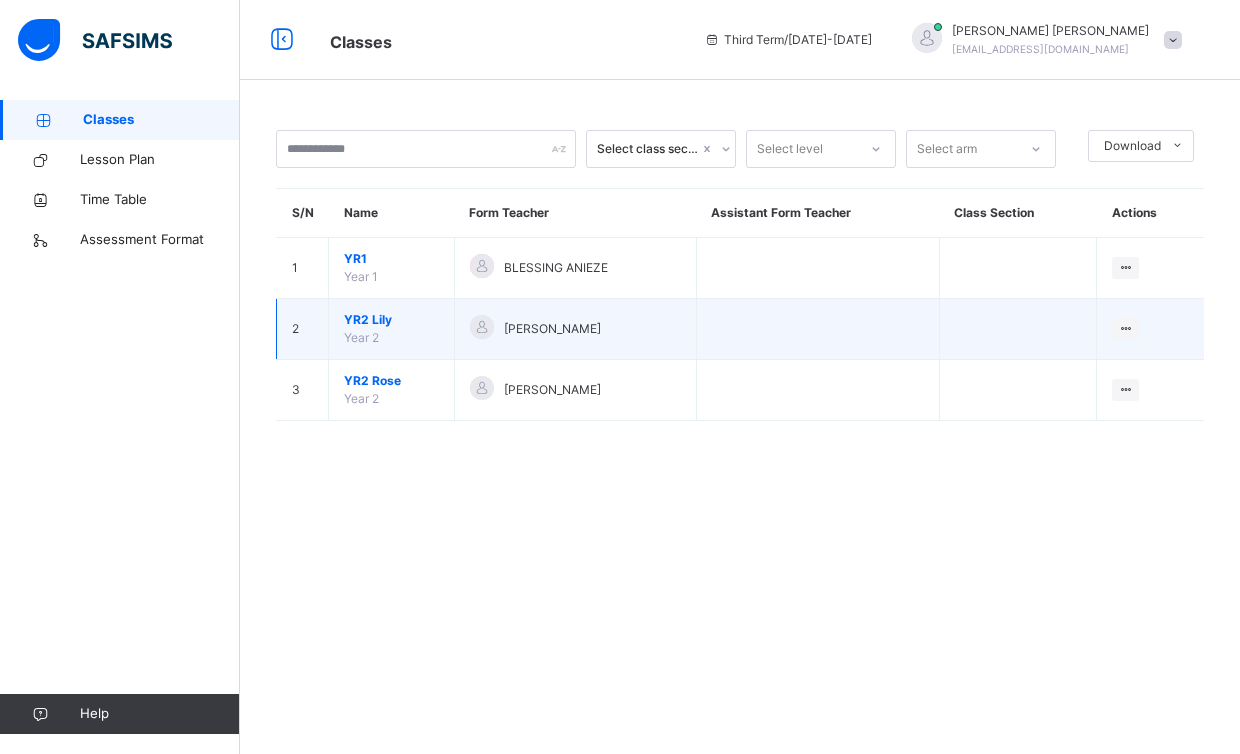click on "YR2   Lily   Year 2" at bounding box center [392, 329] 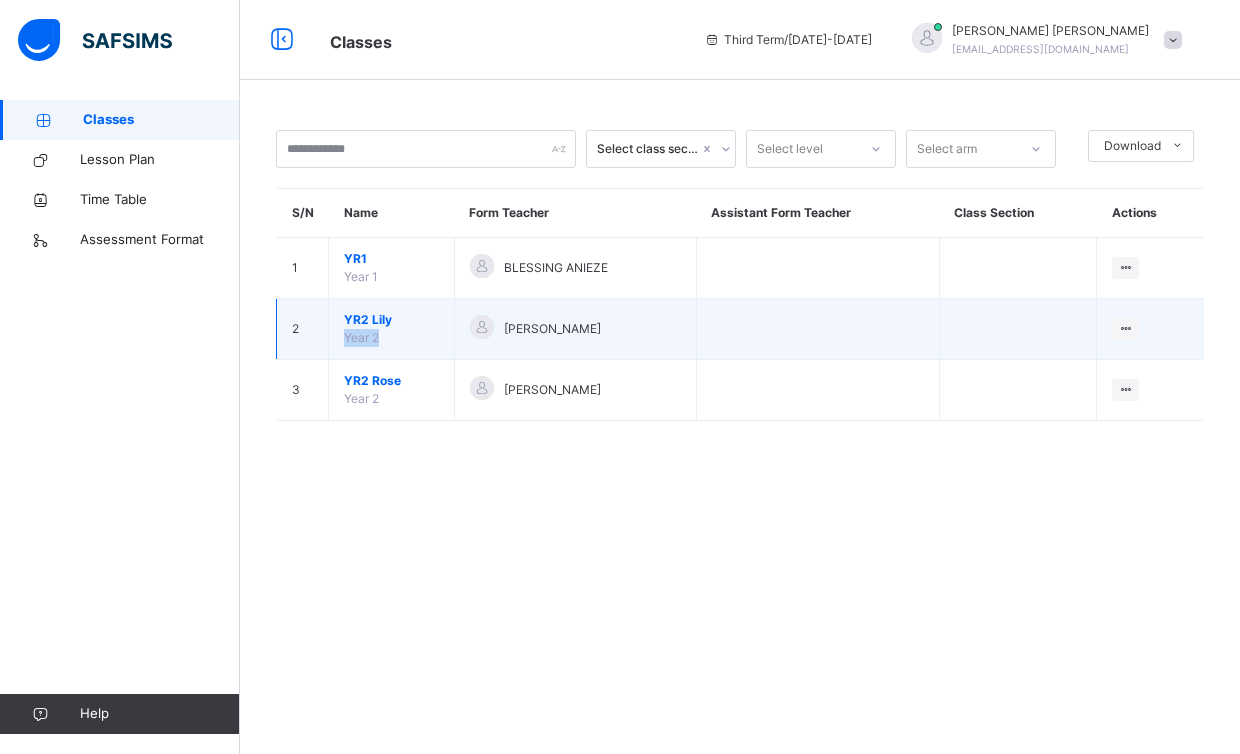 click on "YR2   Lily   Year 2" at bounding box center (392, 329) 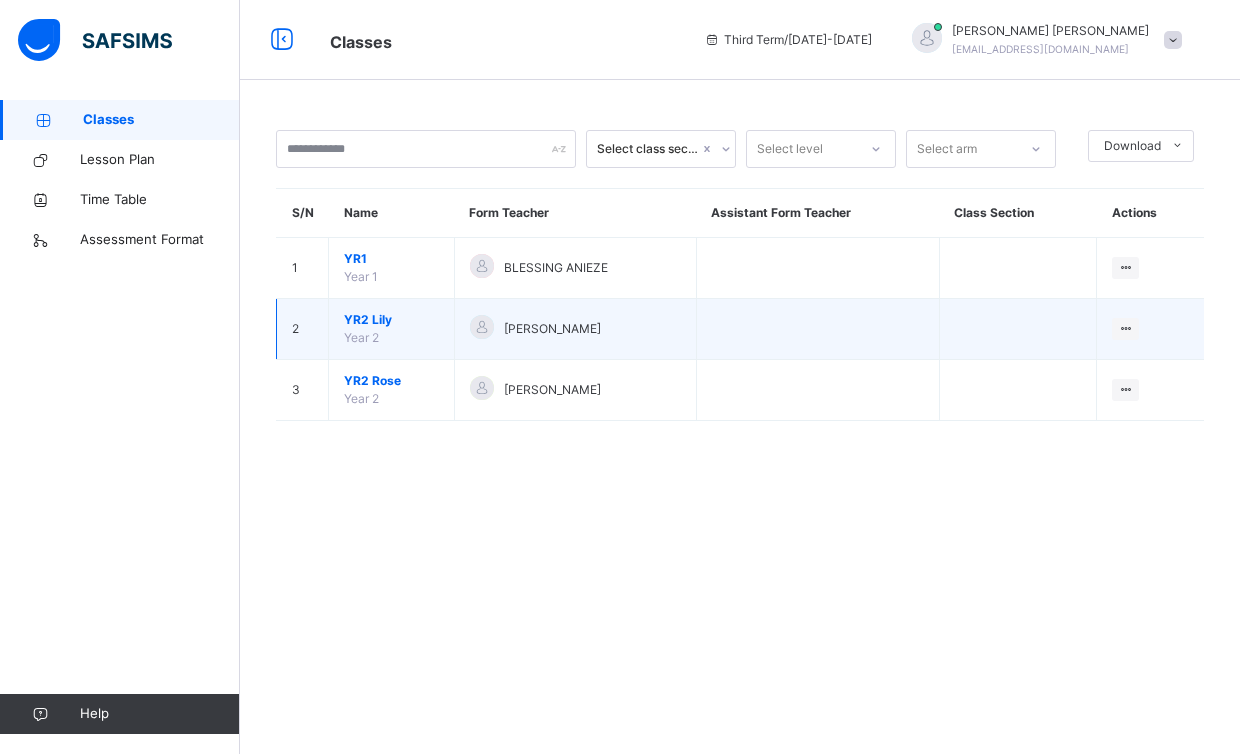 click on "YR2   Lily" at bounding box center (391, 320) 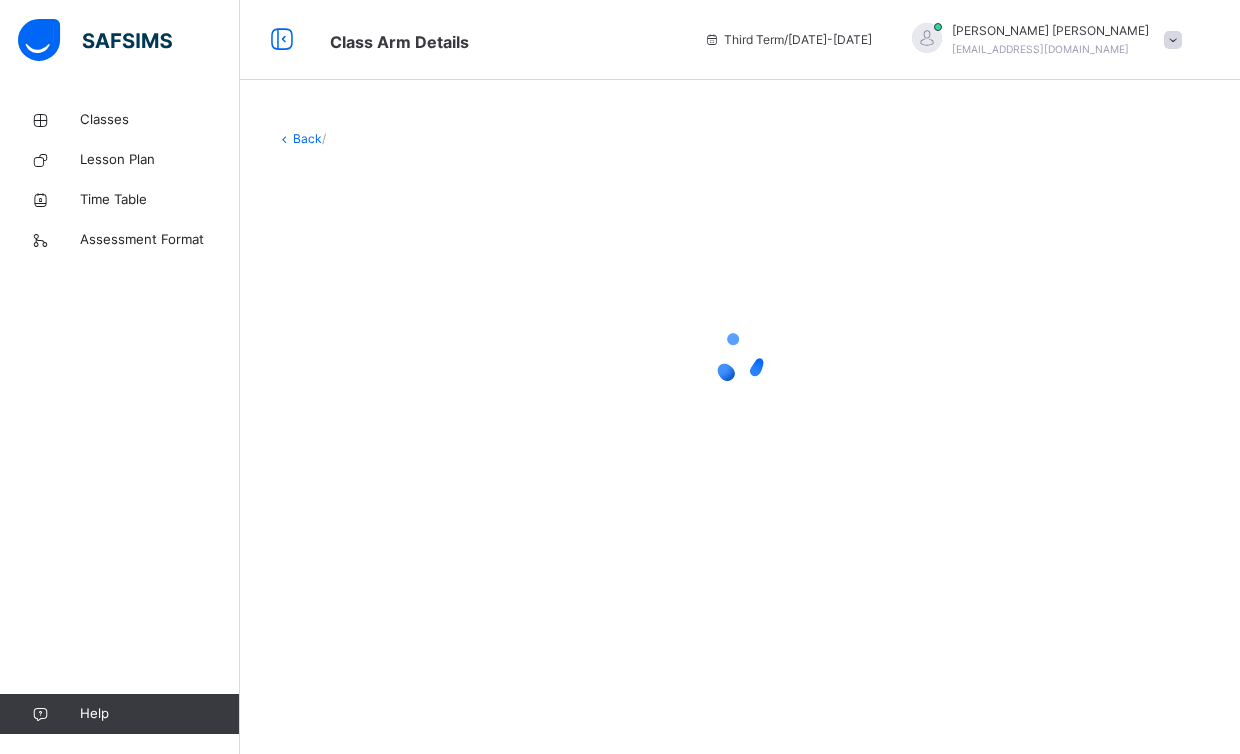 click at bounding box center (740, 358) 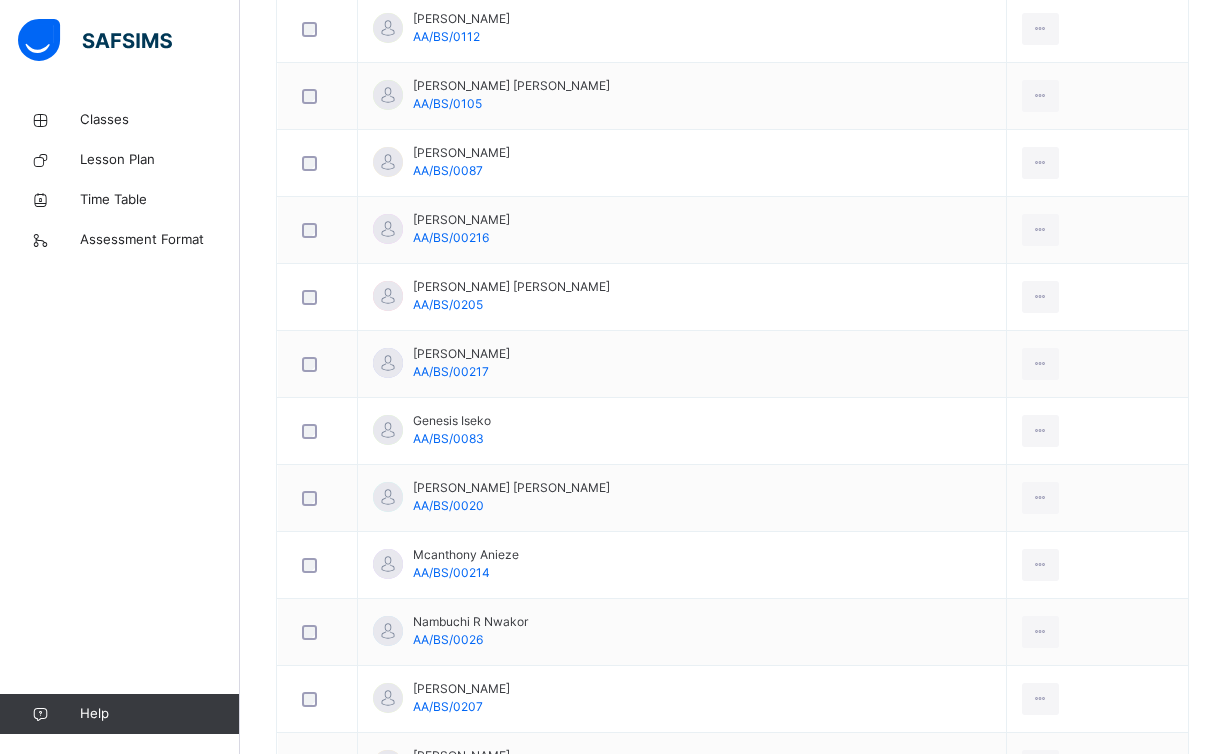 scroll, scrollTop: 0, scrollLeft: 0, axis: both 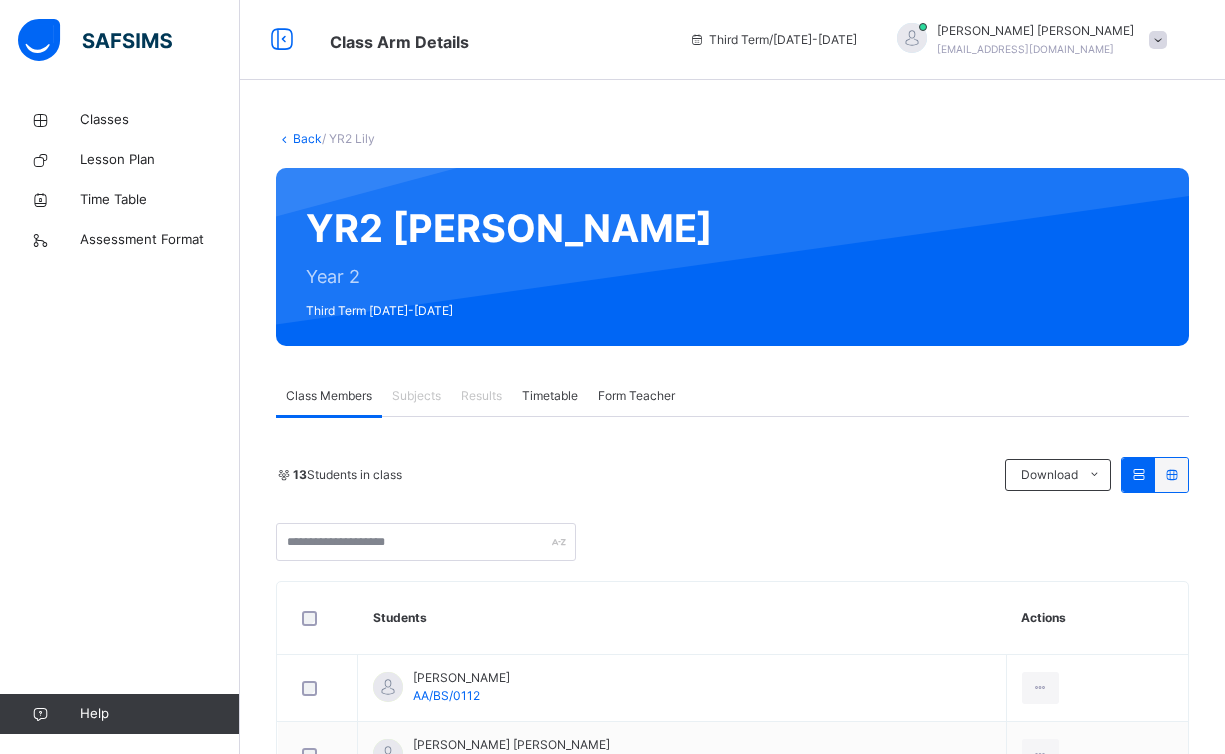 click on "Subjects" at bounding box center [416, 396] 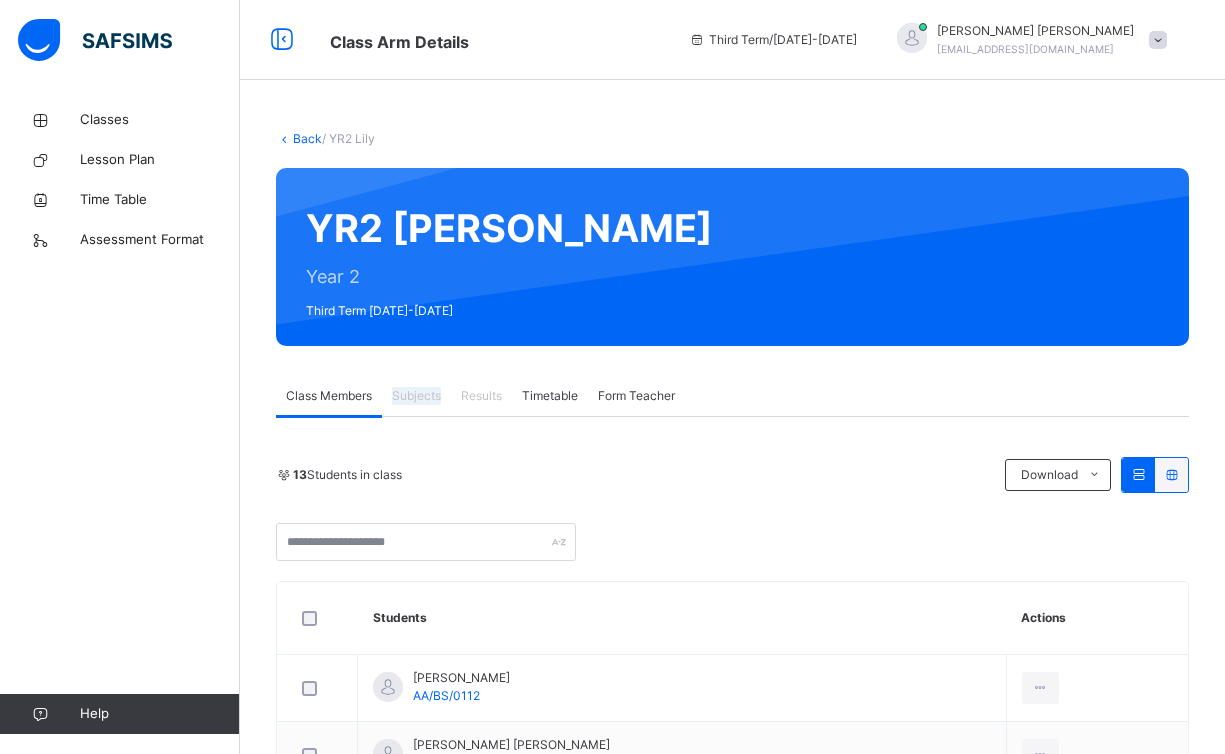 click on "Subjects" at bounding box center [416, 396] 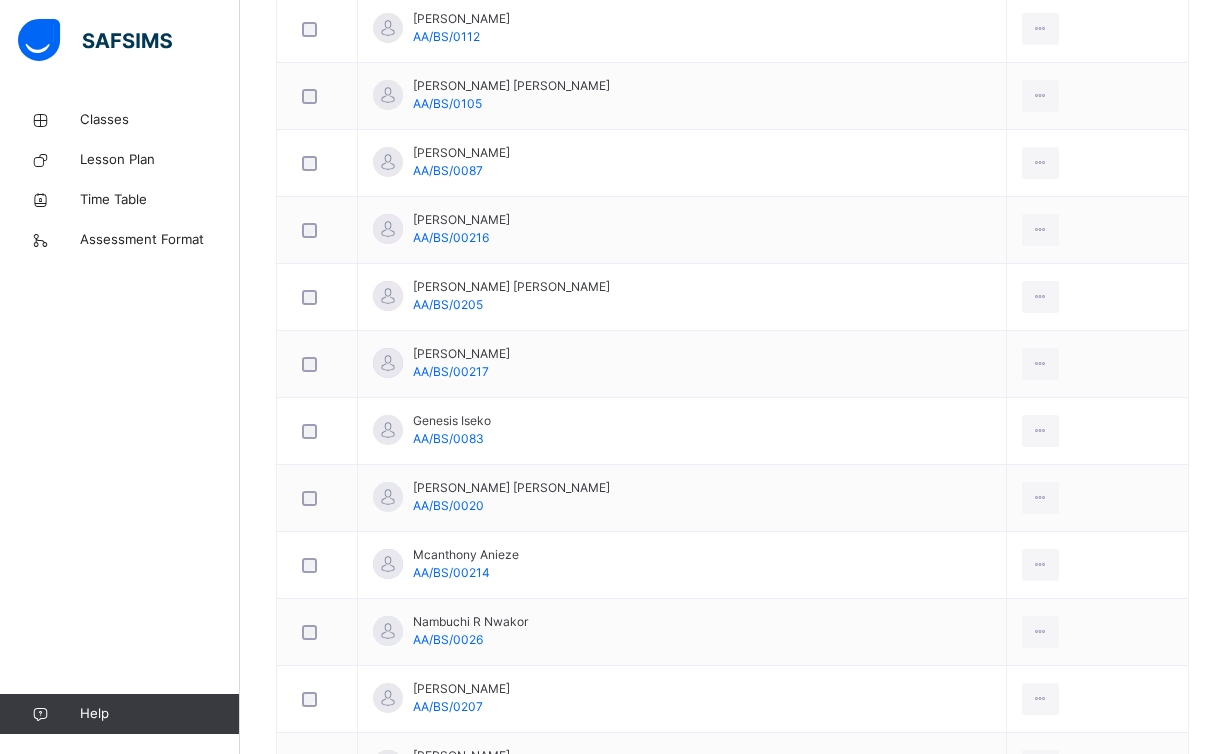 scroll, scrollTop: 0, scrollLeft: 0, axis: both 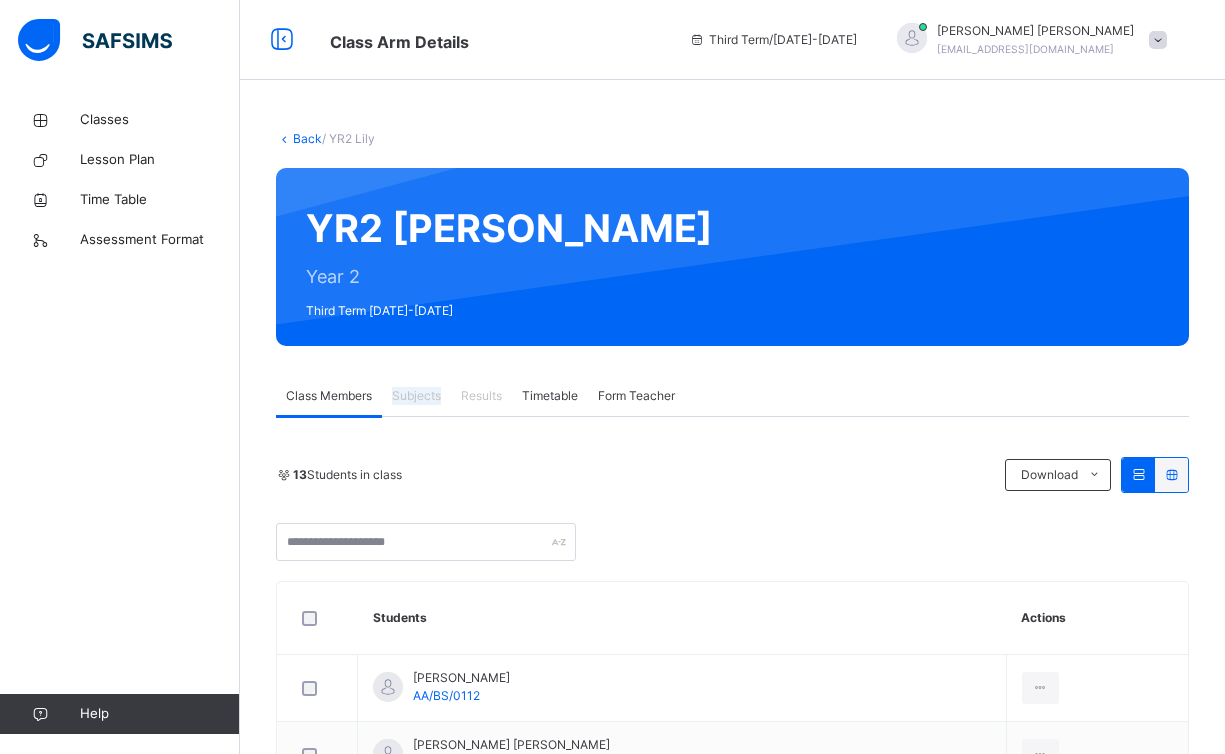 click on "Back  / YR2 Lily YR2 Lily Year 2 Third Term 2024-2025 Class Members Subjects Results Timetable Form Teacher Class Members More Options   13  Students in class Download Pdf Report Excel Report Arndale Academy Date: 14th Jul 2025, 12:28:36 am Class Members Class:  YR2 Lily Total no. of Students:  13 Term:  Third Term Session:  2024-2025 S/NO Admission No. Last Name First Name Other Name 1 AA/BS/0112 KISHIMI AHMED 2 AA/BS/0105 MUSTAPHA AMIRA SANI 3 AA/BS/0087 BALA AZARIAH 4 AA/BS/00216 SAIFI EDEN O 5 AA/BS/0205 ADEJO ENECHE JADEN 6 AA/BS/00217 YAKUBU FATIMA  7 AA/BS/0083 ISEKO GENESIS 8 AA/BS/0020 Chioma Harrison Tiffanie 9 AA/BS/00214 ANIEZE MCANTHONY 10 AA/BS/0026 NWAKOR NAMBUCHI R 11 AA/BS/0207 ABDUSAMAD OBATOYINBO 12 AA/BS/0148 AKACHUKWU PAUL 13 AA/BS/0210 NATANIA SAMBO Students Actions Ahmed  Kishimi AA/BS/0112 Amira Sani Mustapha AA/BS/0105 Azariah  Bala AA/BS/0087 Eden O Saifi AA/BS/00216 Eneche Jaden Adejo AA/BS/0205 Fatima   Yakubu AA/BS/00217 Genesis  Iseko AA/BS/0083 Harrison Tiffanie Chioma ×   Save" at bounding box center [732, 868] 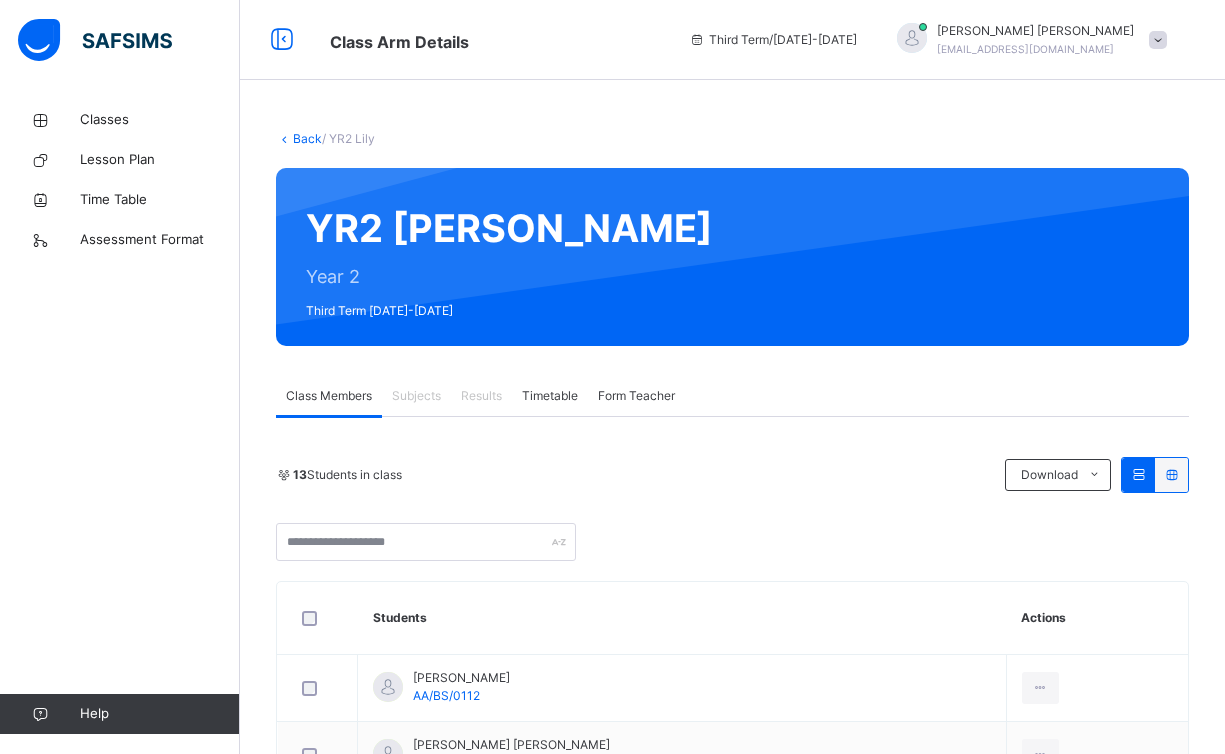 drag, startPoint x: 490, startPoint y: 399, endPoint x: 493, endPoint y: 388, distance: 11.401754 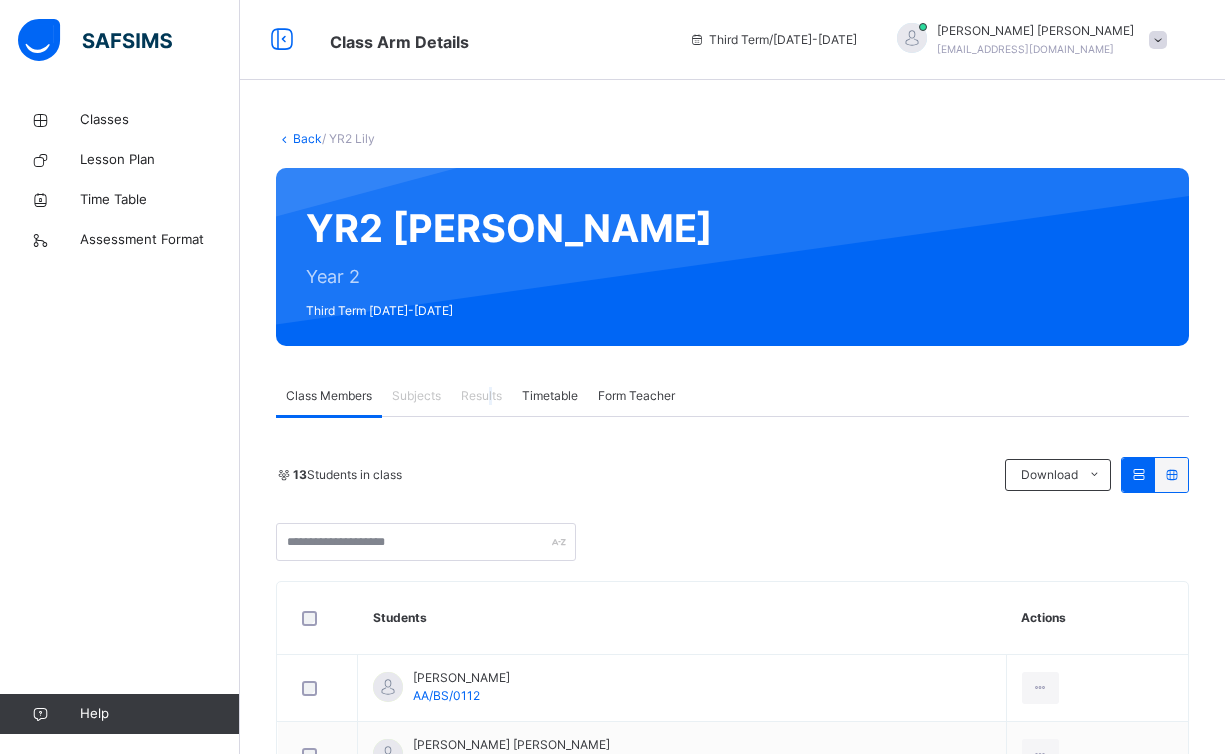 click on "Results" at bounding box center [481, 396] 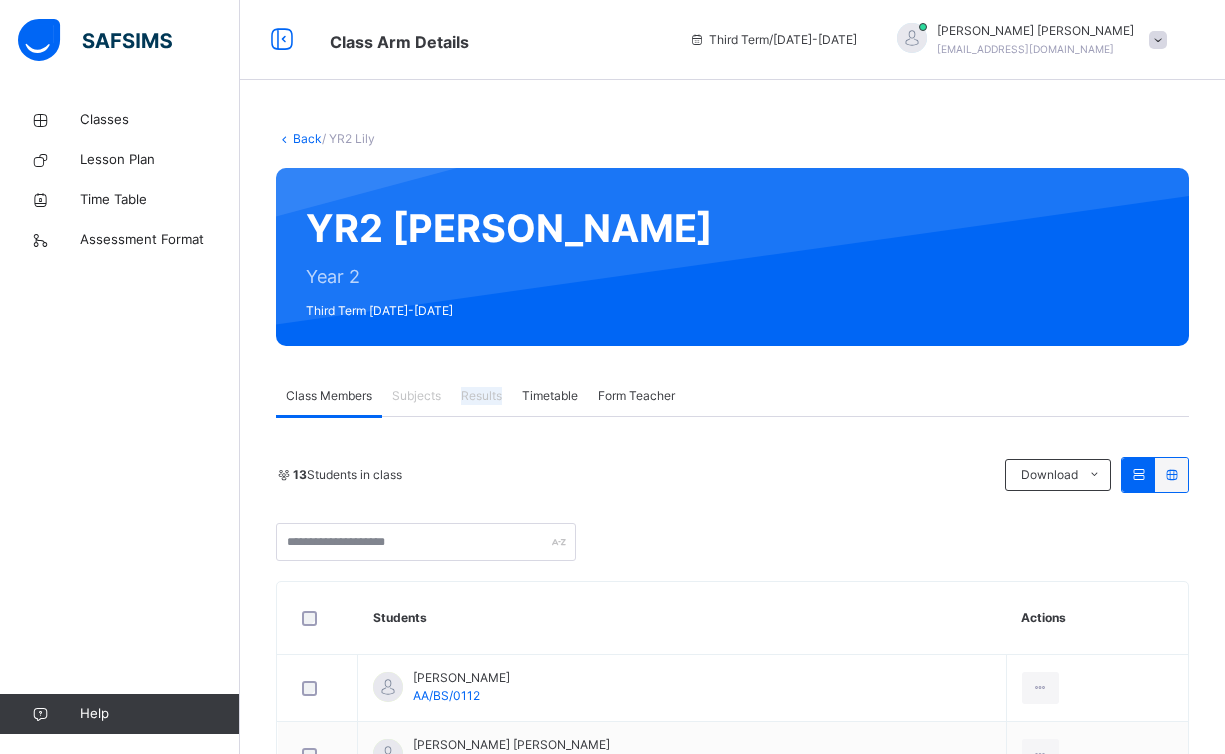 click on "Results" at bounding box center (481, 396) 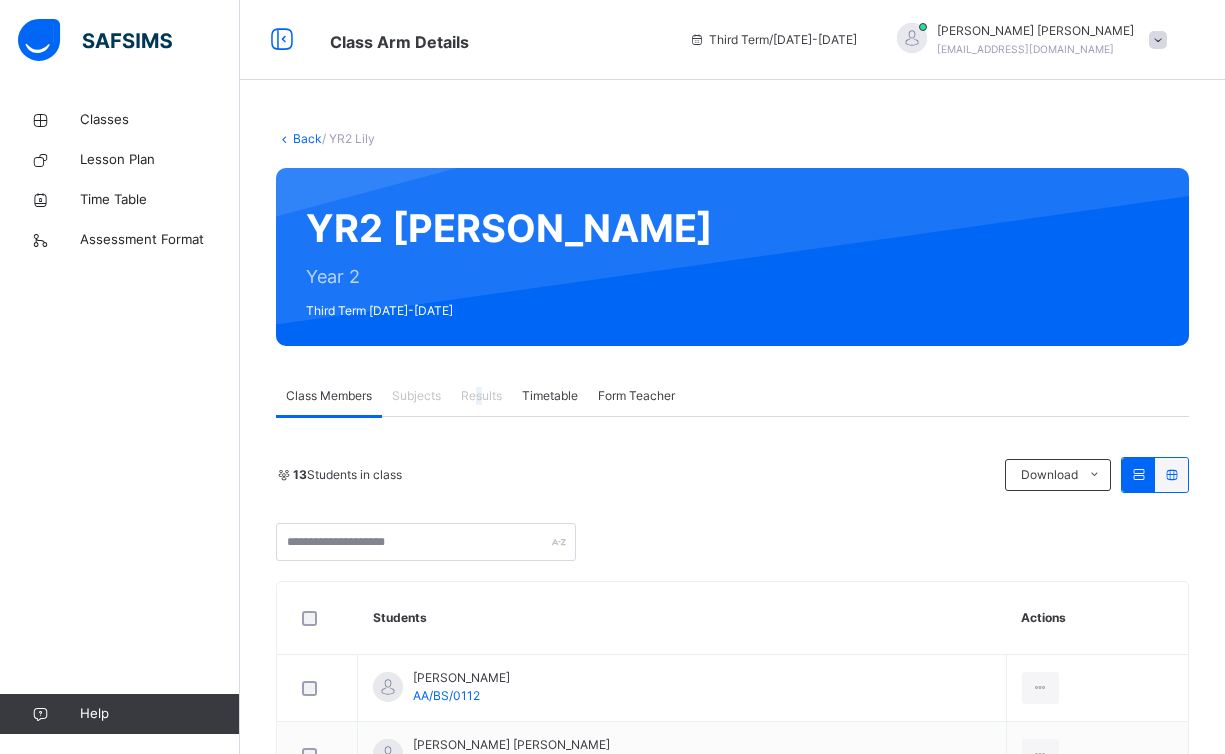 drag, startPoint x: 479, startPoint y: 395, endPoint x: 451, endPoint y: 385, distance: 29.732138 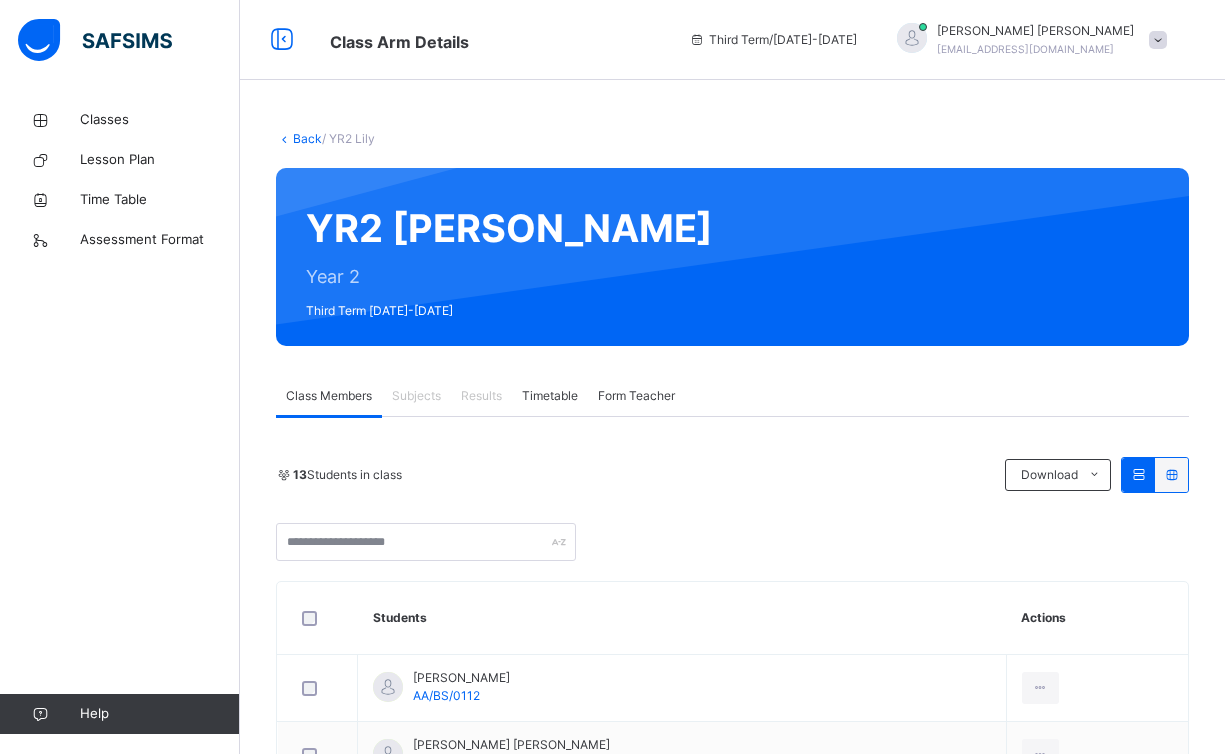 click on "Subjects" at bounding box center [416, 396] 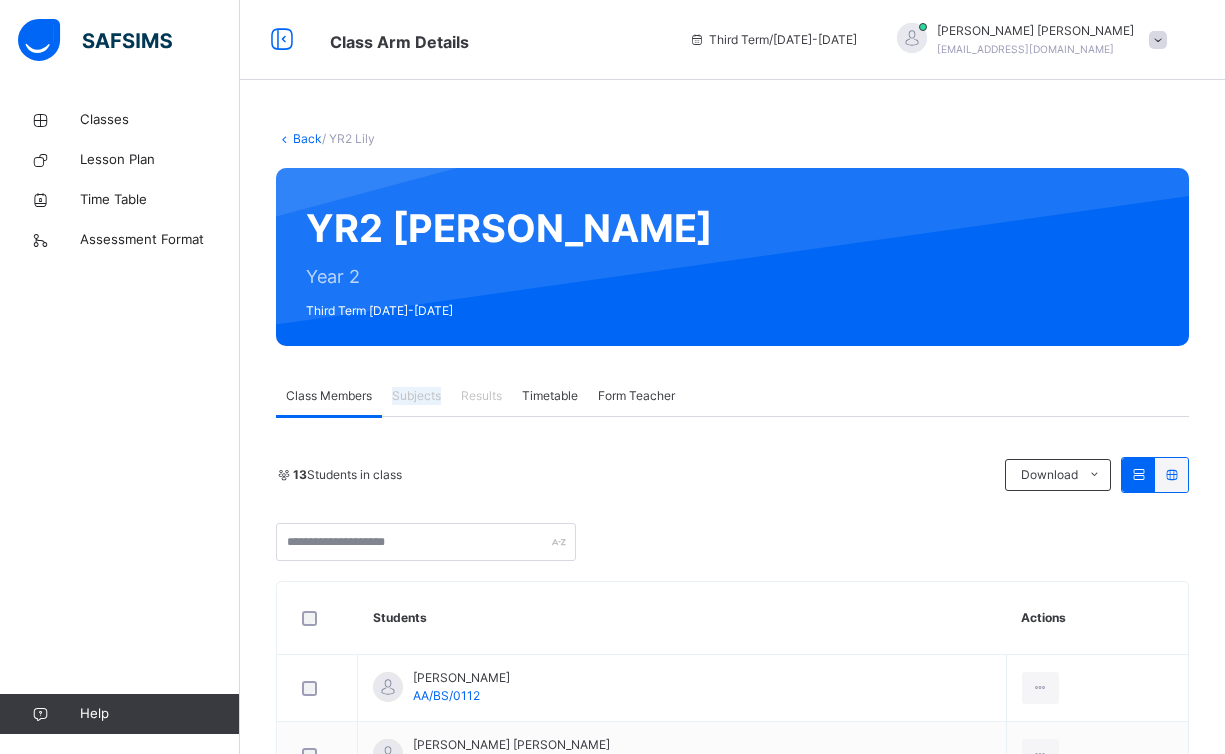 click on "Subjects" at bounding box center [416, 396] 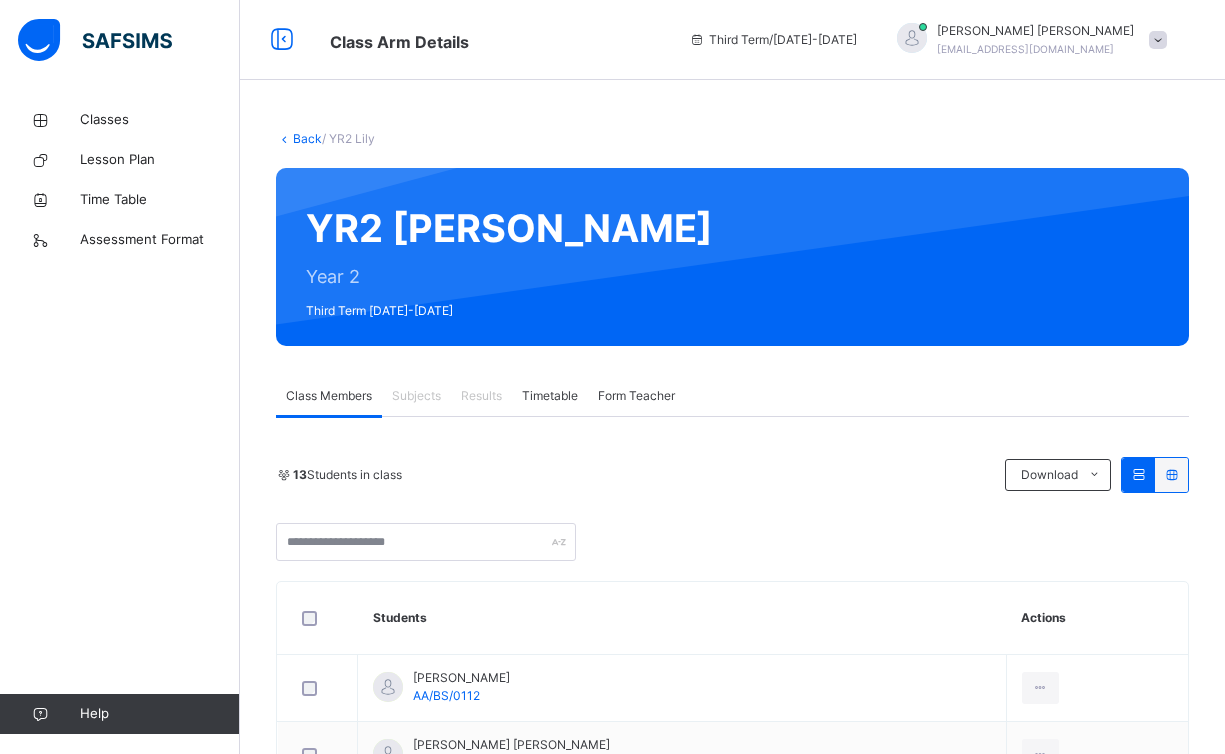 click on "Class Members" at bounding box center (329, 396) 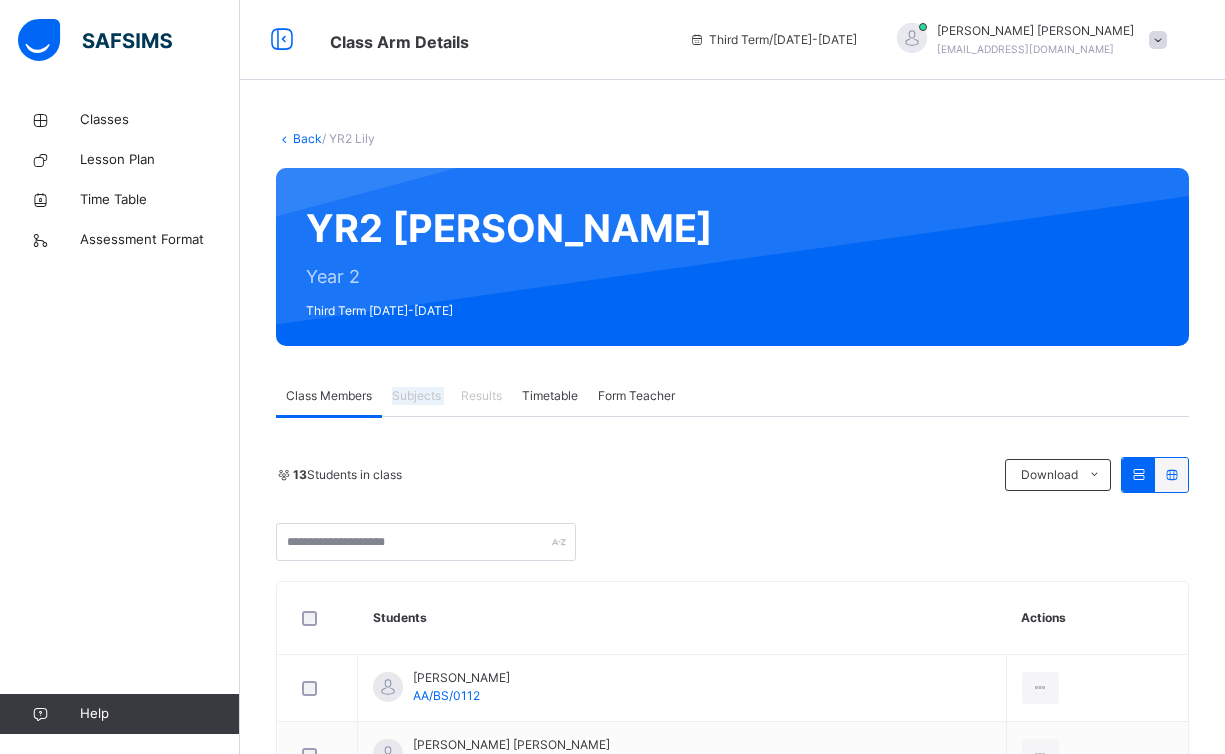 click on "Subjects" at bounding box center (416, 396) 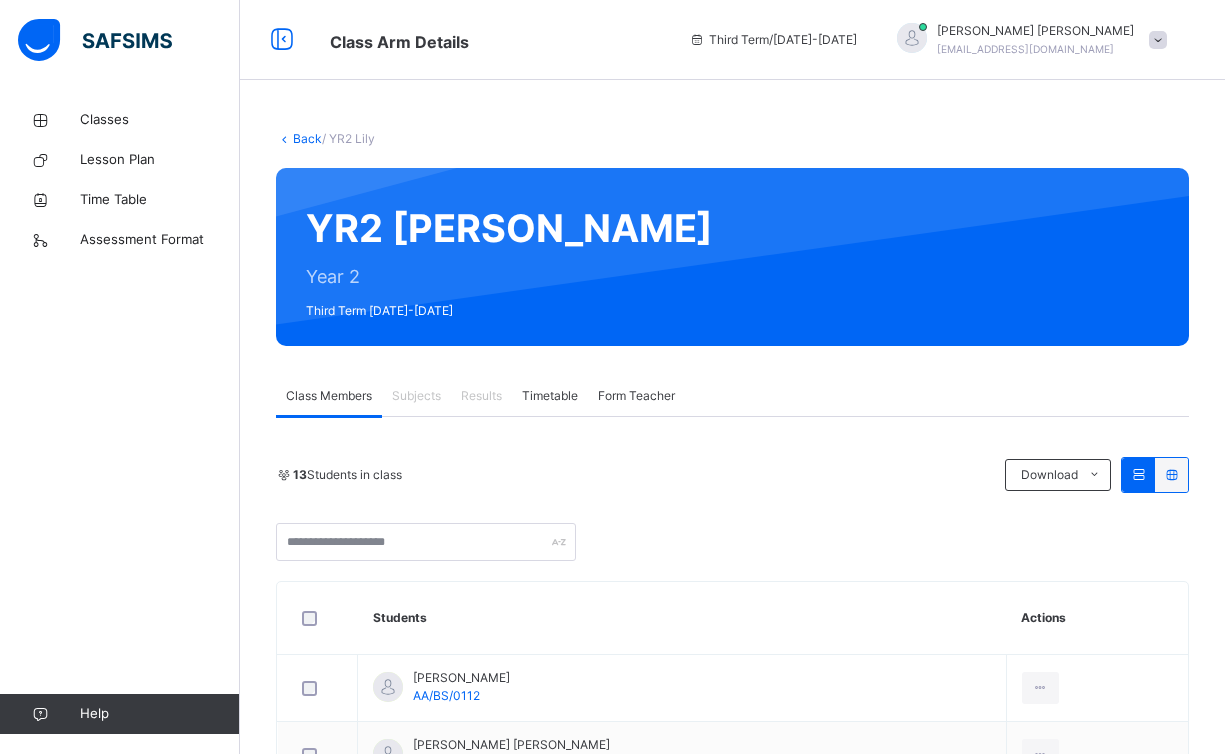 click on "Results" at bounding box center [481, 396] 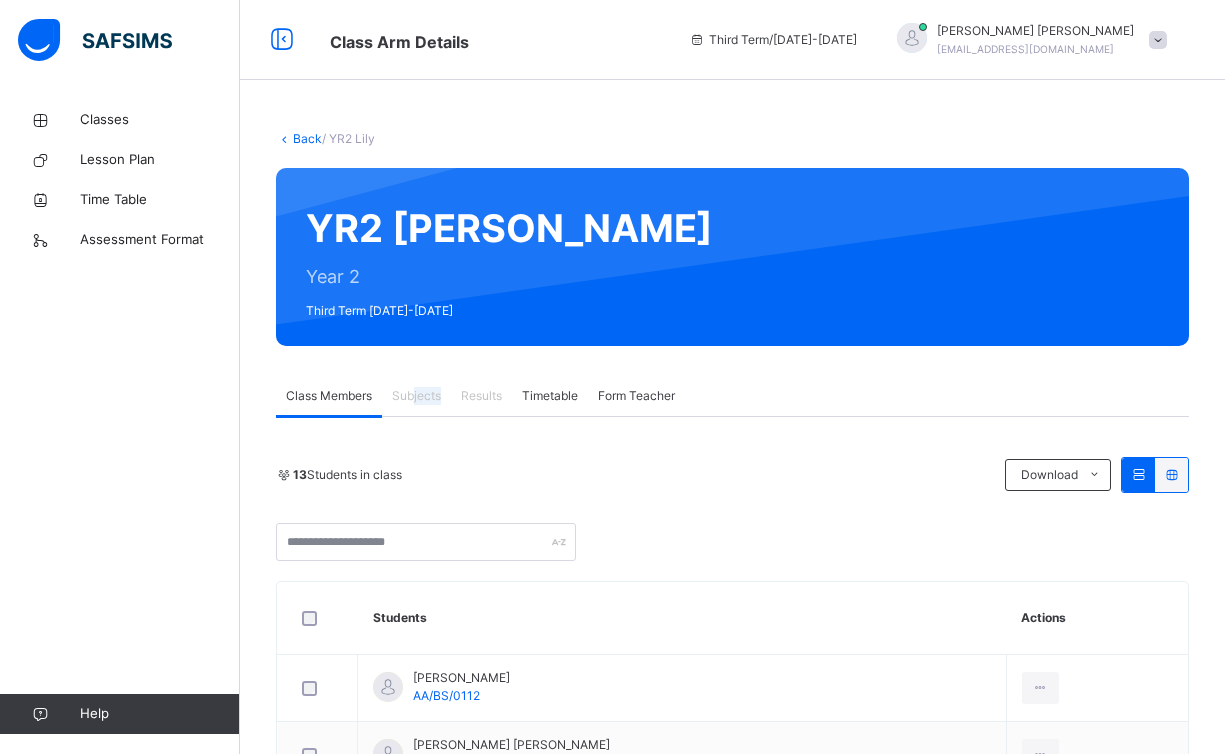 click on "Subjects" at bounding box center (416, 396) 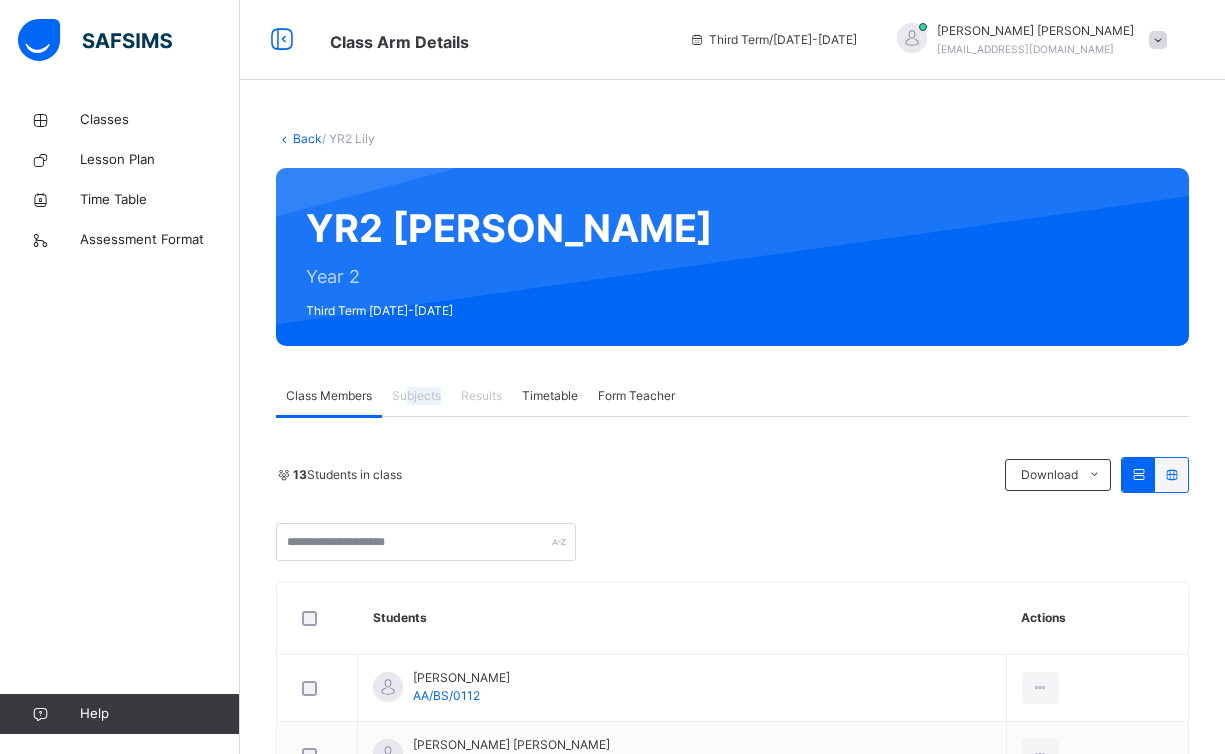 click on "Subjects" at bounding box center [416, 396] 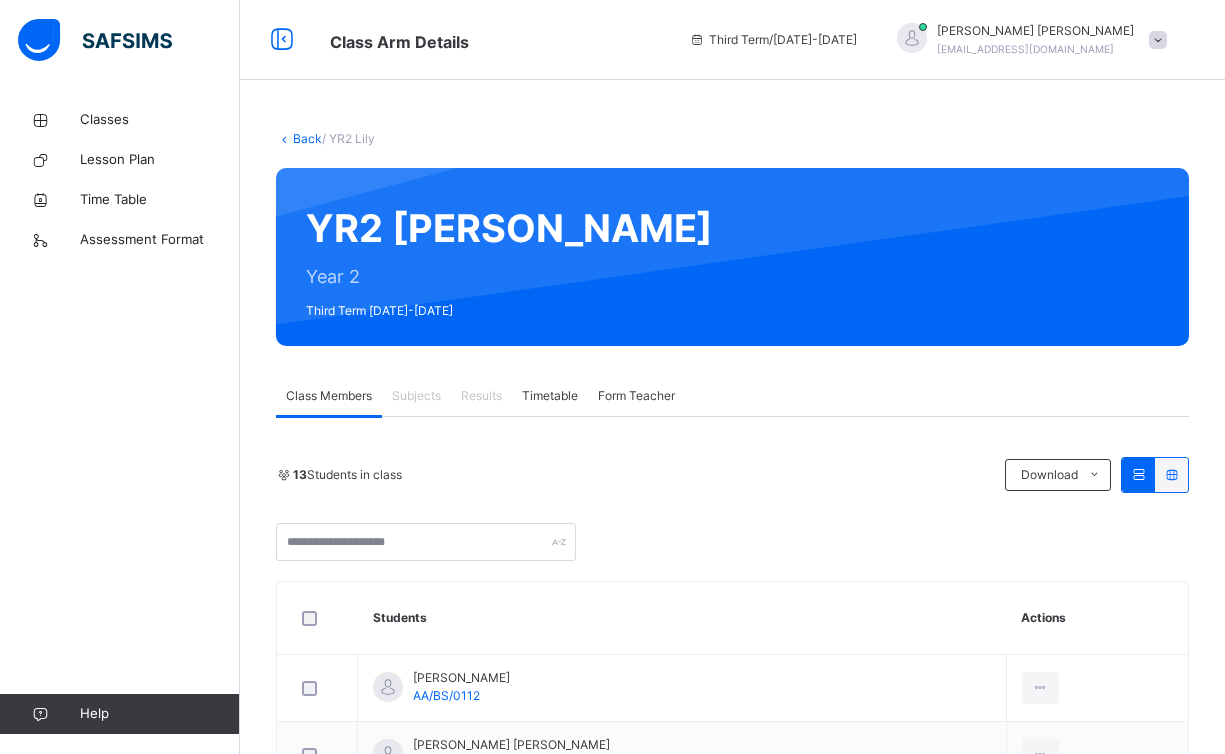 drag, startPoint x: 425, startPoint y: 391, endPoint x: 485, endPoint y: 419, distance: 66.211784 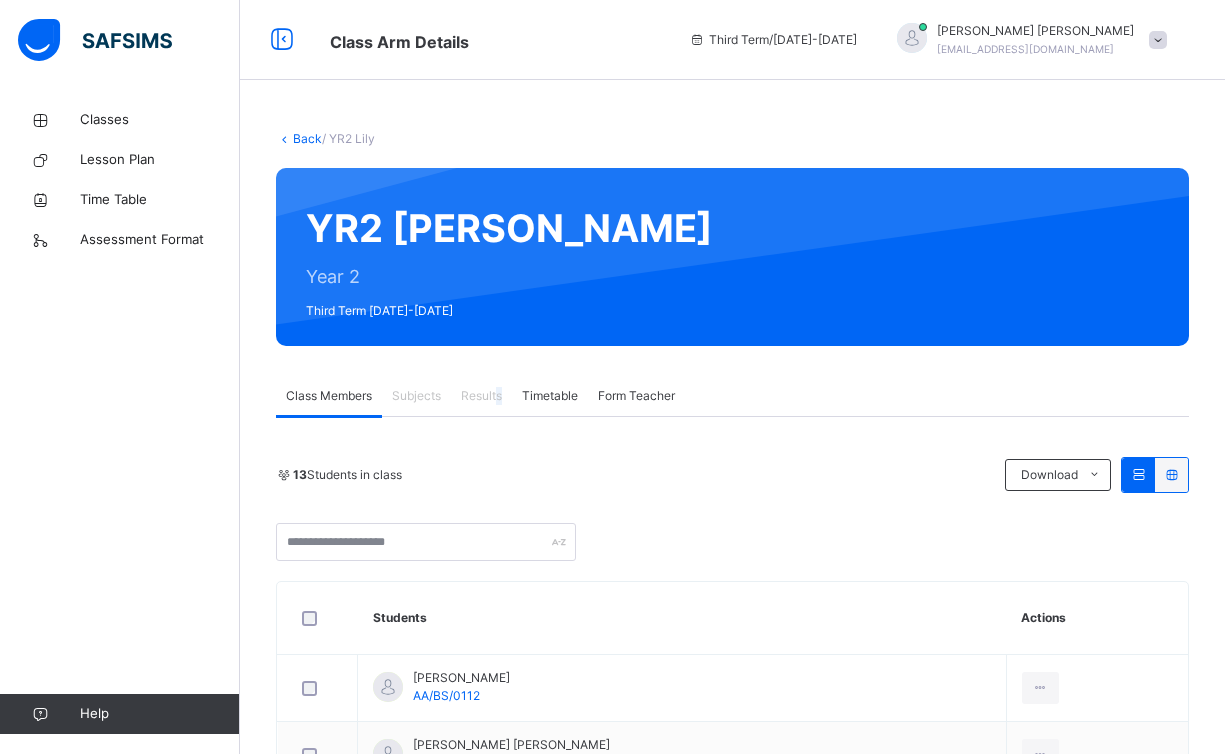 click on "Results" at bounding box center (481, 396) 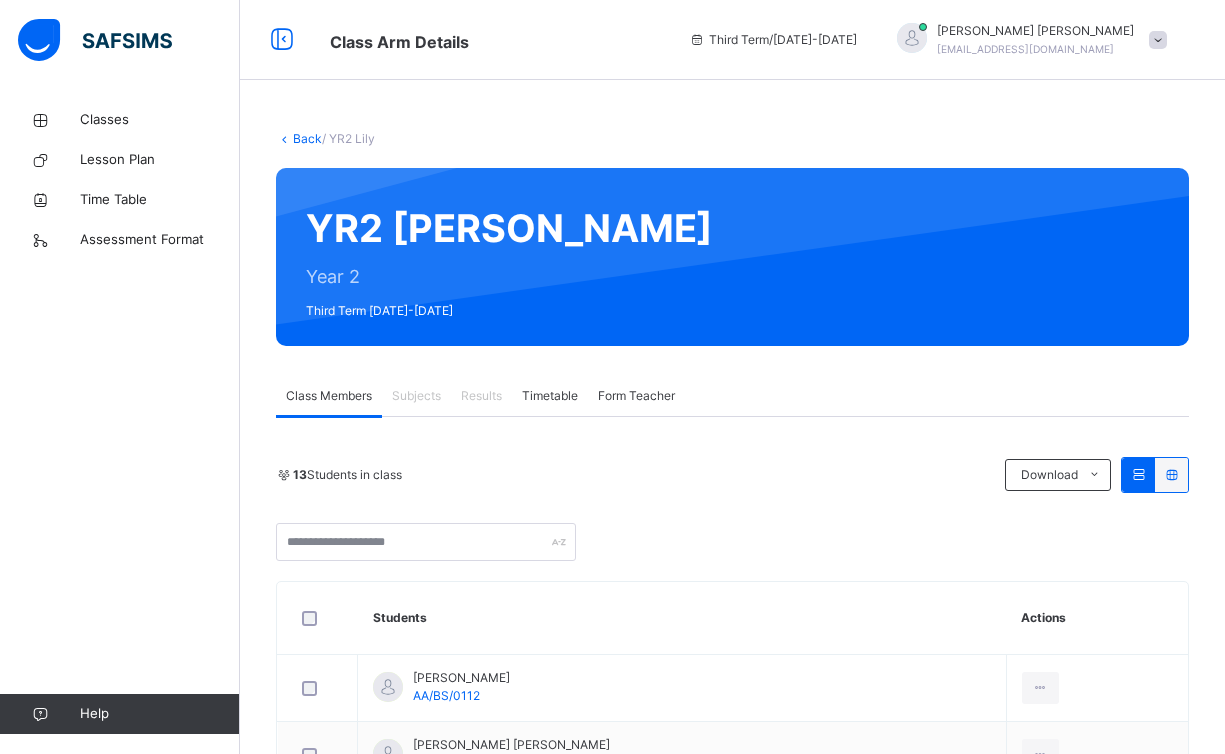 drag, startPoint x: 473, startPoint y: 395, endPoint x: 444, endPoint y: 398, distance: 29.15476 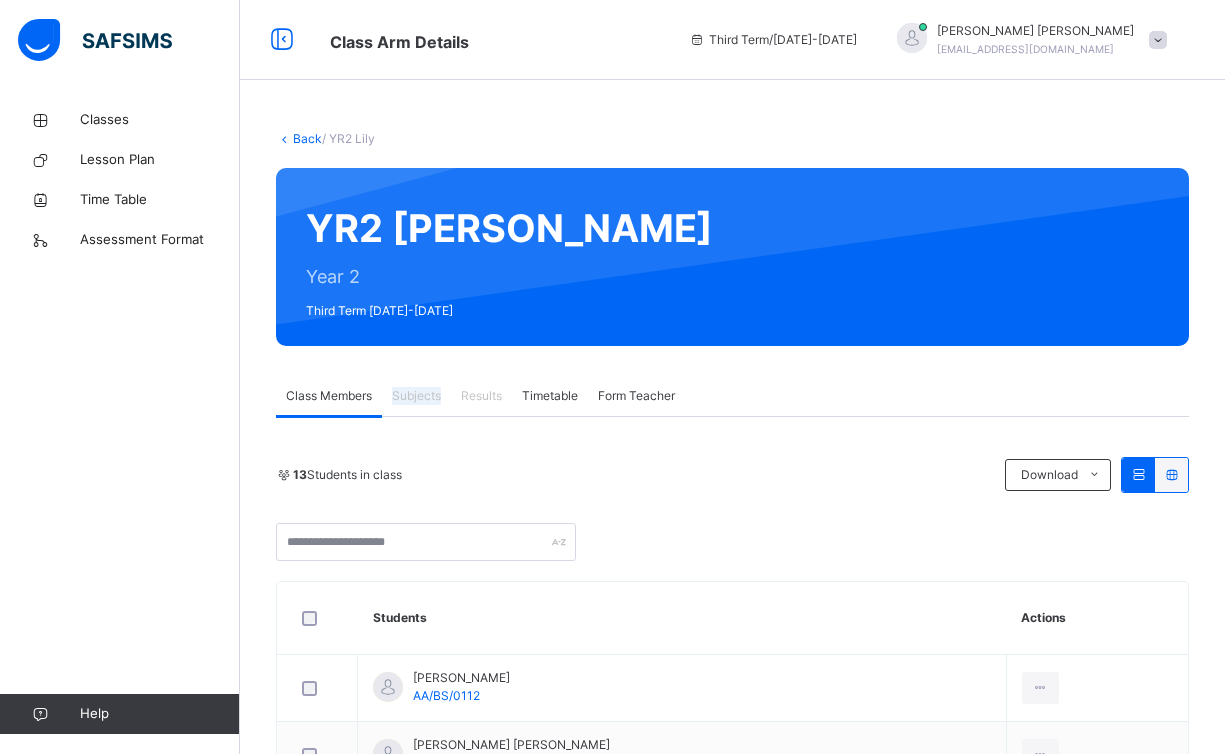click on "Subjects" at bounding box center [416, 396] 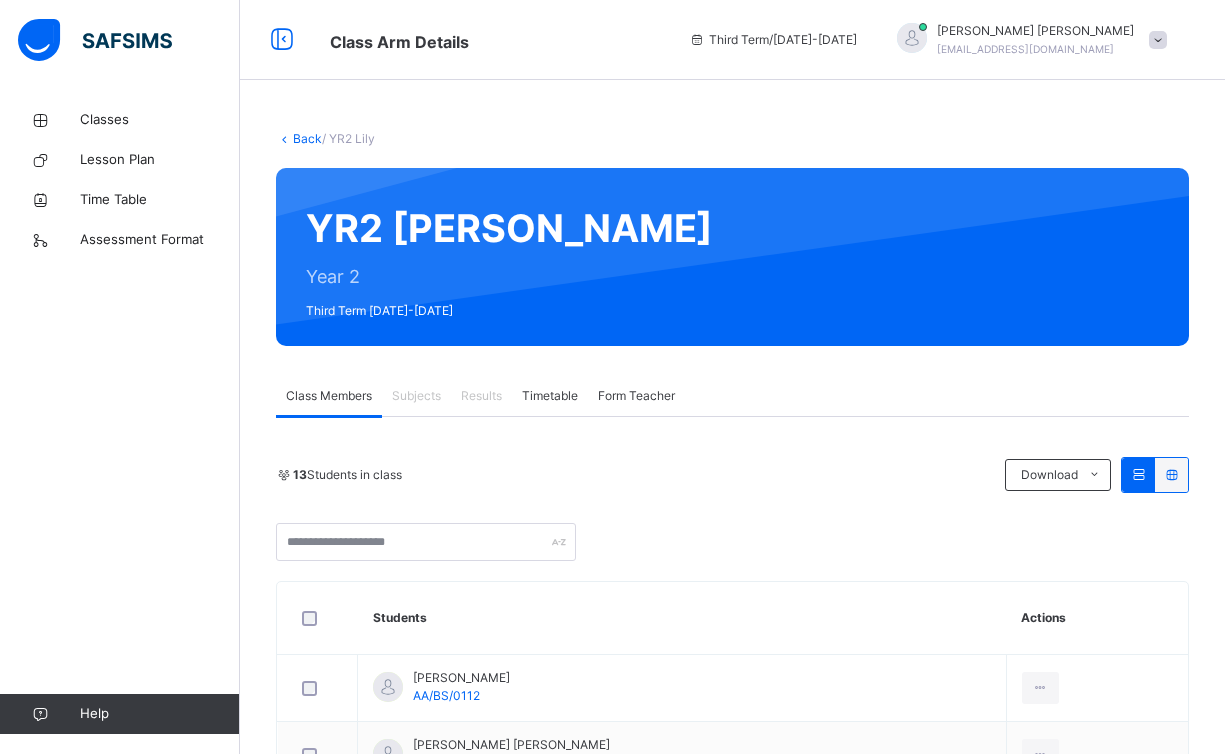 click on "Class Members" at bounding box center (329, 396) 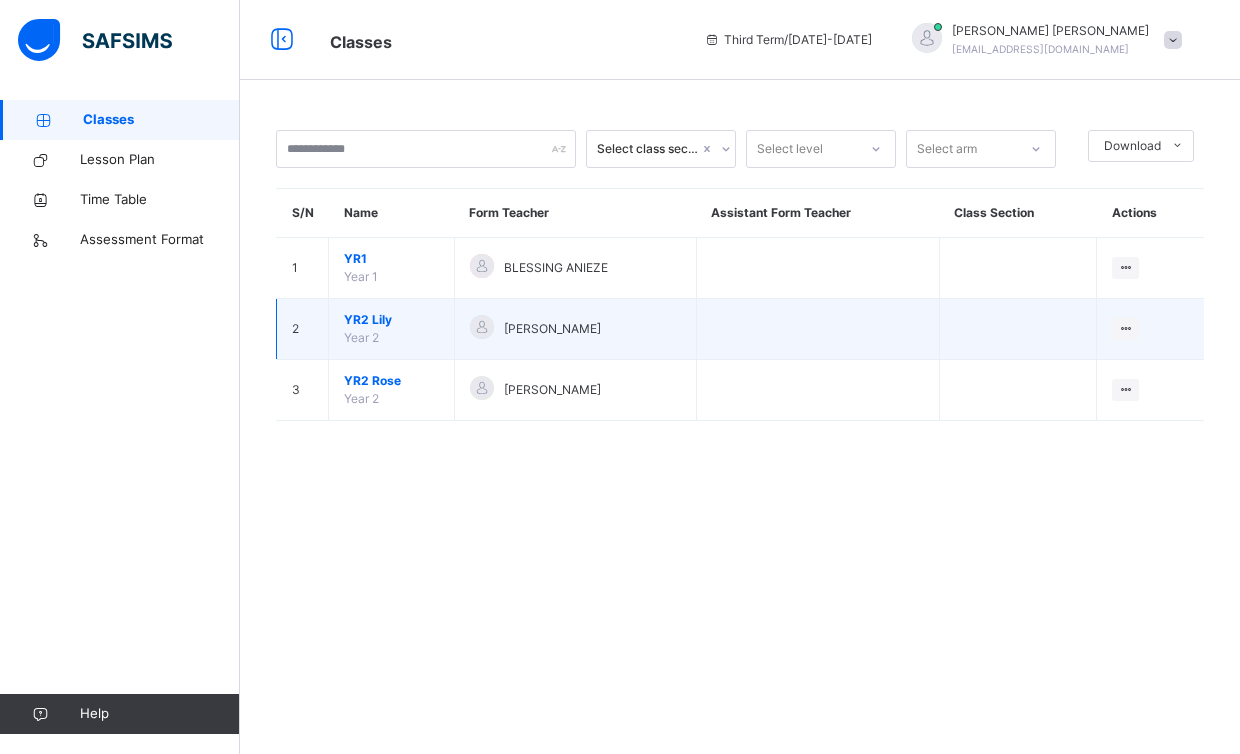 click on "YR2   Lily" at bounding box center [391, 320] 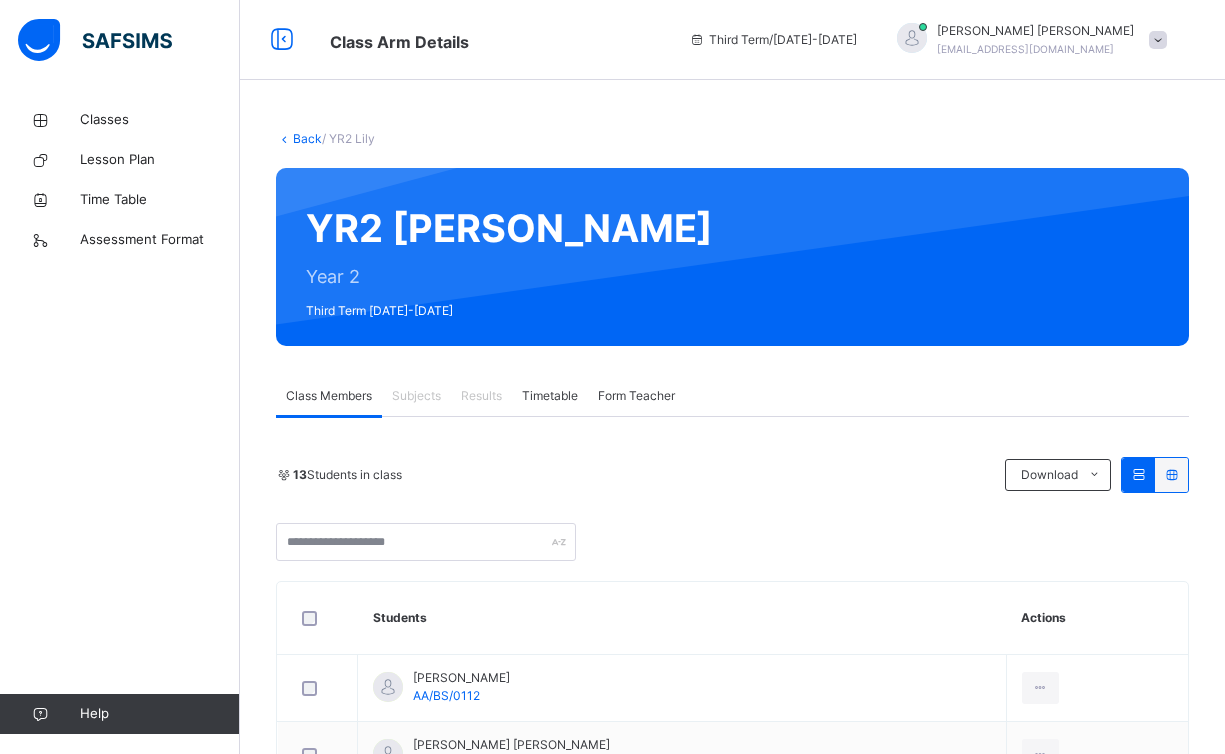 drag, startPoint x: 434, startPoint y: 395, endPoint x: 445, endPoint y: 397, distance: 11.18034 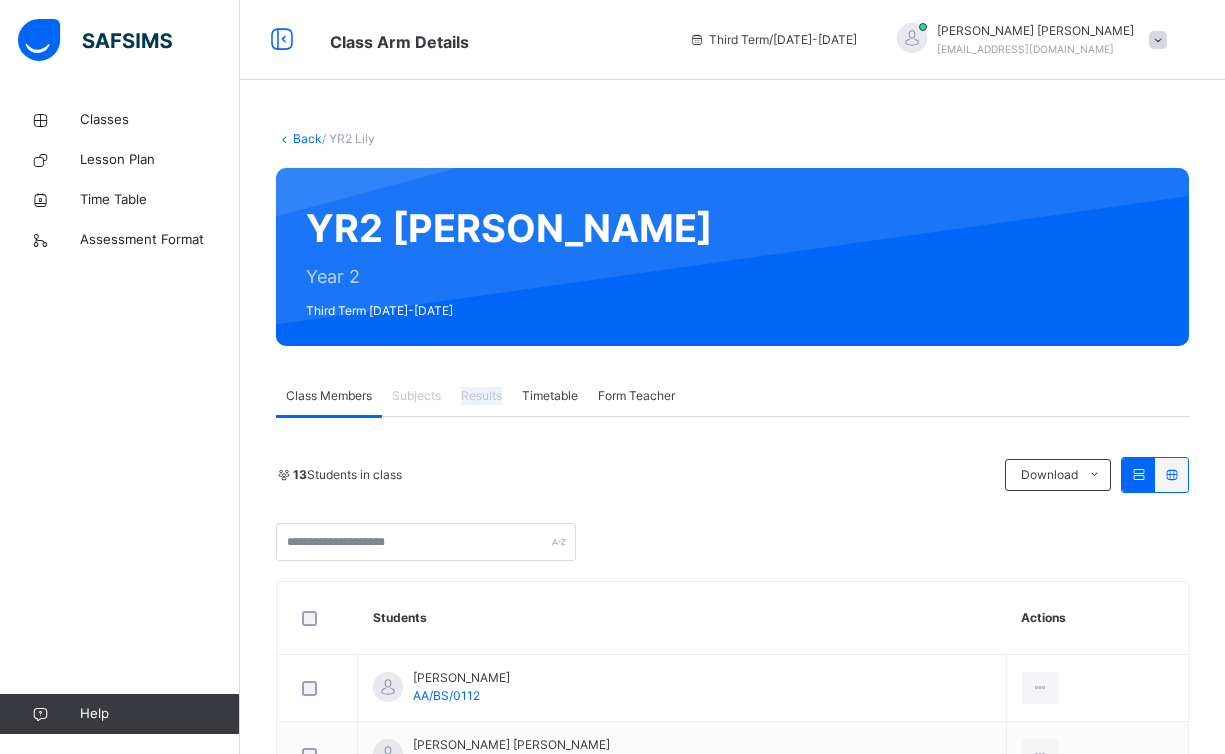 click on "Results" at bounding box center (481, 396) 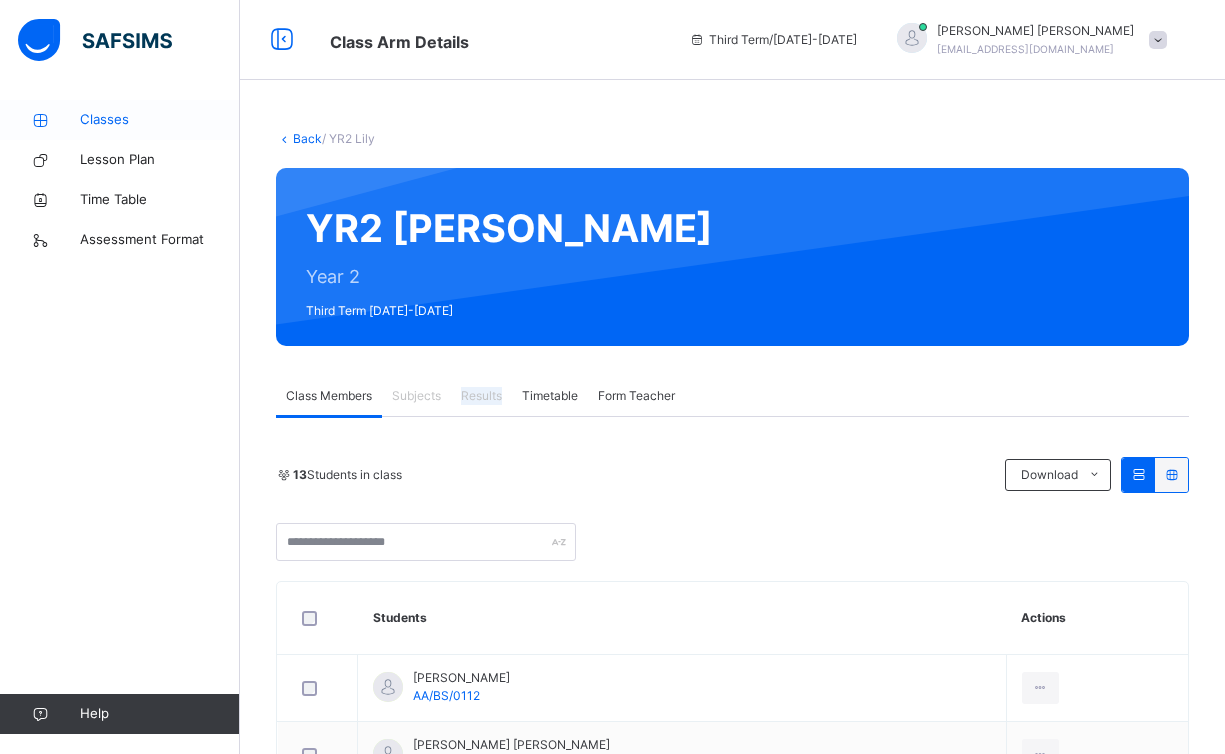 click on "Classes" at bounding box center [160, 120] 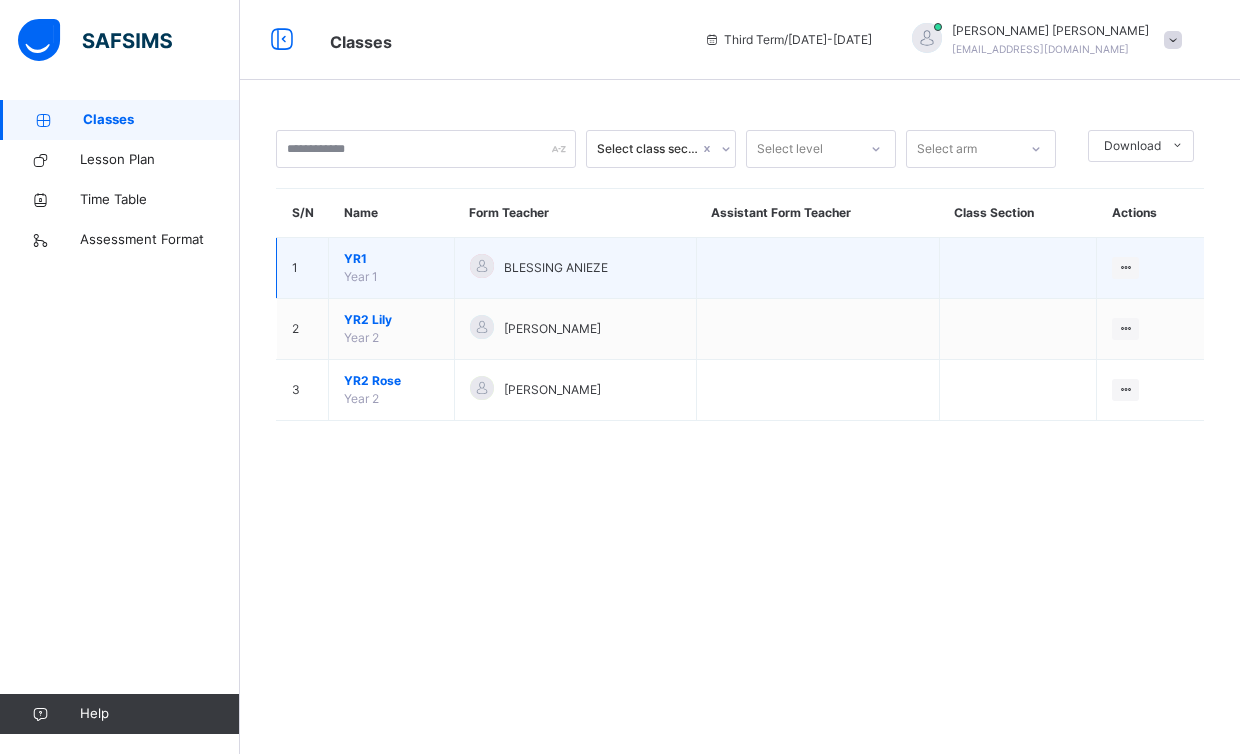 click on "YR1" at bounding box center (391, 259) 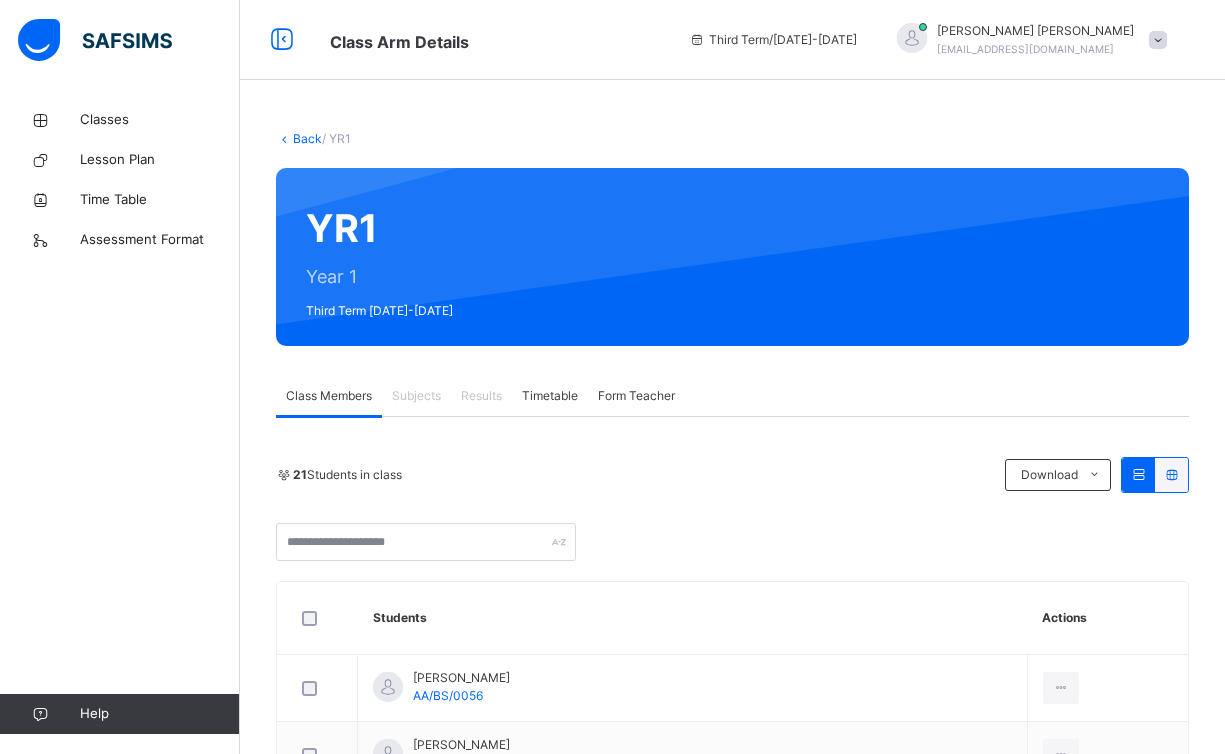 click at bounding box center [1158, 40] 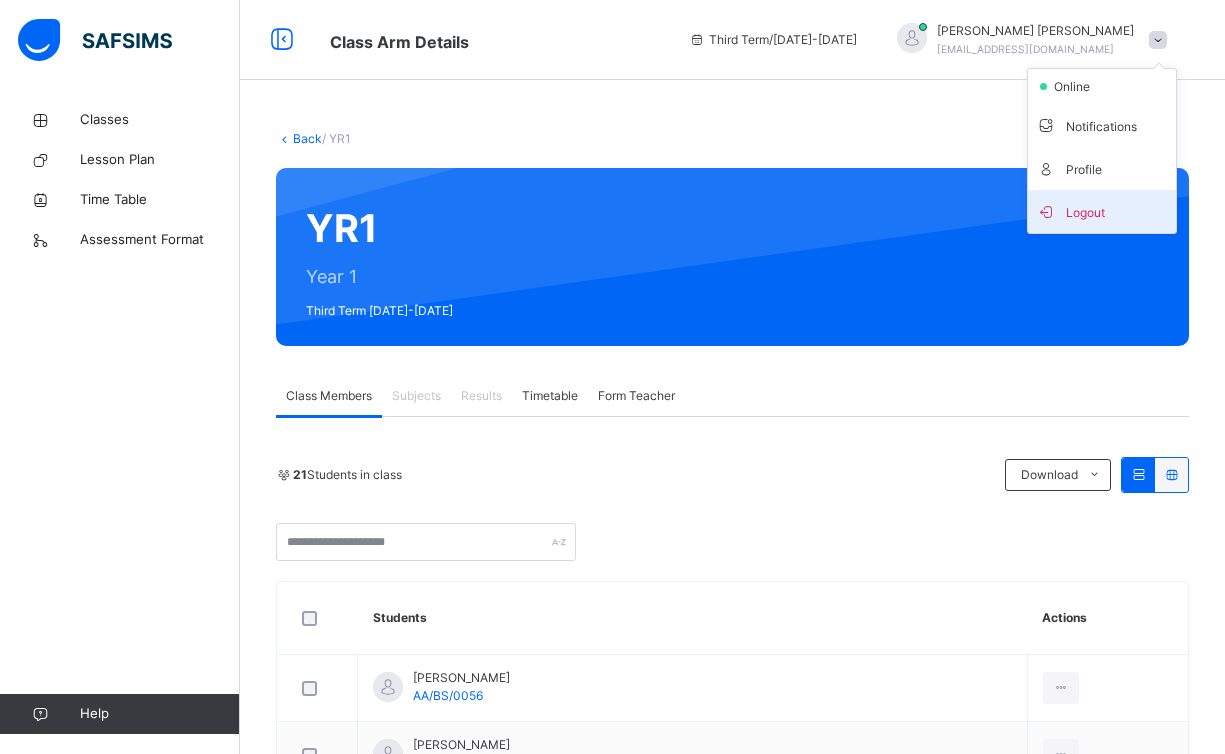 click on "Logout" at bounding box center [1102, 211] 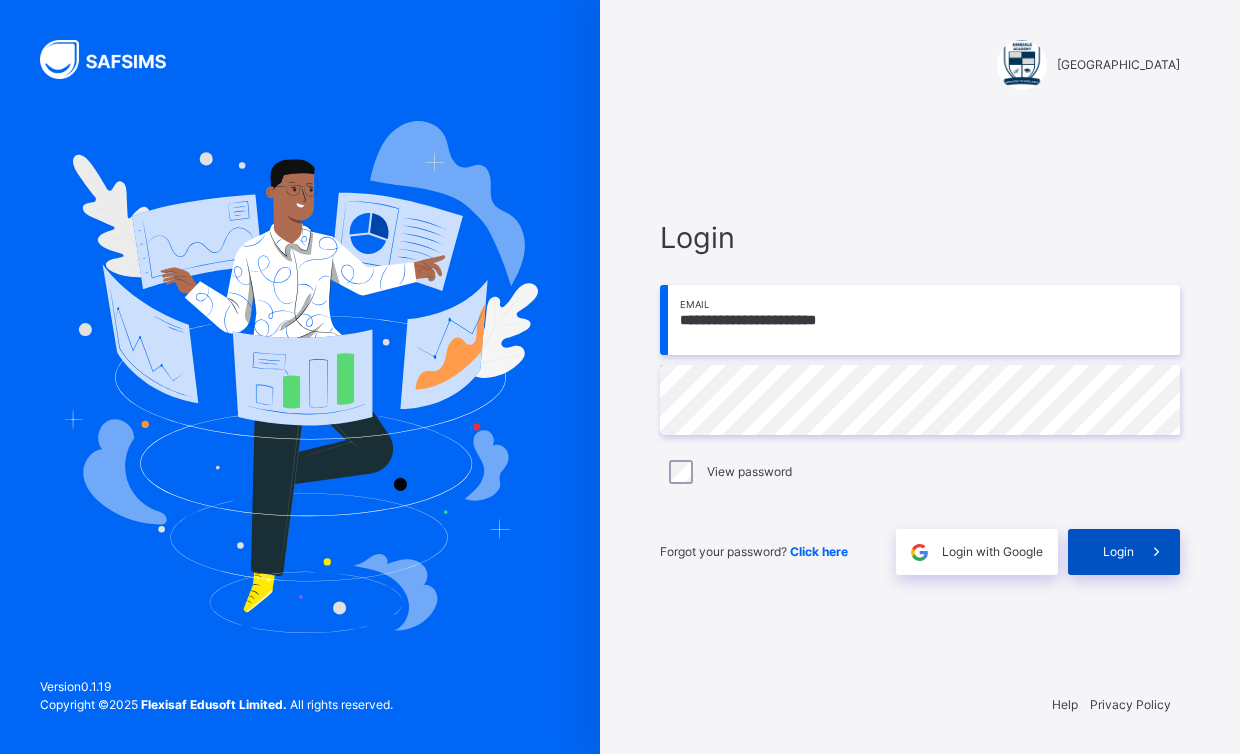 click at bounding box center (1157, 552) 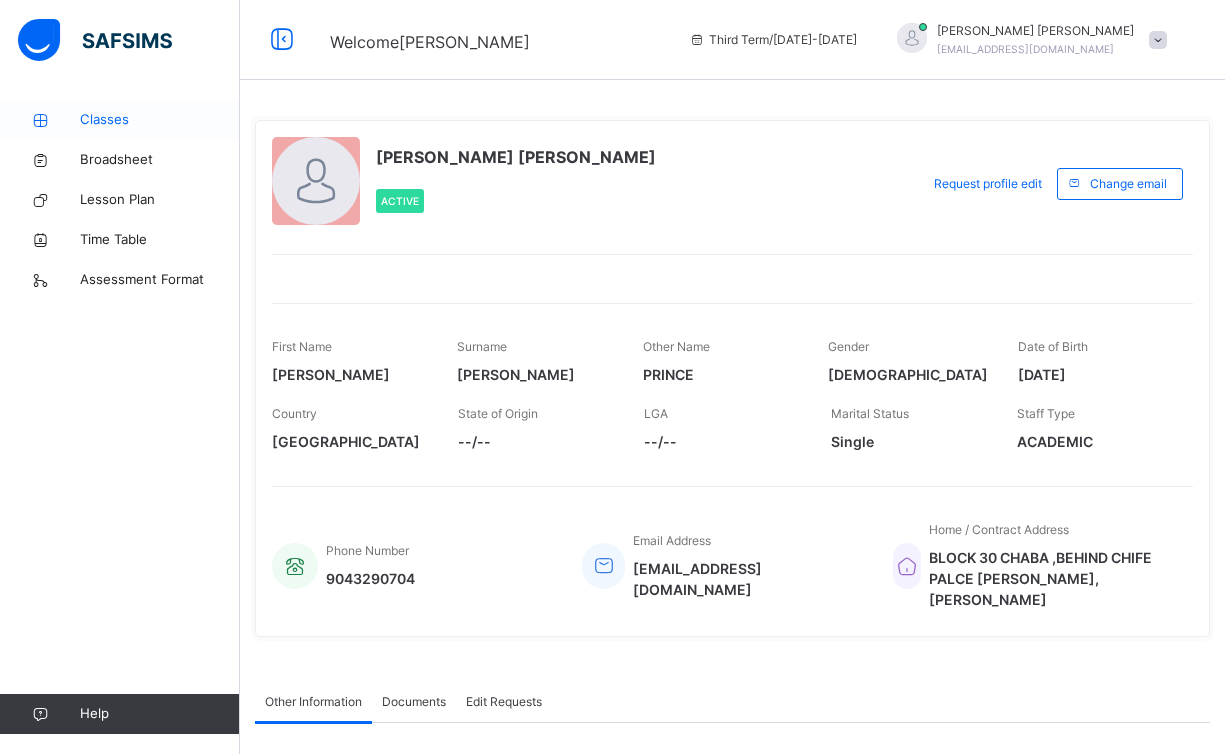 click on "Classes" at bounding box center [160, 120] 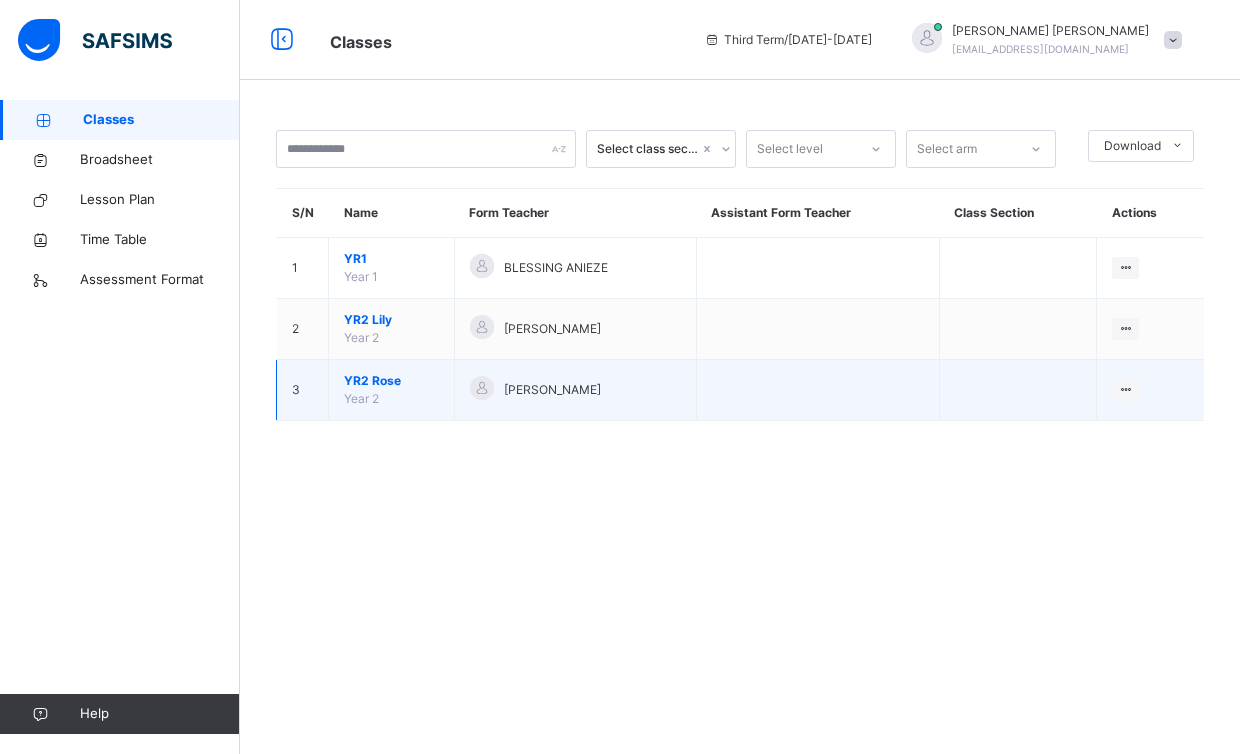 click on "YR2   Rose" at bounding box center (391, 381) 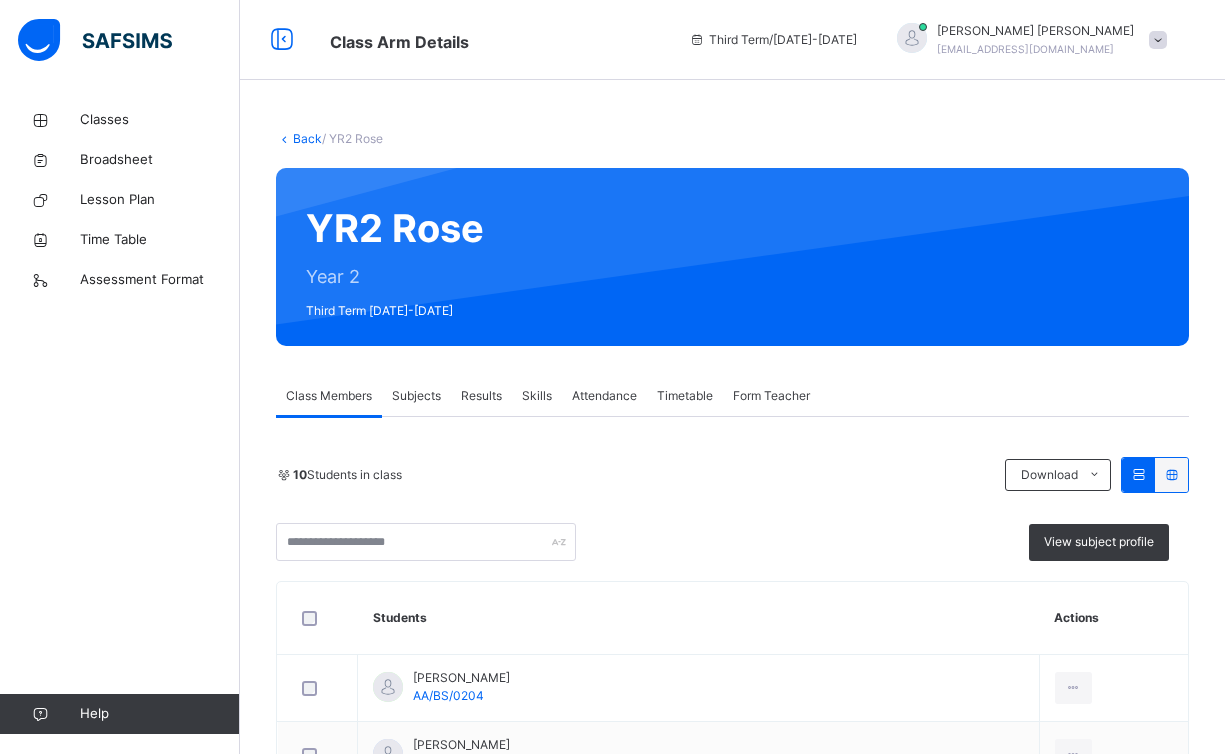 click on "Subjects" at bounding box center (416, 396) 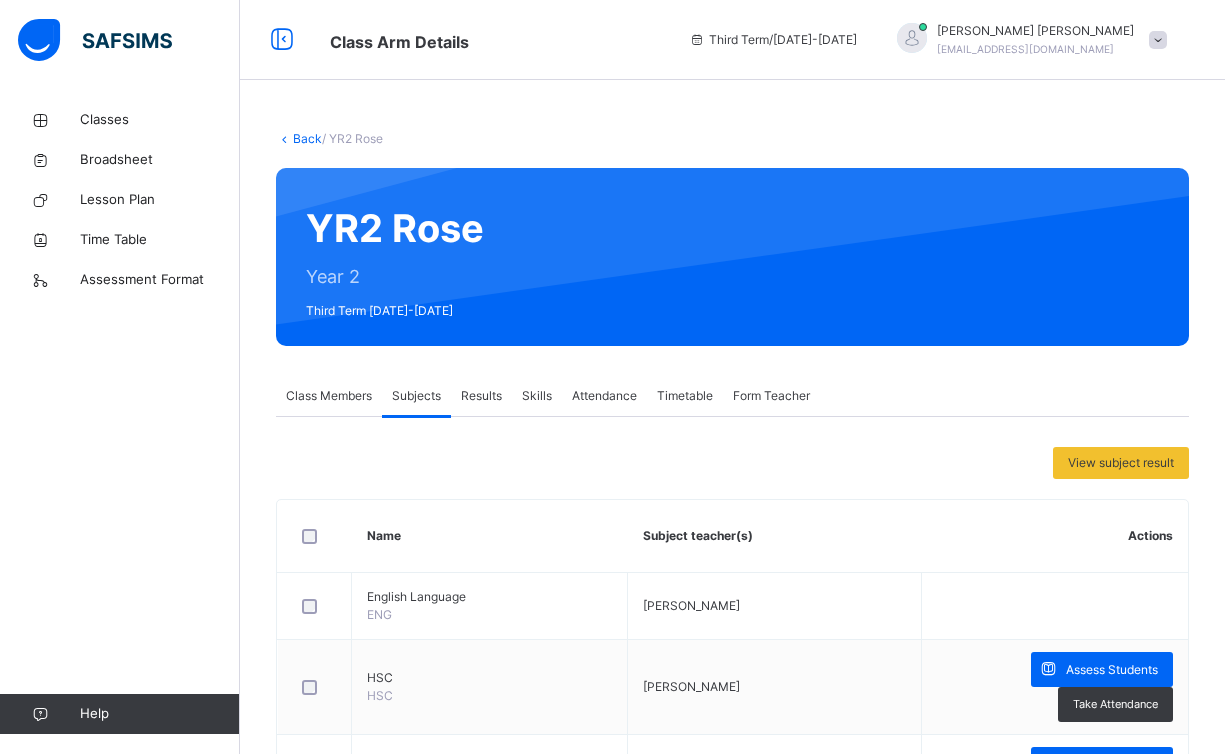 scroll, scrollTop: 659, scrollLeft: 0, axis: vertical 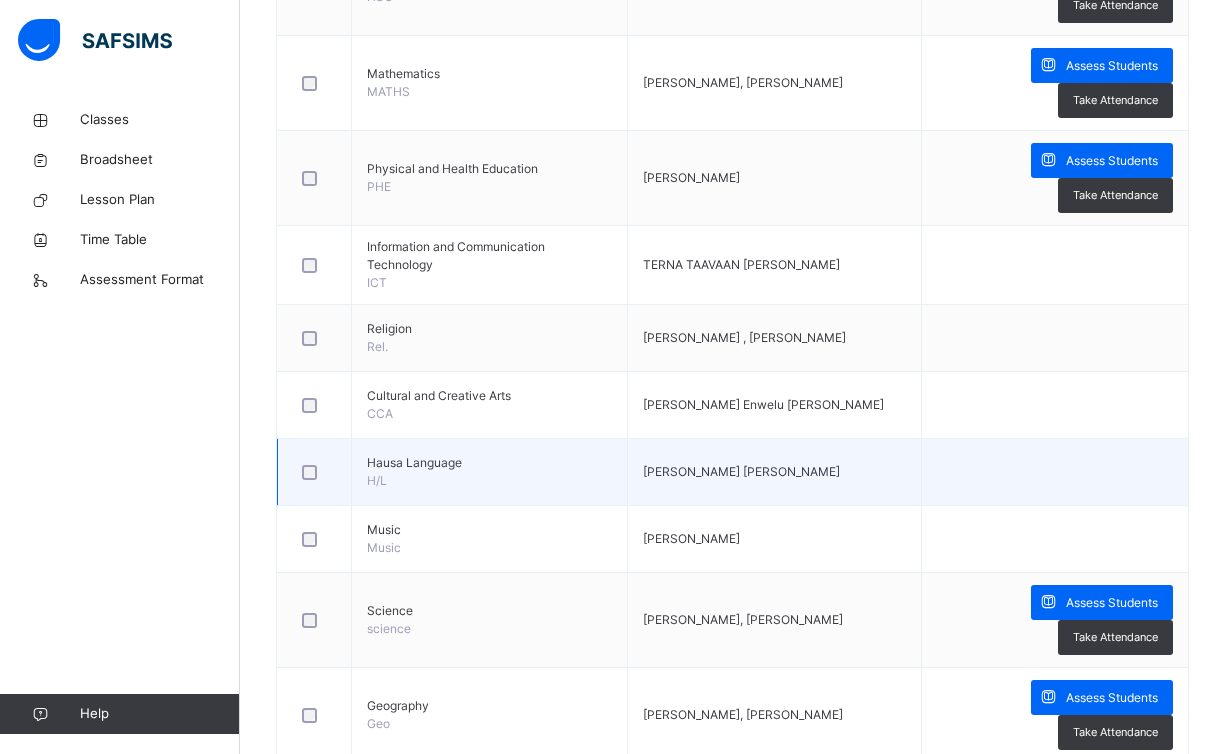 click on "Hausa Language   H/L" at bounding box center [490, 472] 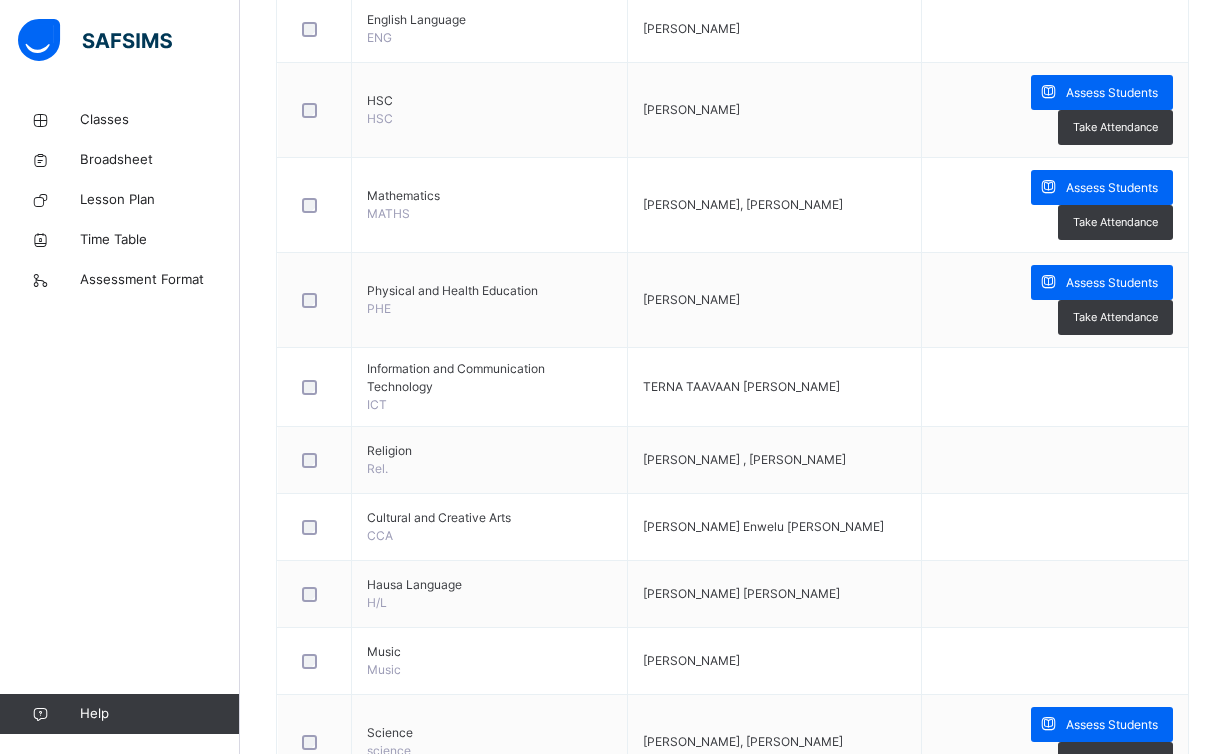 scroll, scrollTop: 572, scrollLeft: 0, axis: vertical 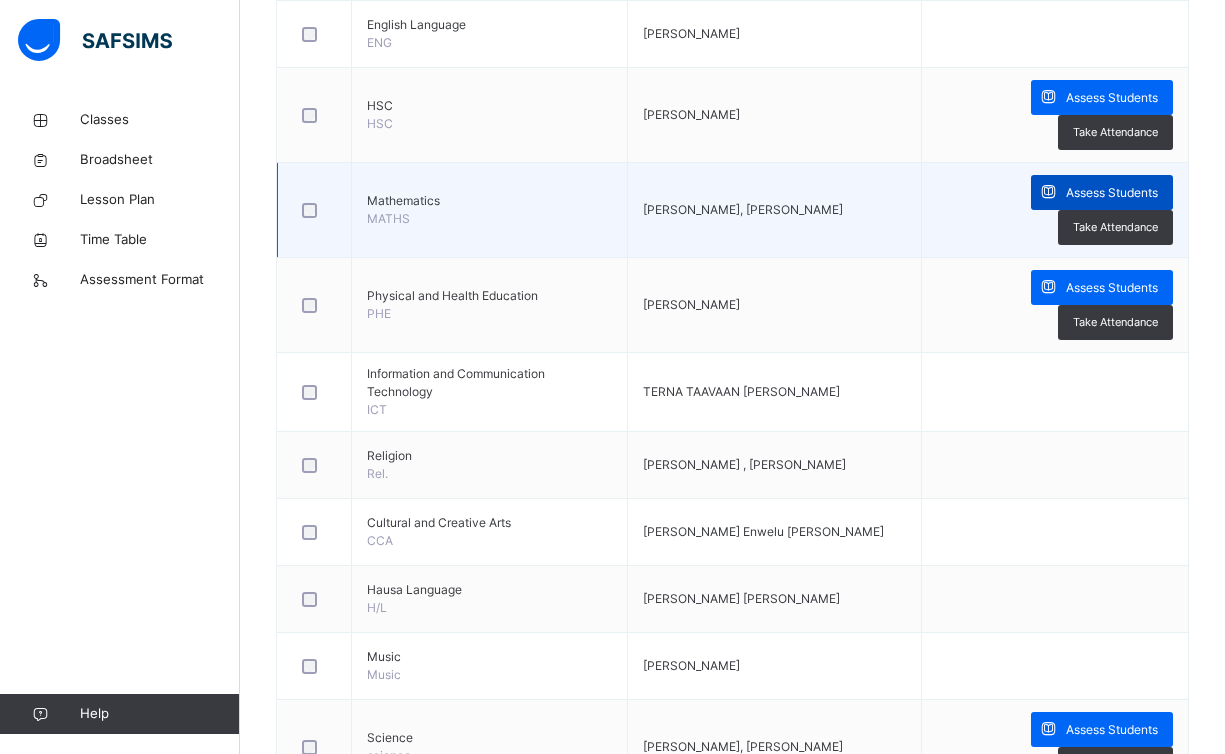 click on "Assess Students" at bounding box center [1112, 193] 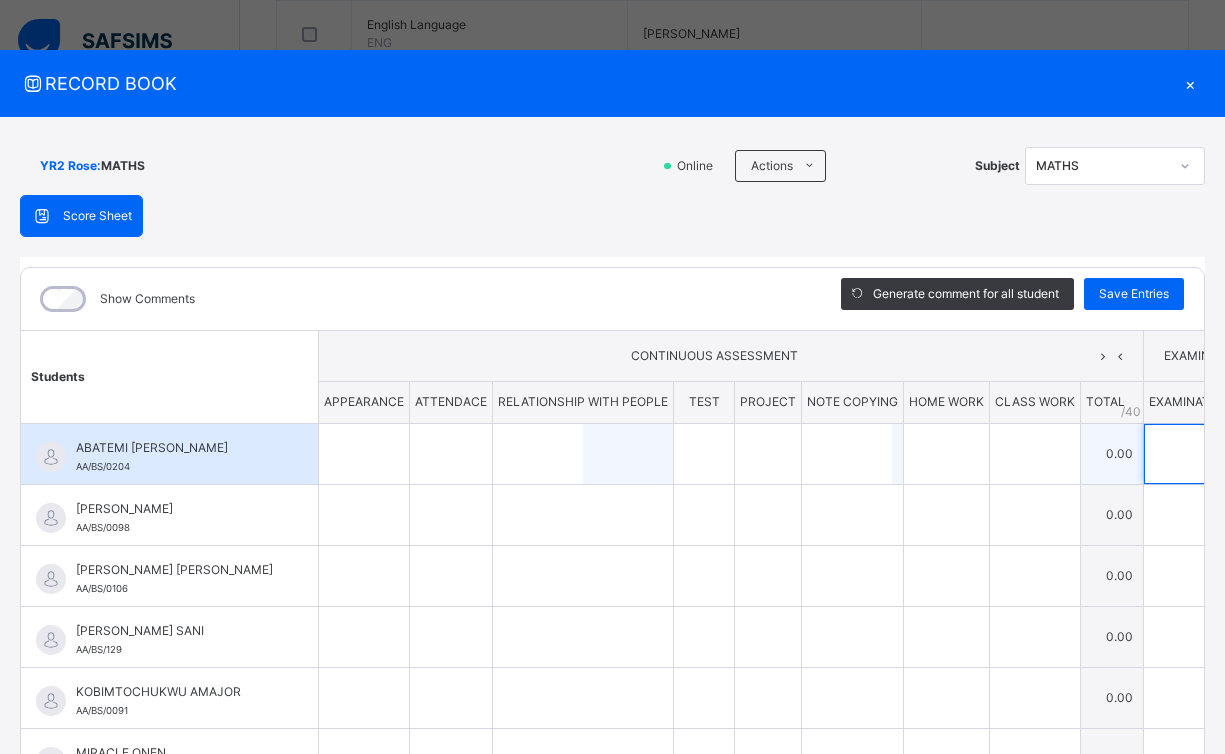 click at bounding box center (1189, 454) 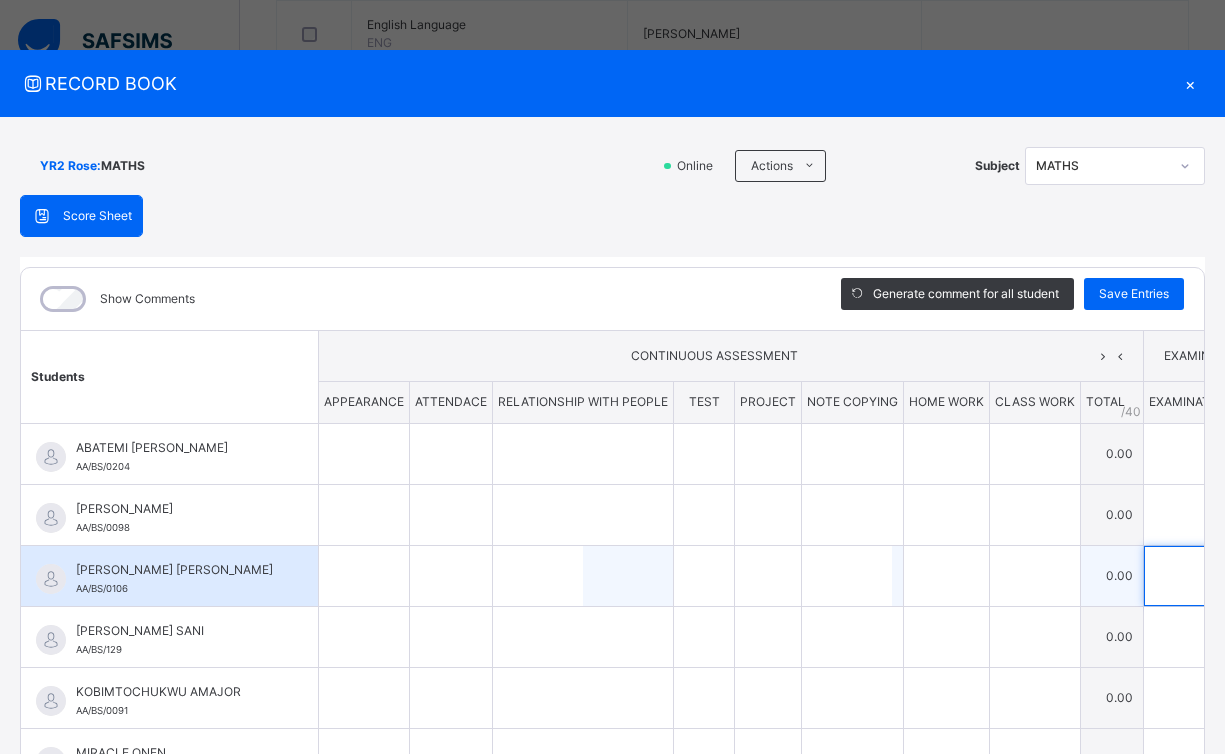 click at bounding box center [1190, 576] 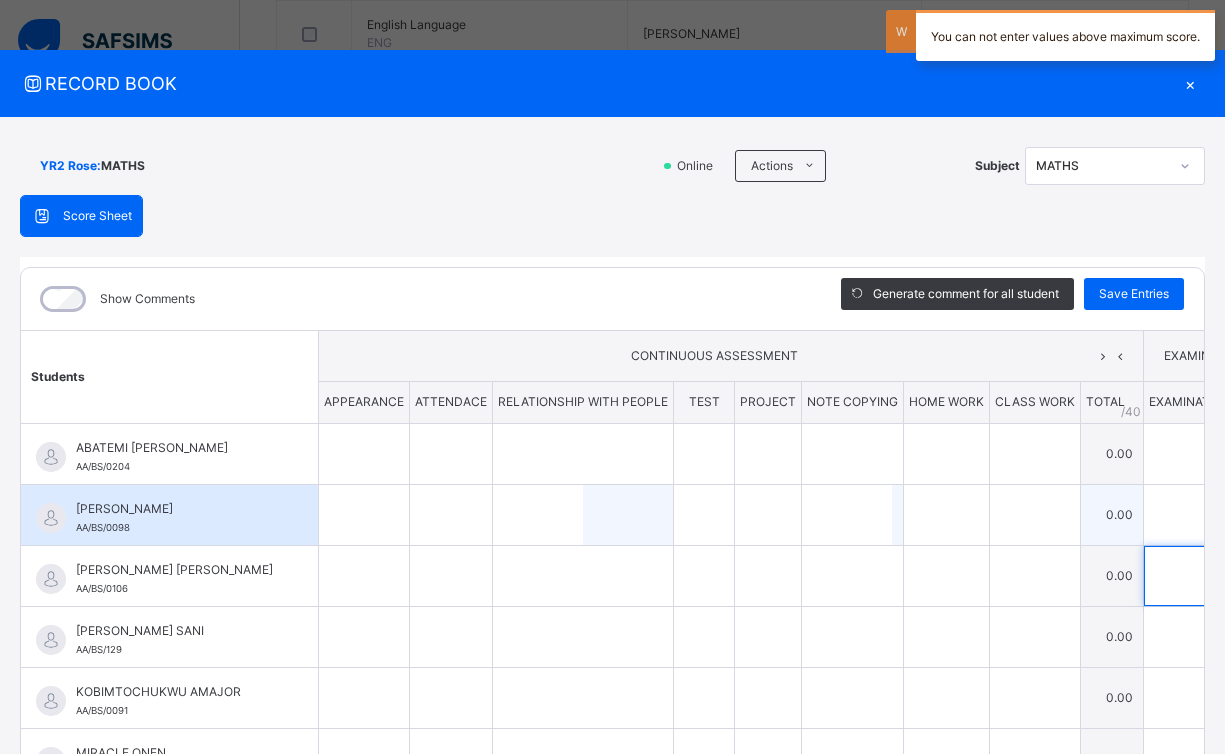type on "*" 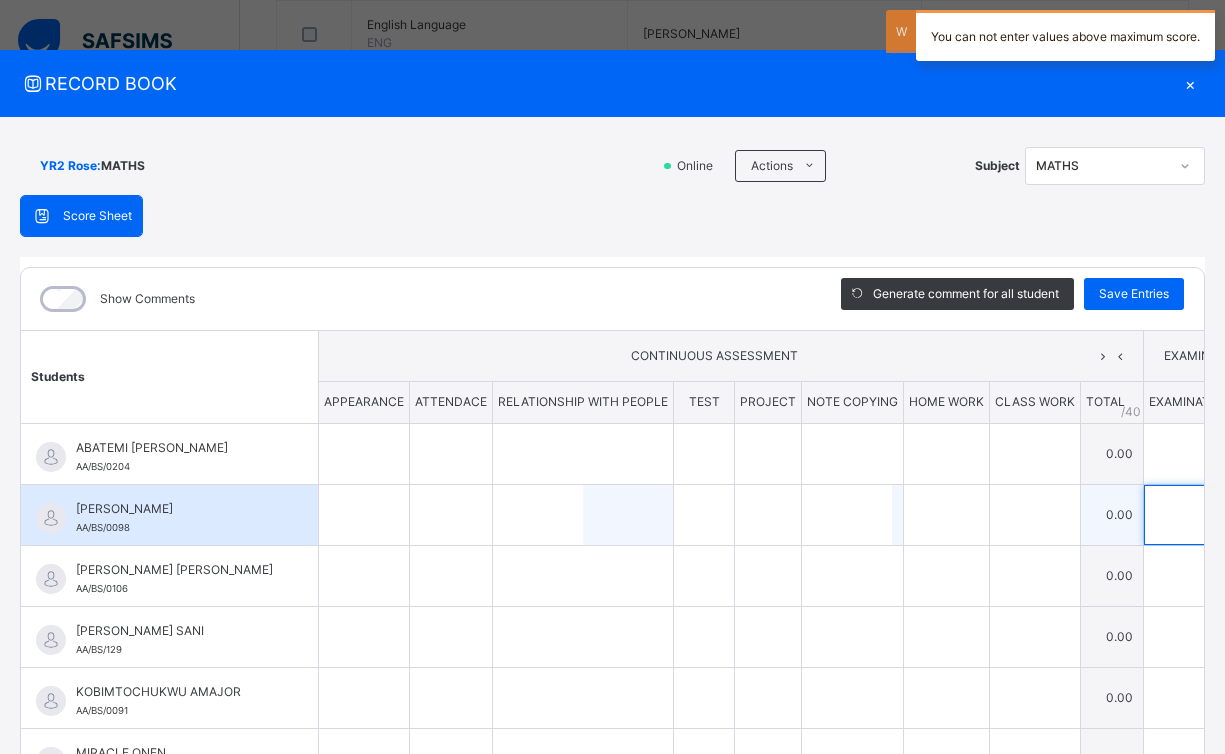 click at bounding box center (1189, 515) 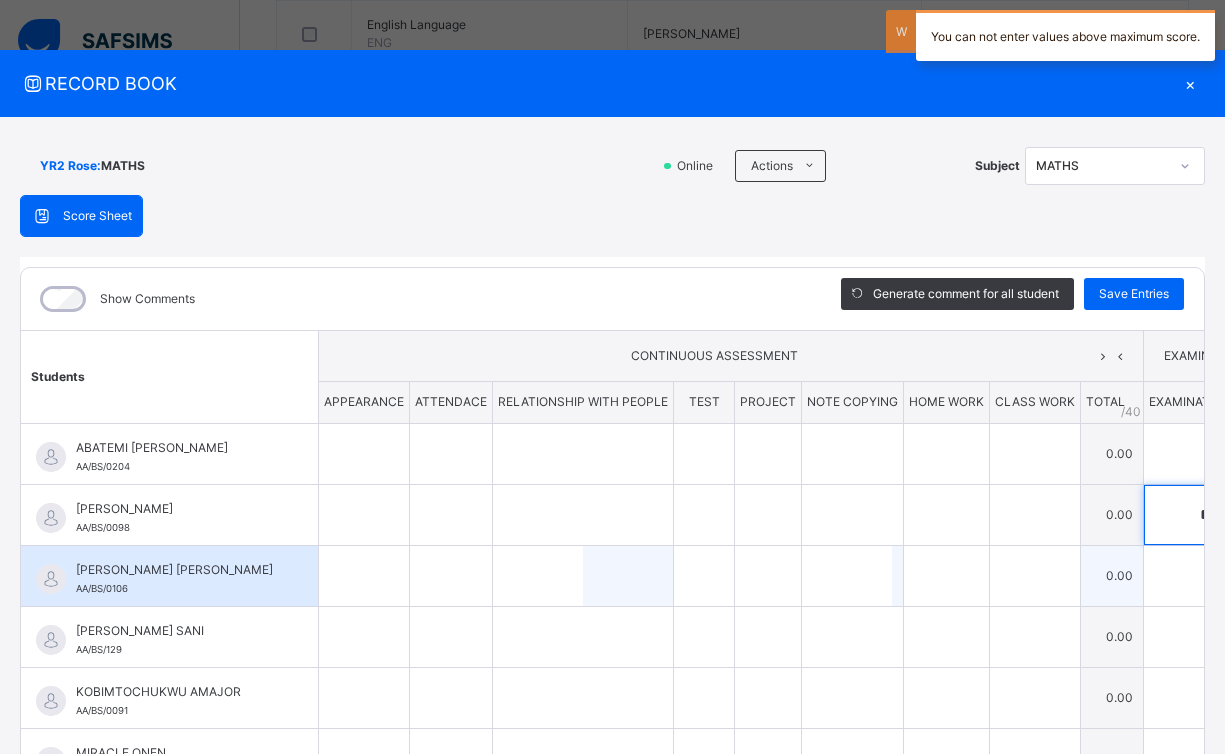 type on "**" 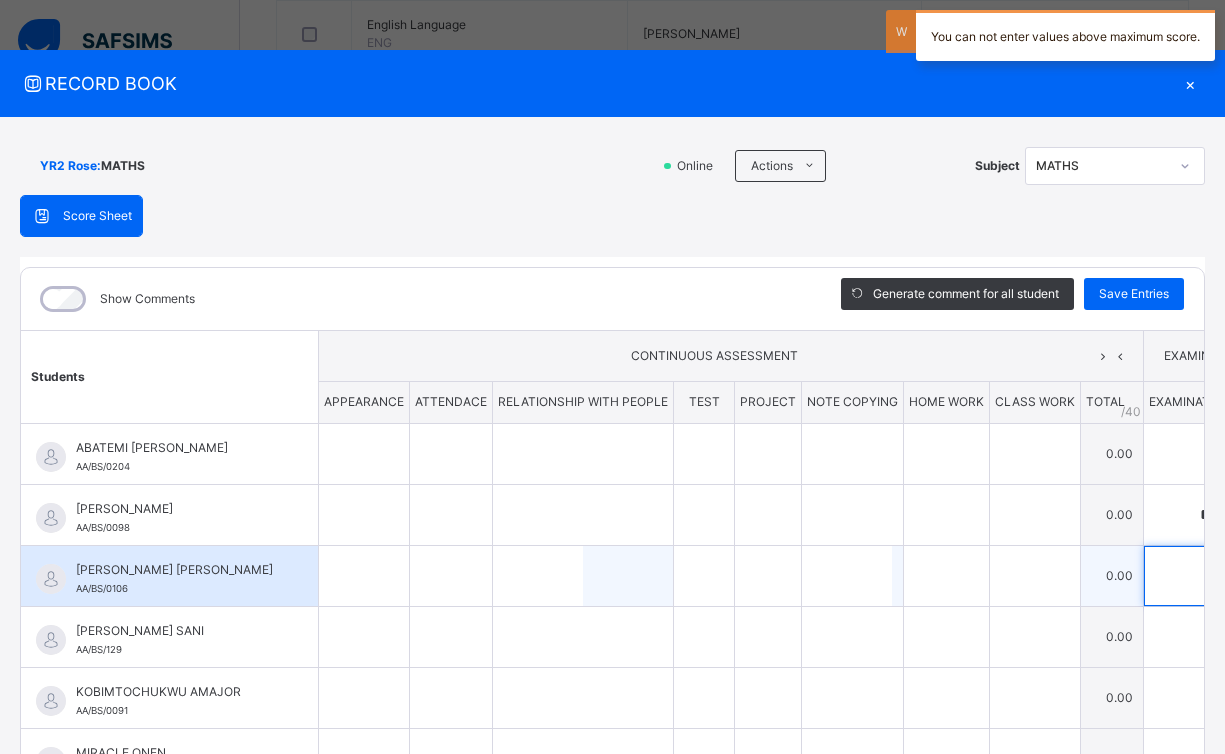 click on "*" at bounding box center (1189, 576) 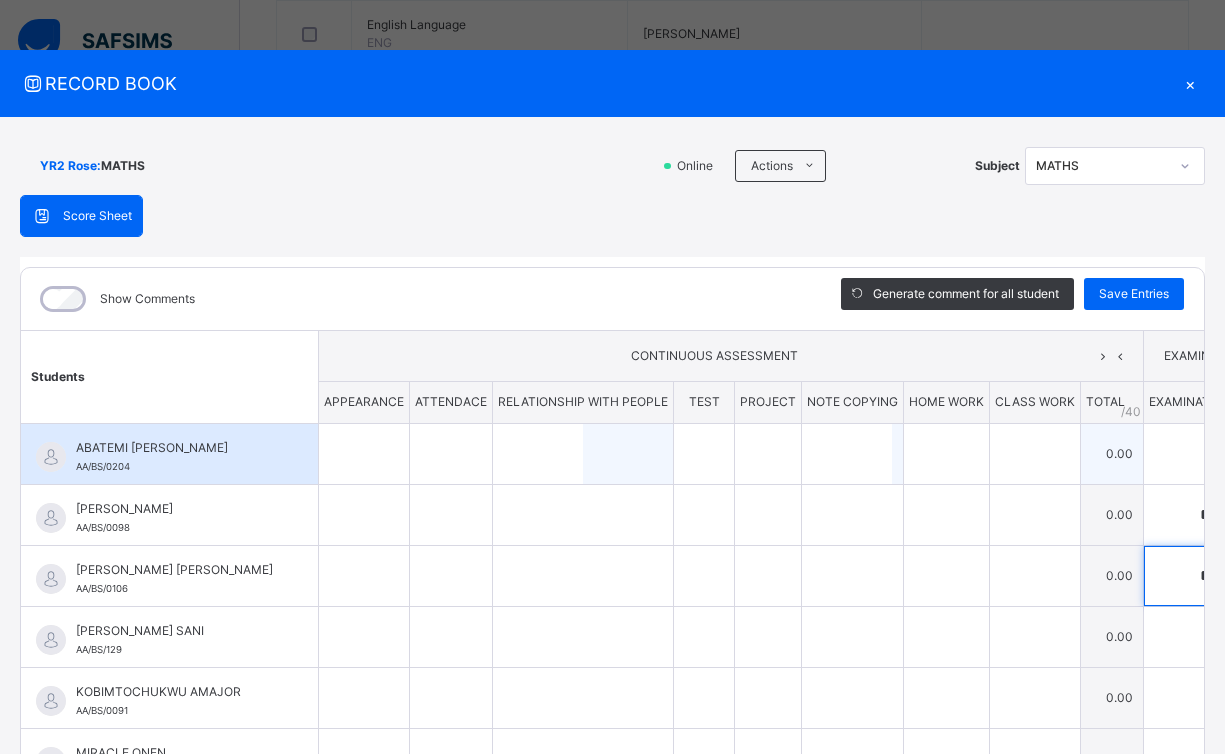 type on "**" 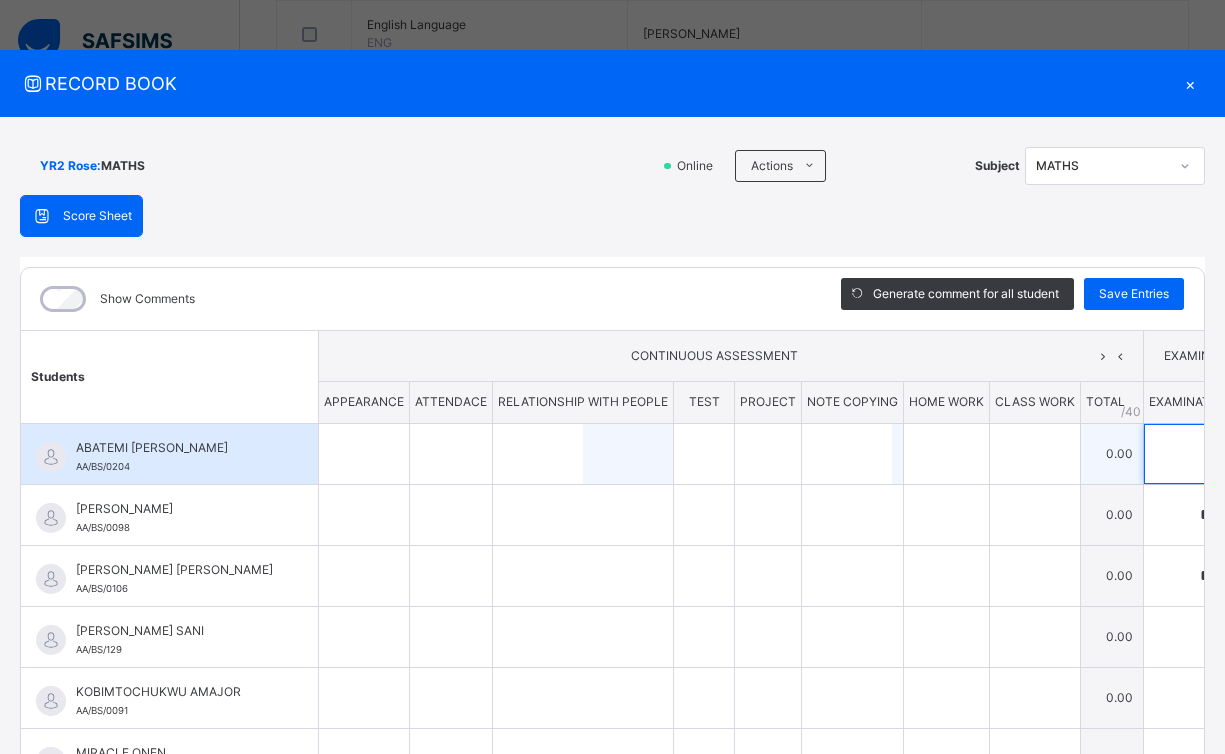 click at bounding box center (1189, 454) 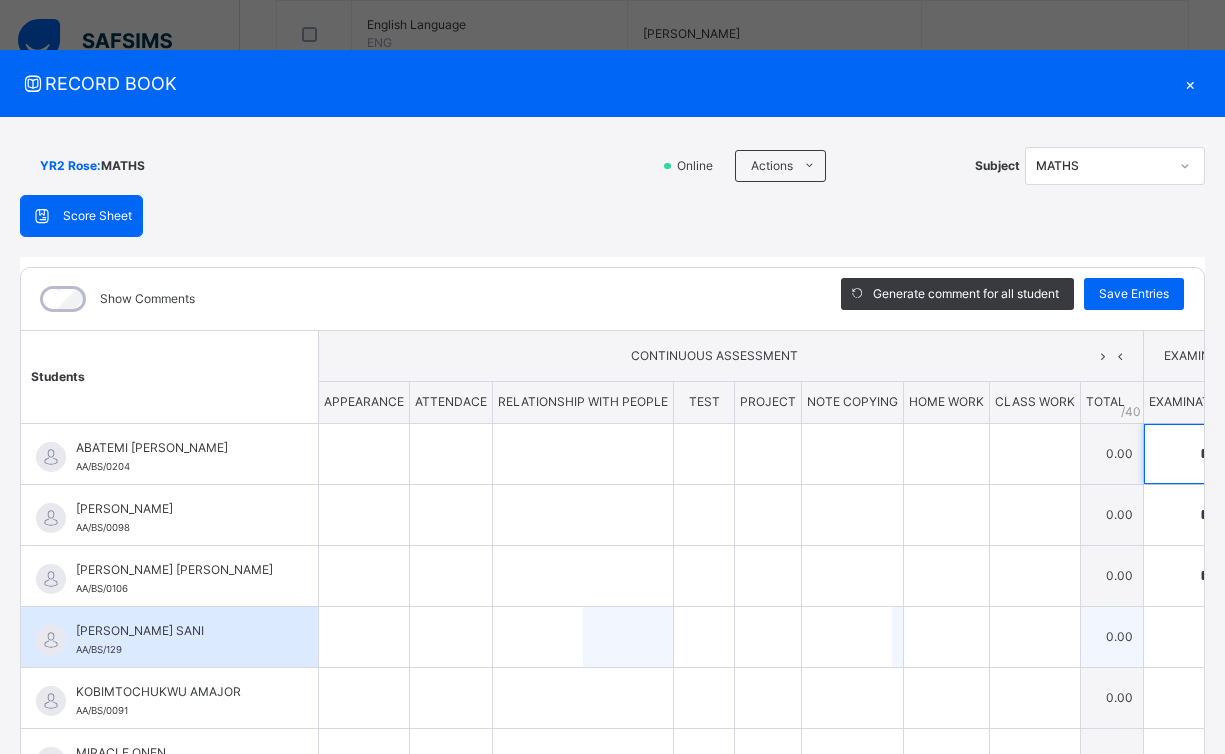 type on "**" 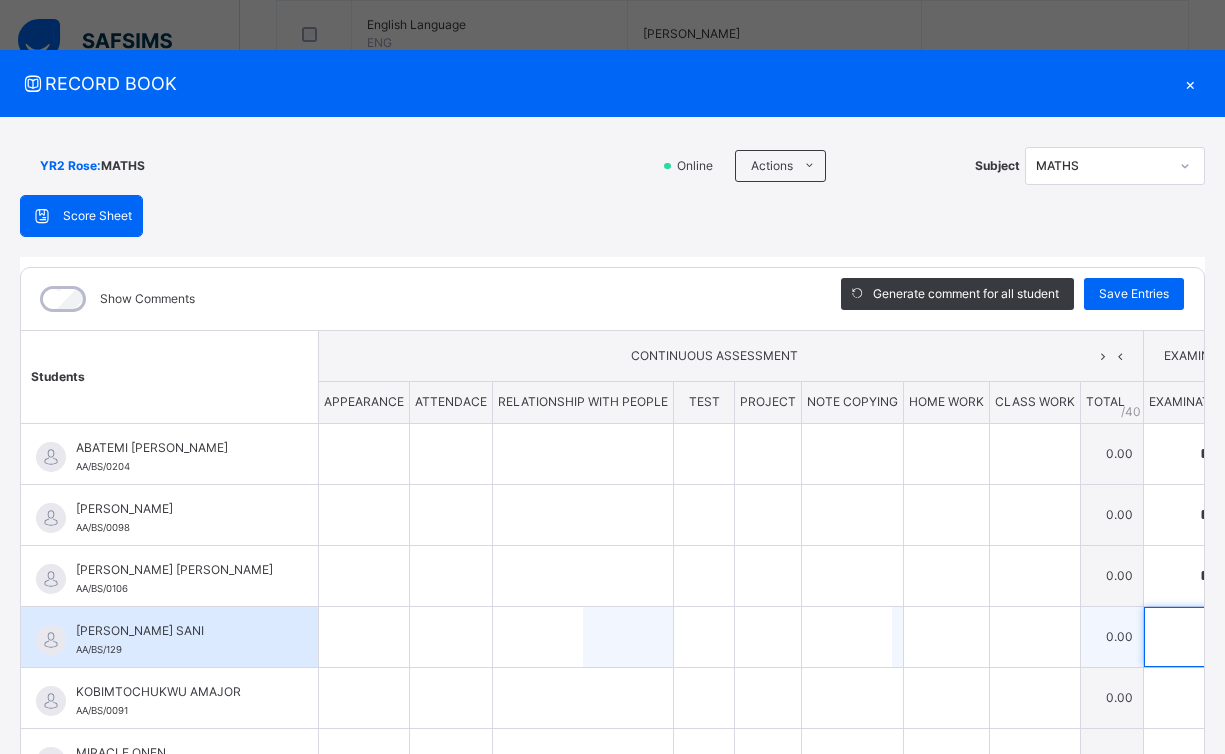 click at bounding box center (1189, 637) 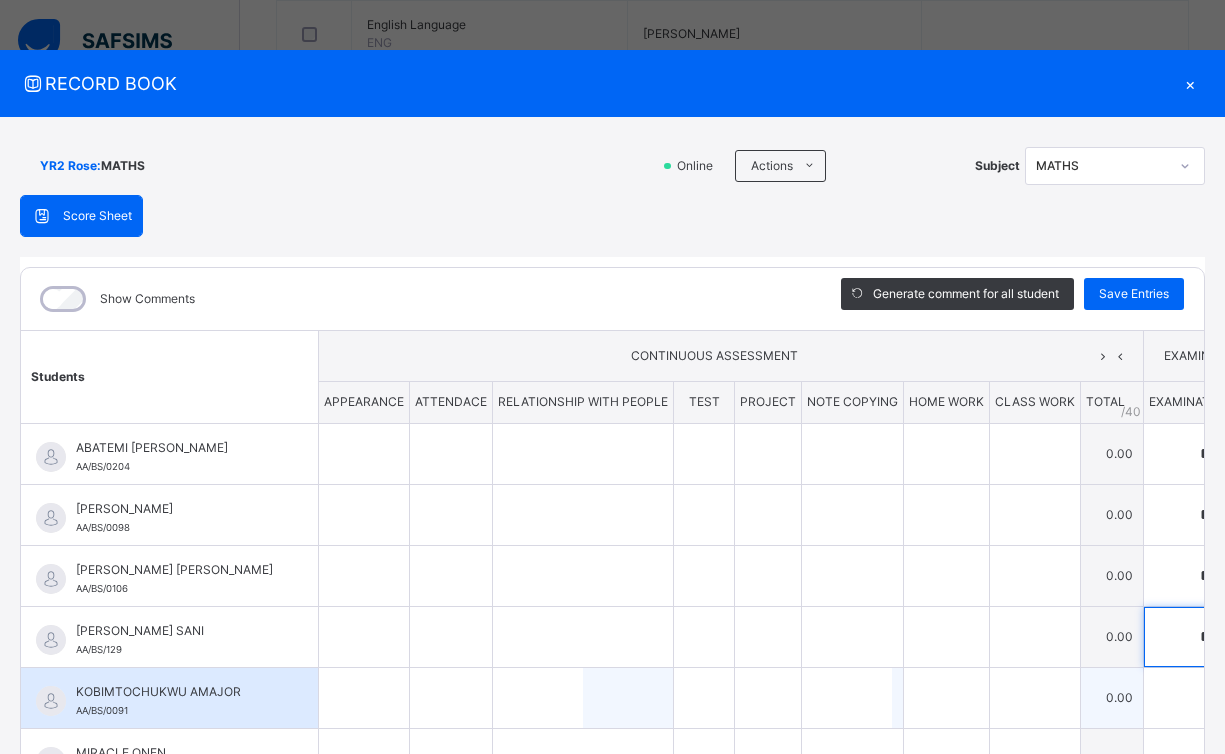 type on "**" 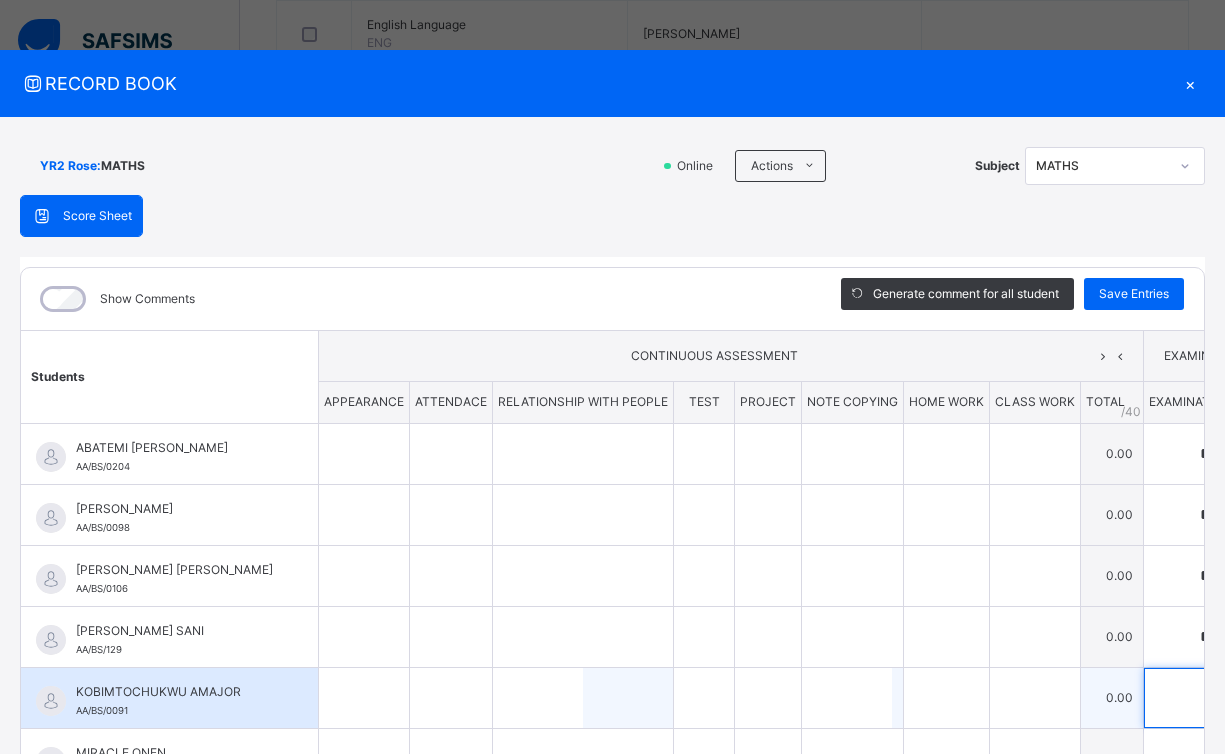 click at bounding box center (1189, 698) 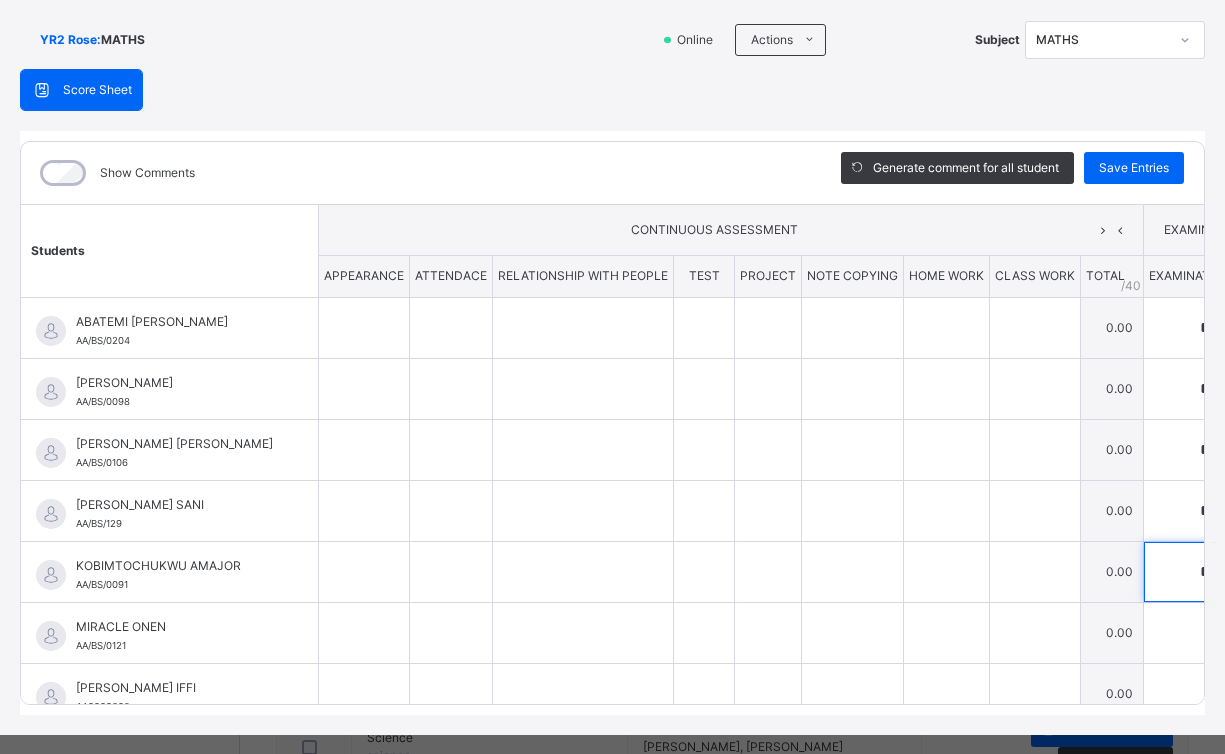 scroll, scrollTop: 172, scrollLeft: 0, axis: vertical 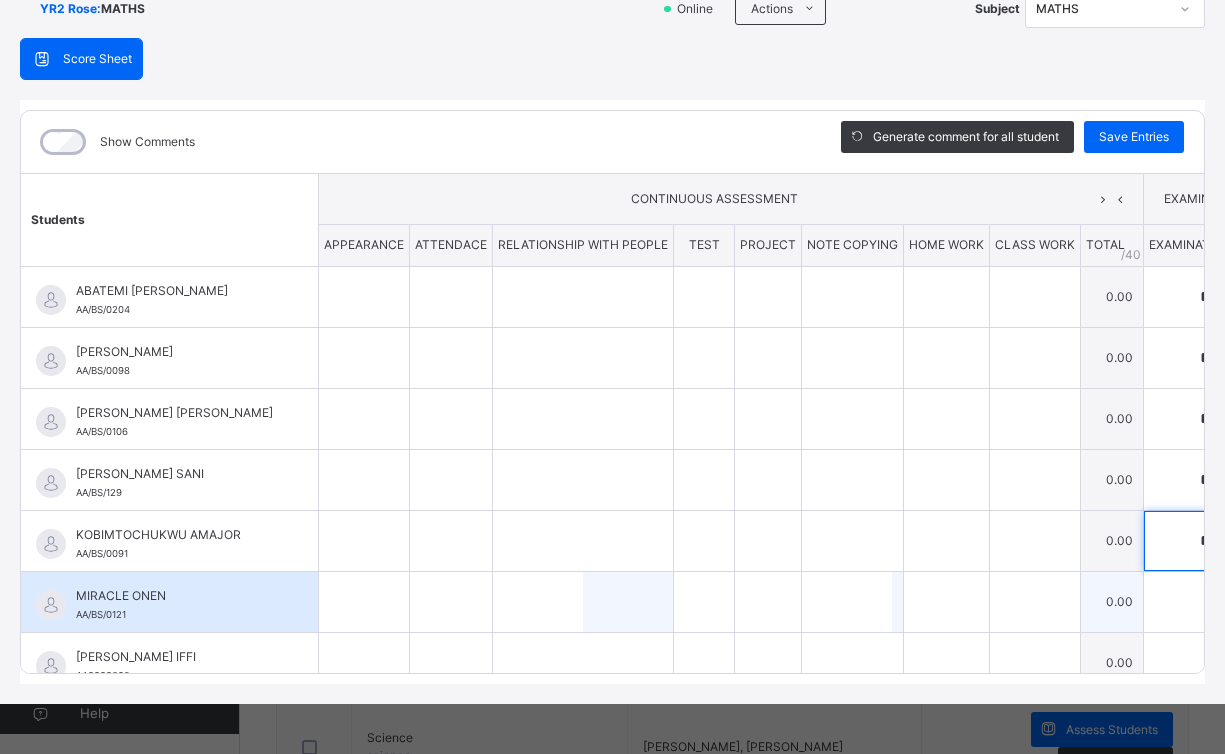 type on "**" 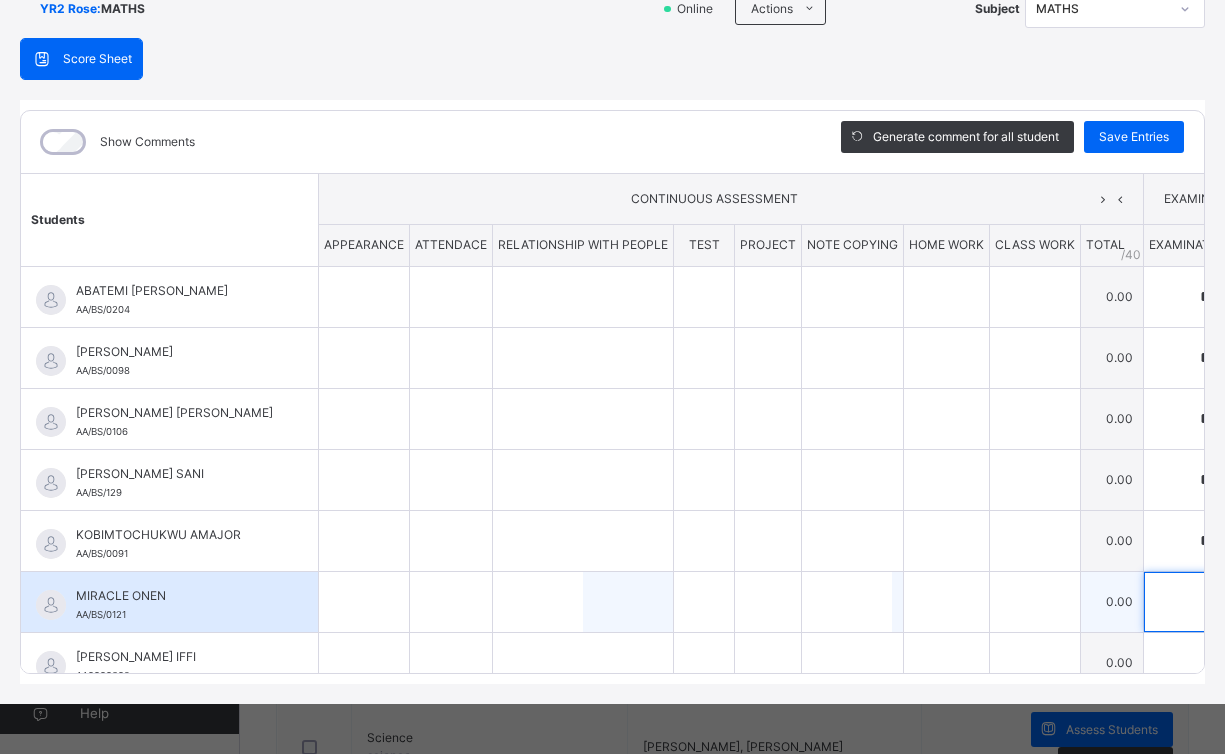 click at bounding box center (1189, 602) 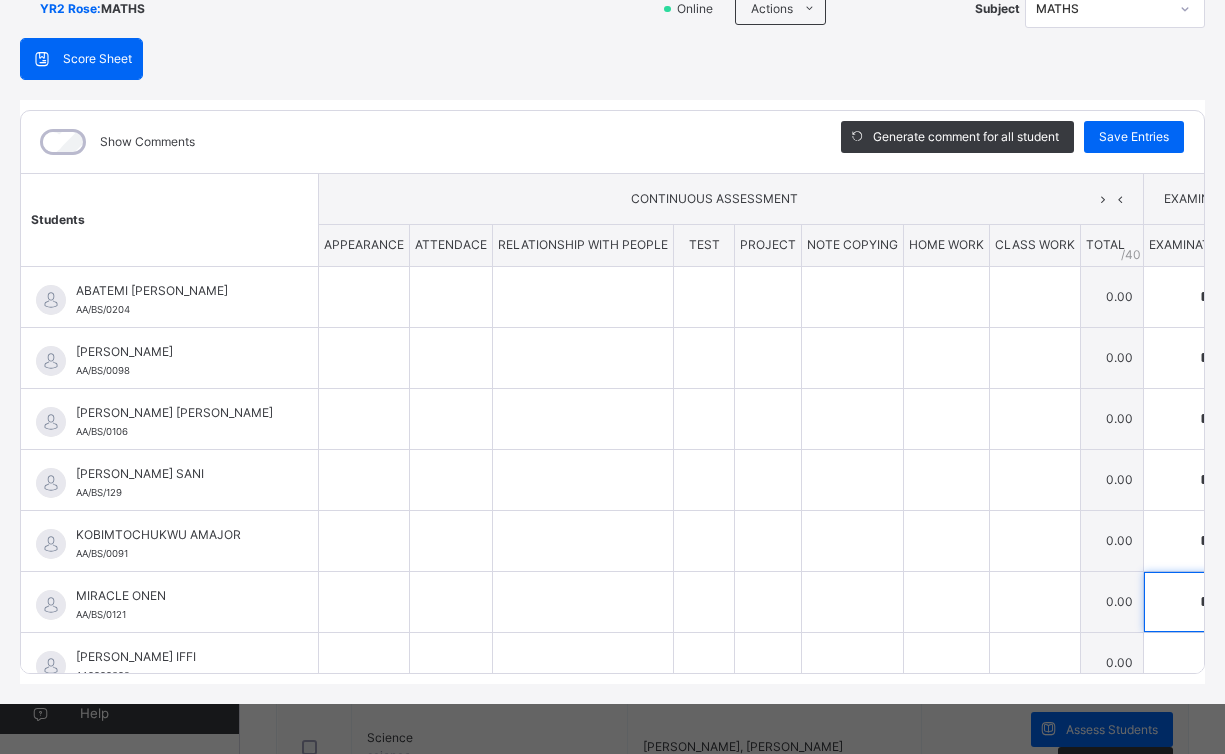scroll, scrollTop: 177, scrollLeft: 0, axis: vertical 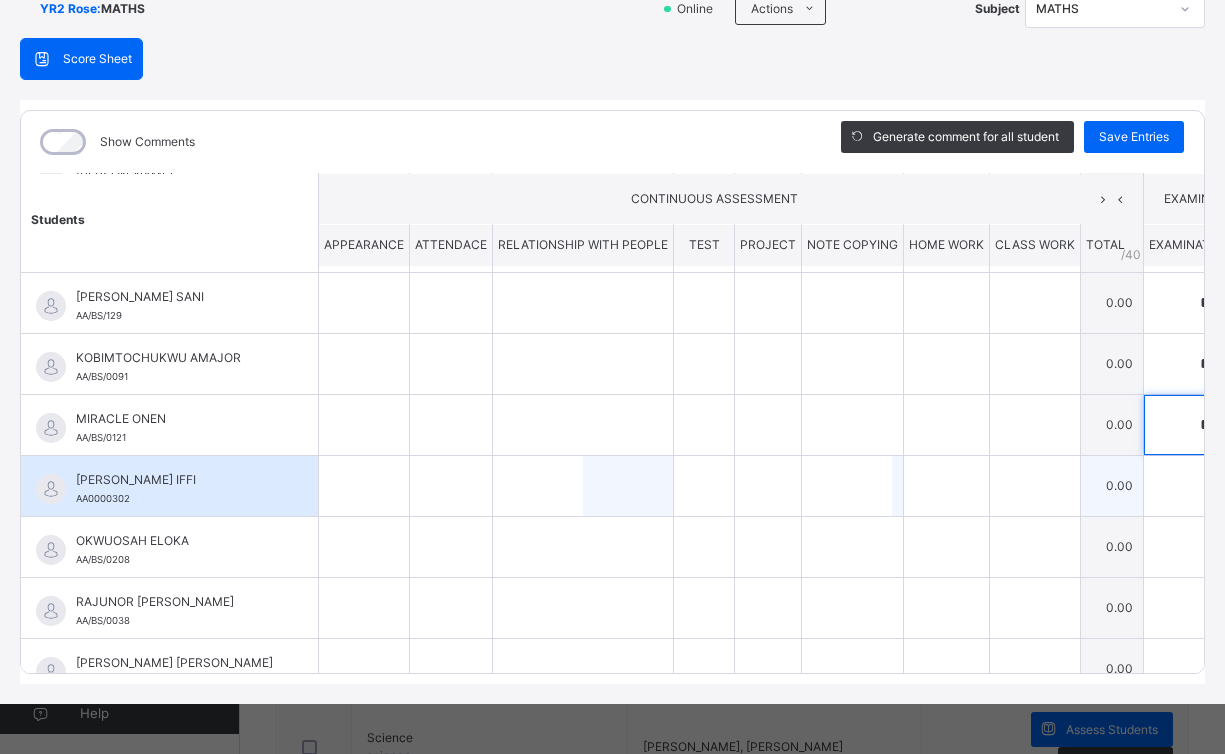 type on "**" 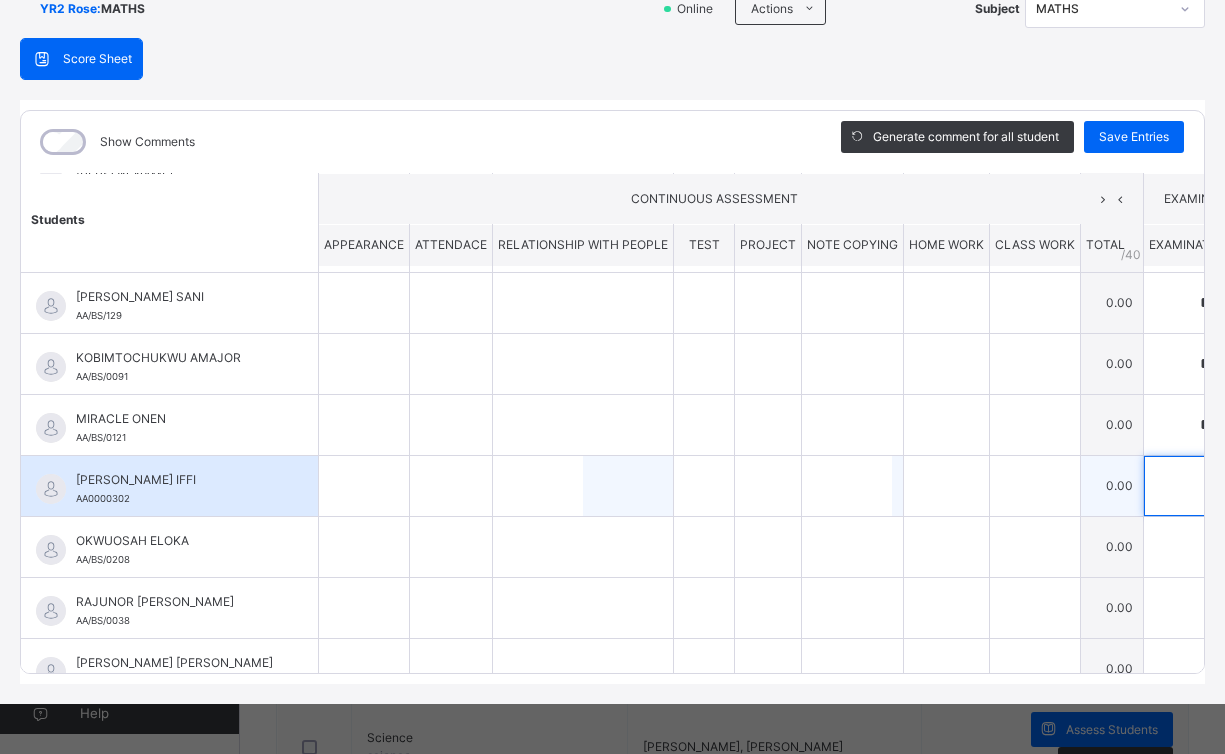 click at bounding box center (1189, 486) 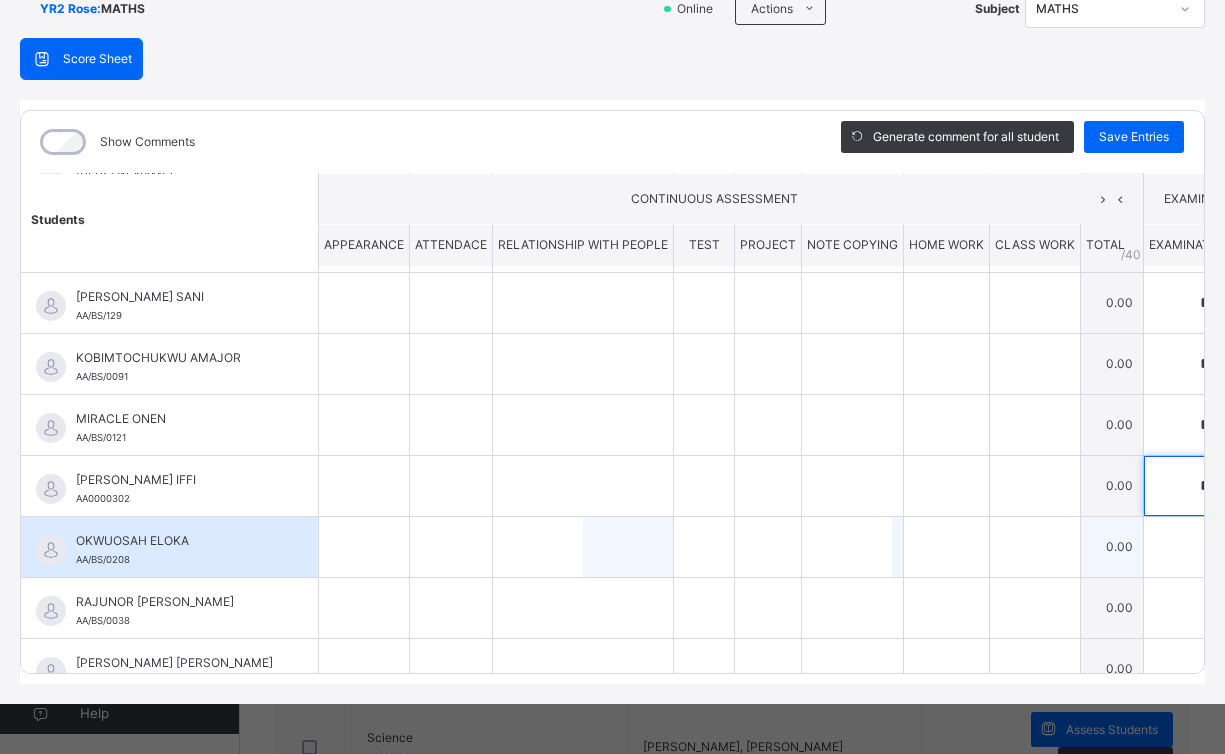type on "**" 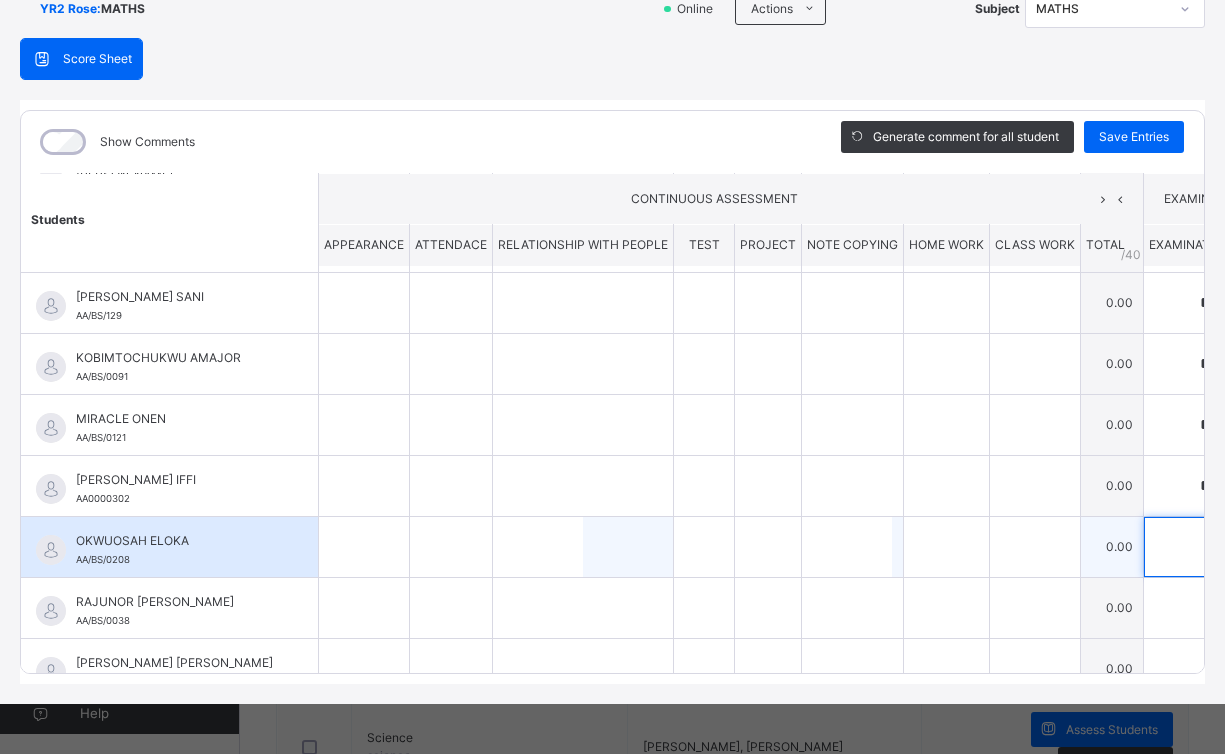 click at bounding box center (1189, 547) 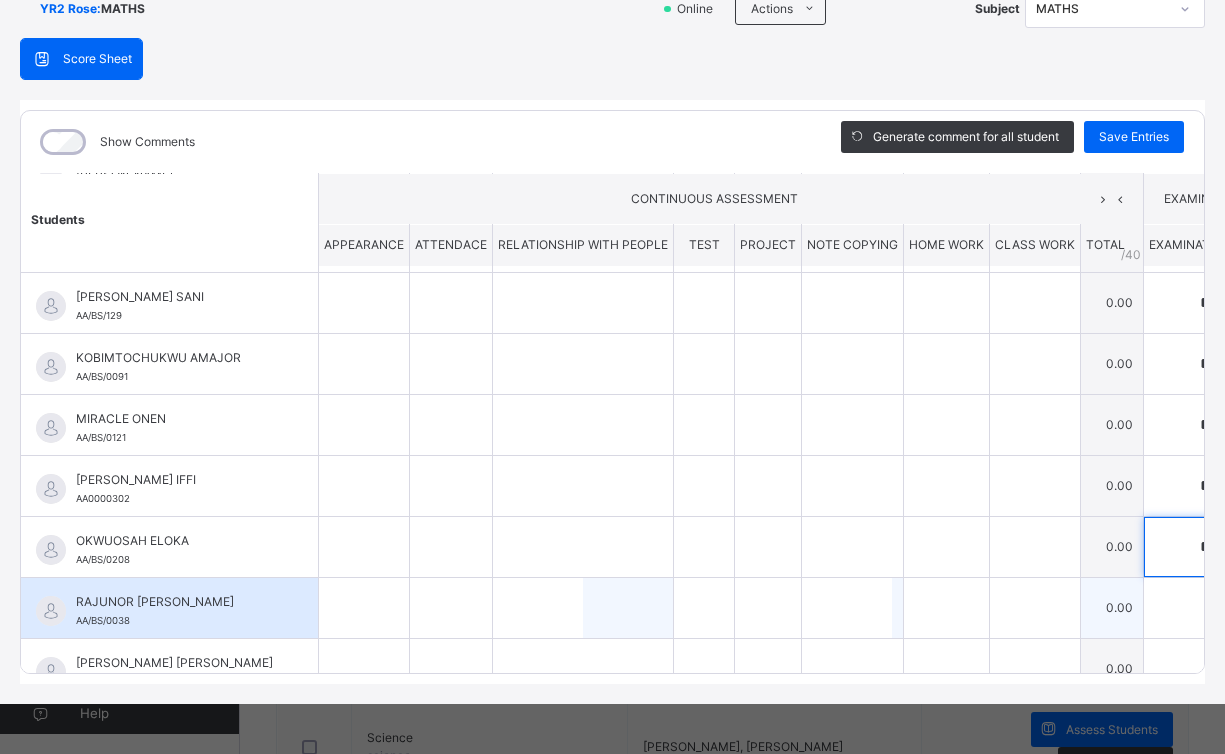 type on "**" 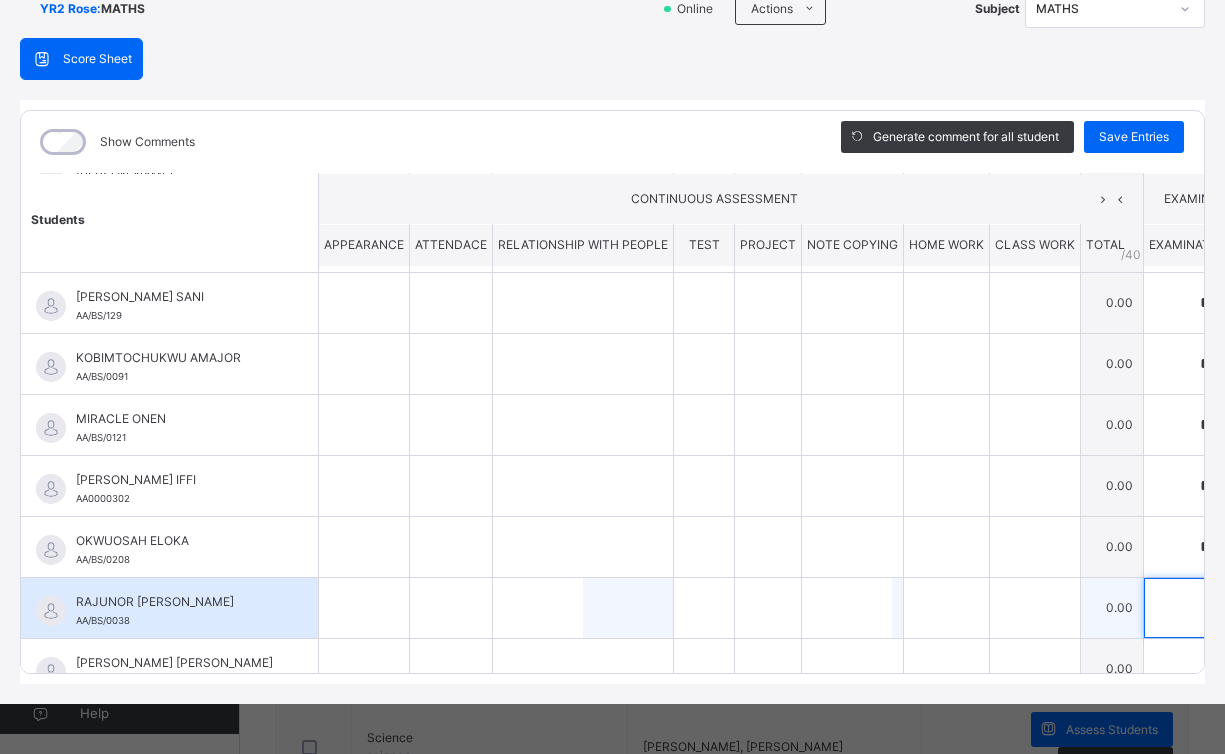 click at bounding box center [1189, 608] 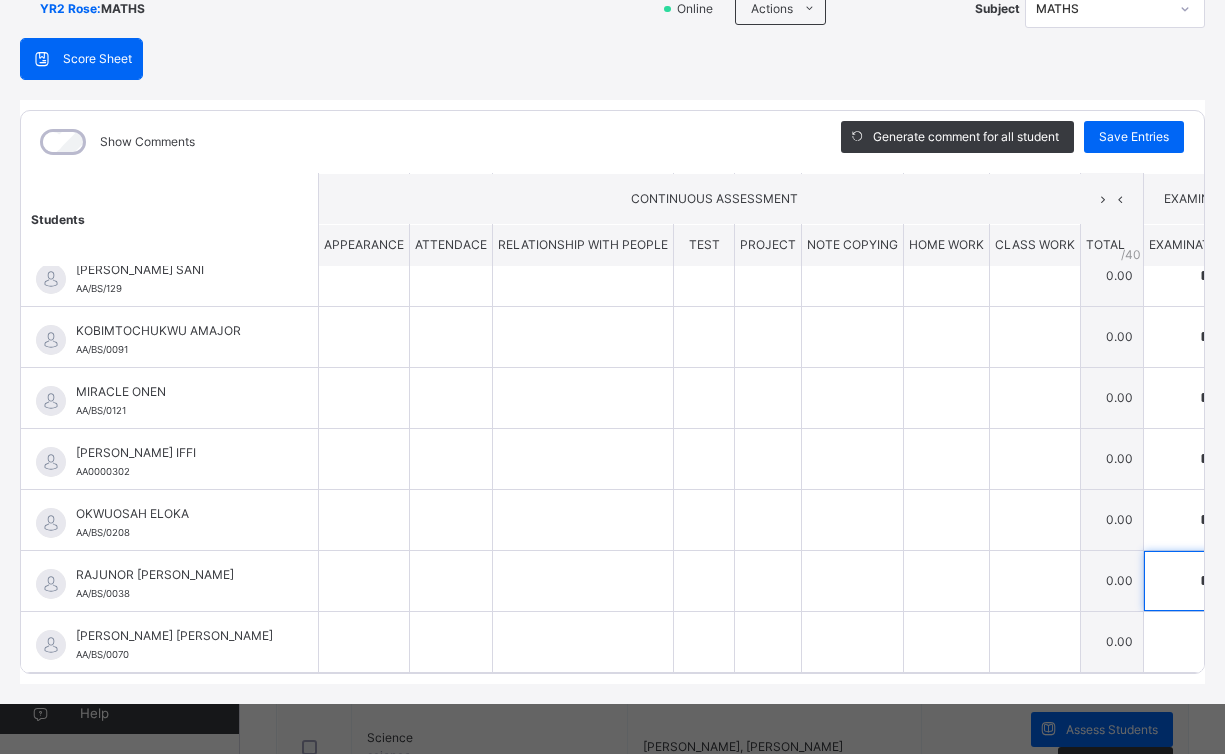 scroll, scrollTop: 219, scrollLeft: 0, axis: vertical 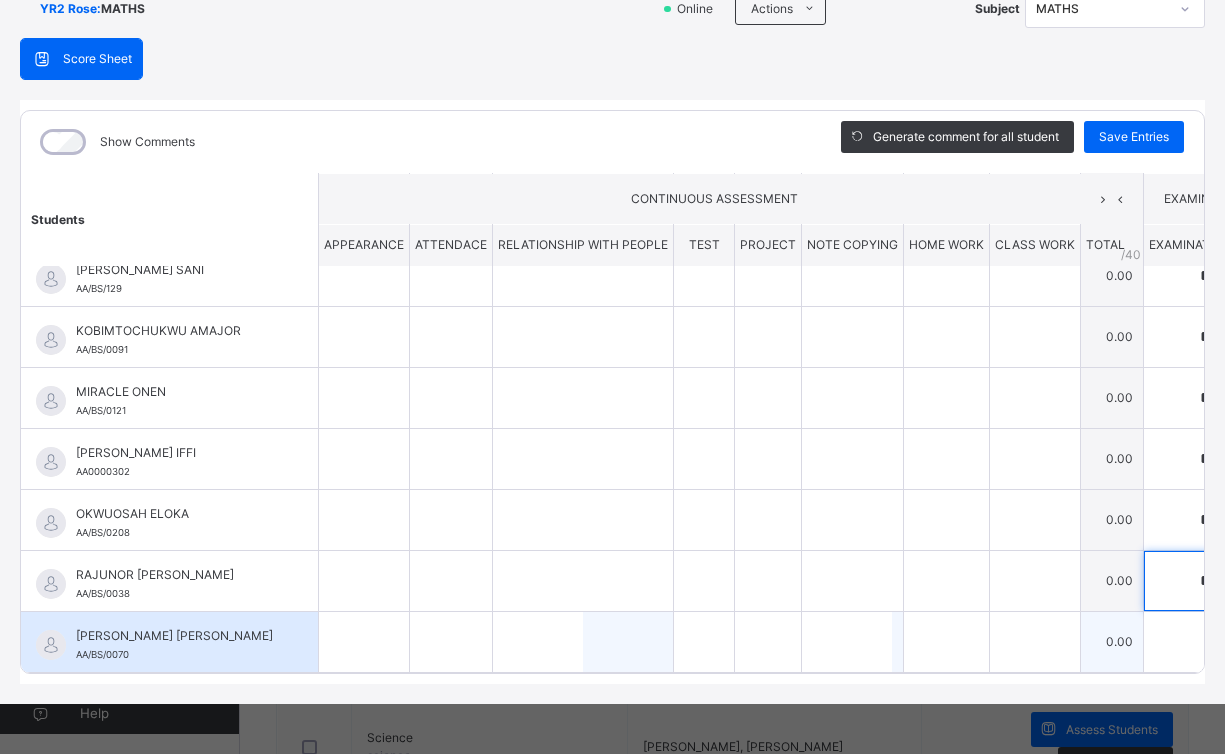 type on "**" 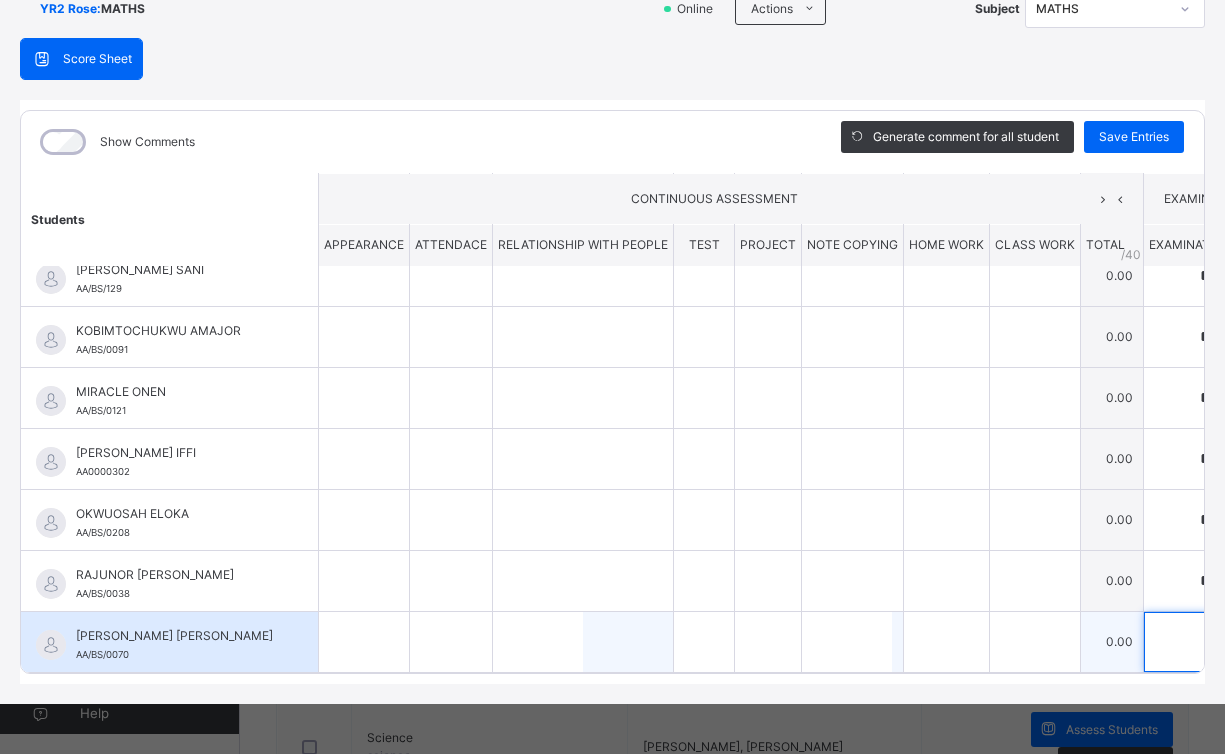 click at bounding box center (1189, 642) 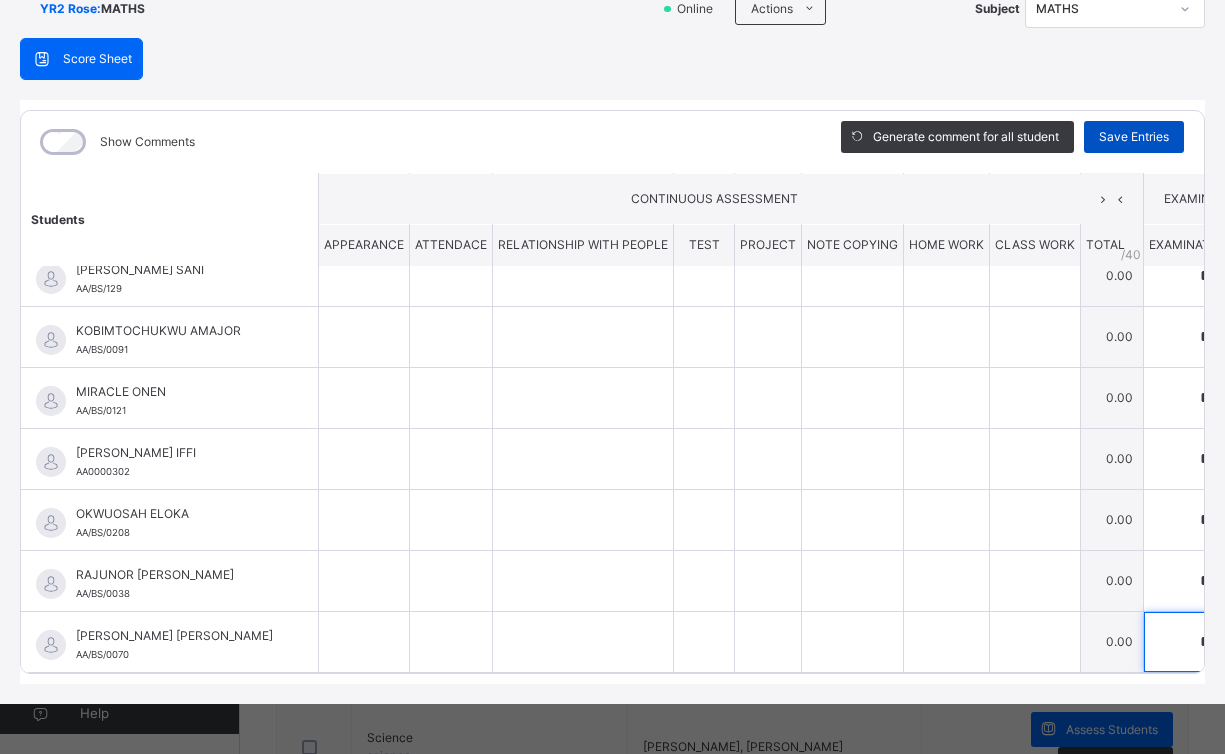 type on "**" 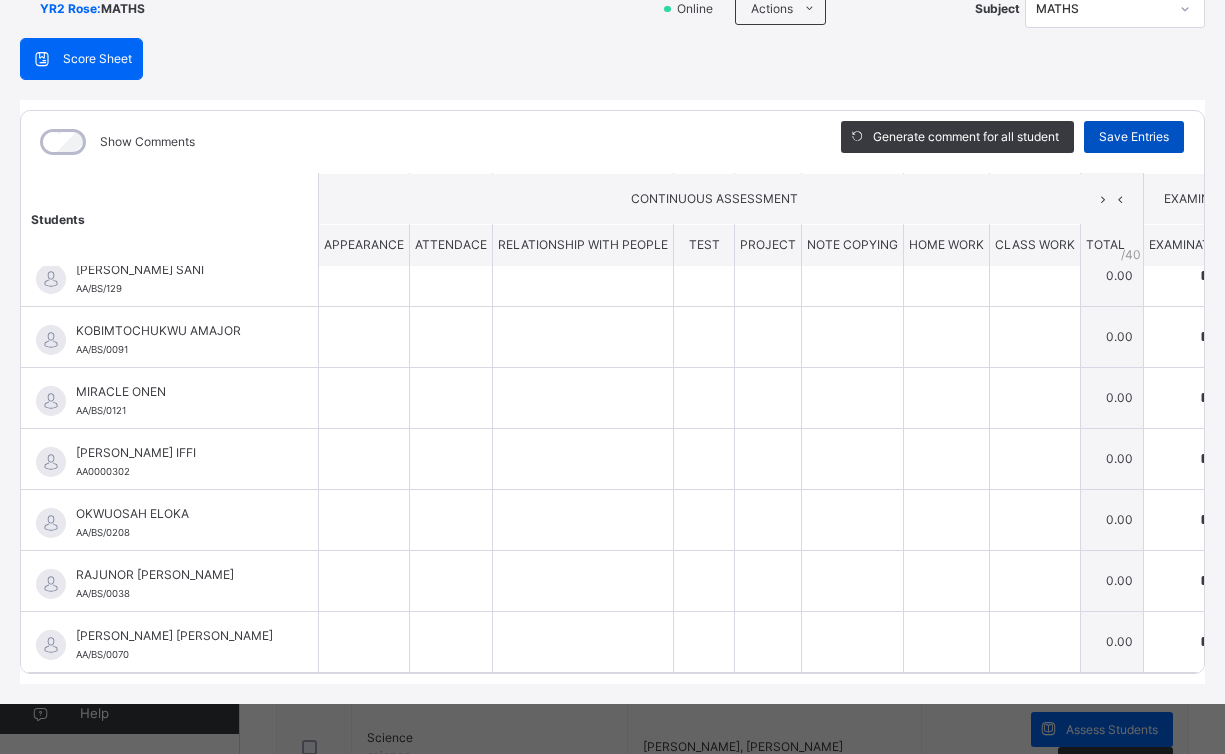 click on "Save Entries" at bounding box center (1134, 137) 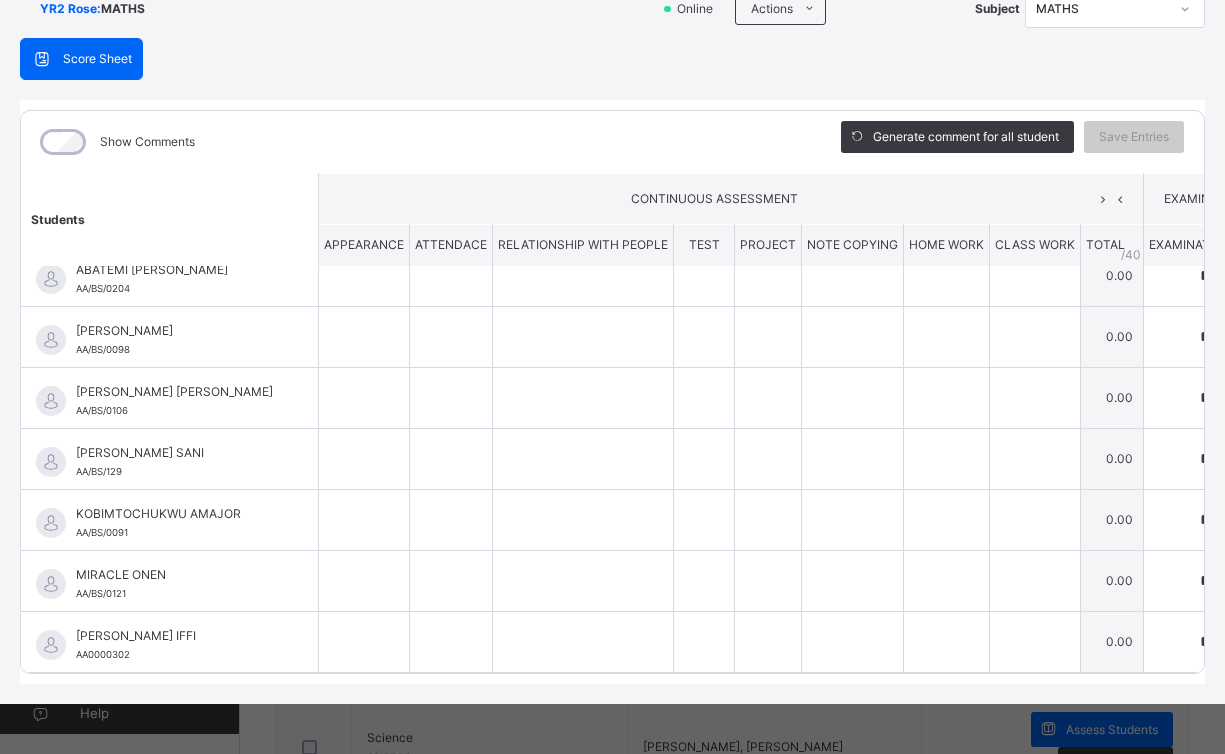 scroll, scrollTop: 40, scrollLeft: 0, axis: vertical 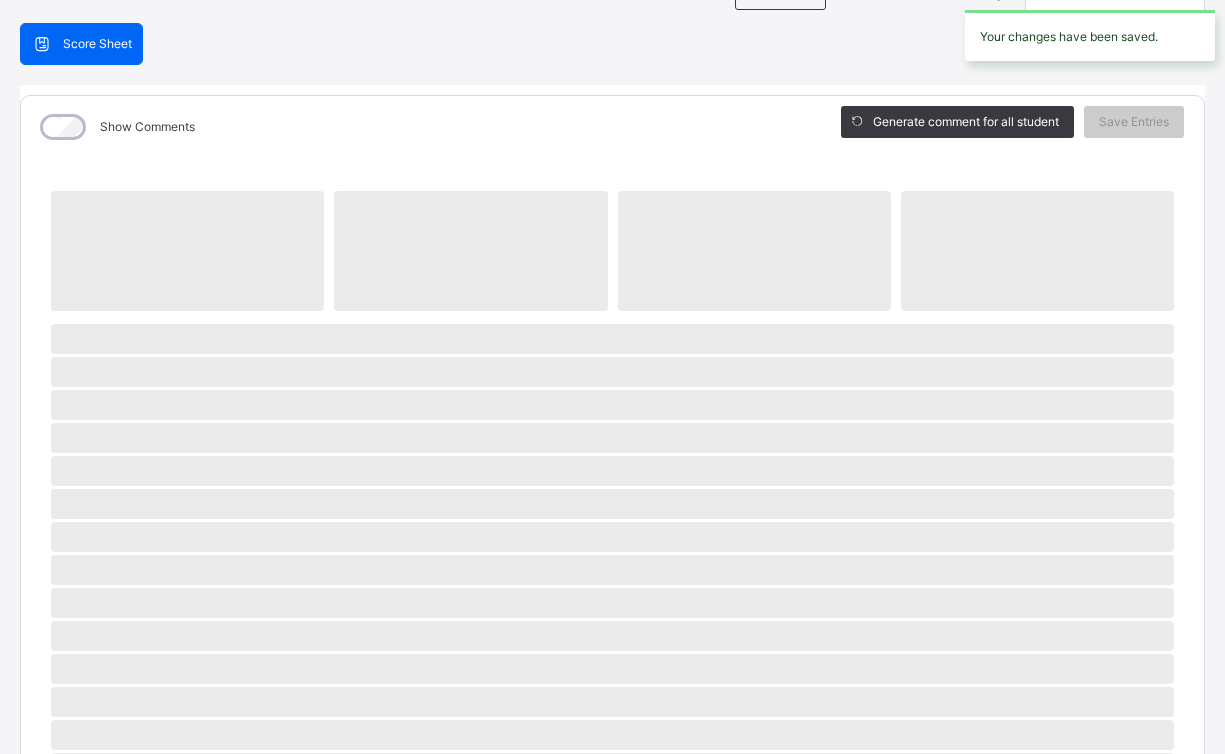 drag, startPoint x: 1209, startPoint y: 633, endPoint x: 1022, endPoint y: 567, distance: 198.30531 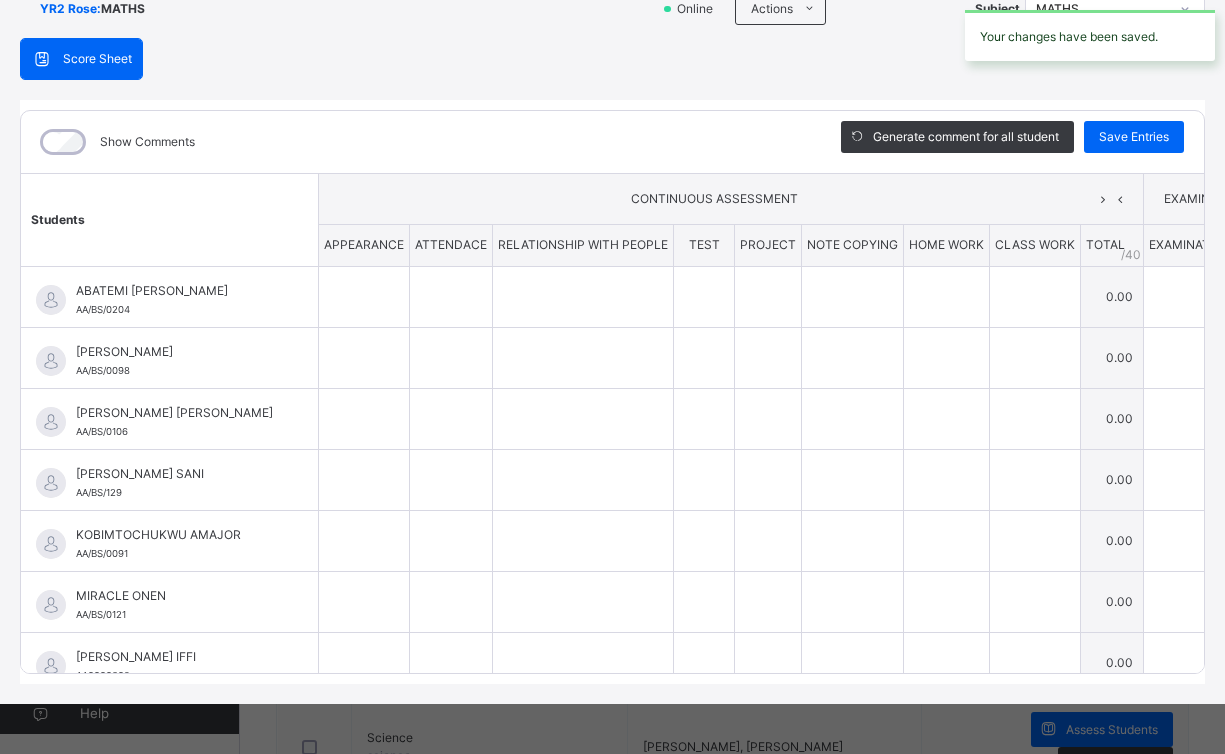 type on "**" 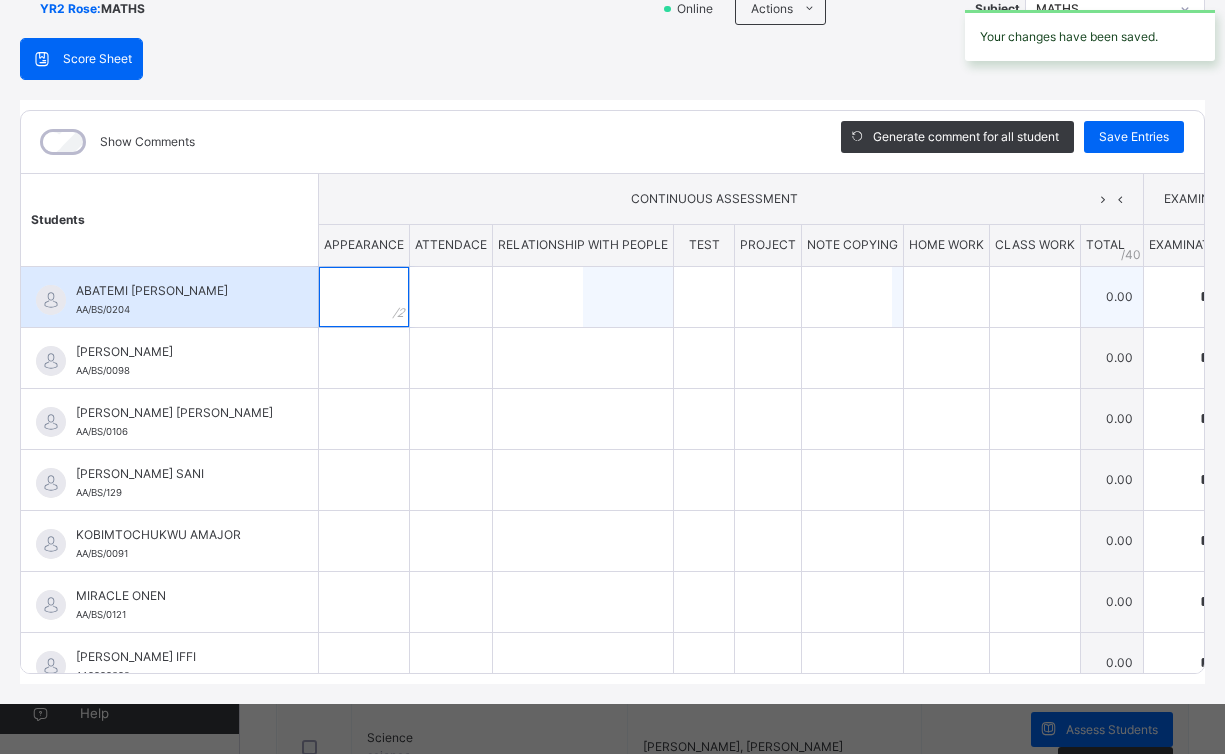 click at bounding box center (364, 297) 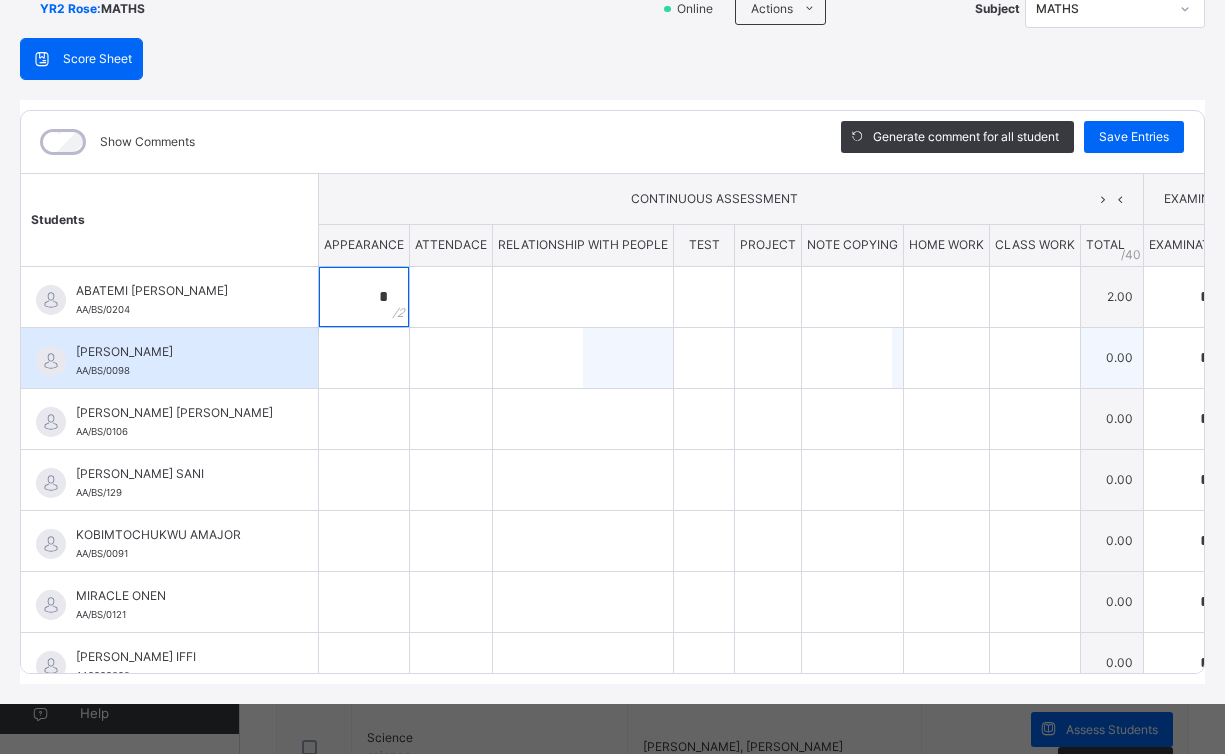 type on "*" 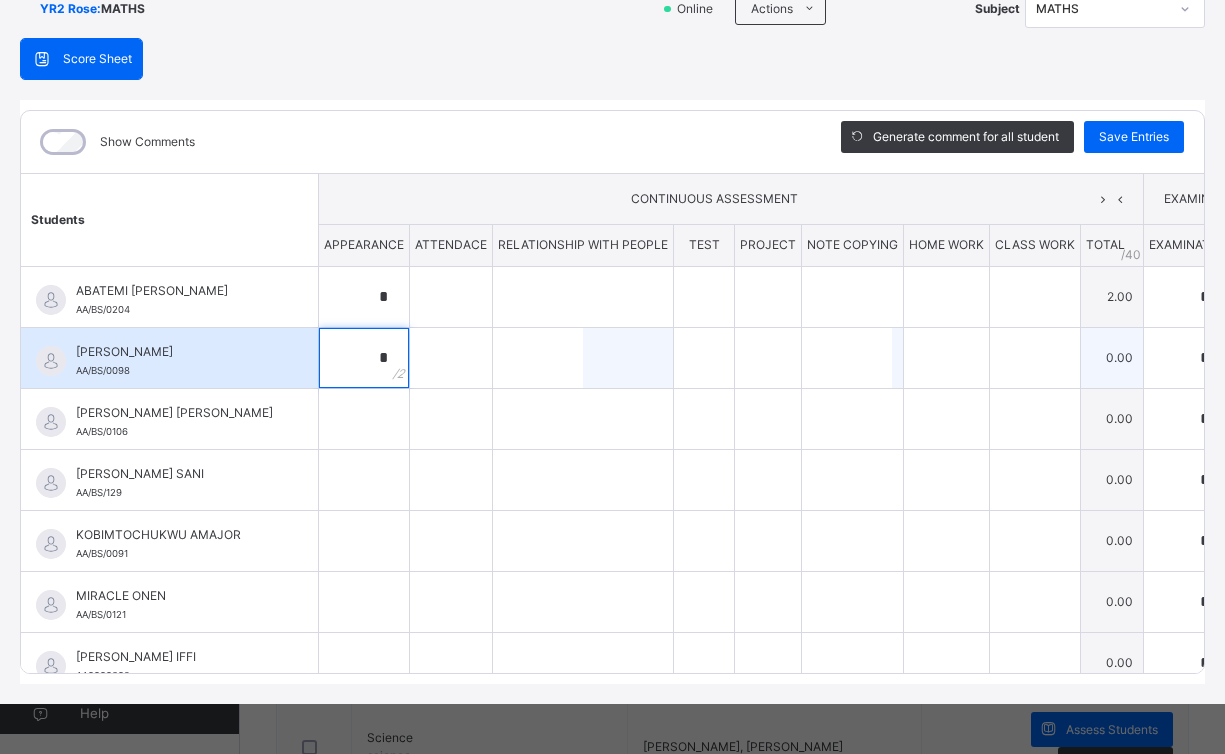 click on "*" at bounding box center [364, 358] 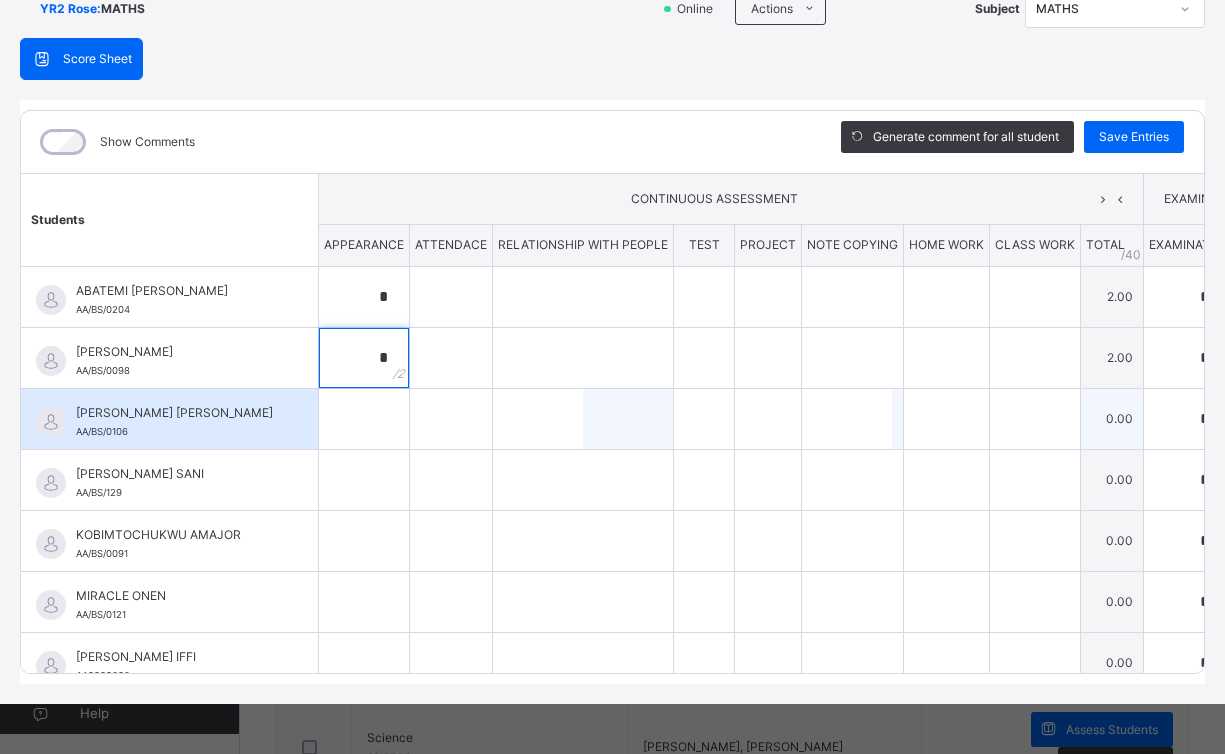 type on "*" 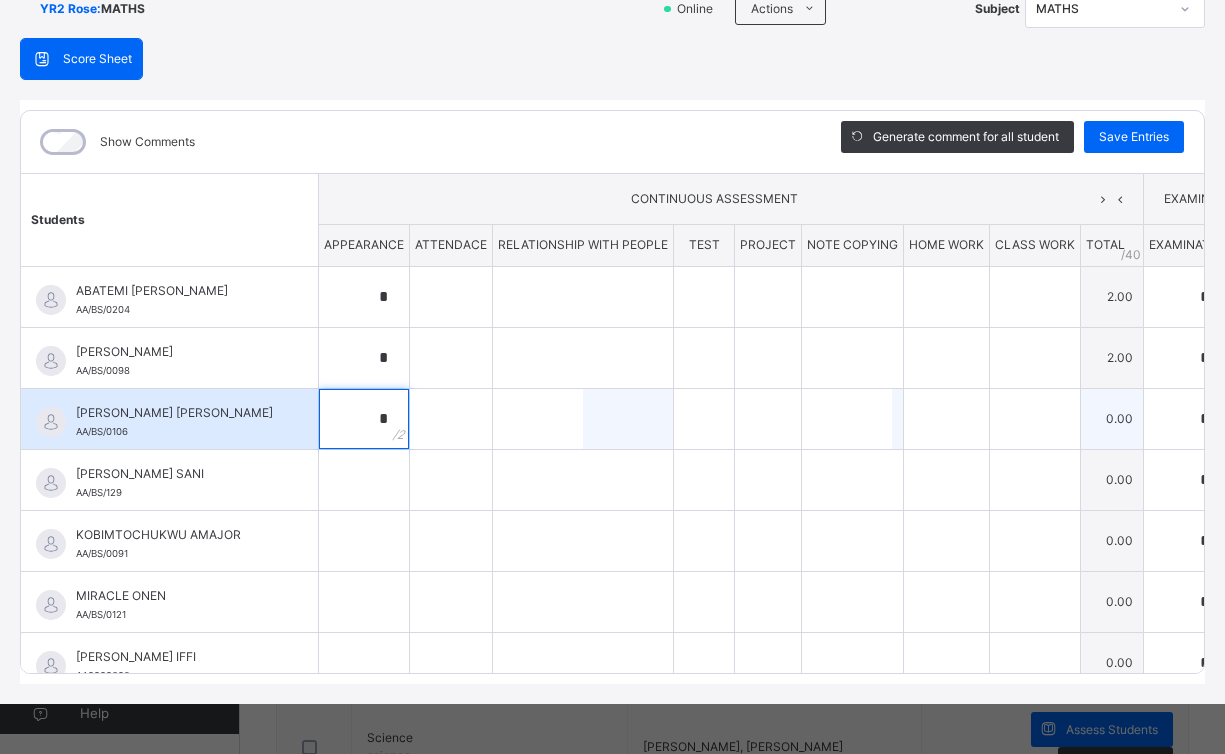 click on "*" at bounding box center [364, 419] 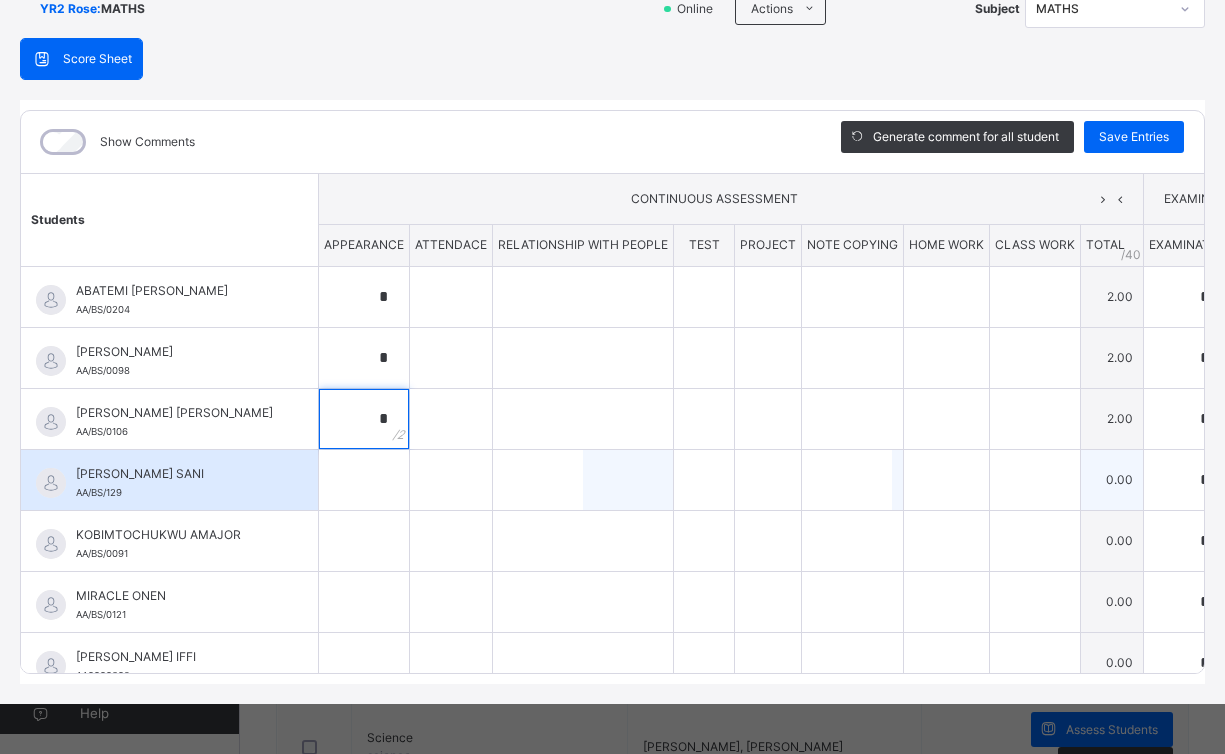 type on "*" 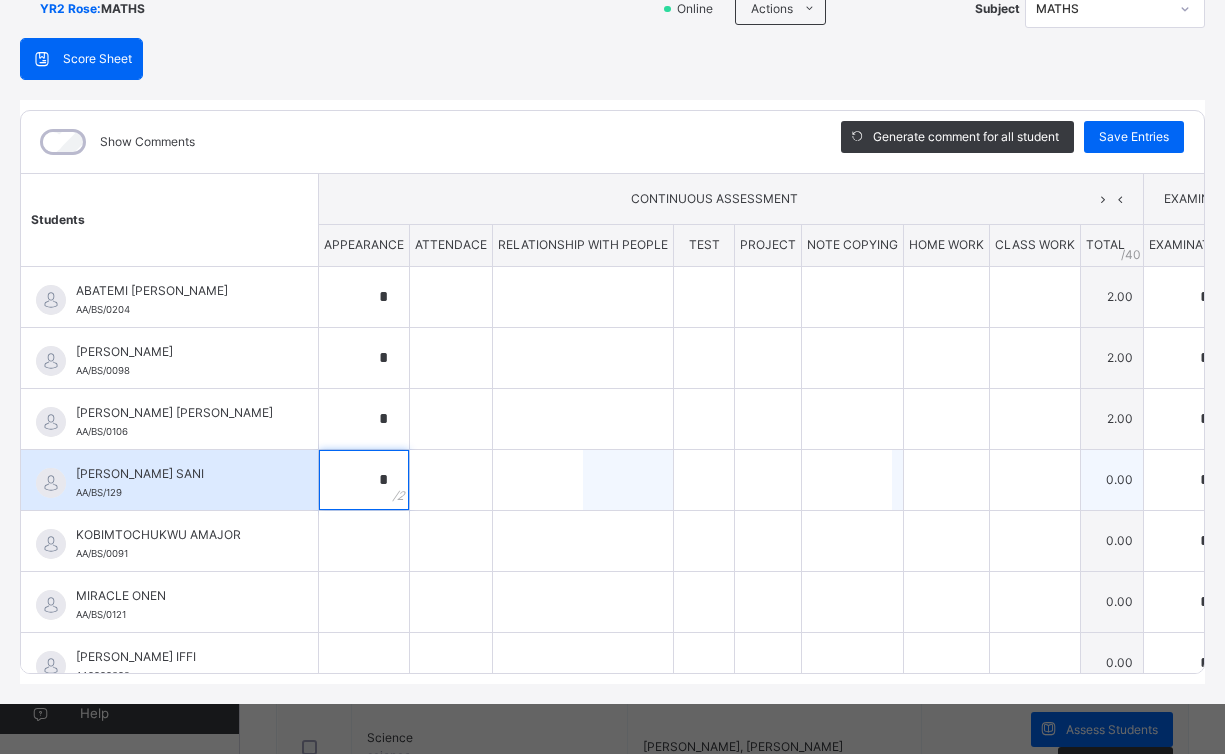 click on "*" at bounding box center [364, 480] 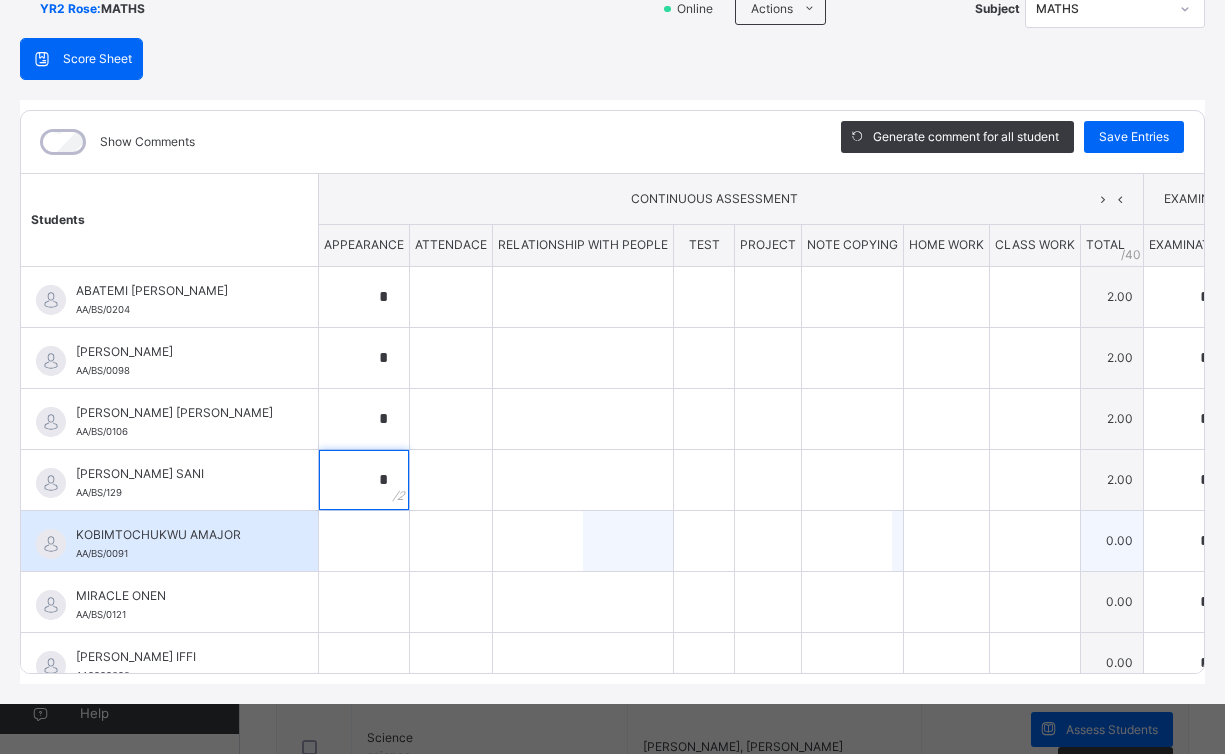 type on "*" 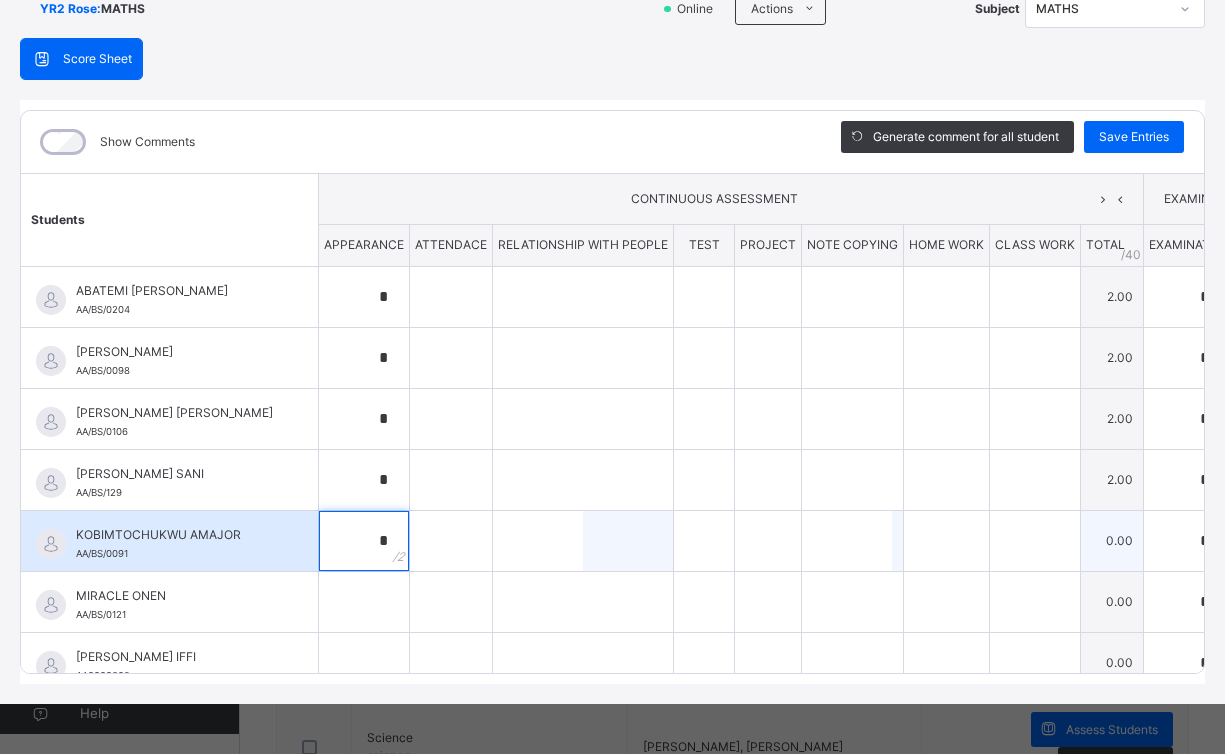 click on "*" at bounding box center (364, 541) 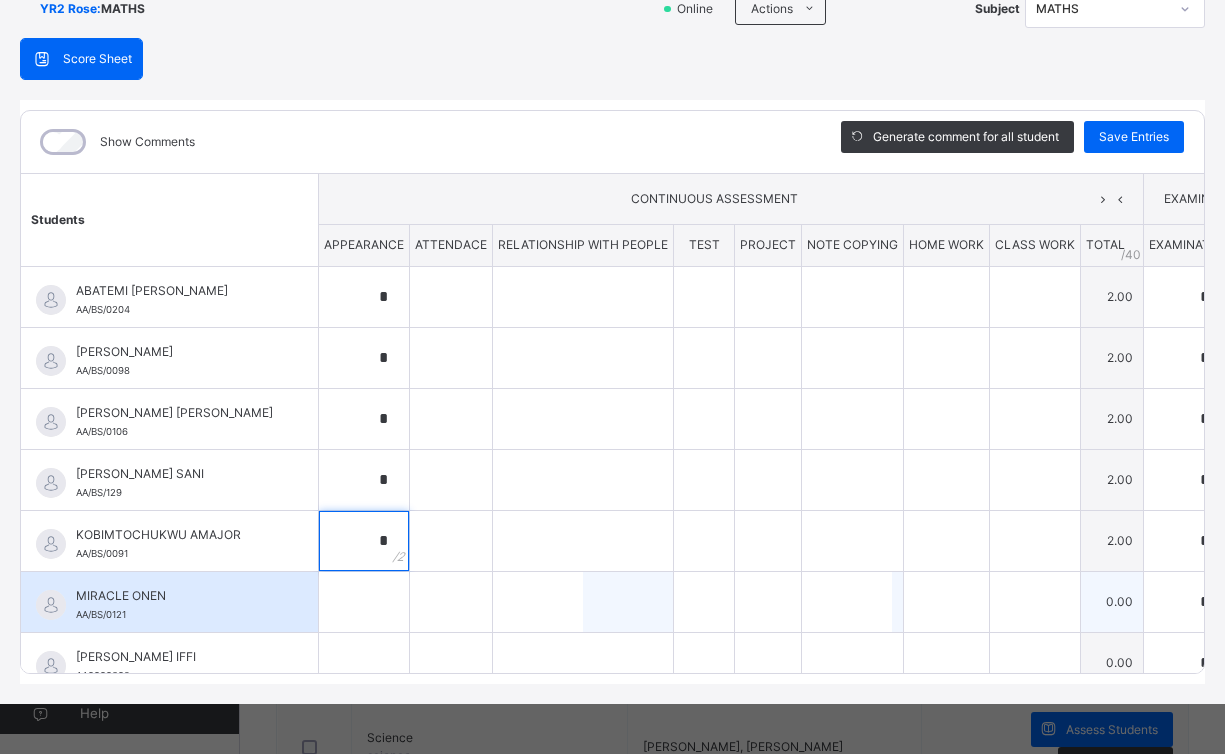 type on "*" 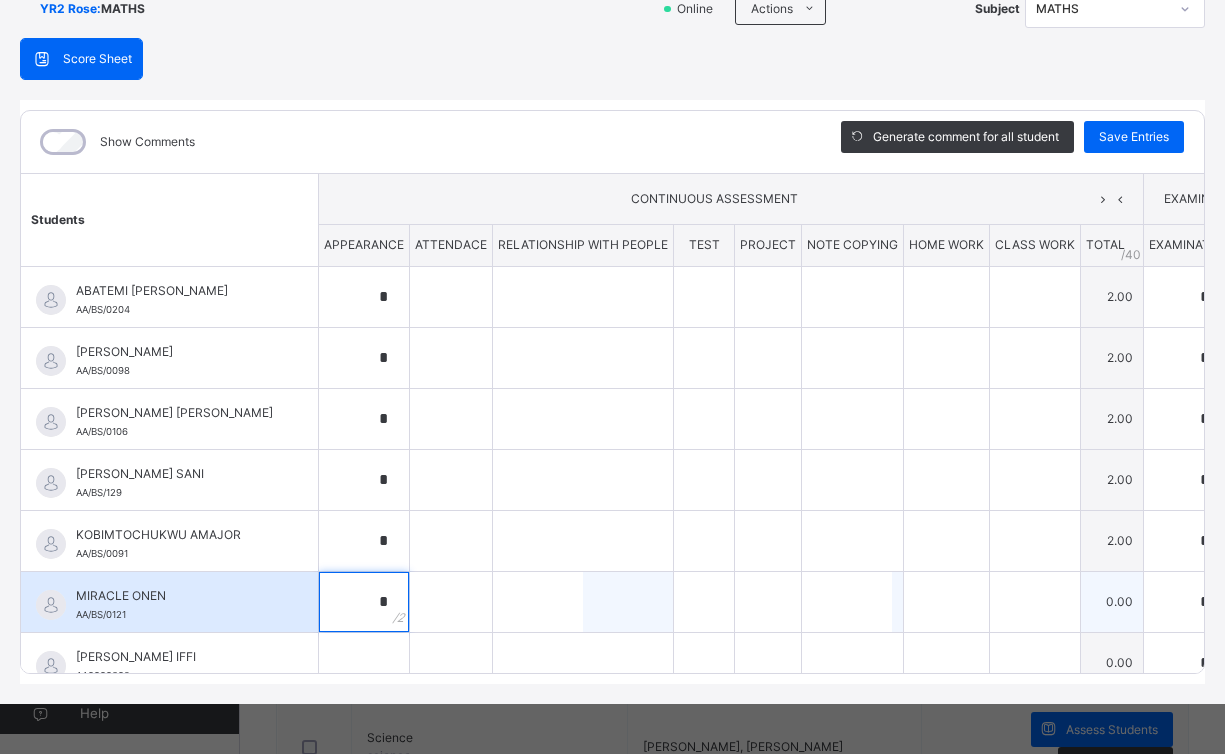 click on "*" at bounding box center [364, 602] 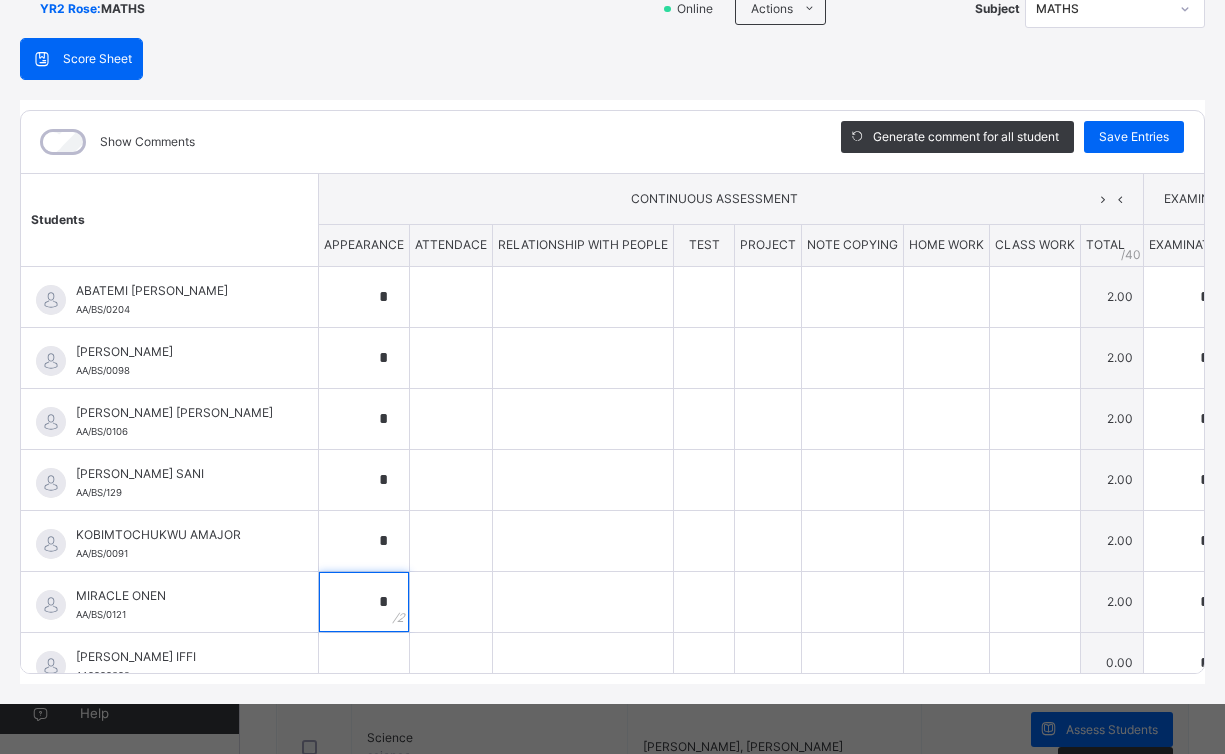 scroll, scrollTop: 219, scrollLeft: 0, axis: vertical 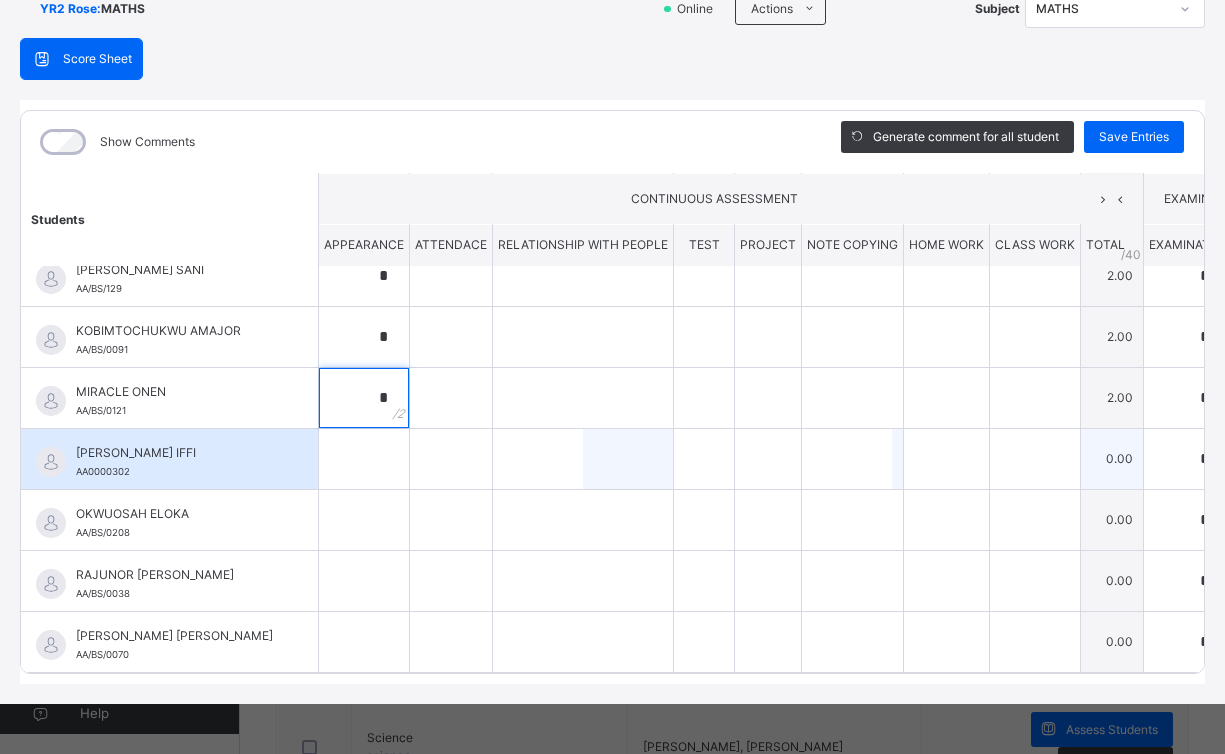 type on "*" 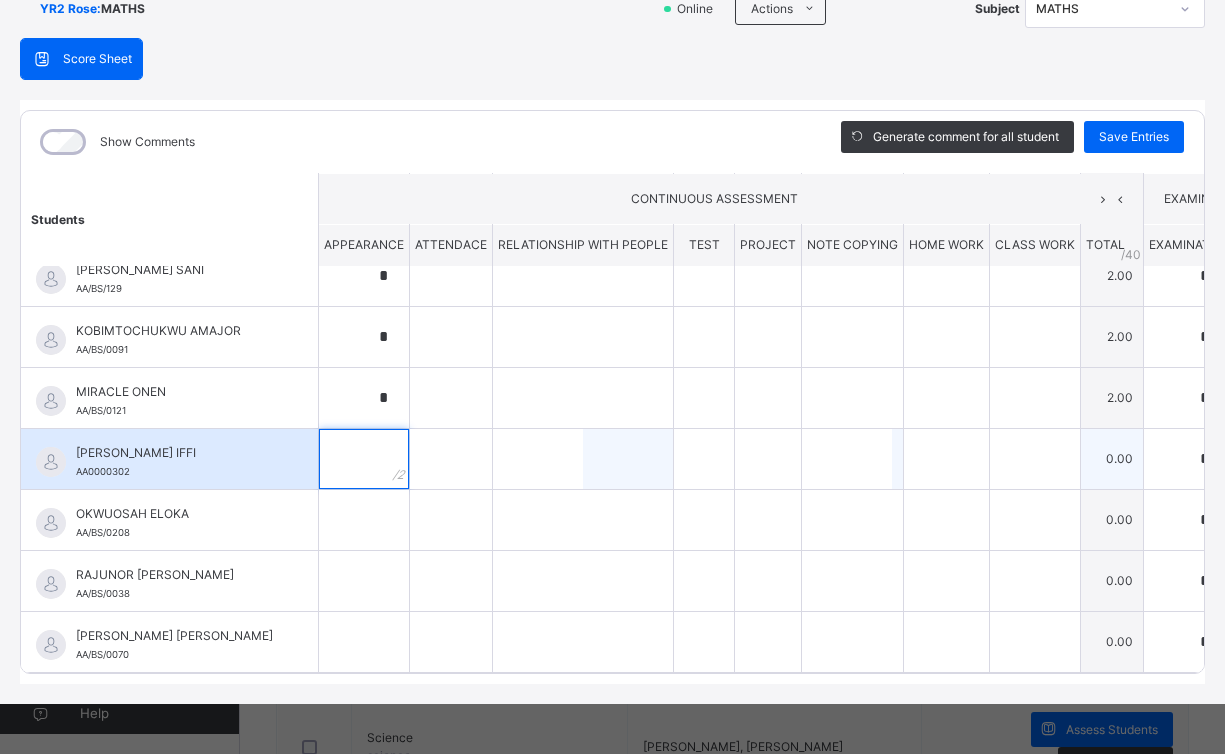 click at bounding box center [364, 459] 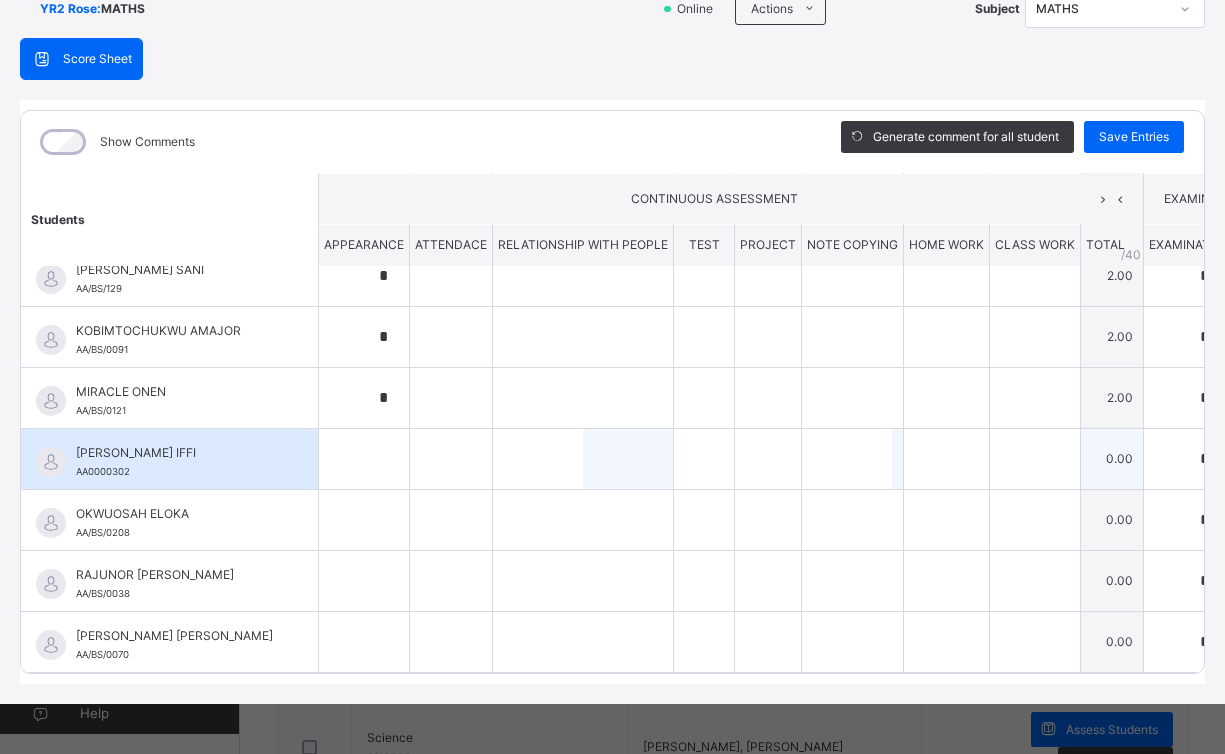 click at bounding box center [364, 459] 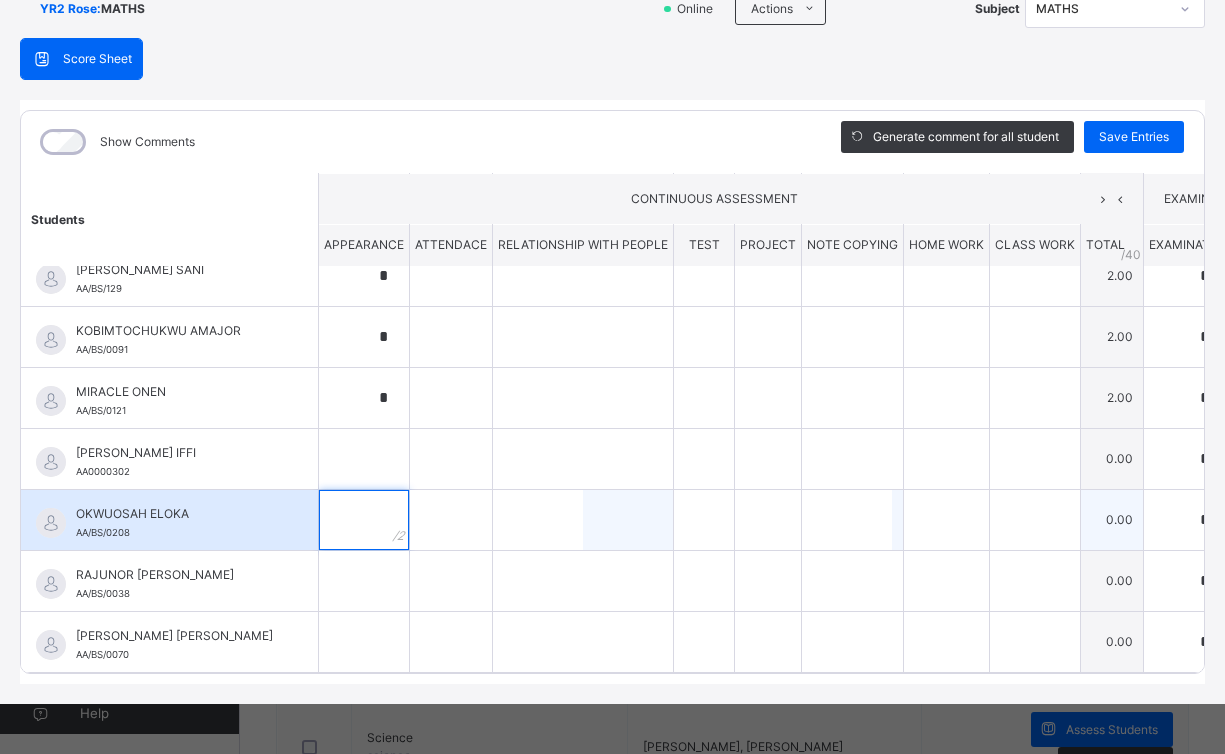 click at bounding box center [364, 520] 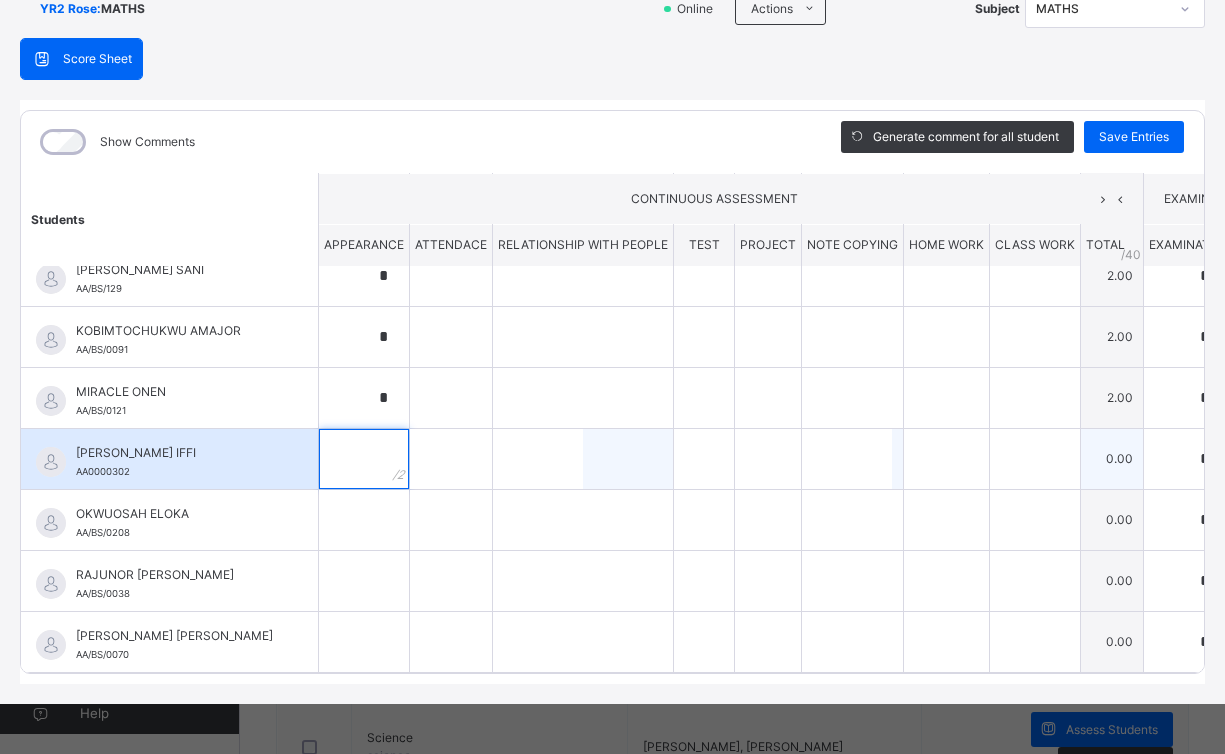 click at bounding box center (364, 459) 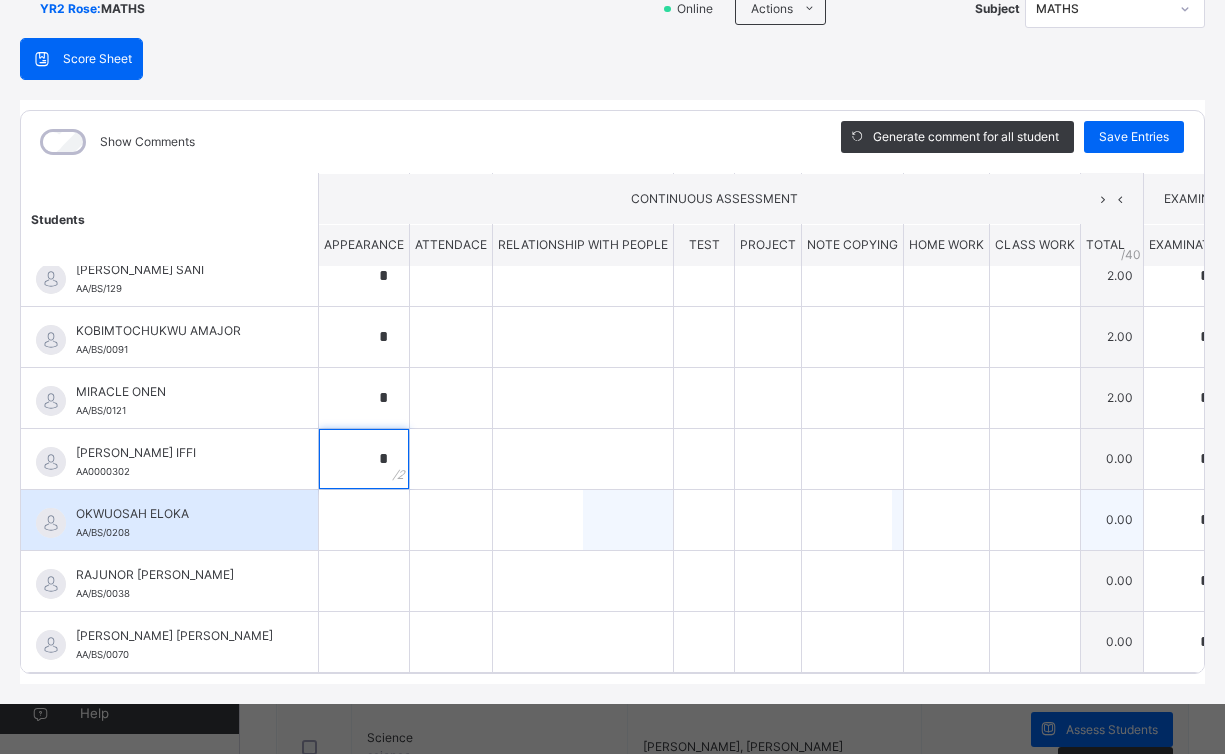 type on "*" 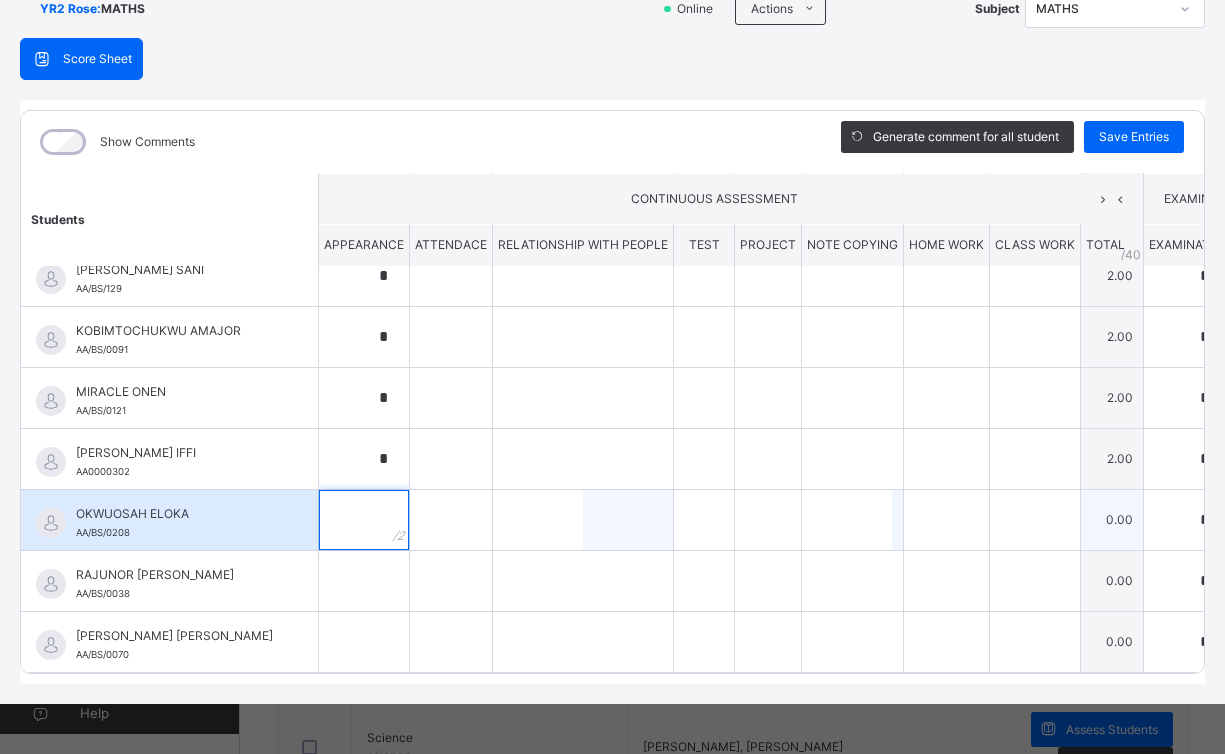 click at bounding box center [364, 520] 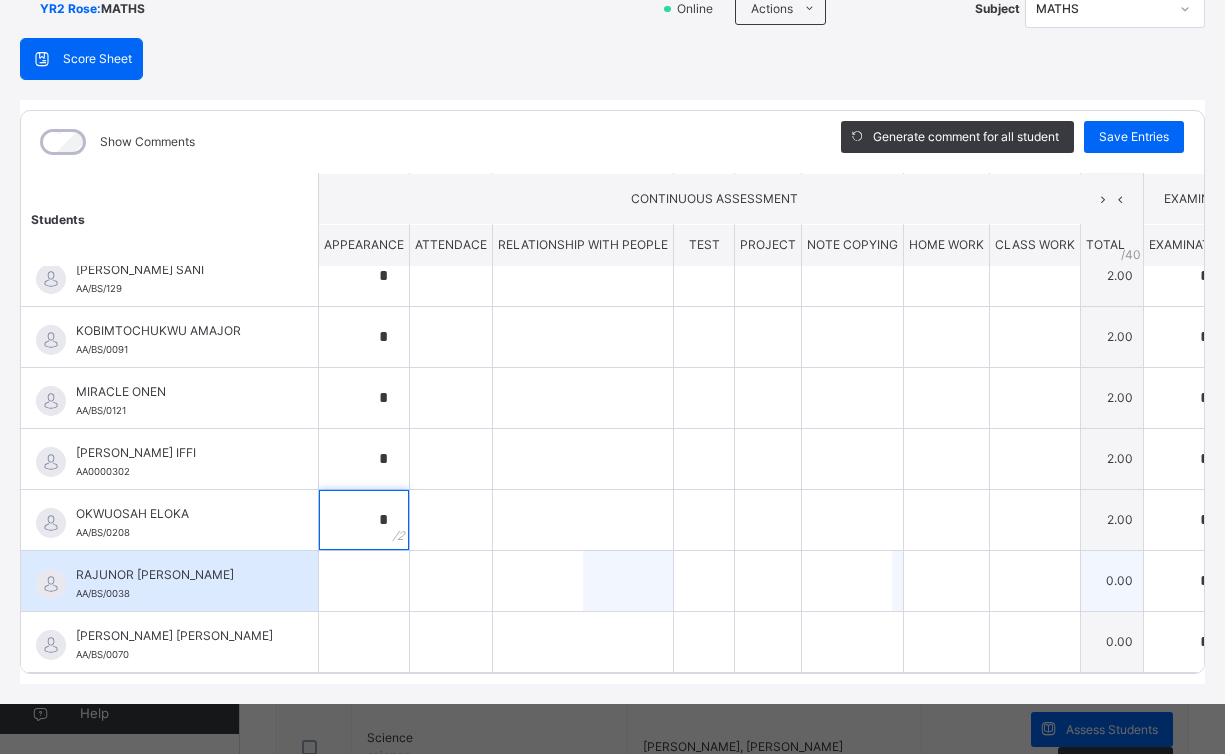 type on "*" 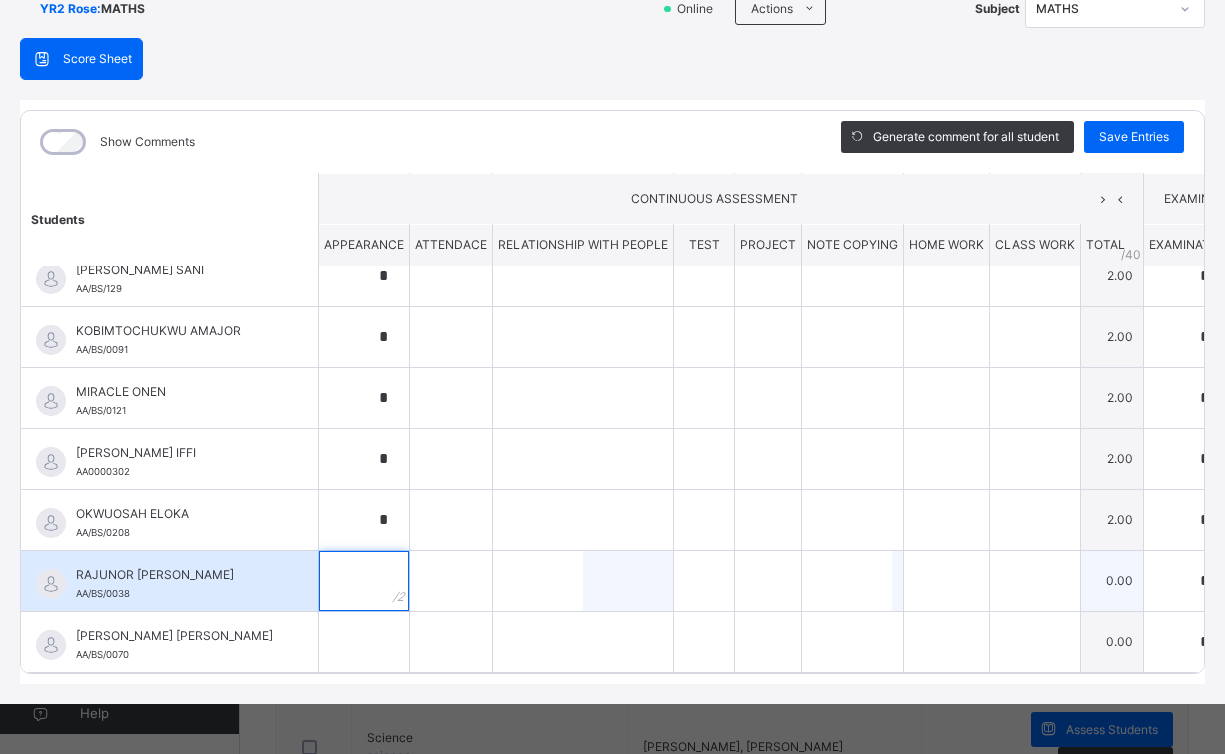 click at bounding box center (364, 581) 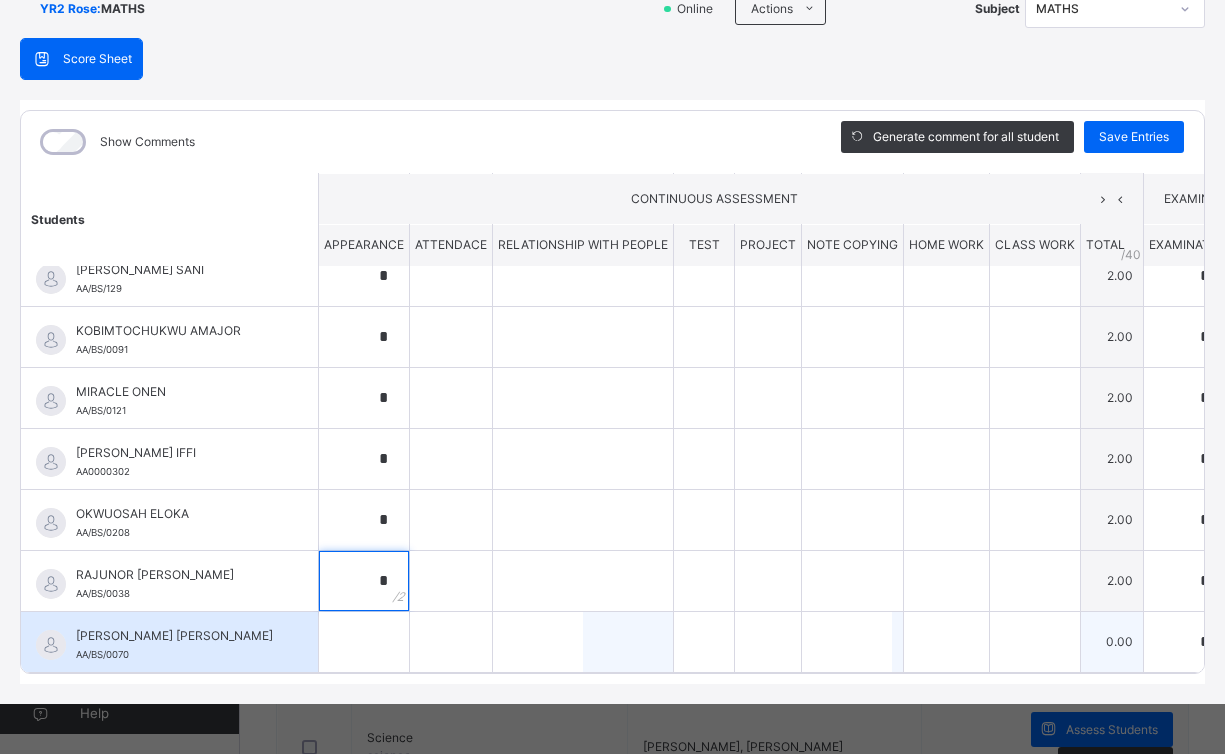 type on "*" 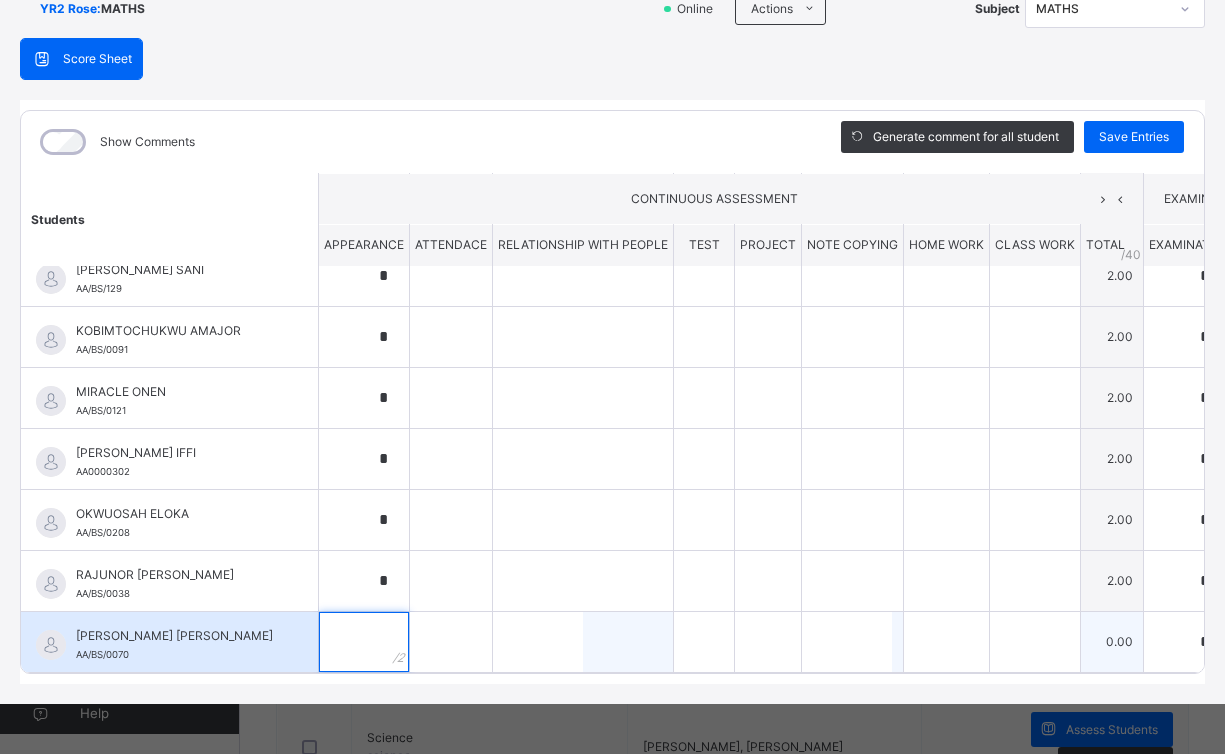 click at bounding box center [364, 642] 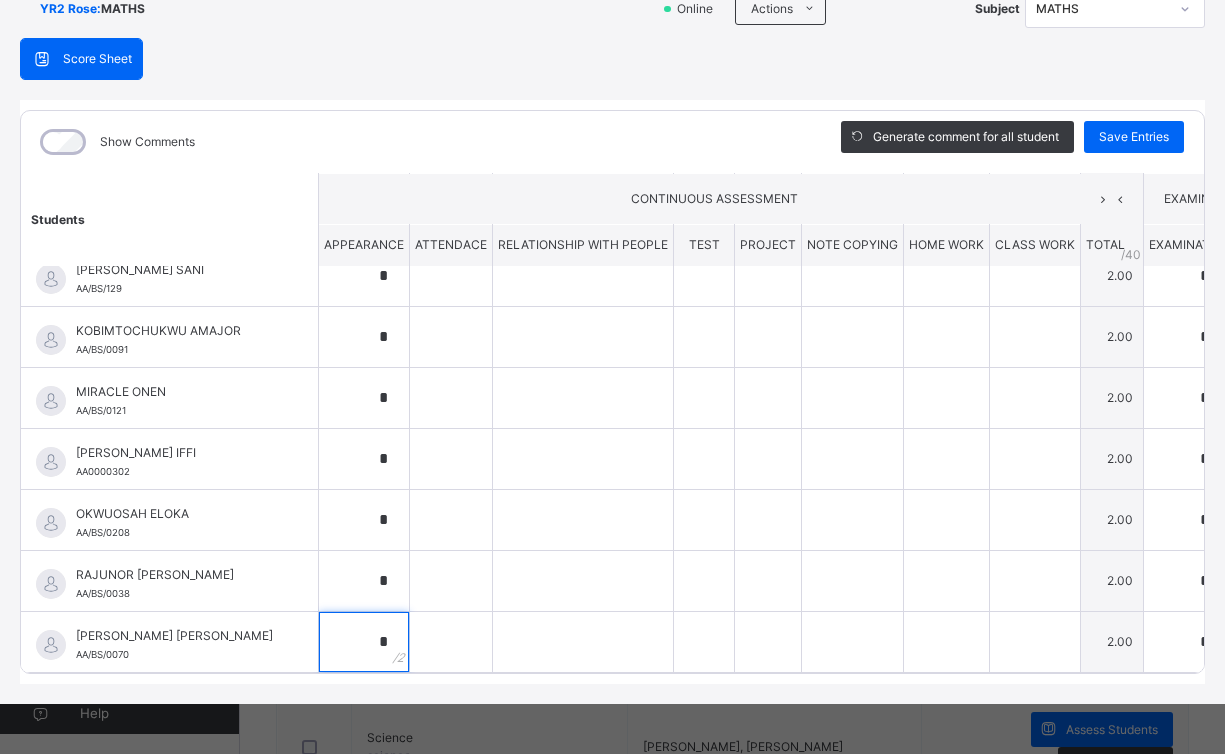 scroll, scrollTop: 959, scrollLeft: 0, axis: vertical 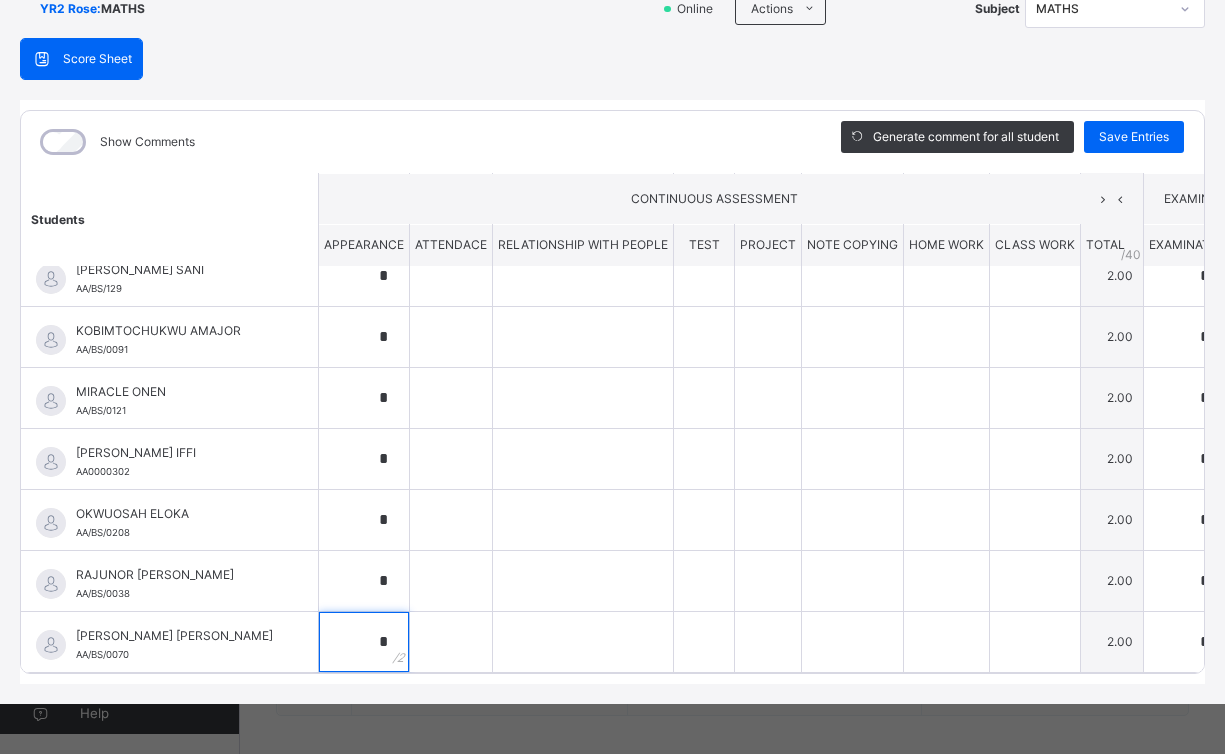 type on "*" 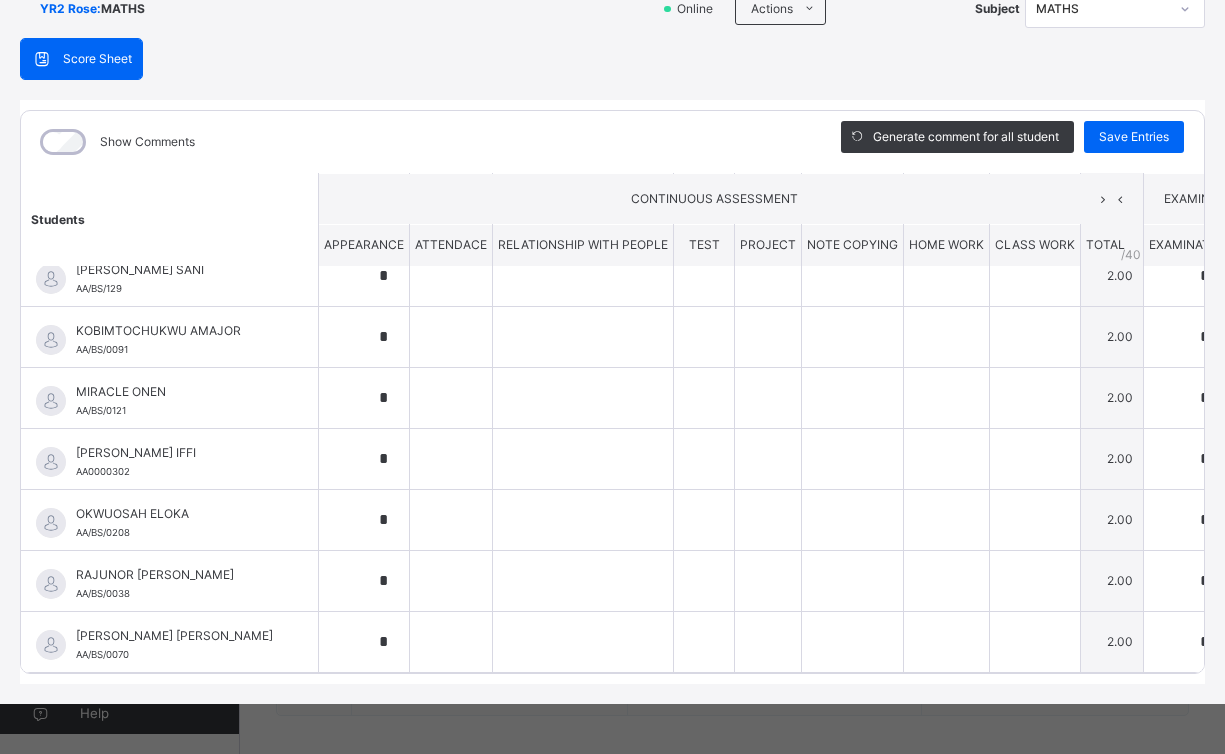 drag, startPoint x: 1209, startPoint y: 668, endPoint x: 1212, endPoint y: 656, distance: 12.369317 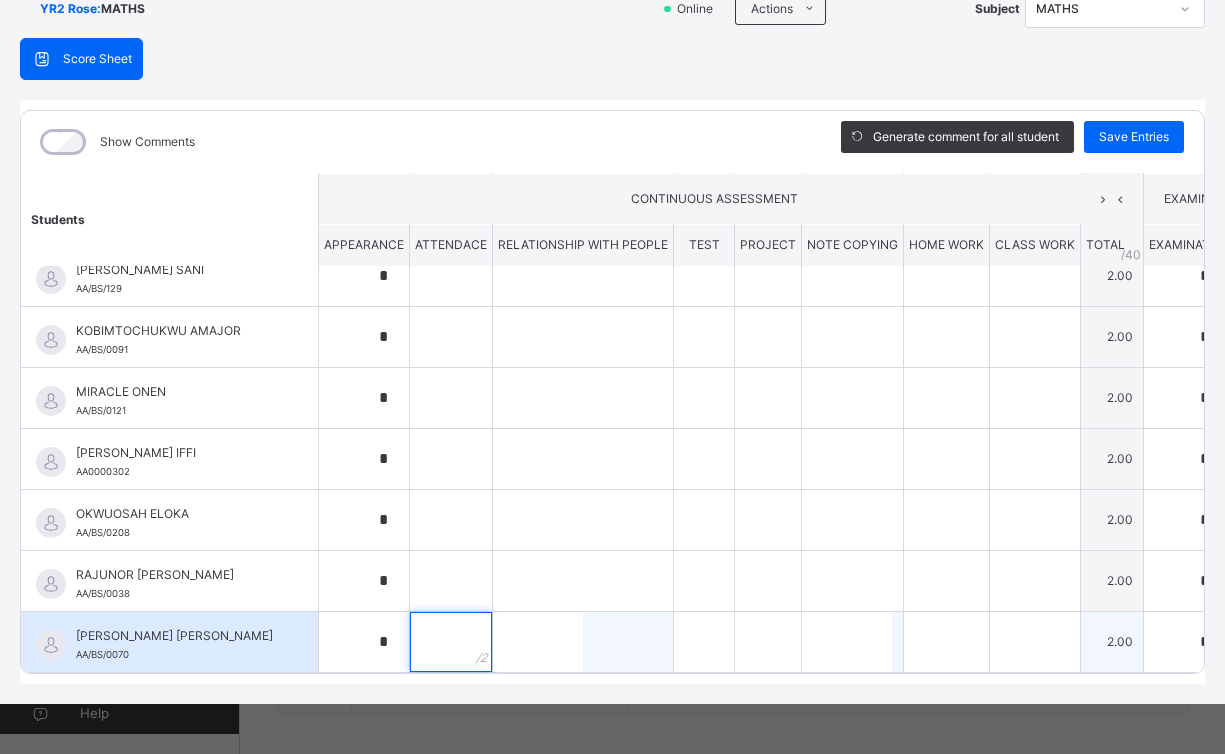 click at bounding box center [451, 642] 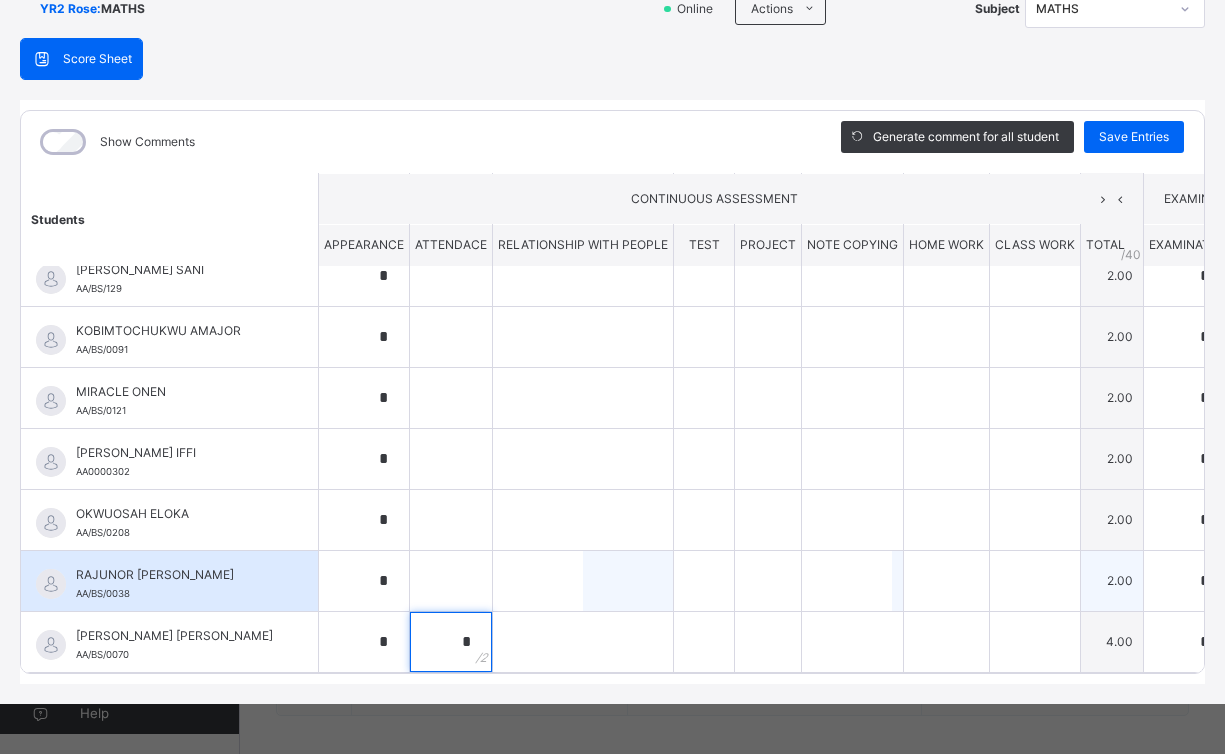 type on "*" 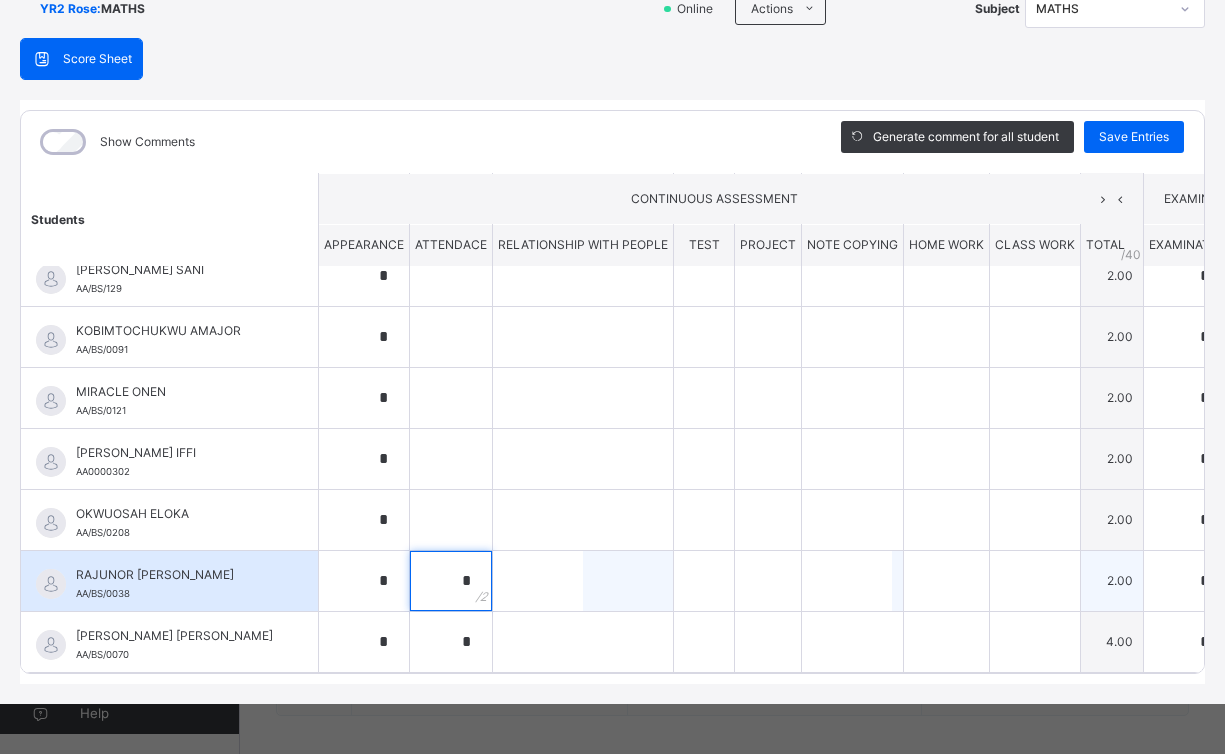 click on "*" at bounding box center (451, 581) 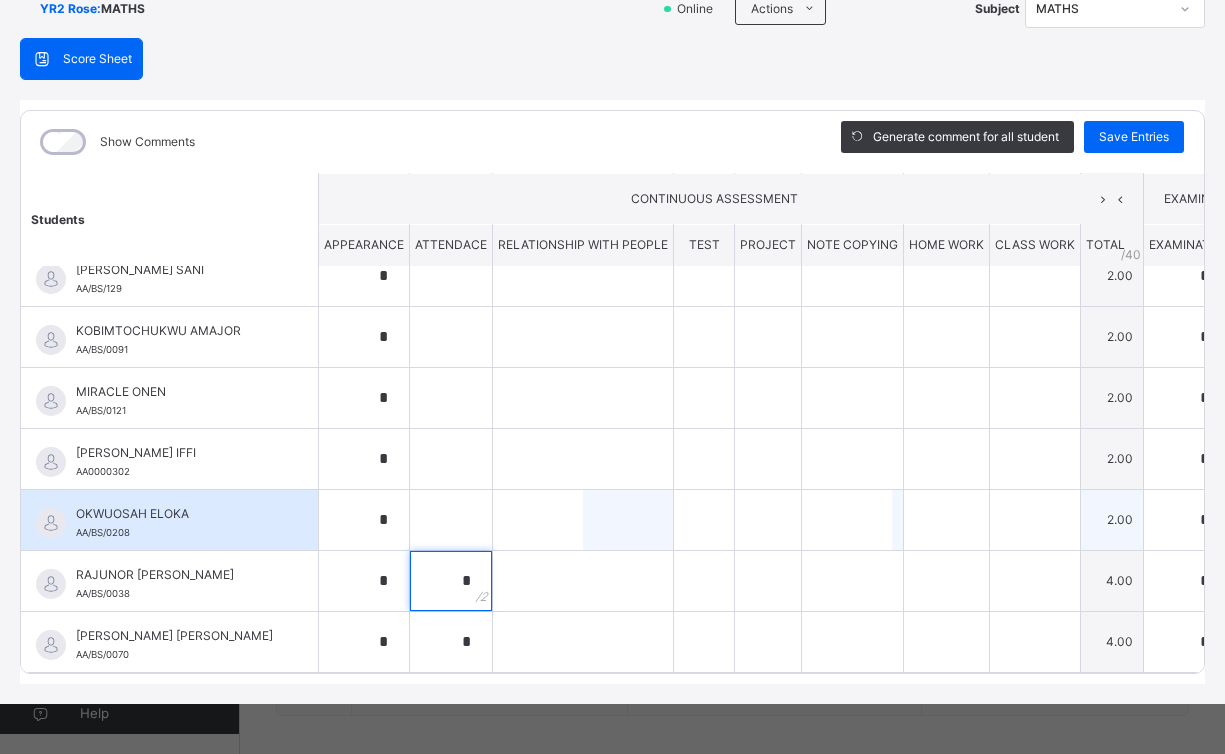 type on "*" 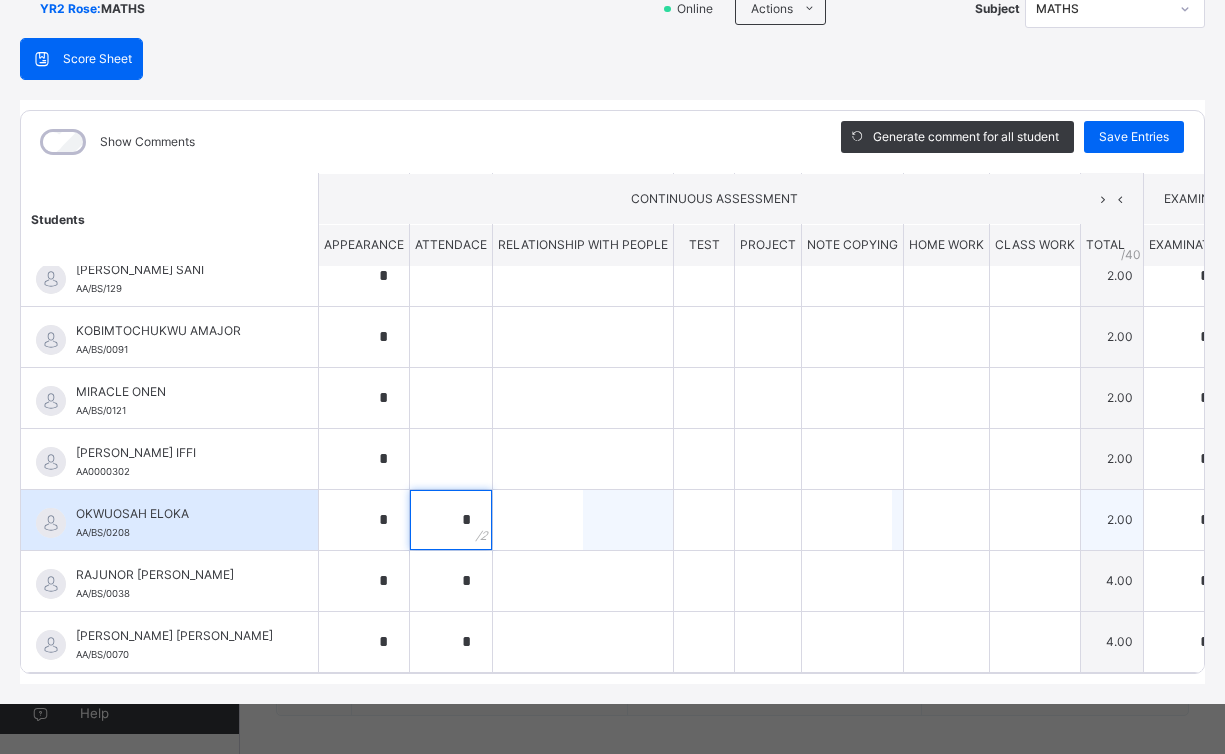 click on "*" at bounding box center (451, 520) 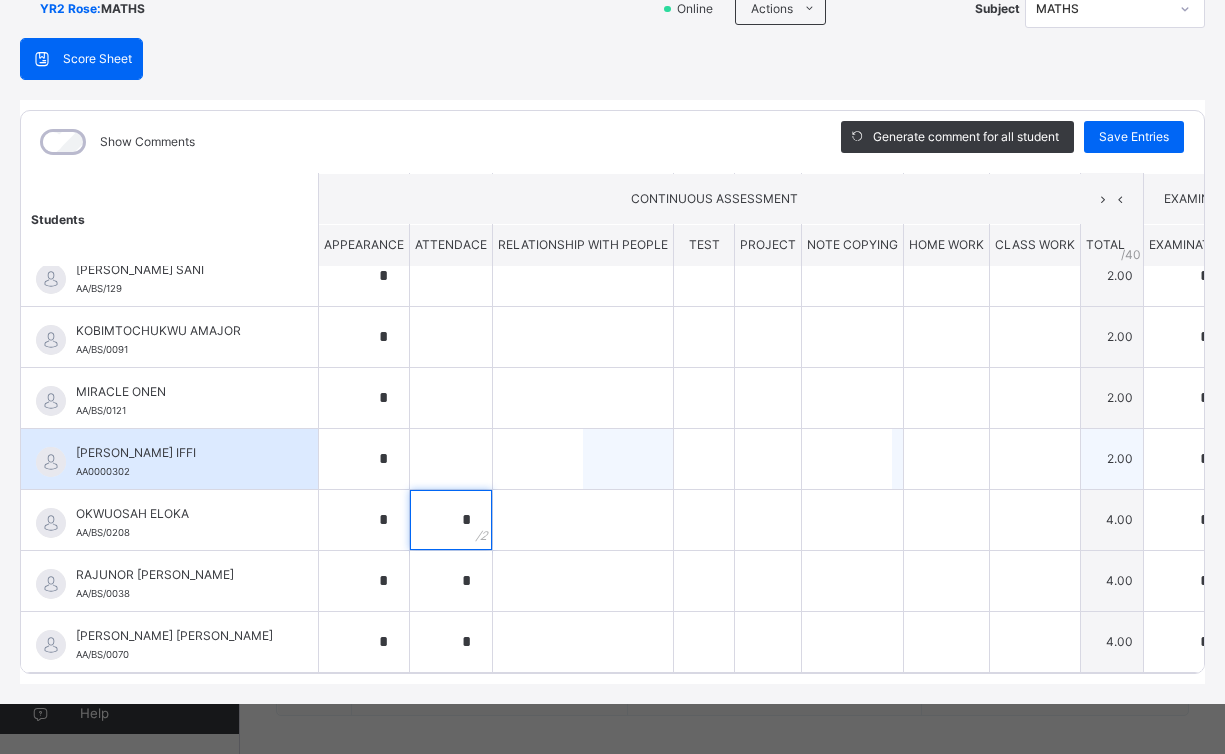 type on "*" 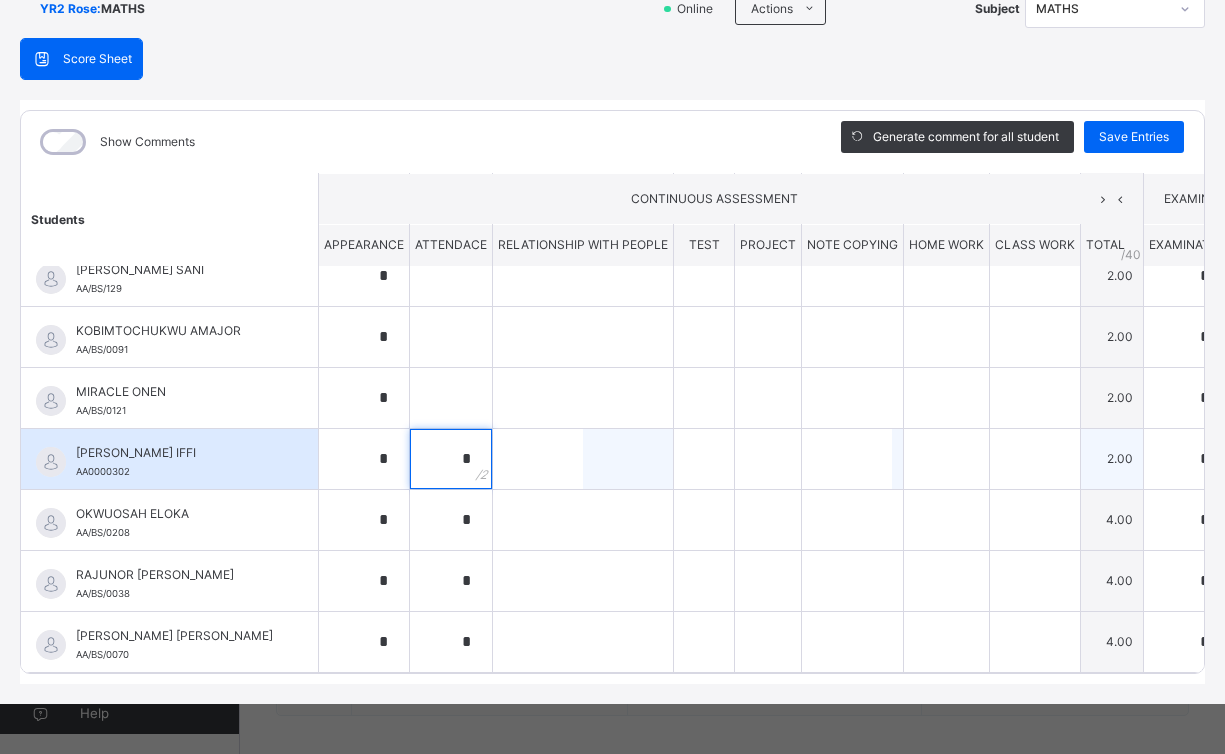 click on "*" at bounding box center [451, 459] 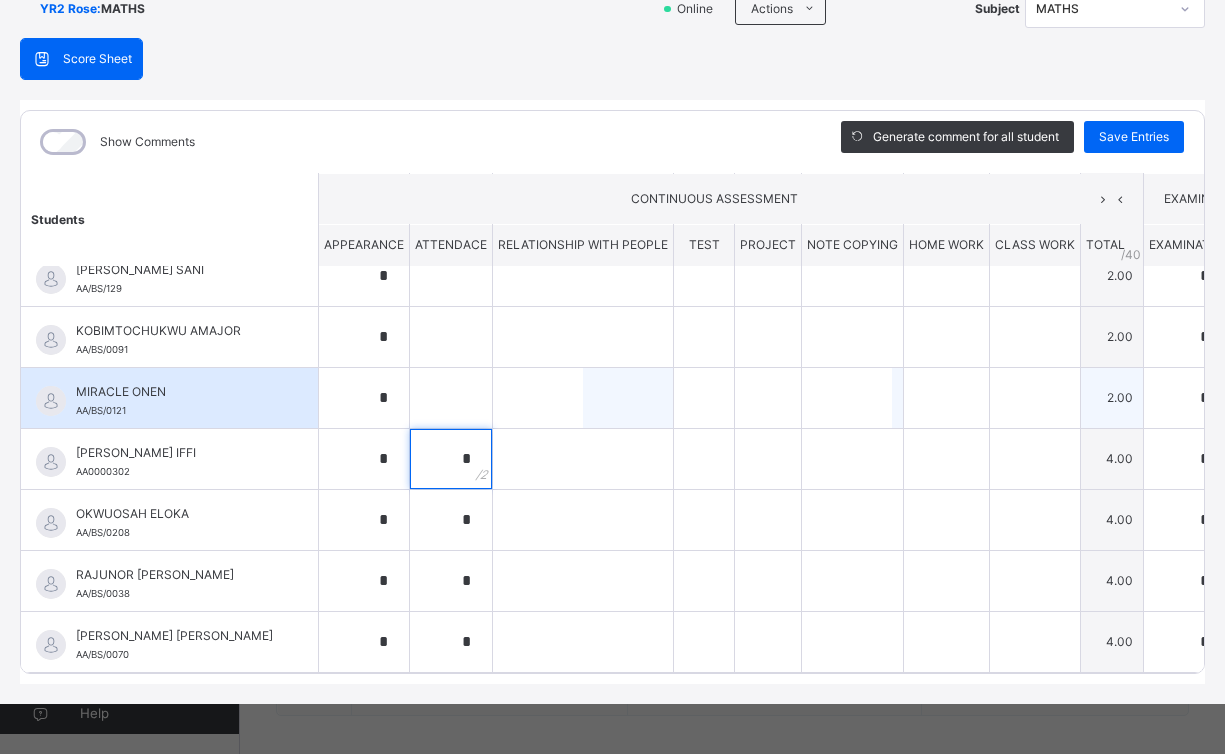 type on "*" 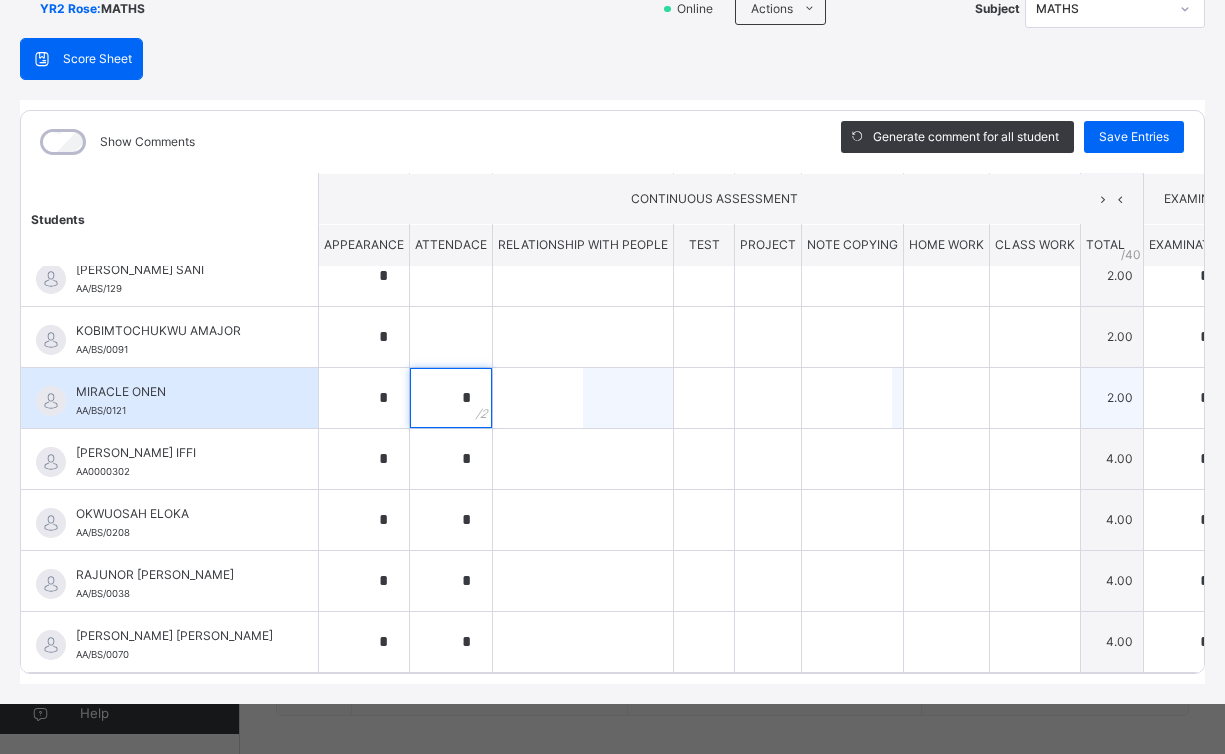 click on "*" at bounding box center [451, 398] 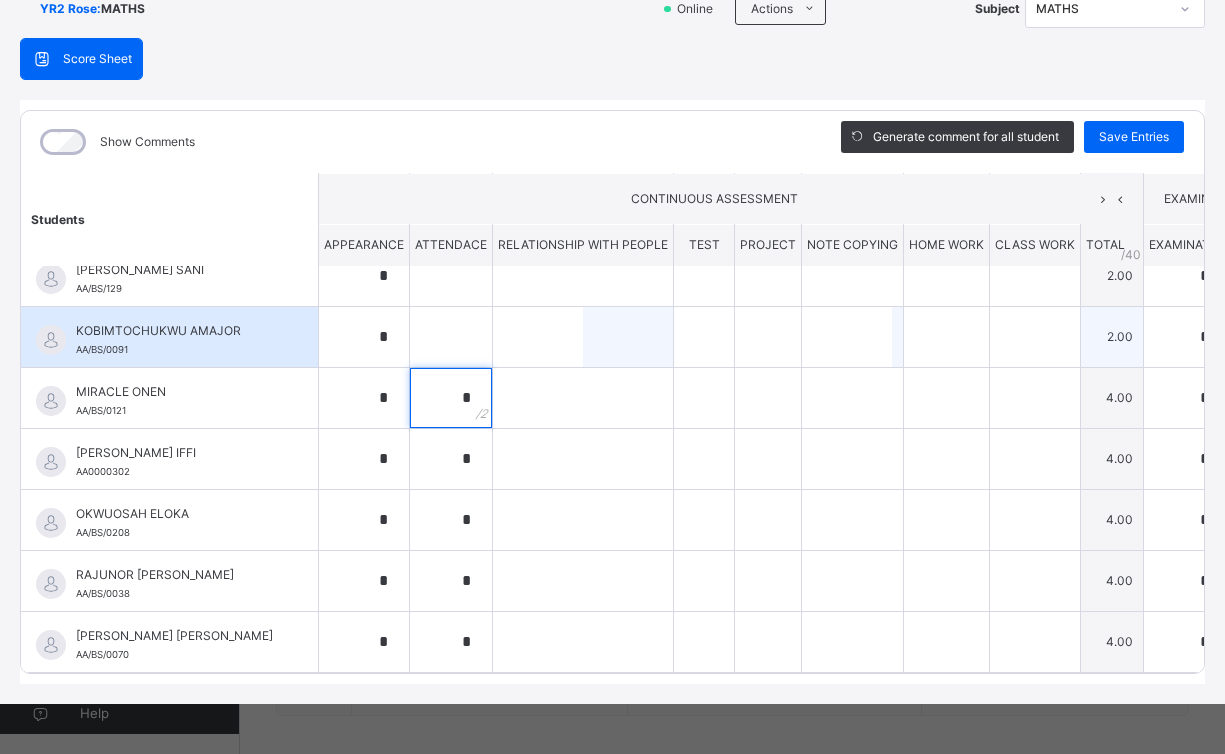 type on "*" 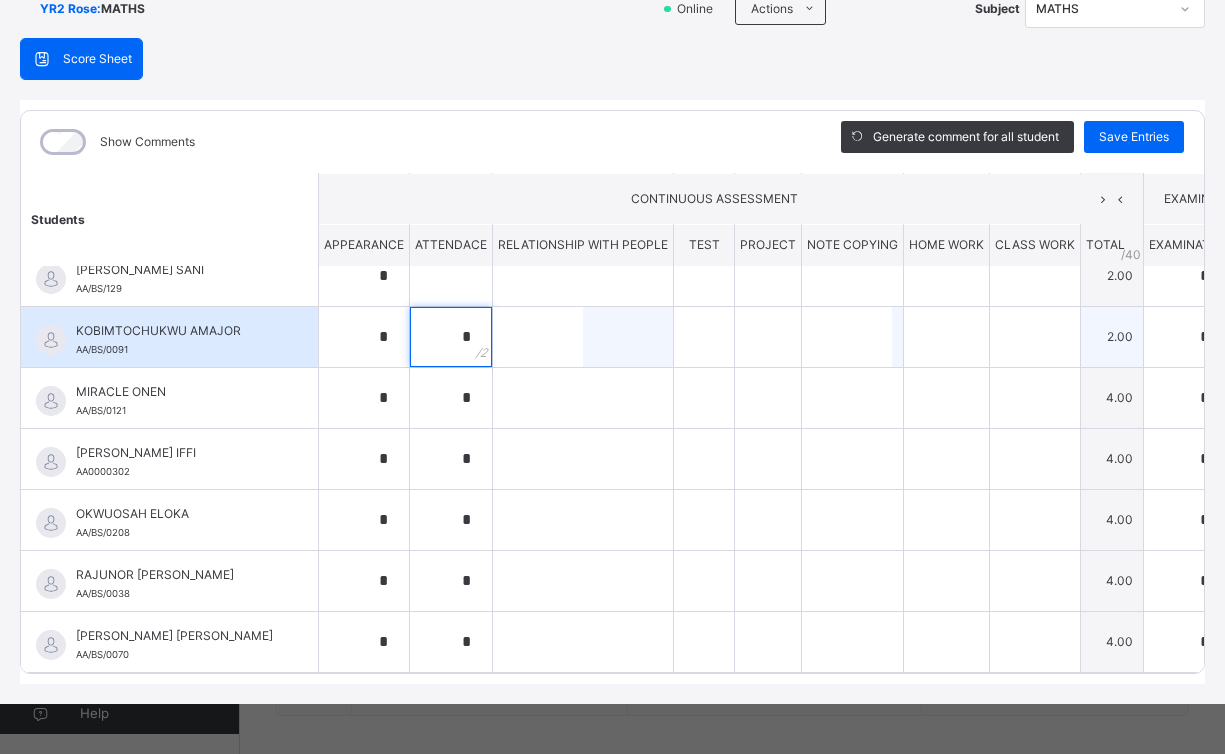 click on "*" at bounding box center (451, 337) 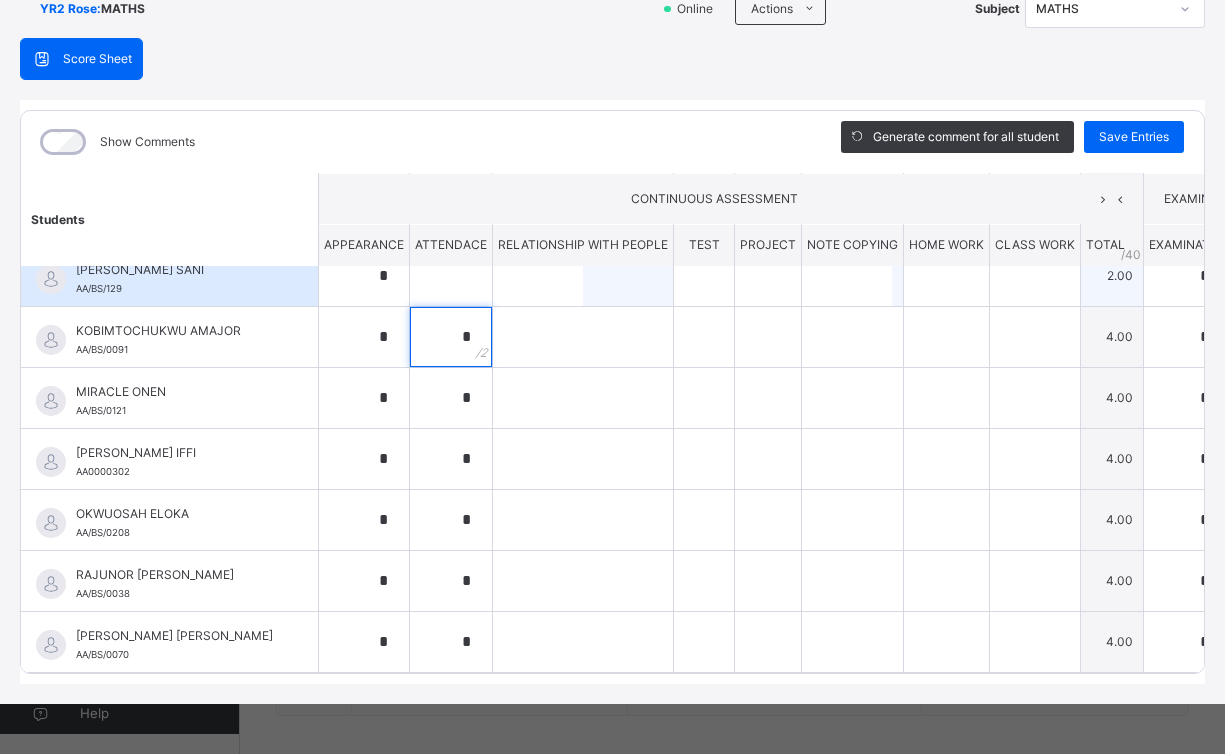 type on "*" 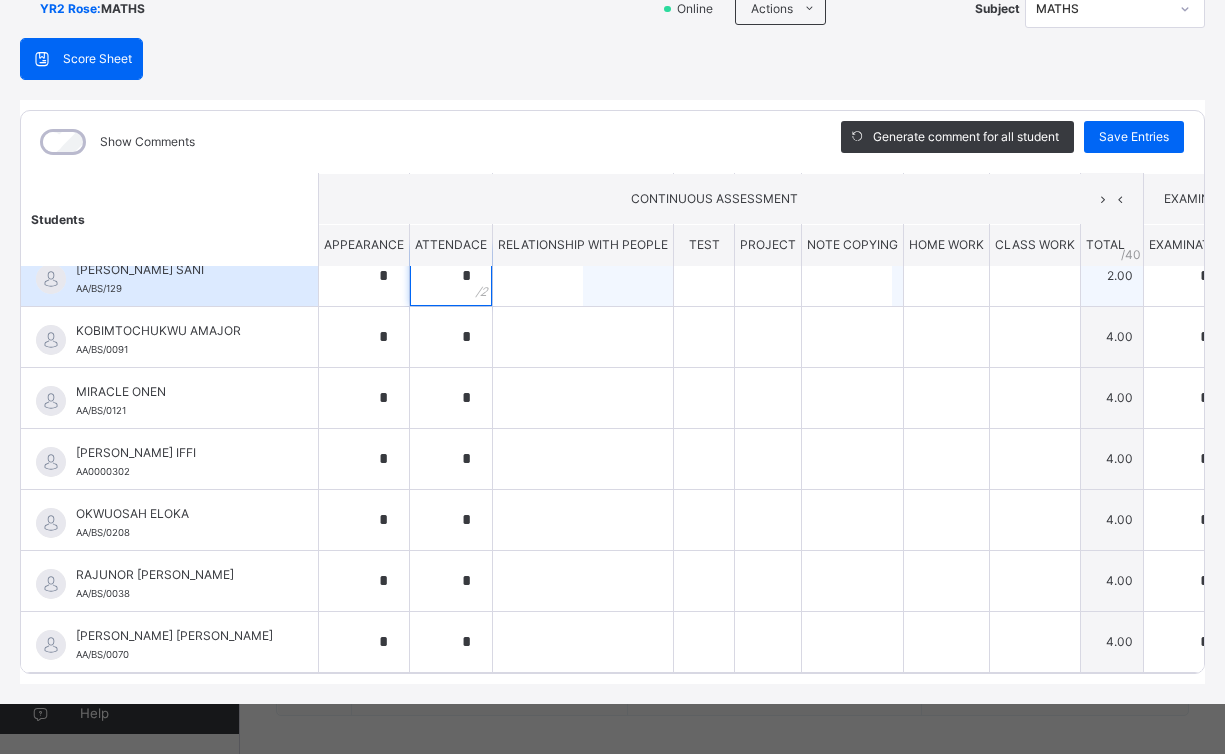 click on "*" at bounding box center (451, 276) 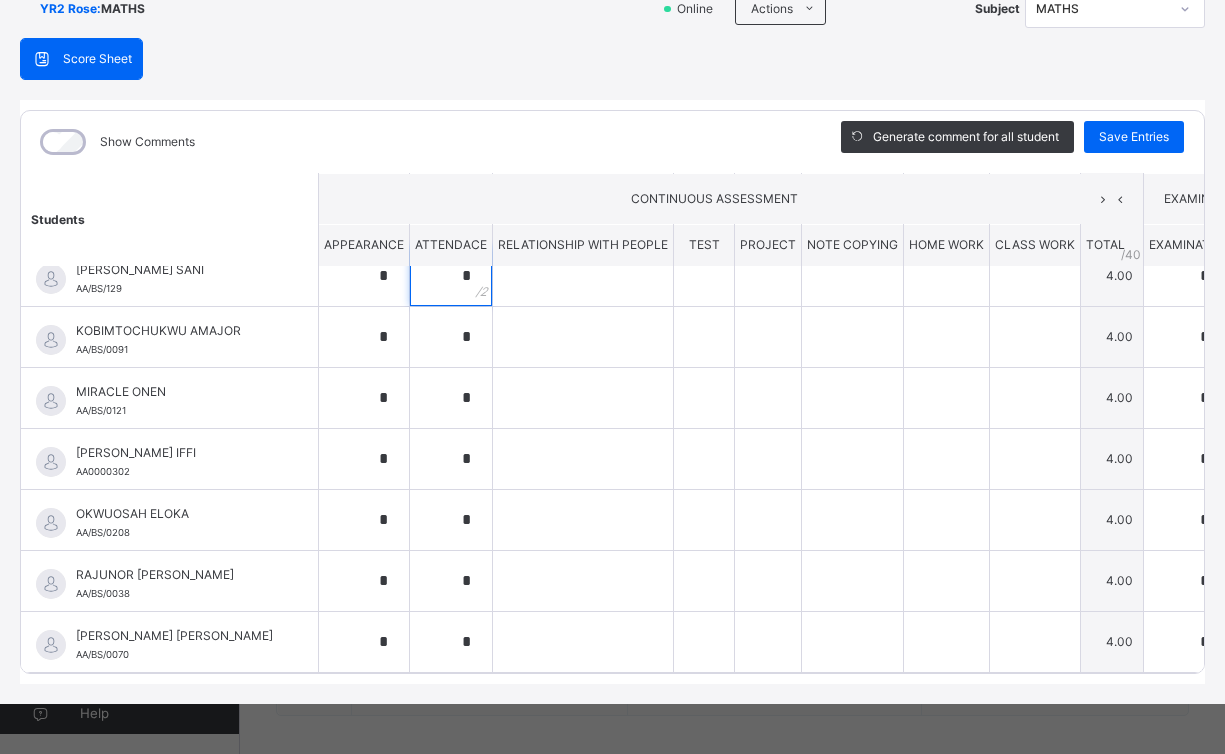 scroll, scrollTop: 0, scrollLeft: 0, axis: both 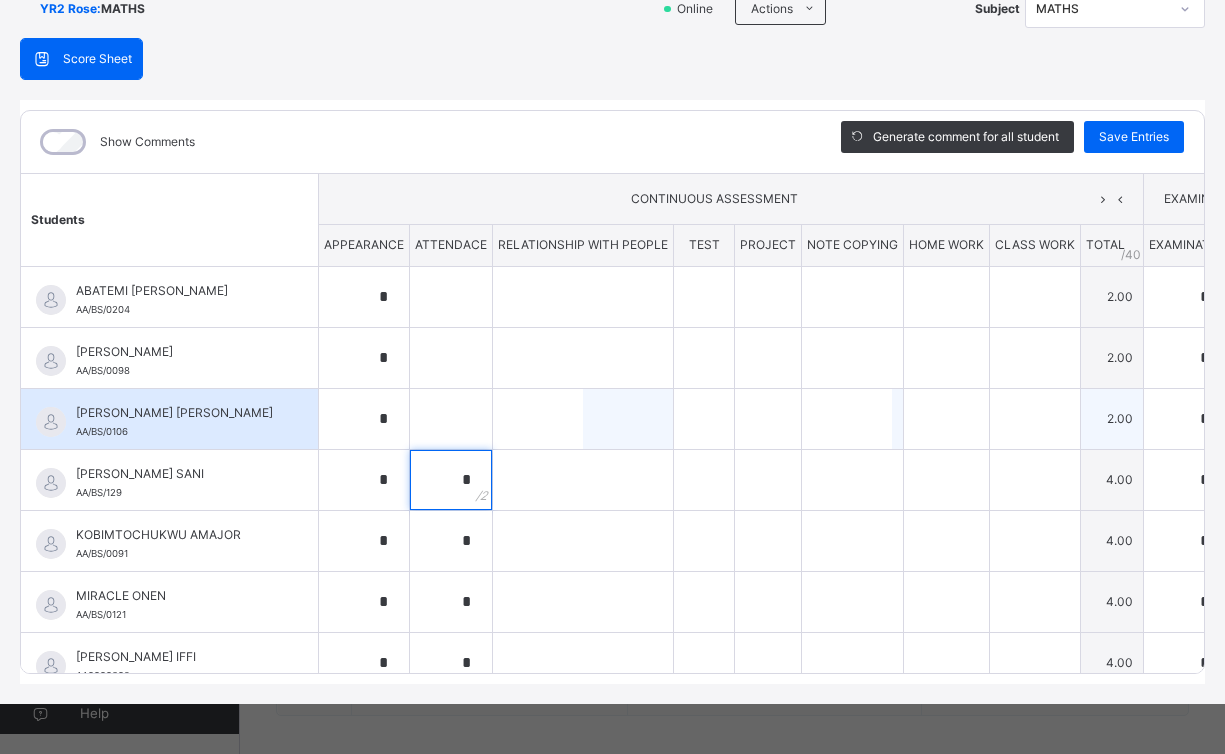 type on "*" 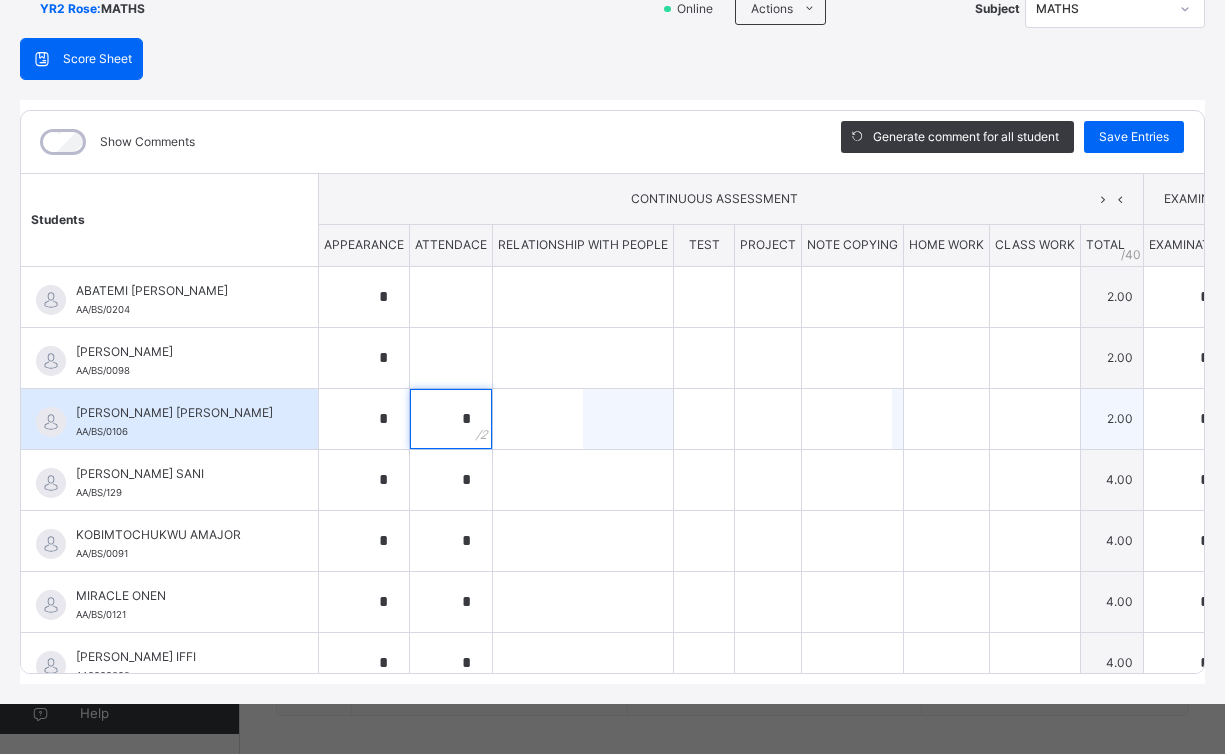 click on "*" at bounding box center (451, 419) 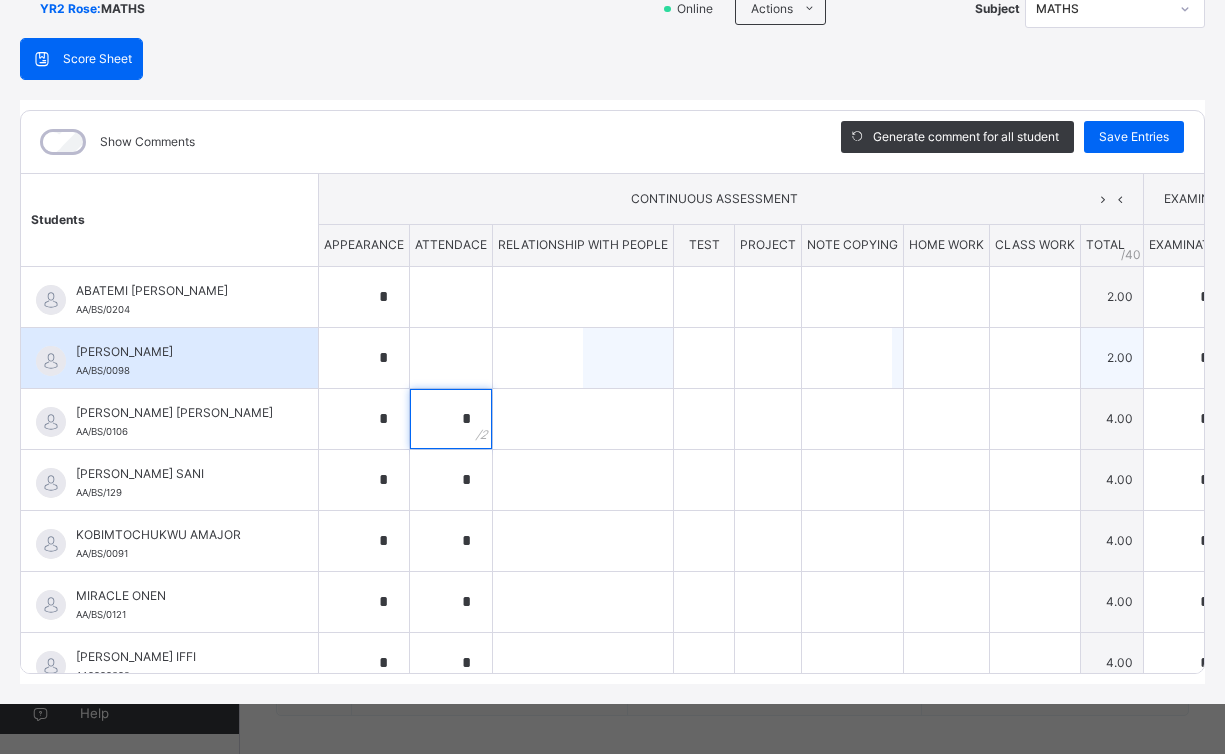 type on "*" 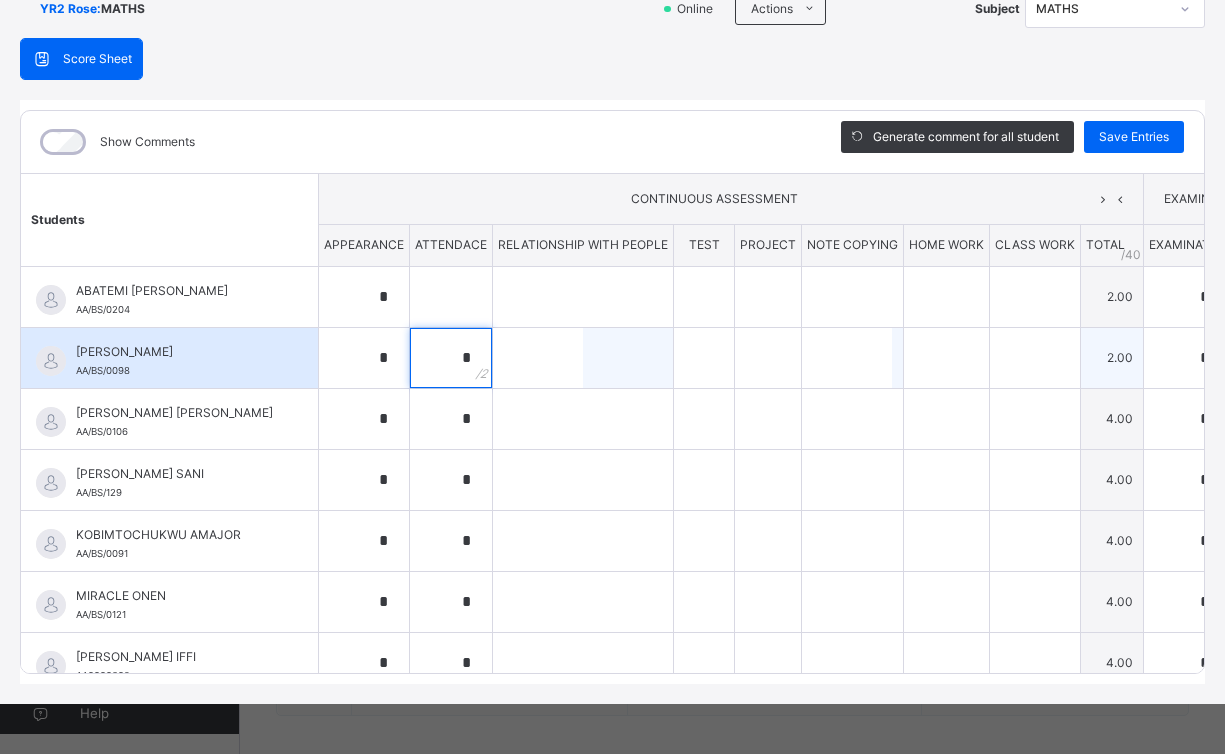 click on "*" at bounding box center (451, 358) 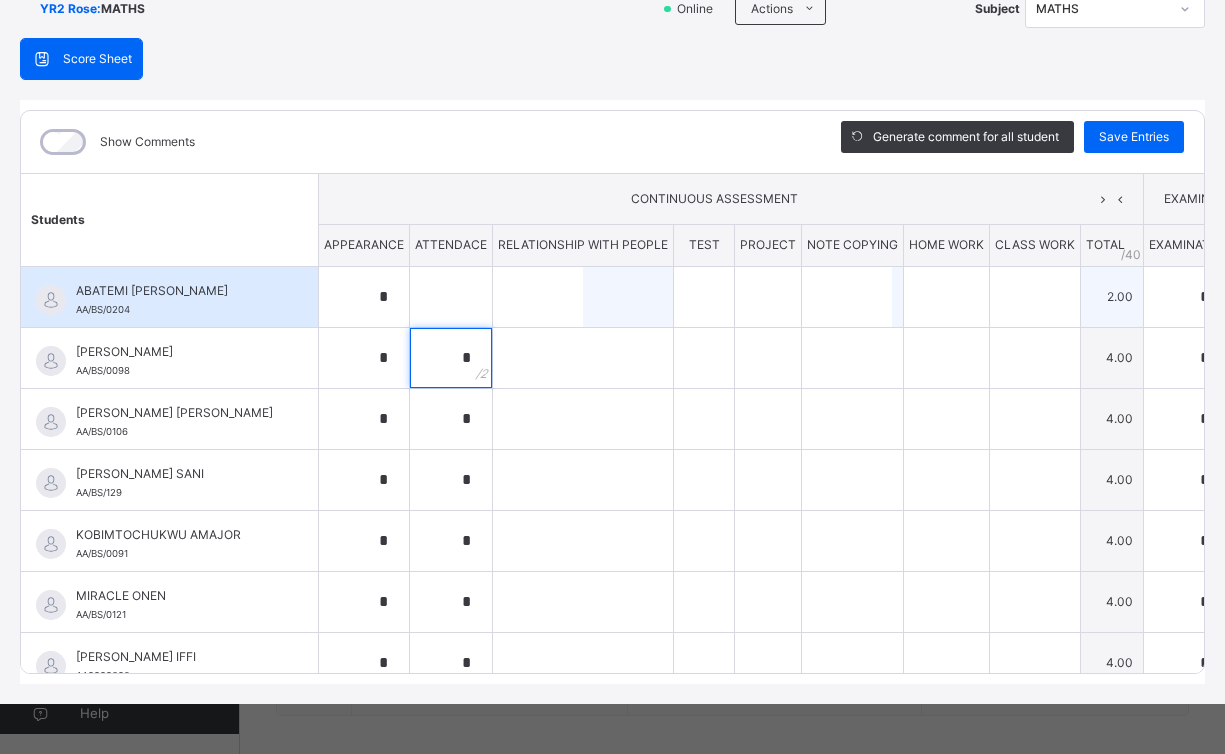 type on "*" 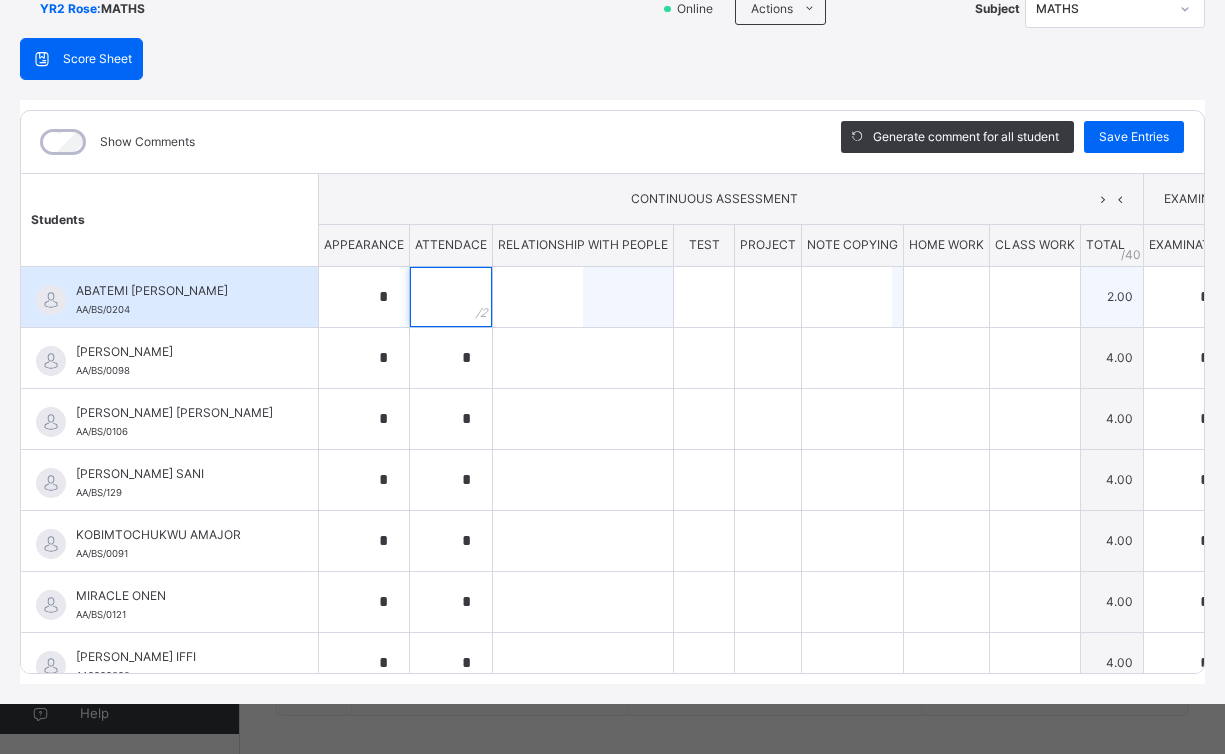 click at bounding box center (451, 297) 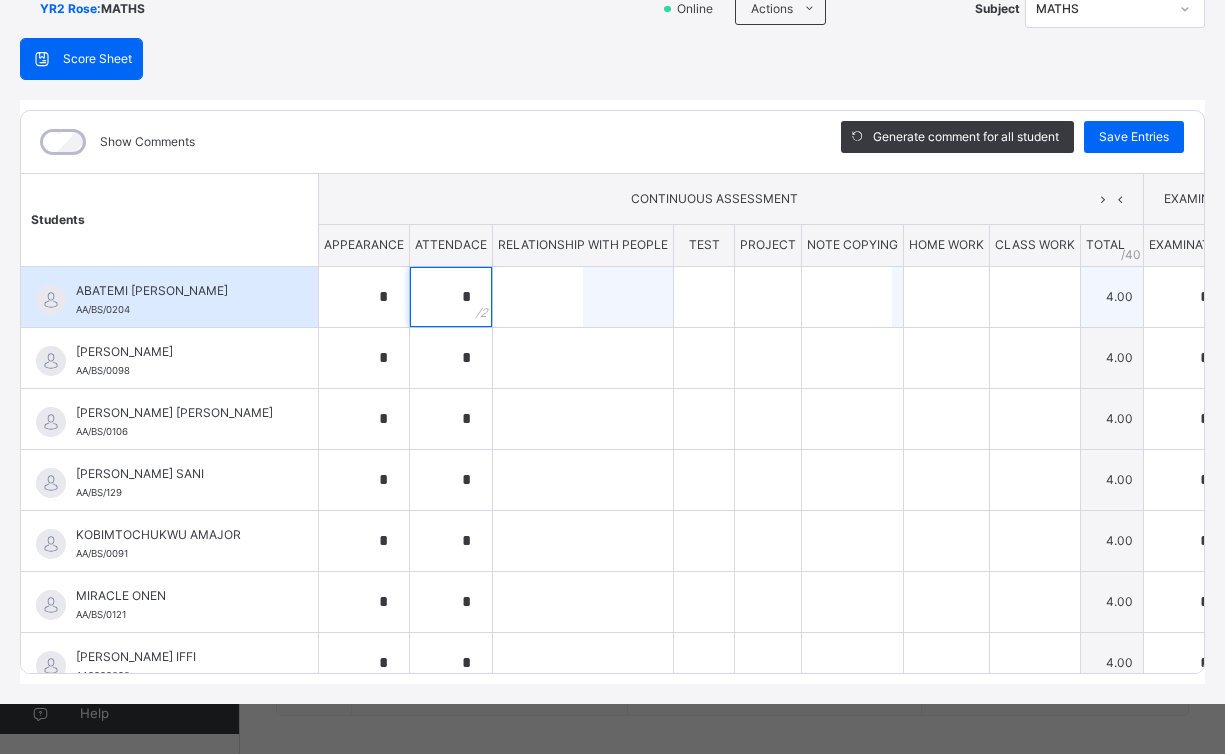 type on "*" 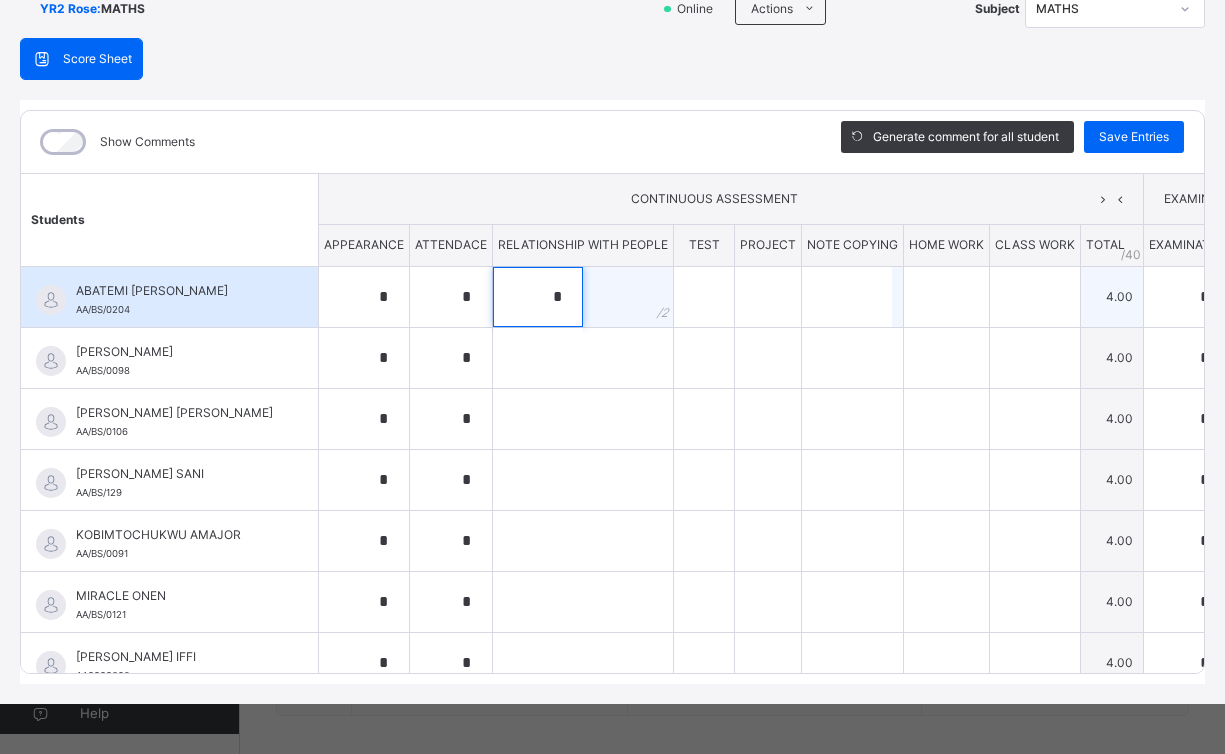 click on "*" at bounding box center (538, 297) 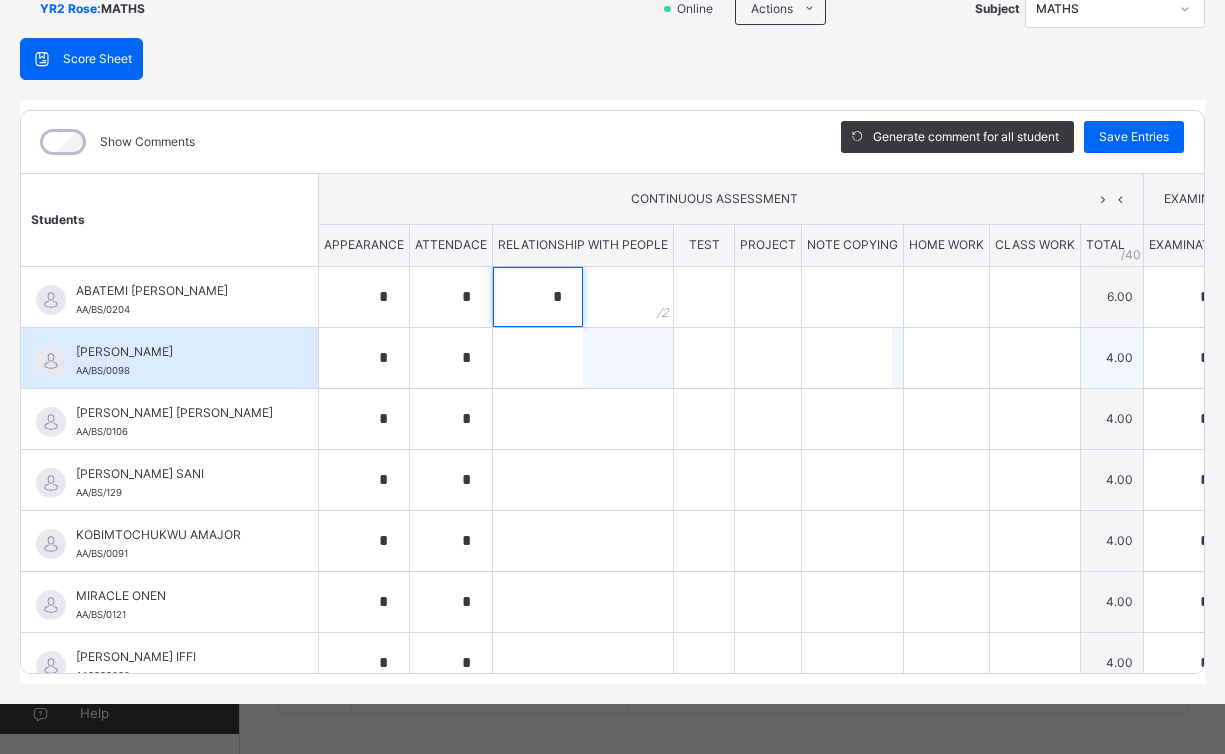 type on "*" 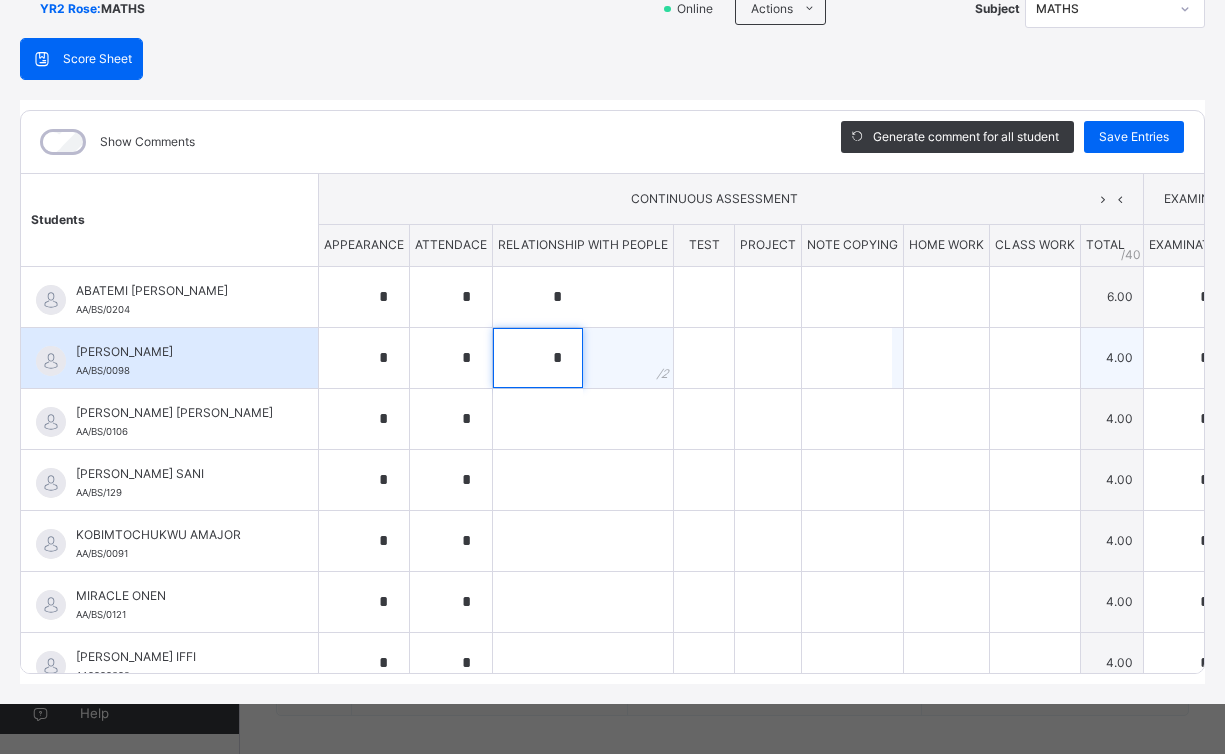 drag, startPoint x: 498, startPoint y: 351, endPoint x: 497, endPoint y: 364, distance: 13.038404 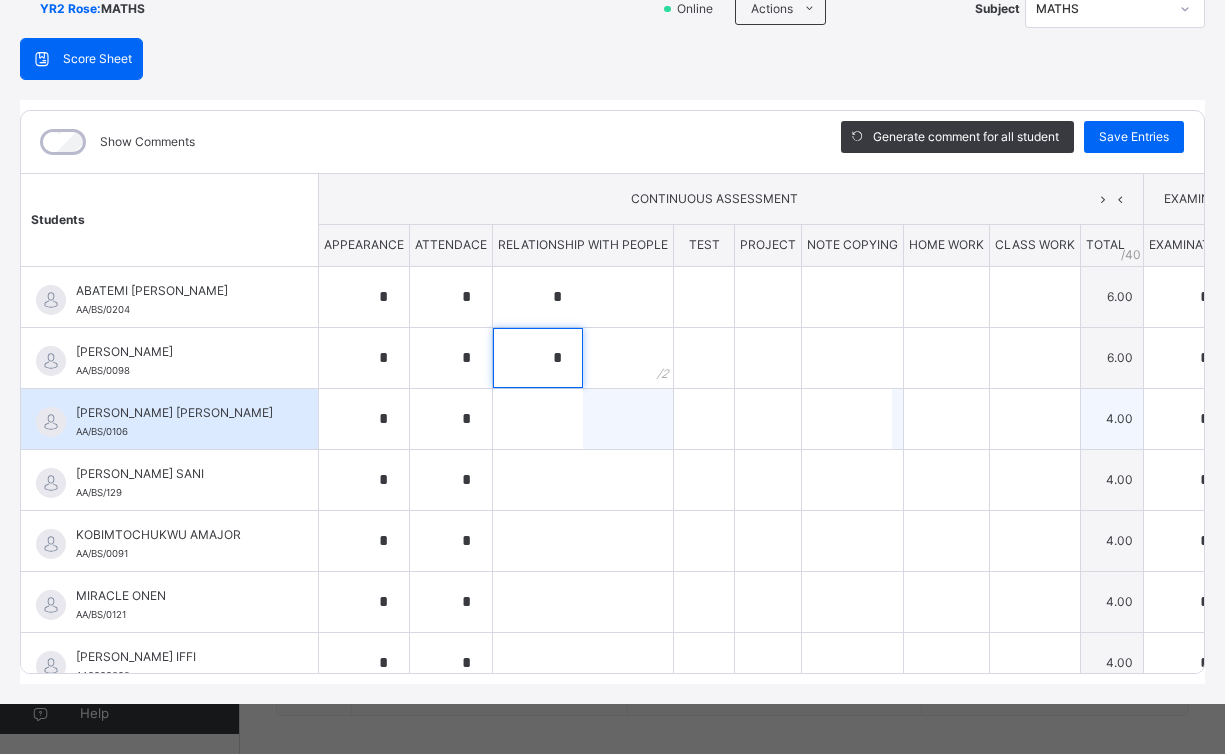 type on "*" 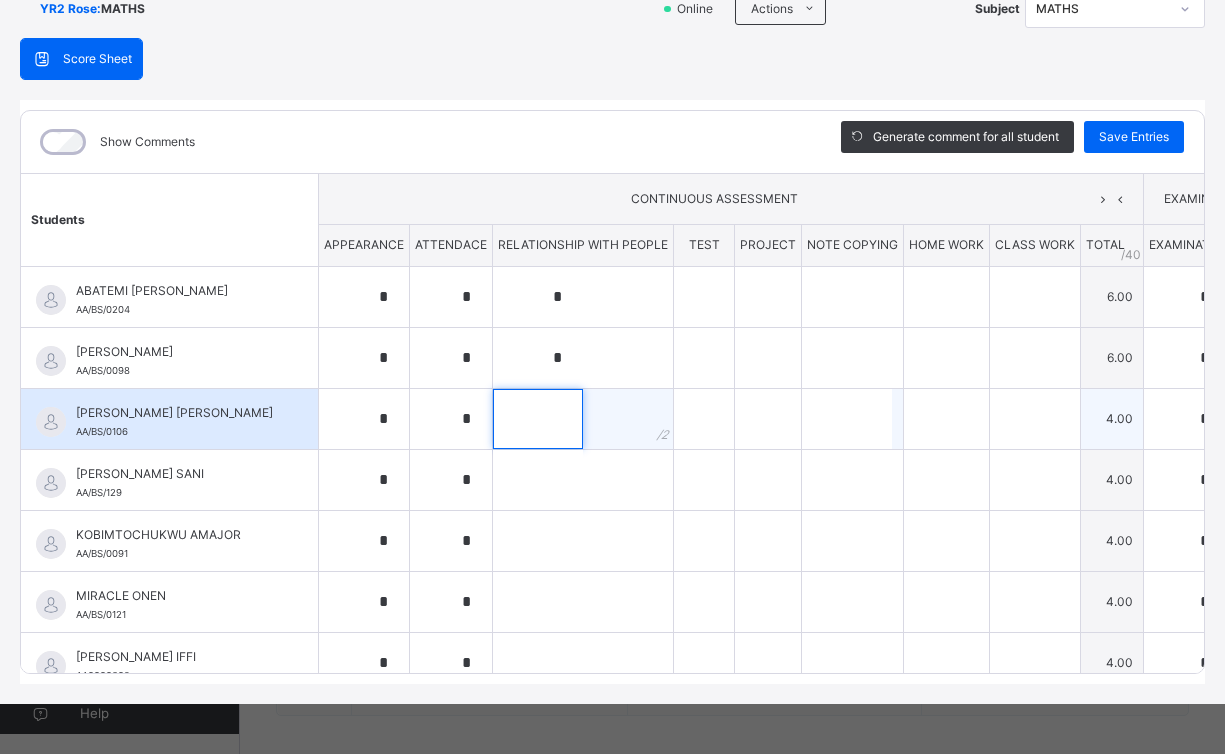 type on "*" 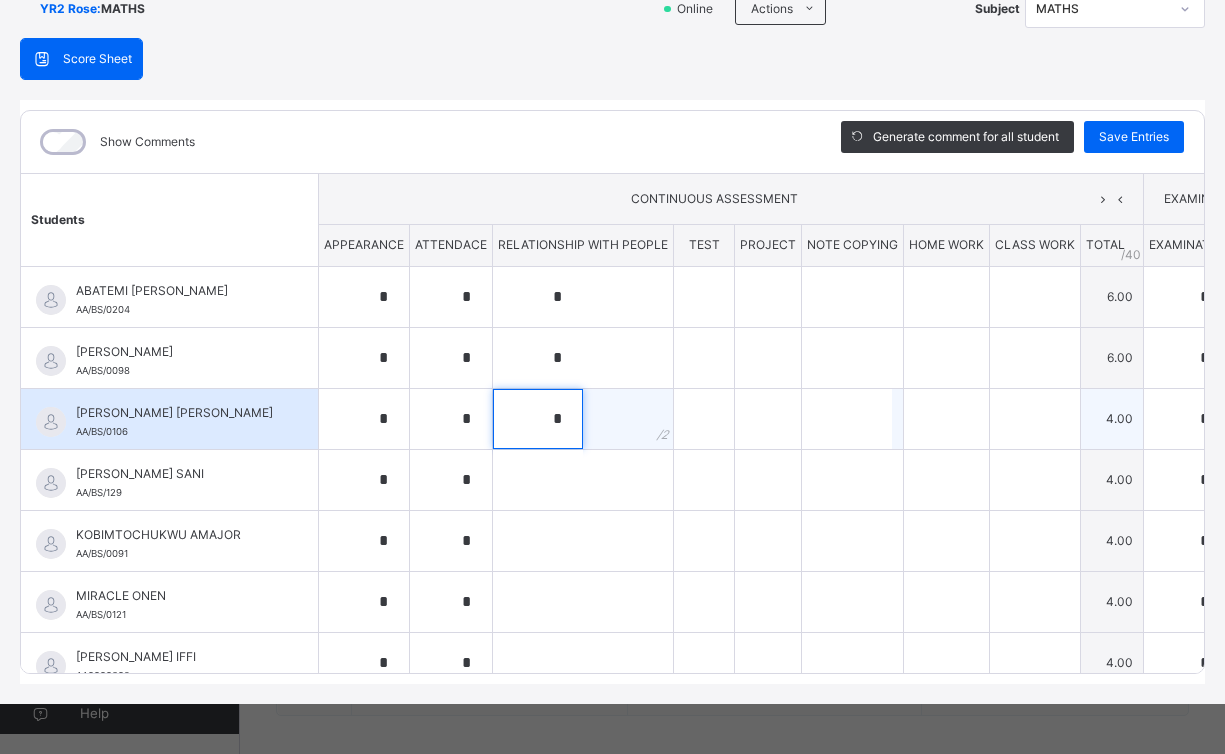click on "*" at bounding box center [538, 419] 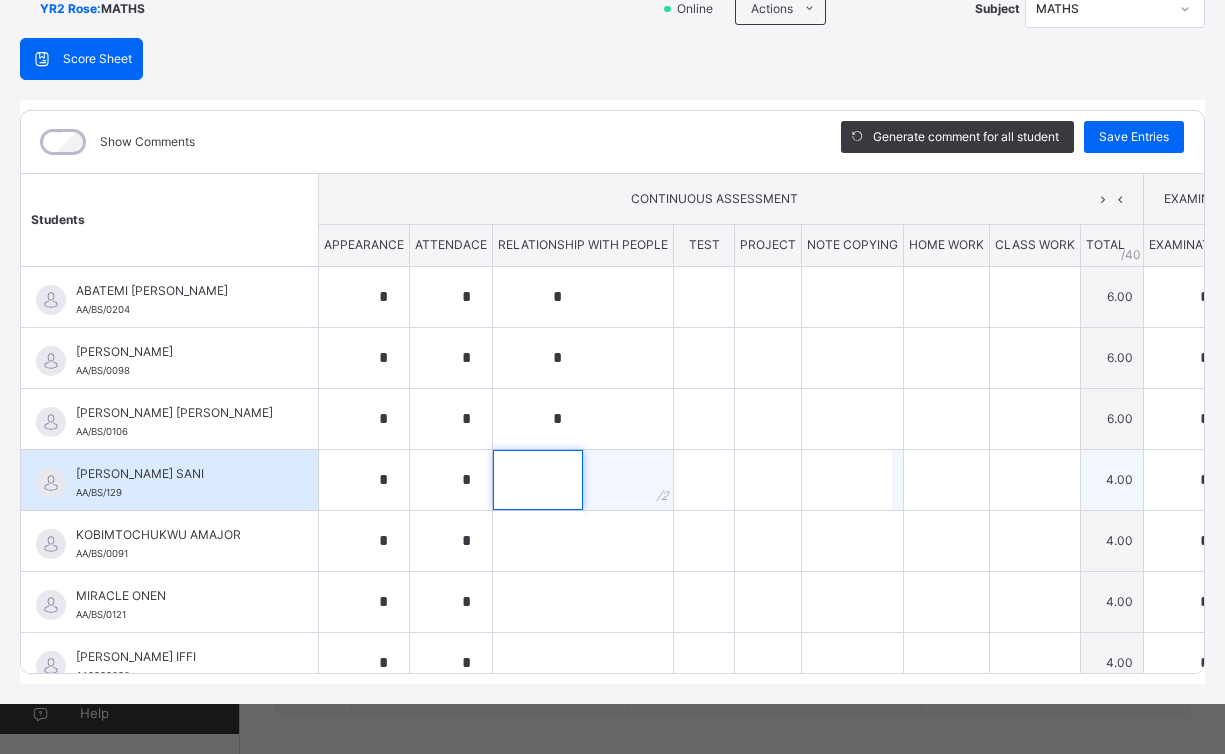 type 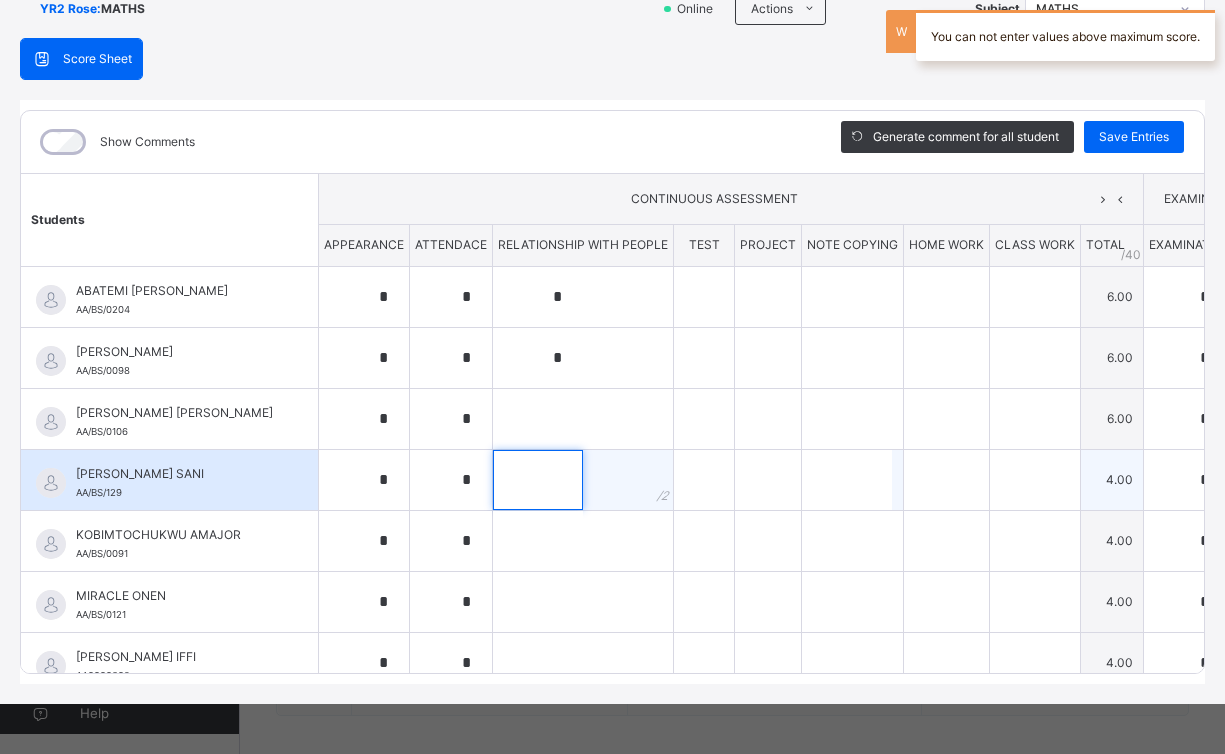 click at bounding box center [538, 480] 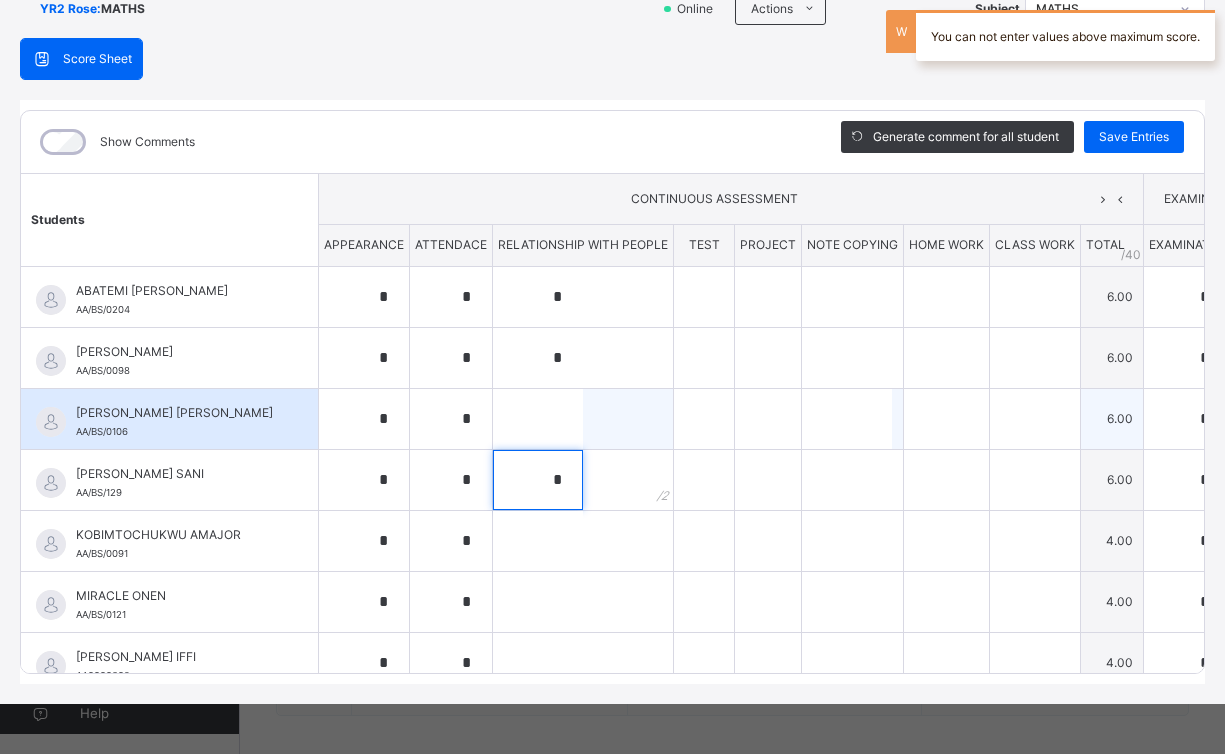 type on "*" 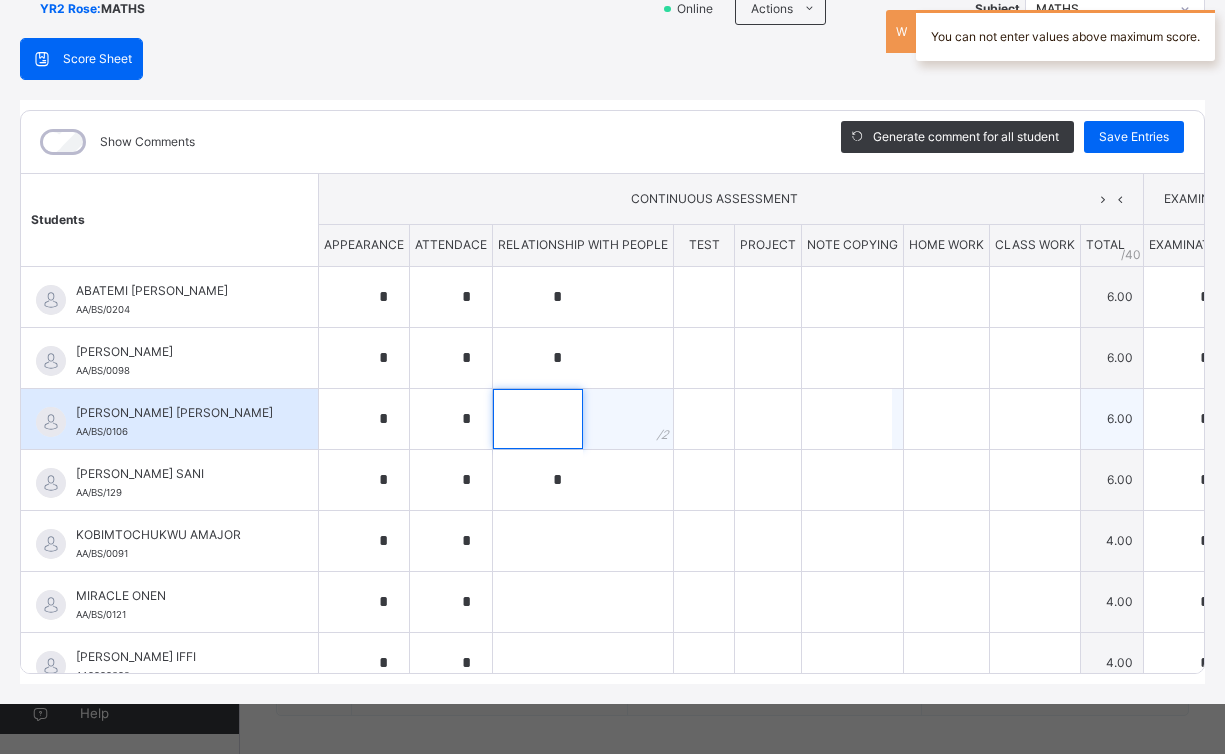 click at bounding box center [538, 419] 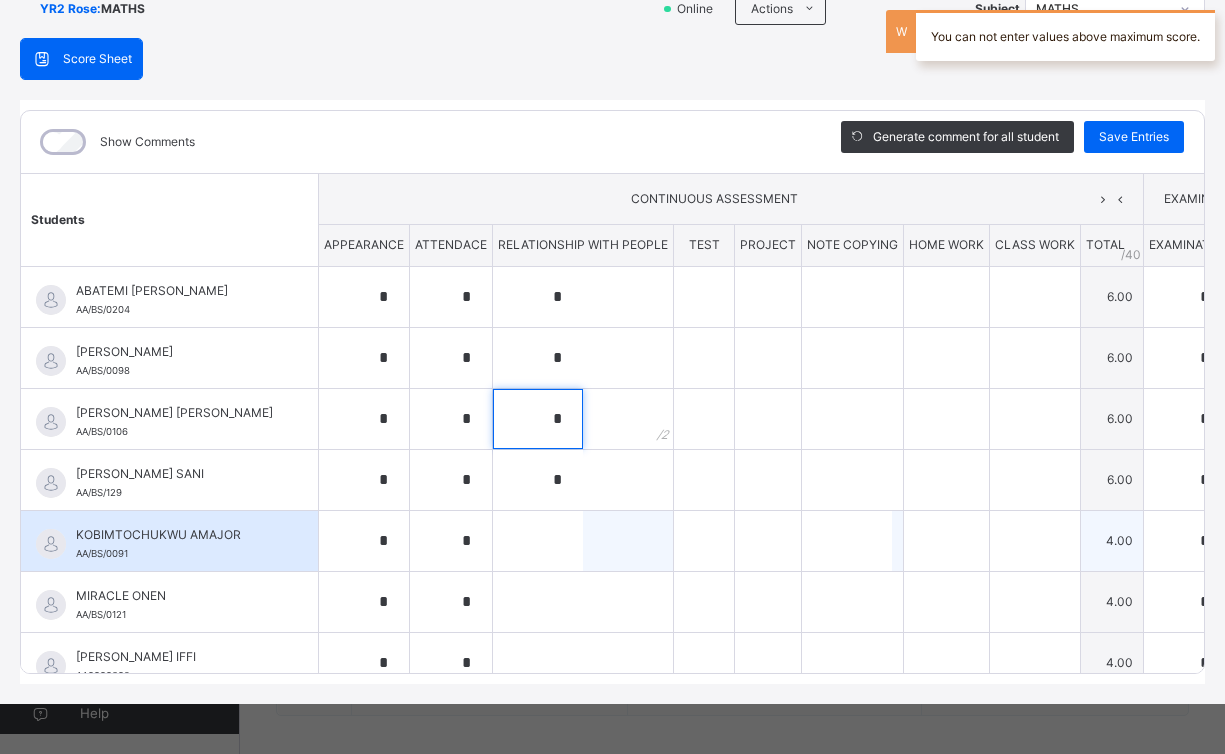 type on "*" 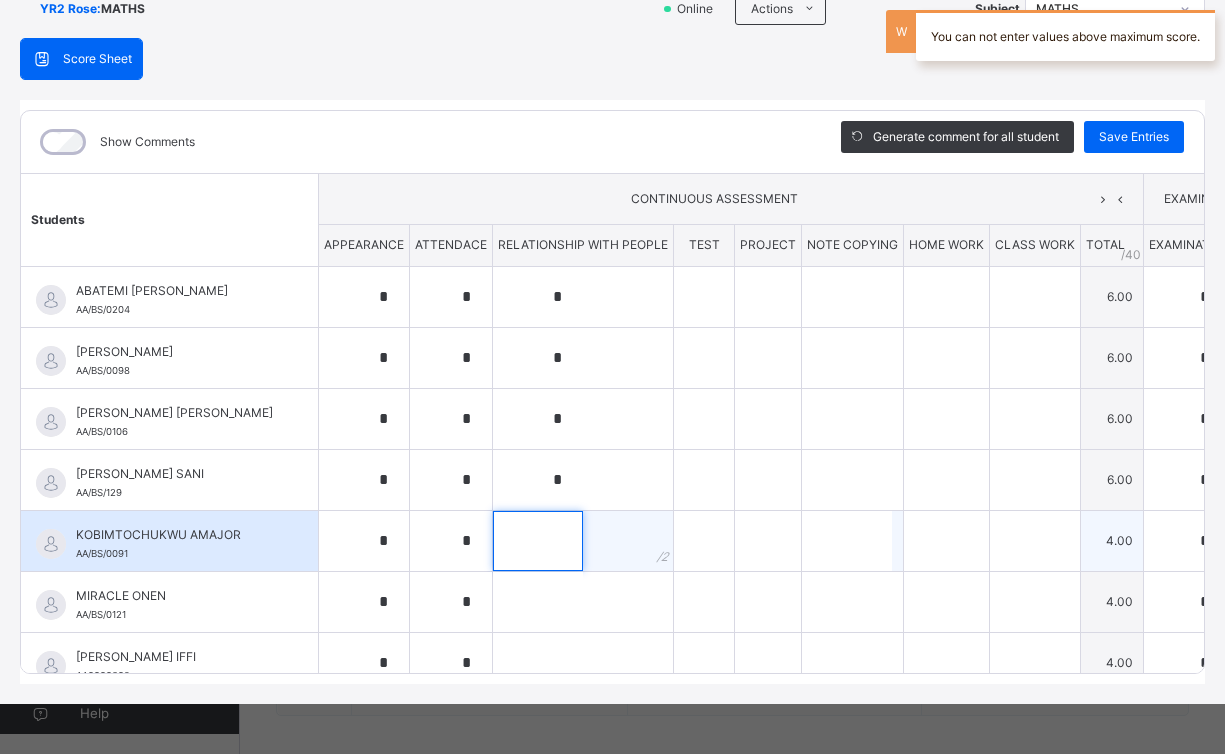 click at bounding box center [538, 541] 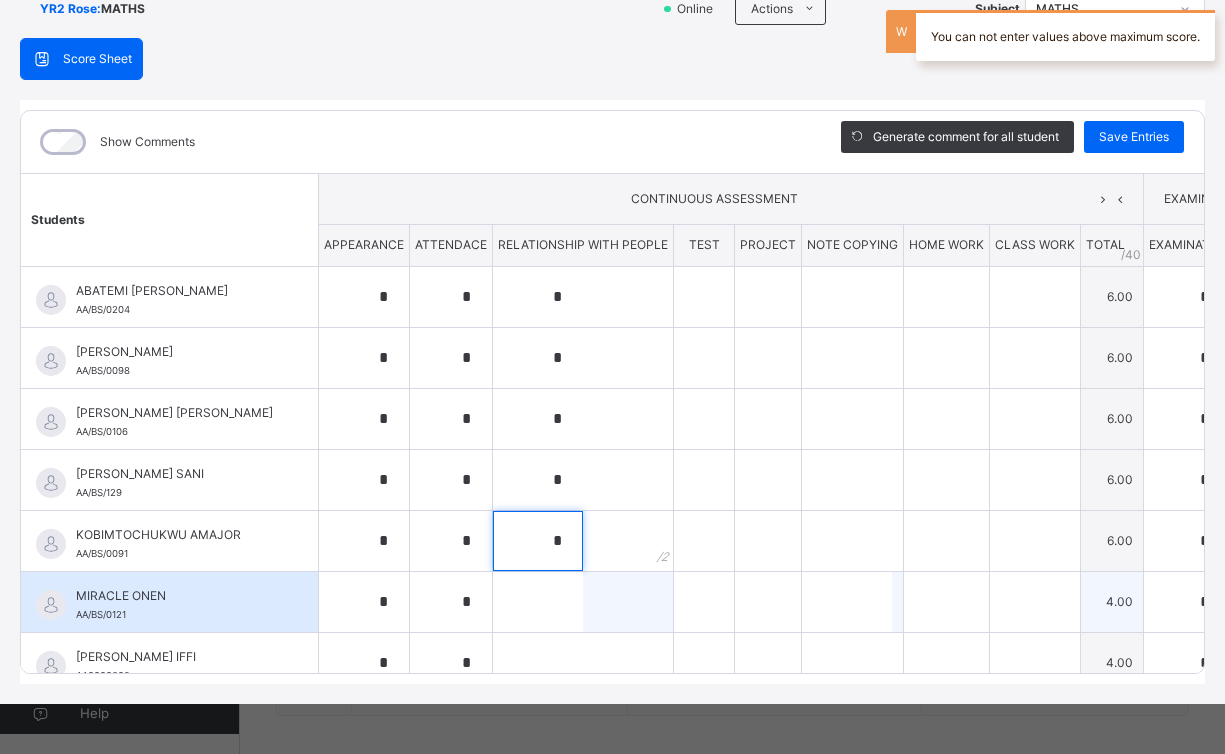 type on "*" 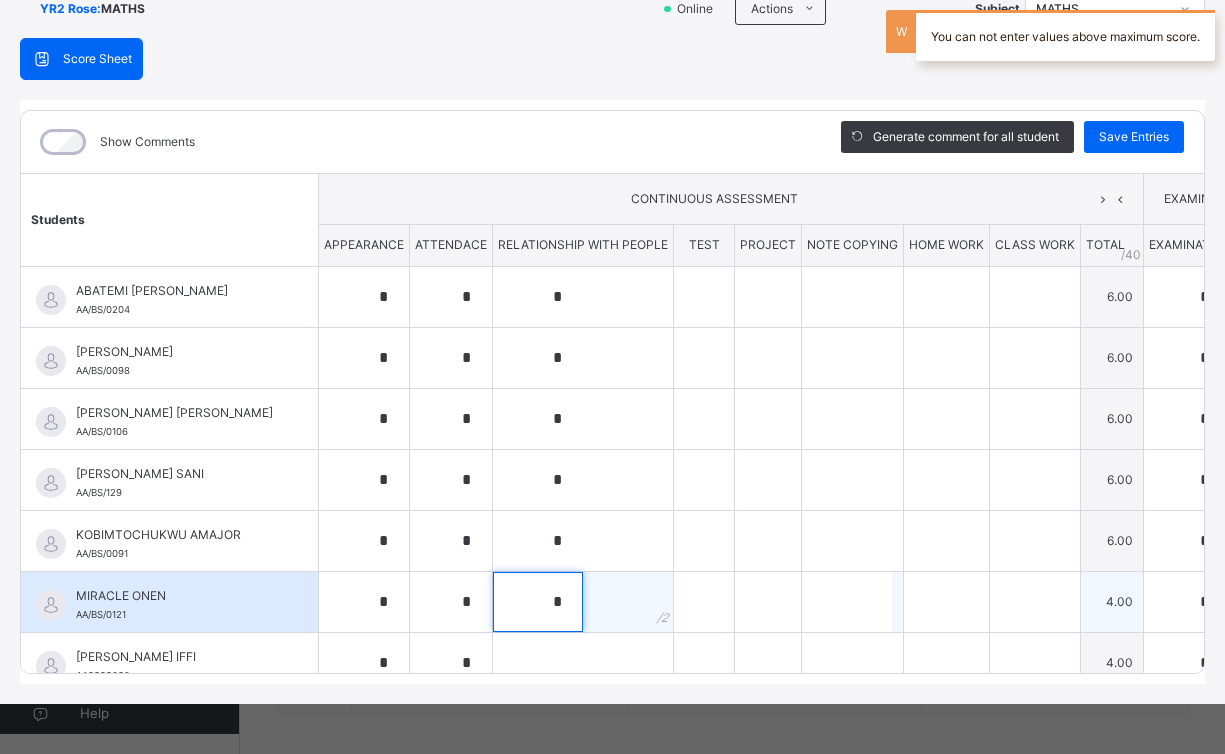 click on "*" at bounding box center (538, 602) 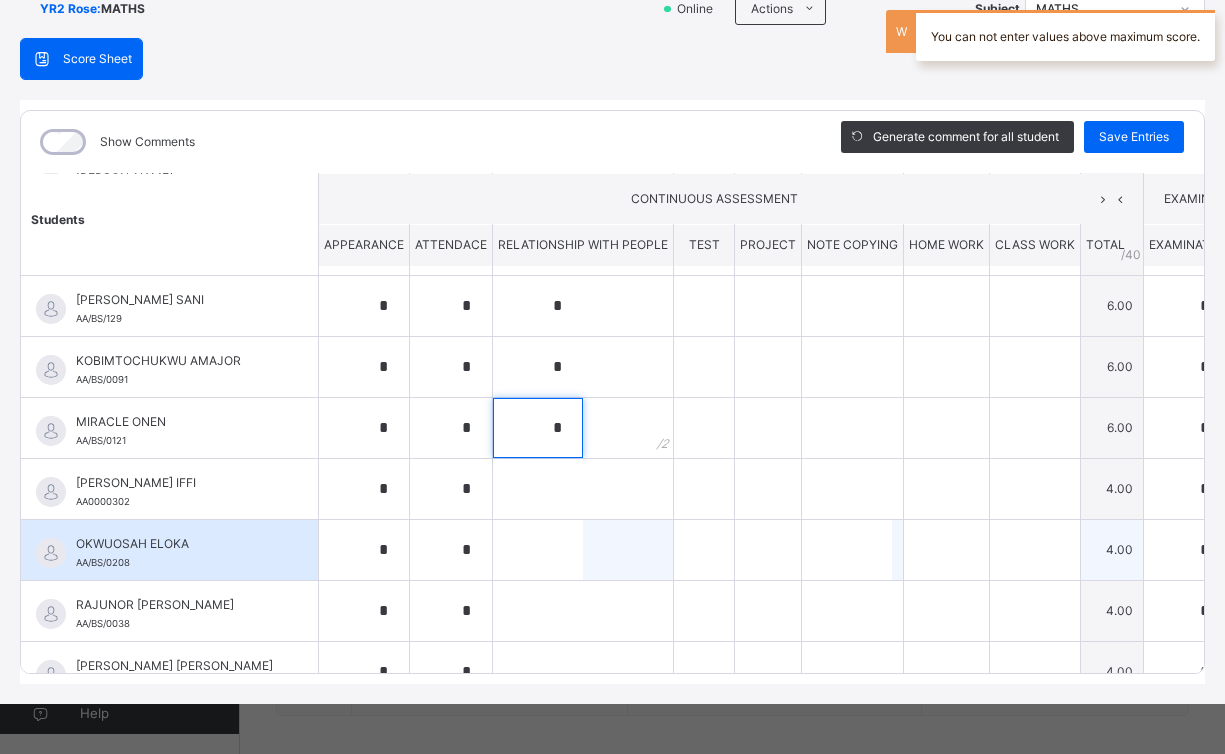 scroll, scrollTop: 219, scrollLeft: 0, axis: vertical 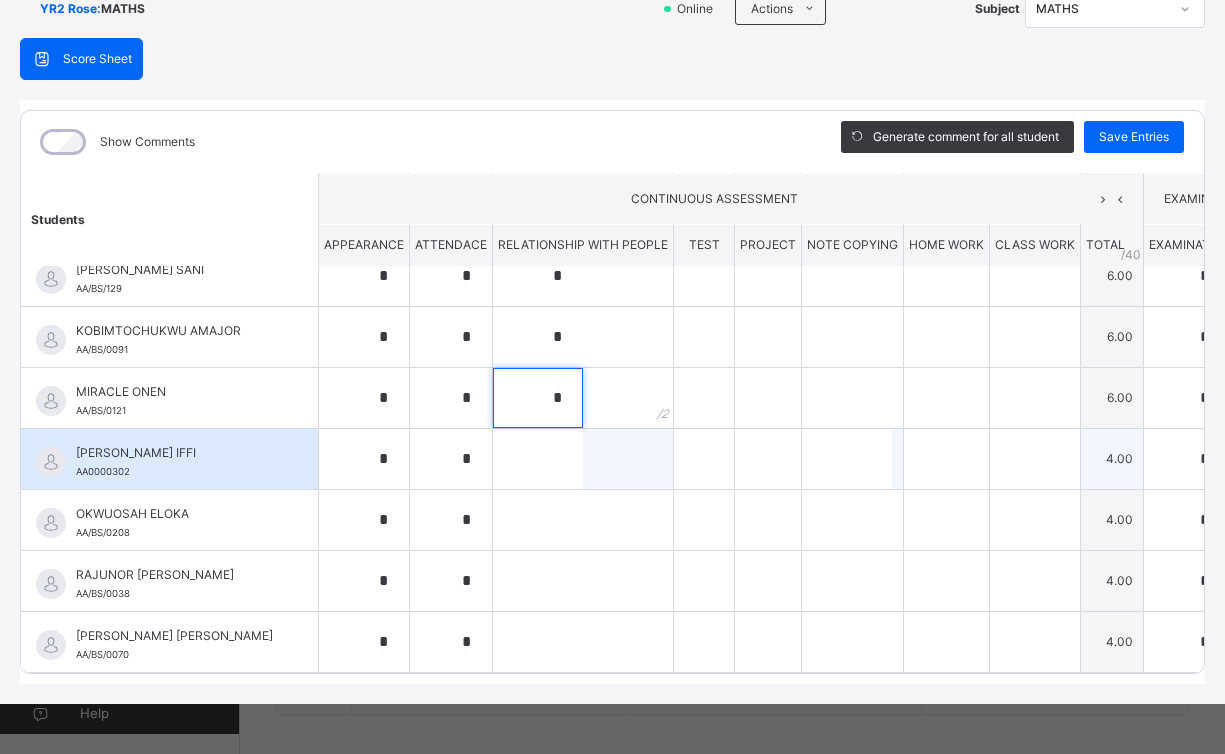 type on "*" 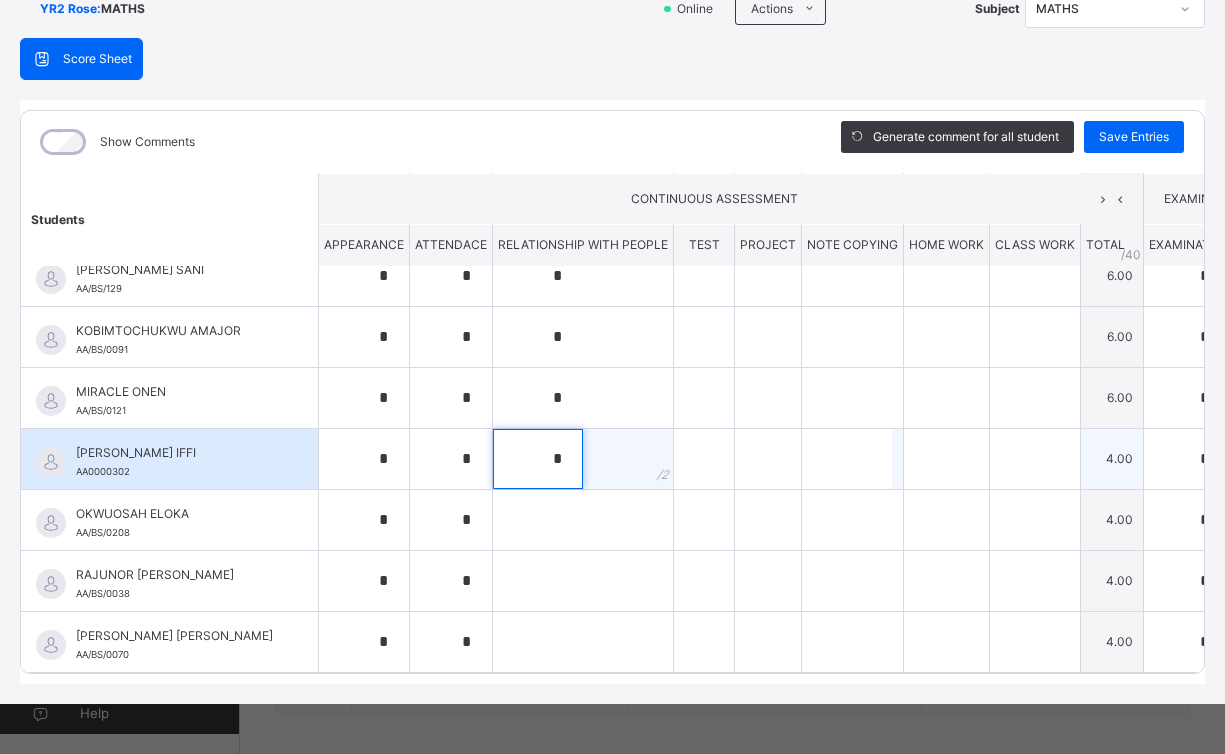 click on "*" at bounding box center (538, 459) 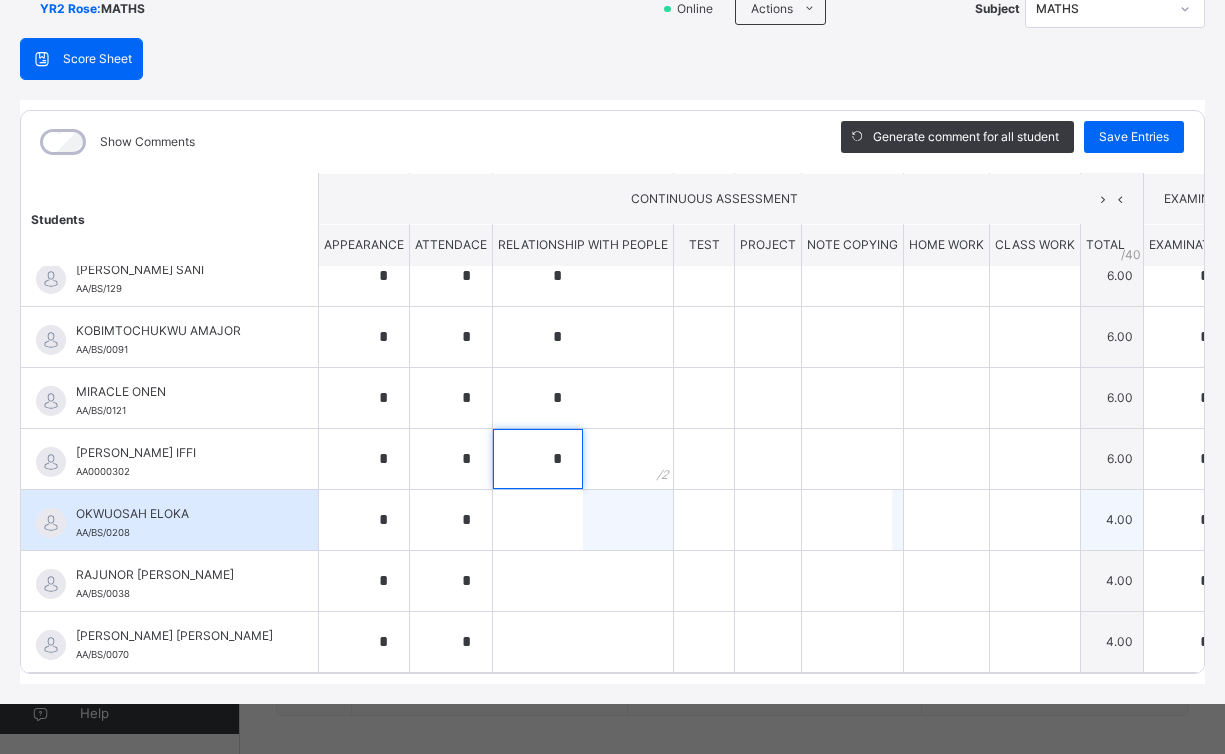 type on "*" 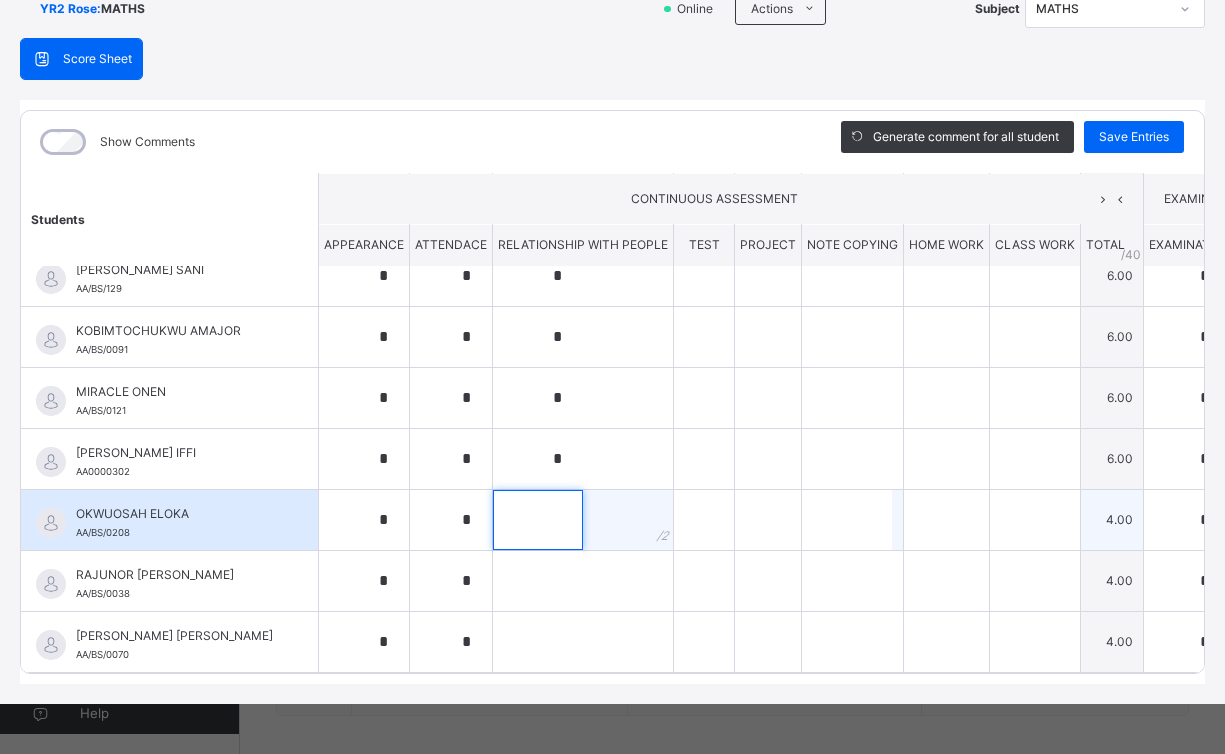 click at bounding box center [538, 520] 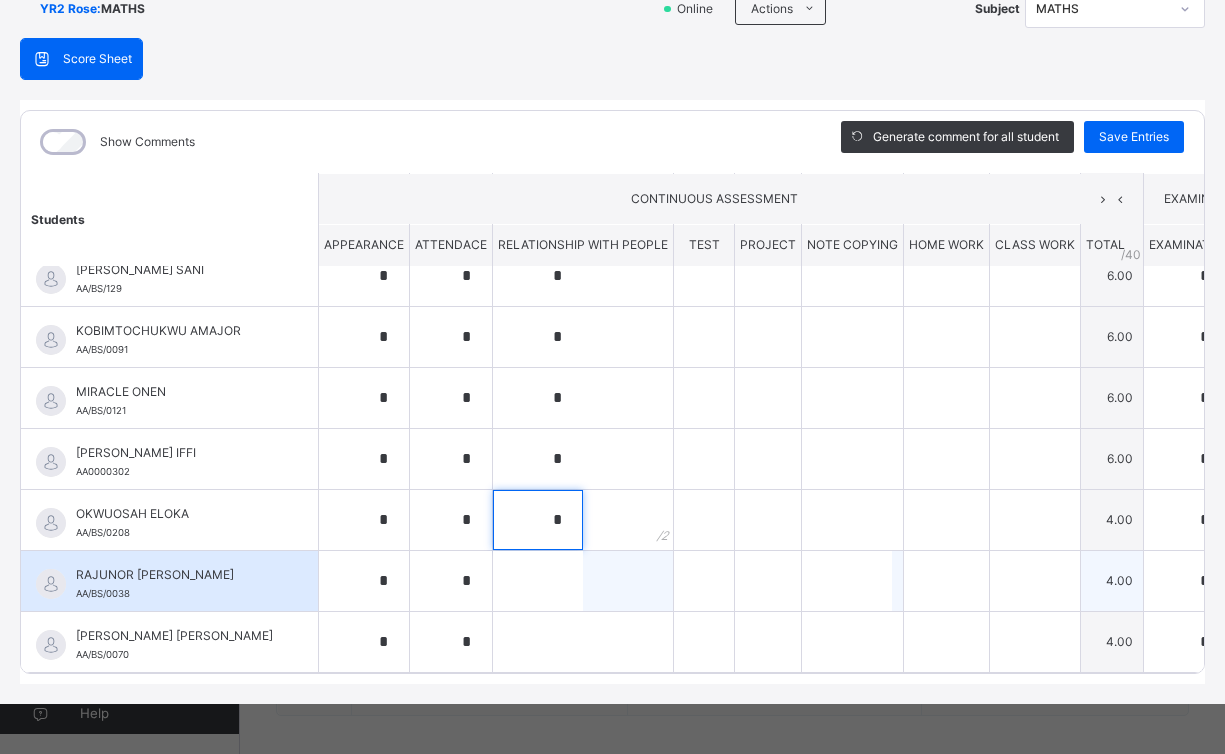 type on "*" 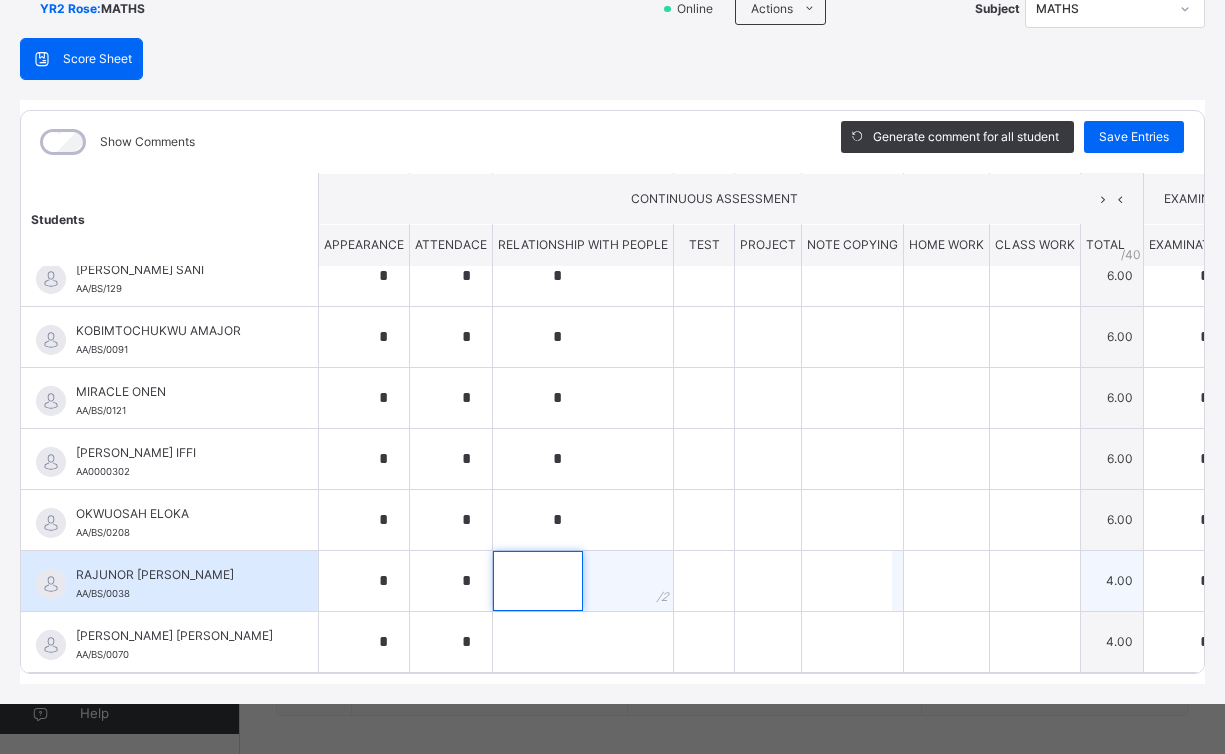 click at bounding box center [538, 581] 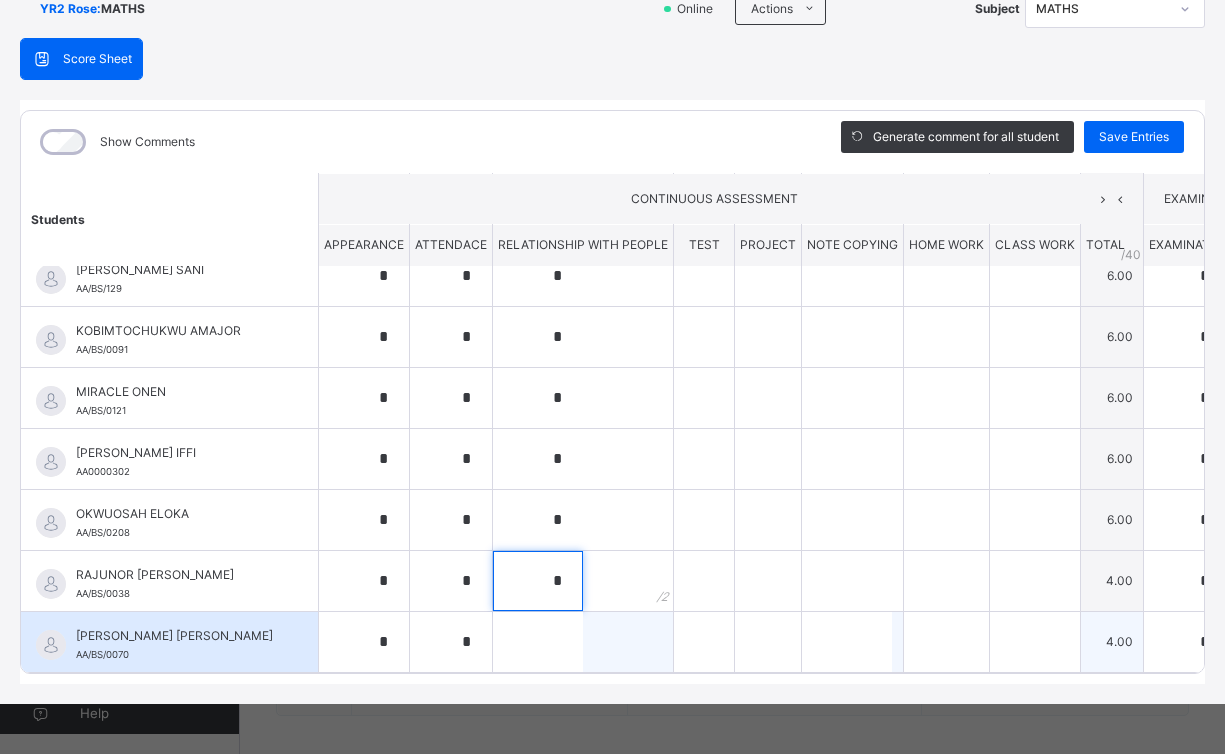 type on "*" 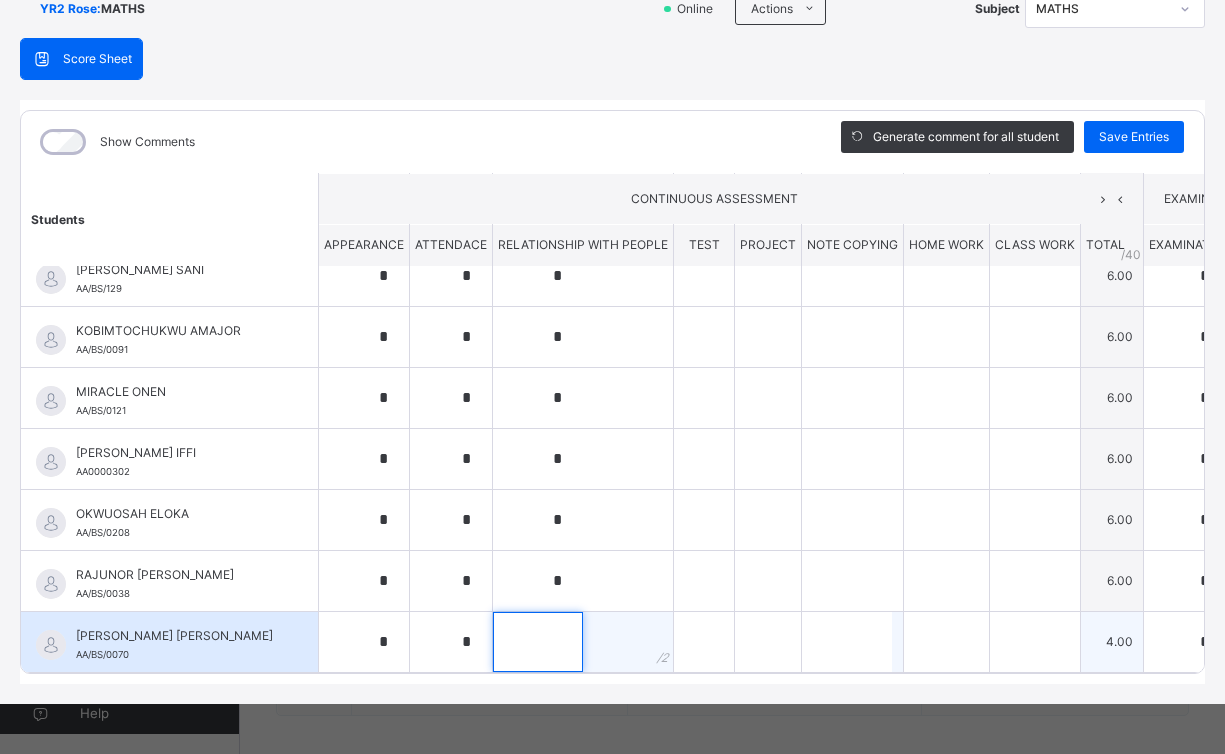 click at bounding box center (538, 642) 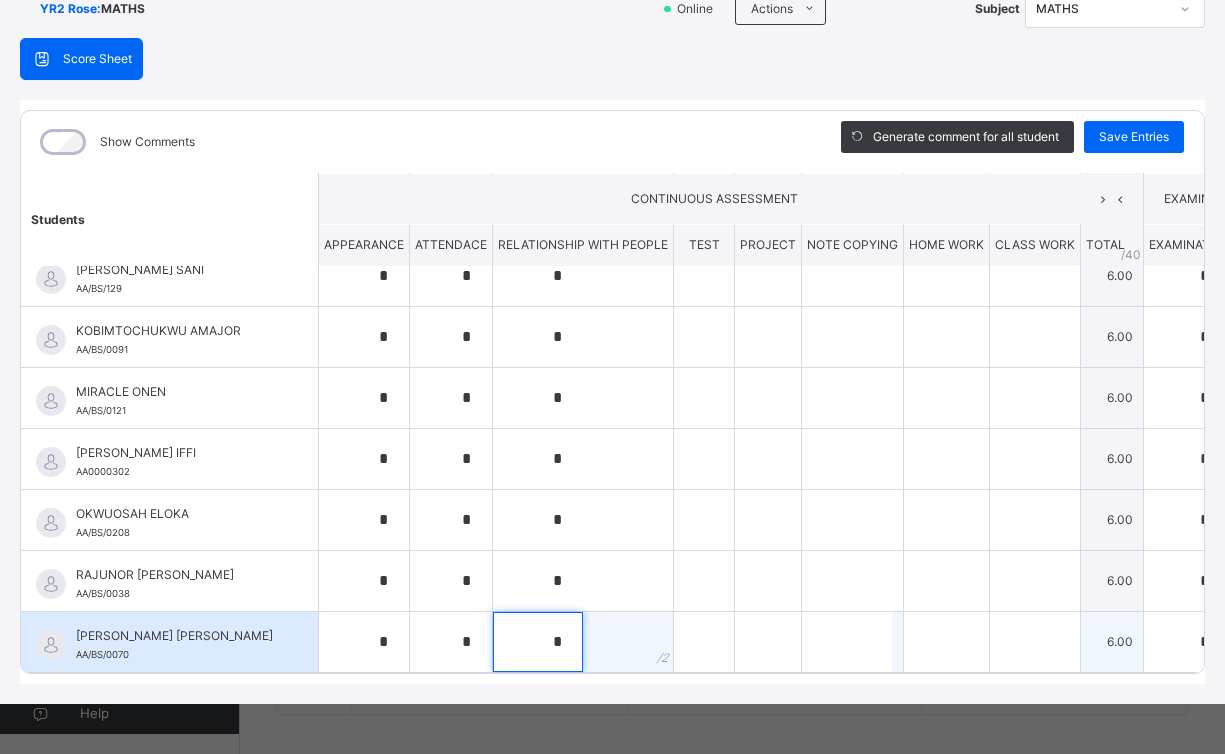 type on "*" 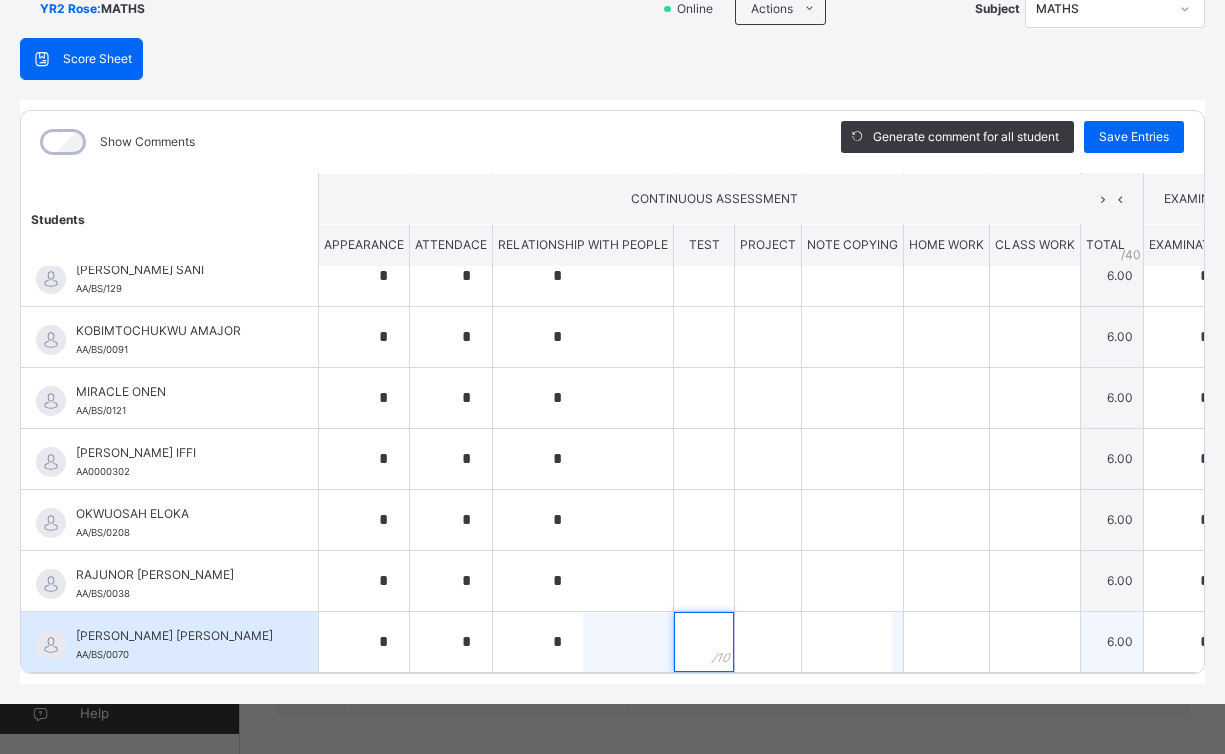 click at bounding box center (704, 642) 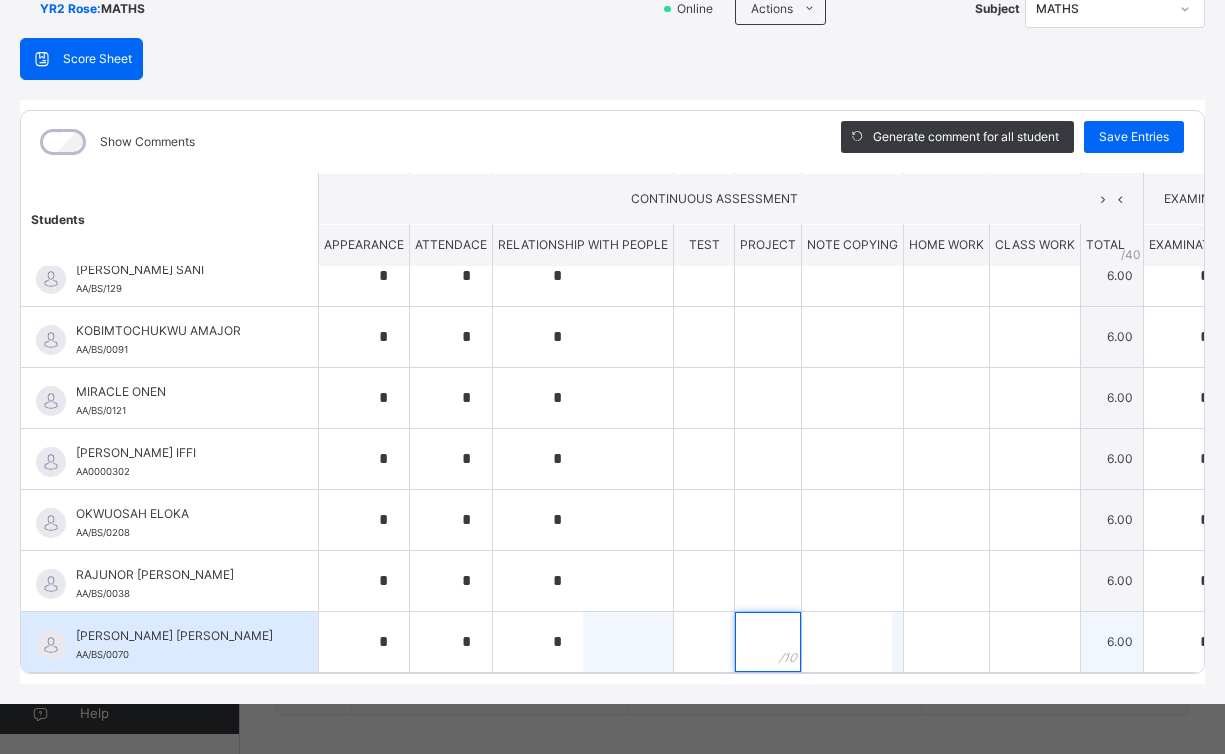 click at bounding box center [768, 642] 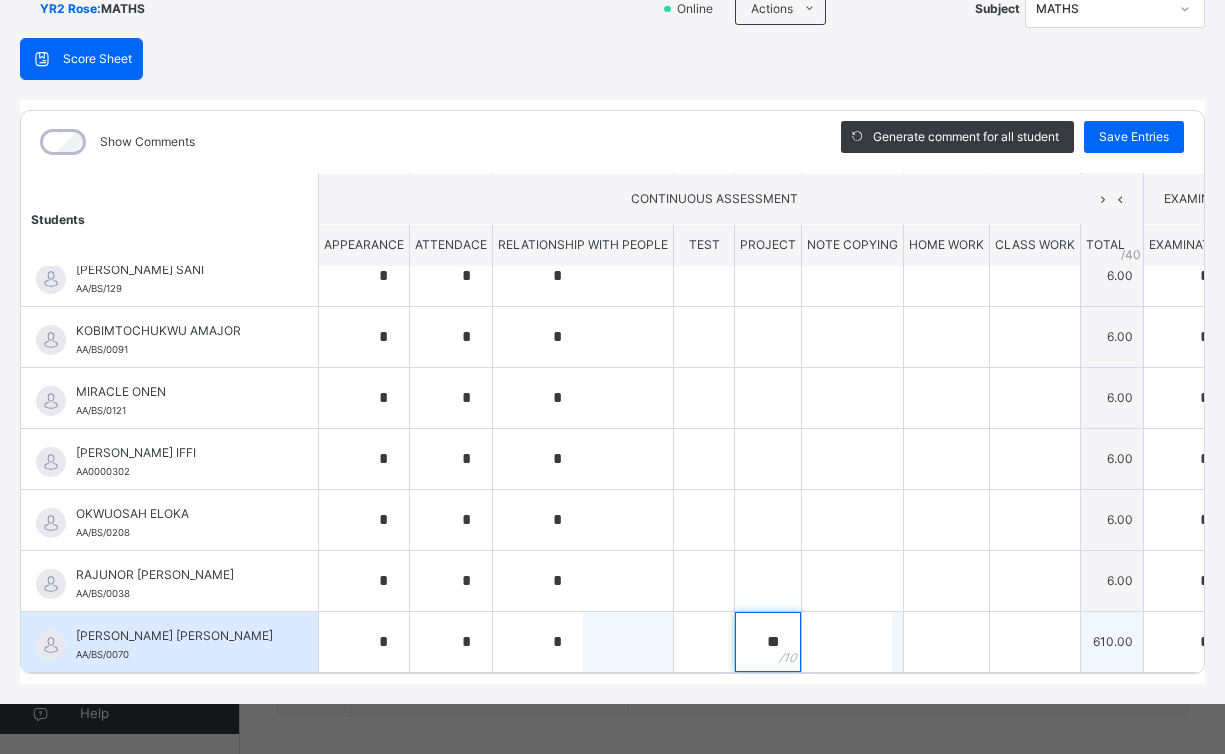 drag, startPoint x: 742, startPoint y: 614, endPoint x: 780, endPoint y: 617, distance: 38.118237 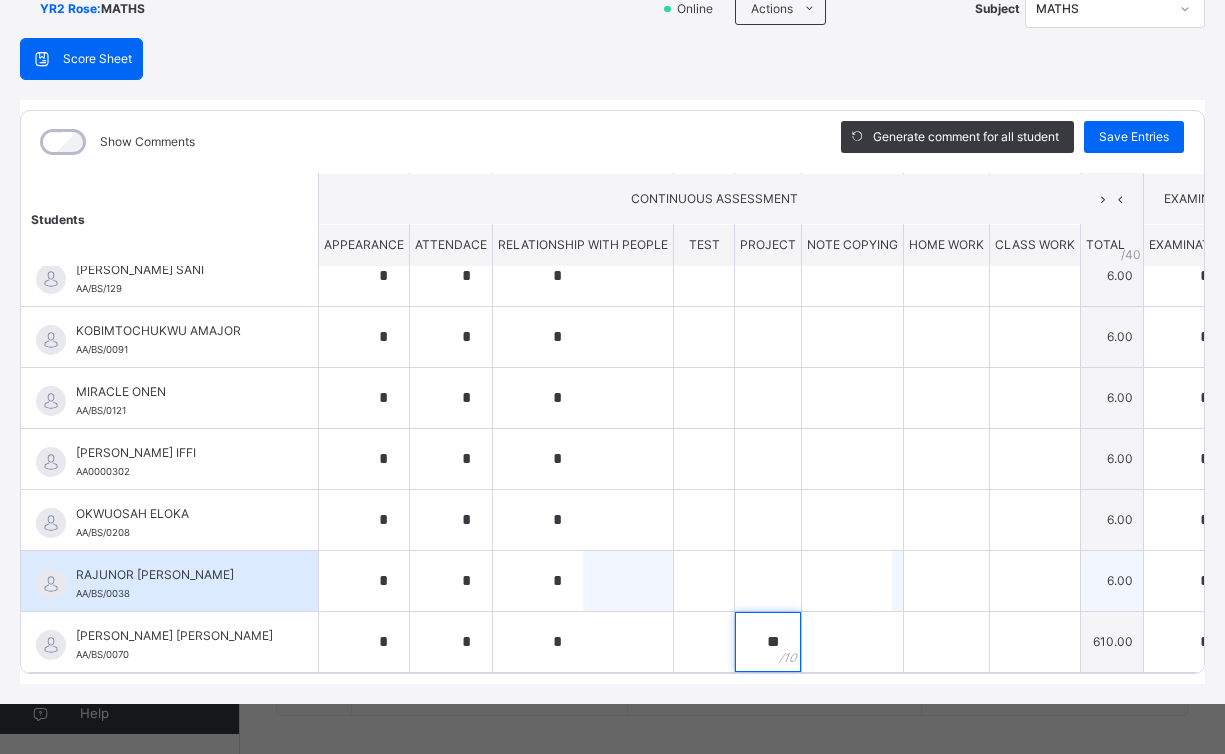 type on "**" 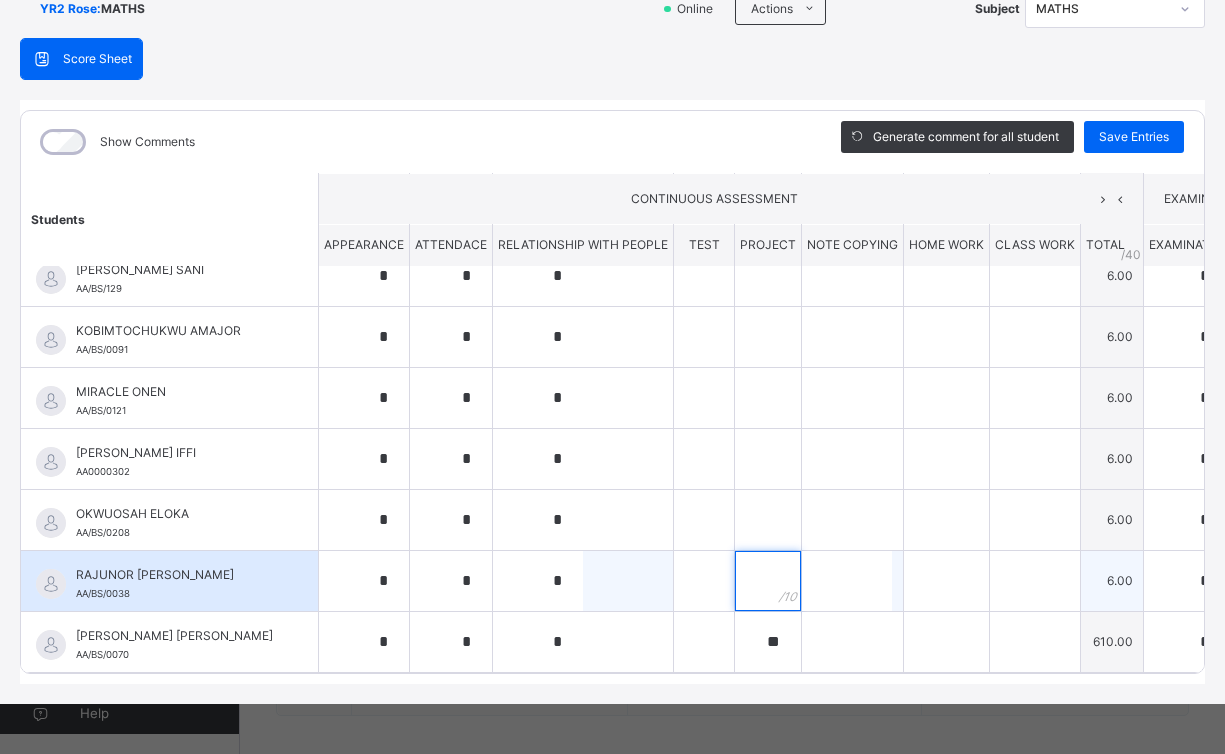 click at bounding box center (768, 581) 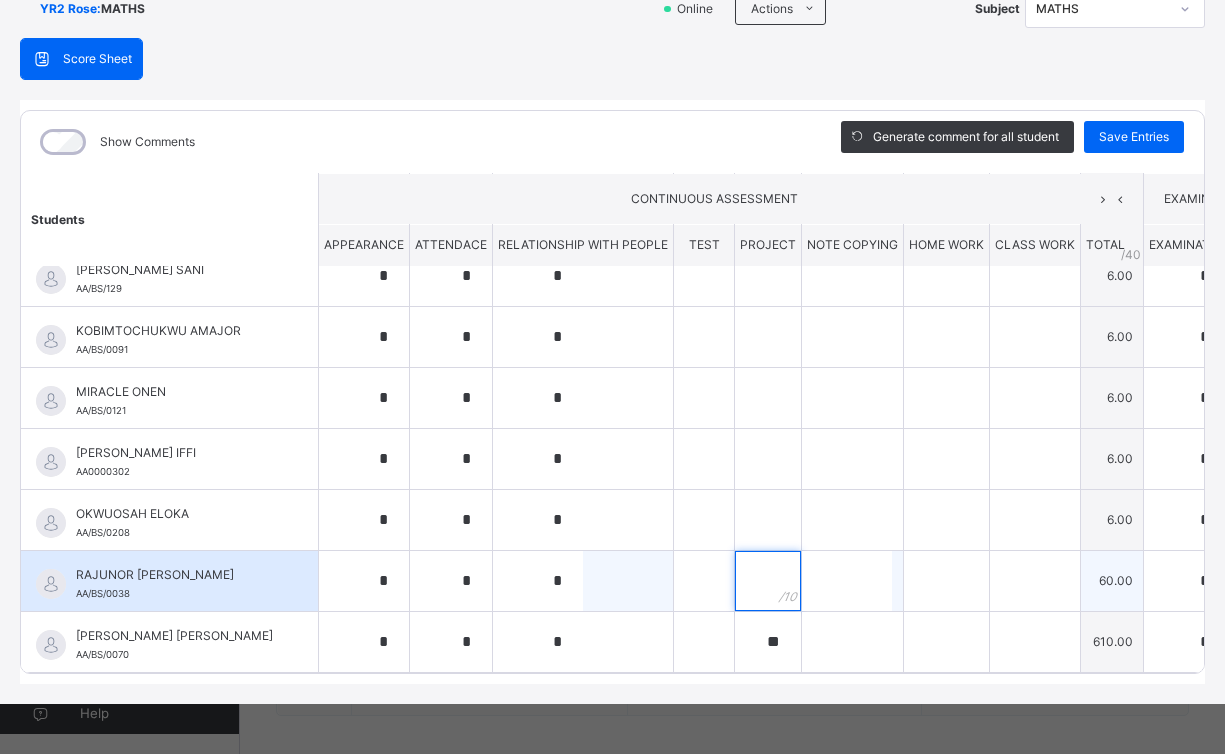 paste on "**" 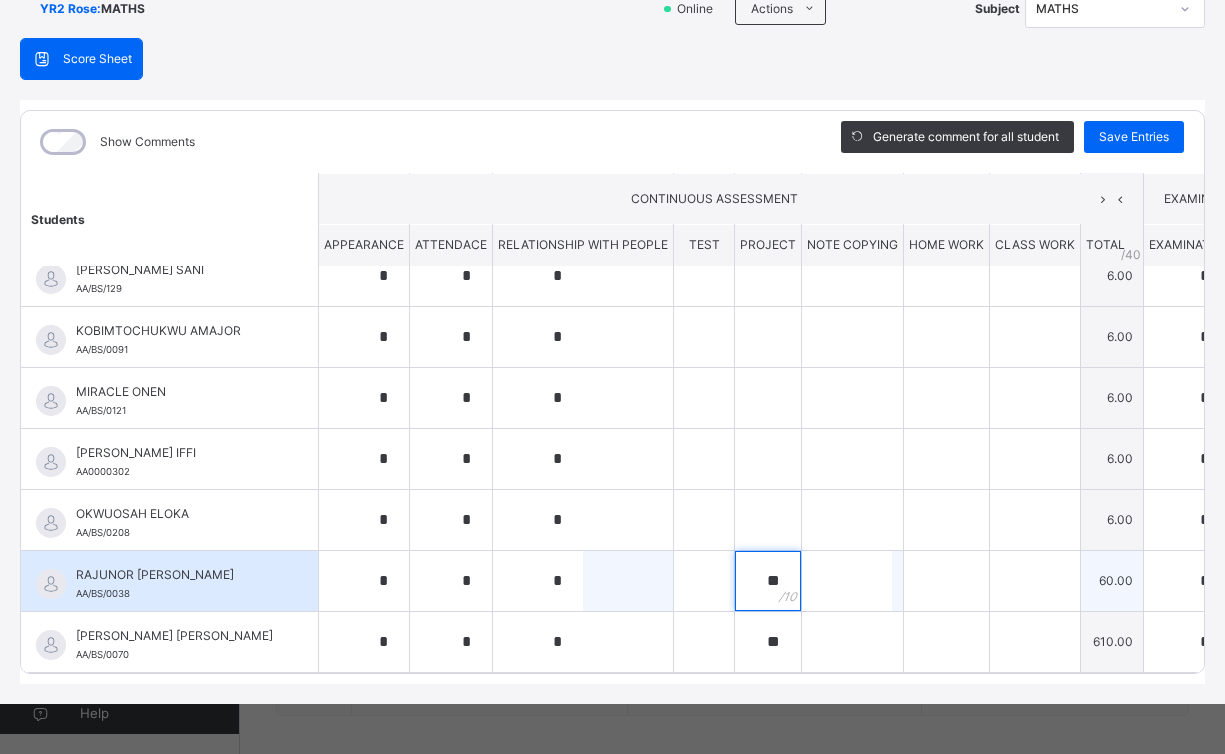 click on "**" at bounding box center [768, 581] 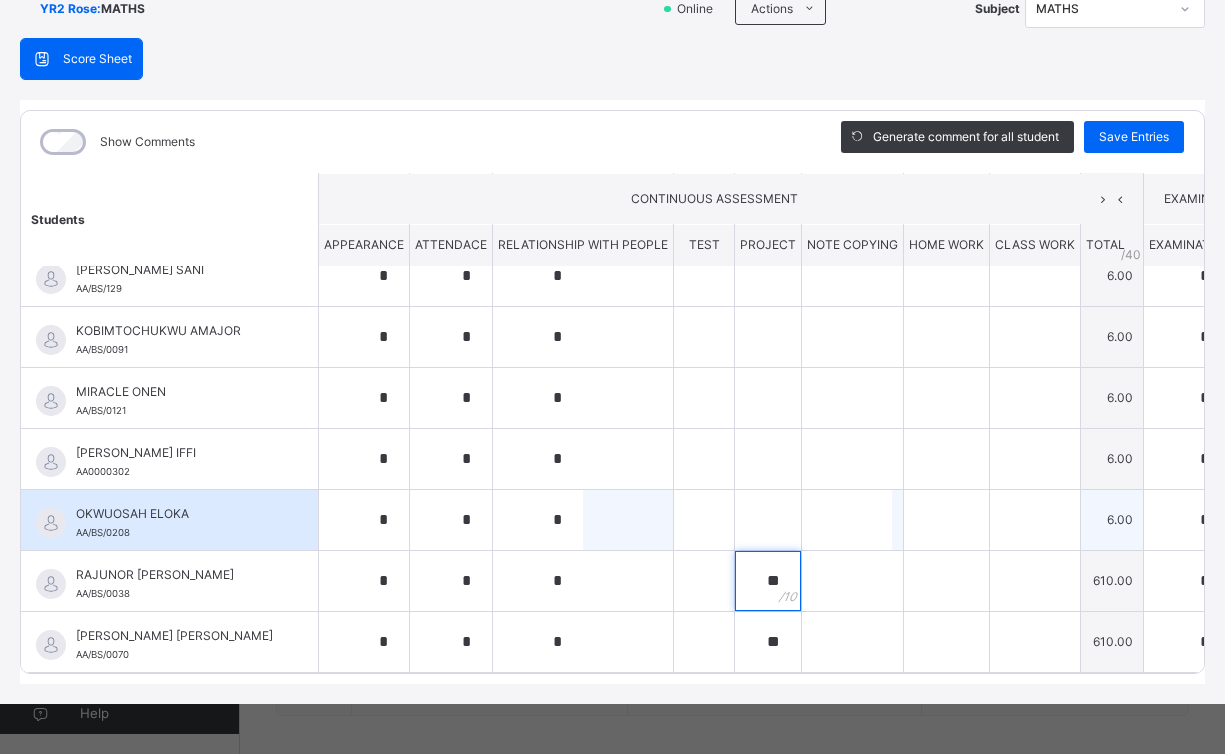 type on "**" 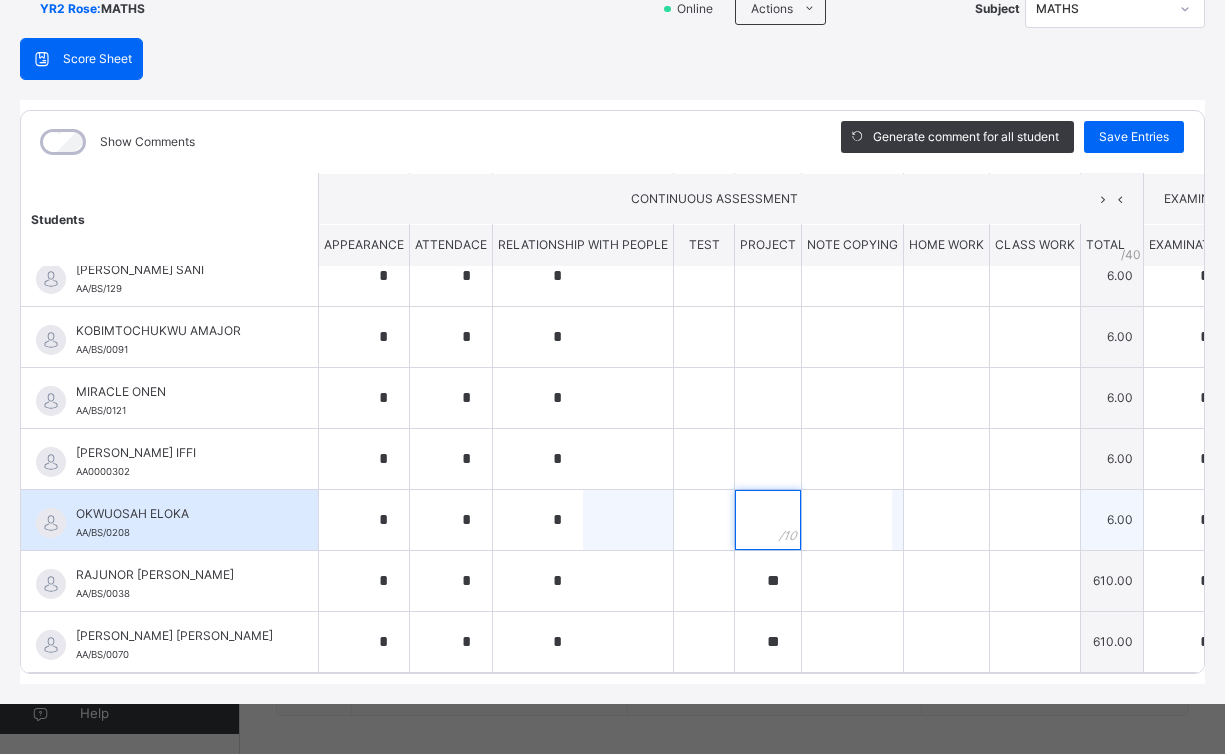 click at bounding box center (768, 520) 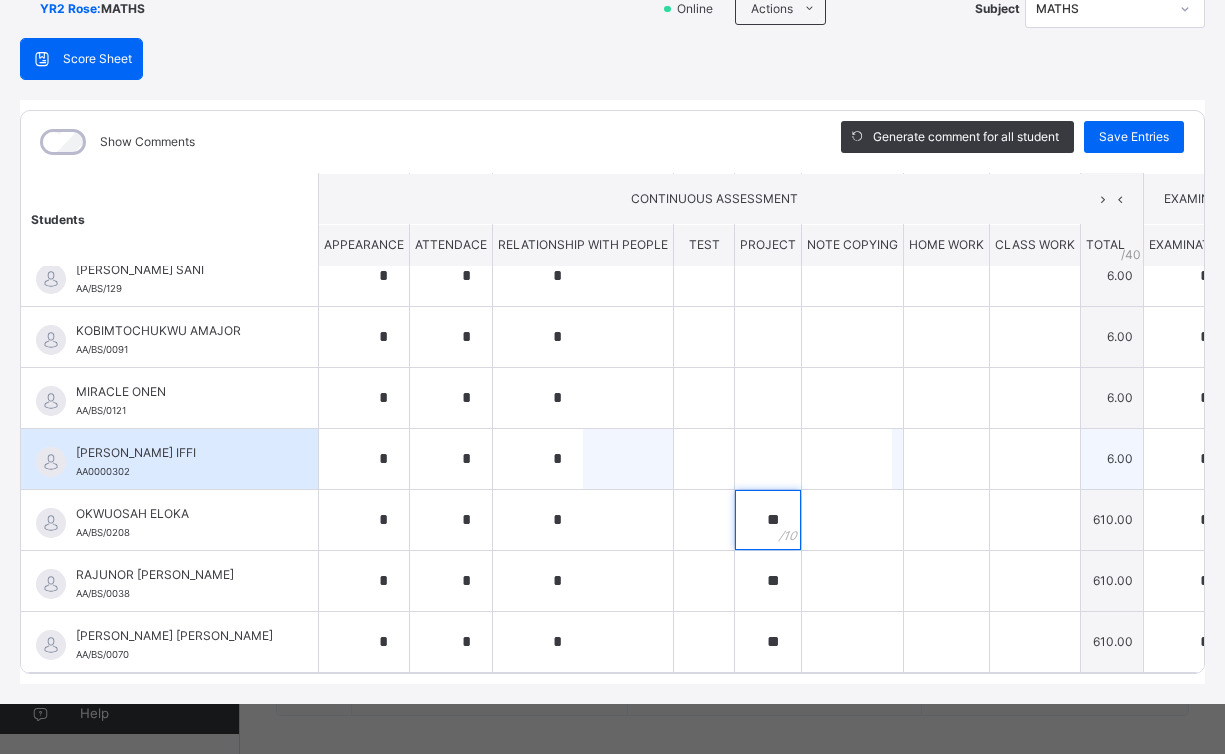 type on "**" 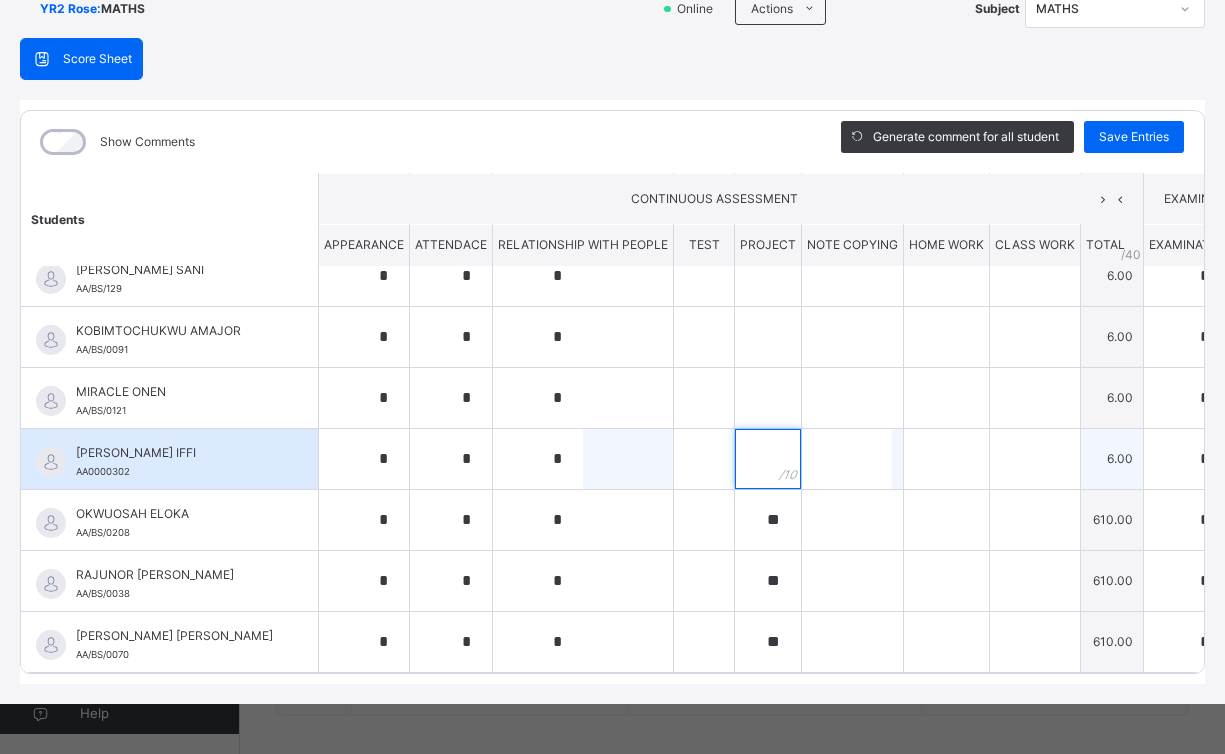 click at bounding box center [768, 459] 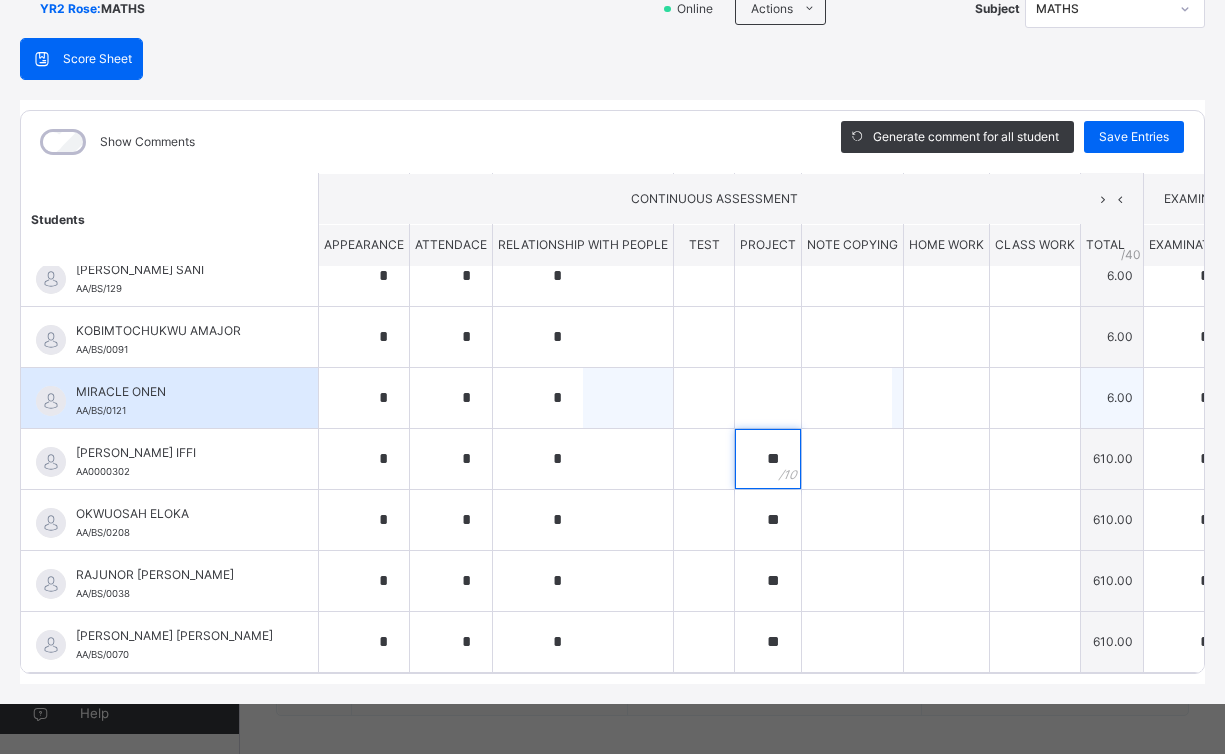 paste 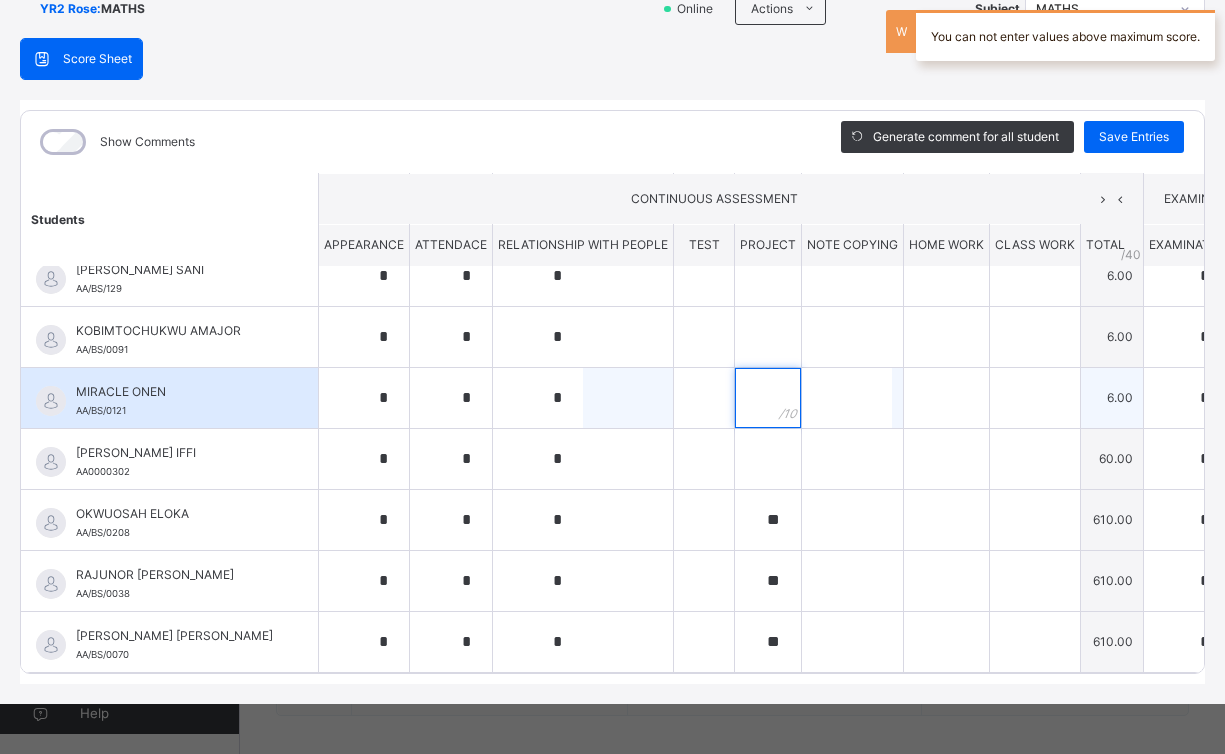 click at bounding box center [768, 398] 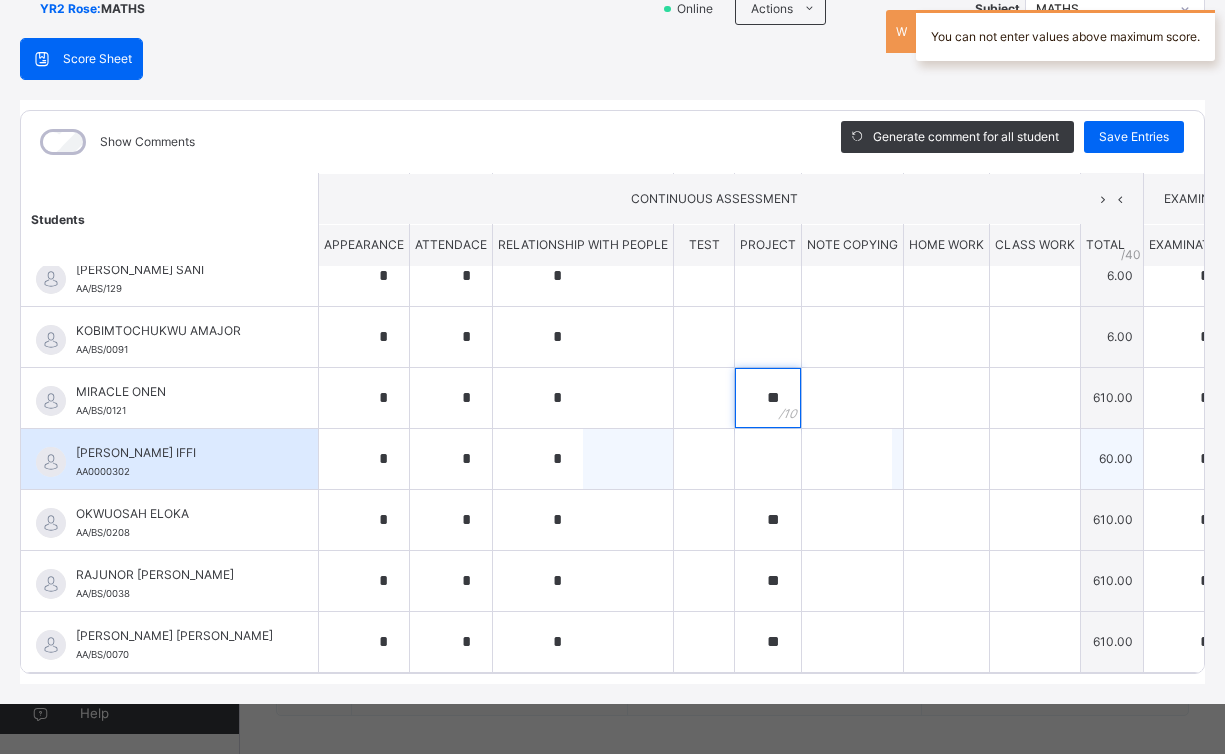 type on "**" 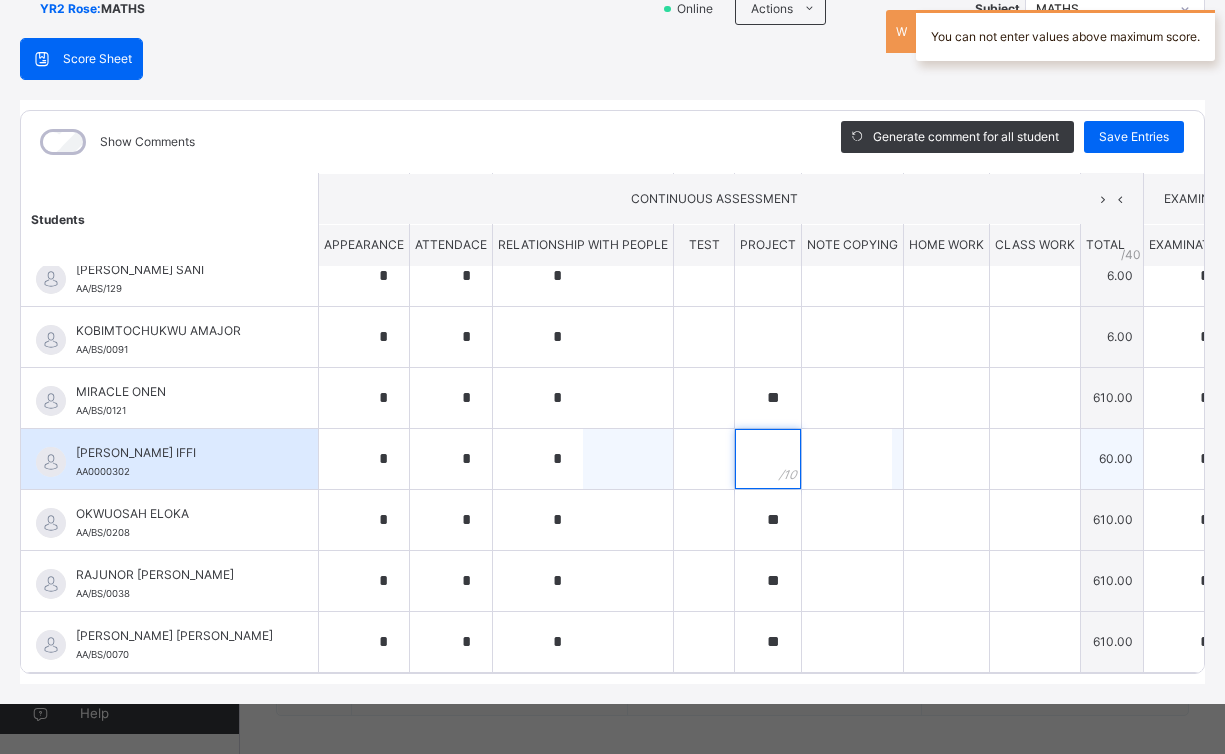click at bounding box center [768, 459] 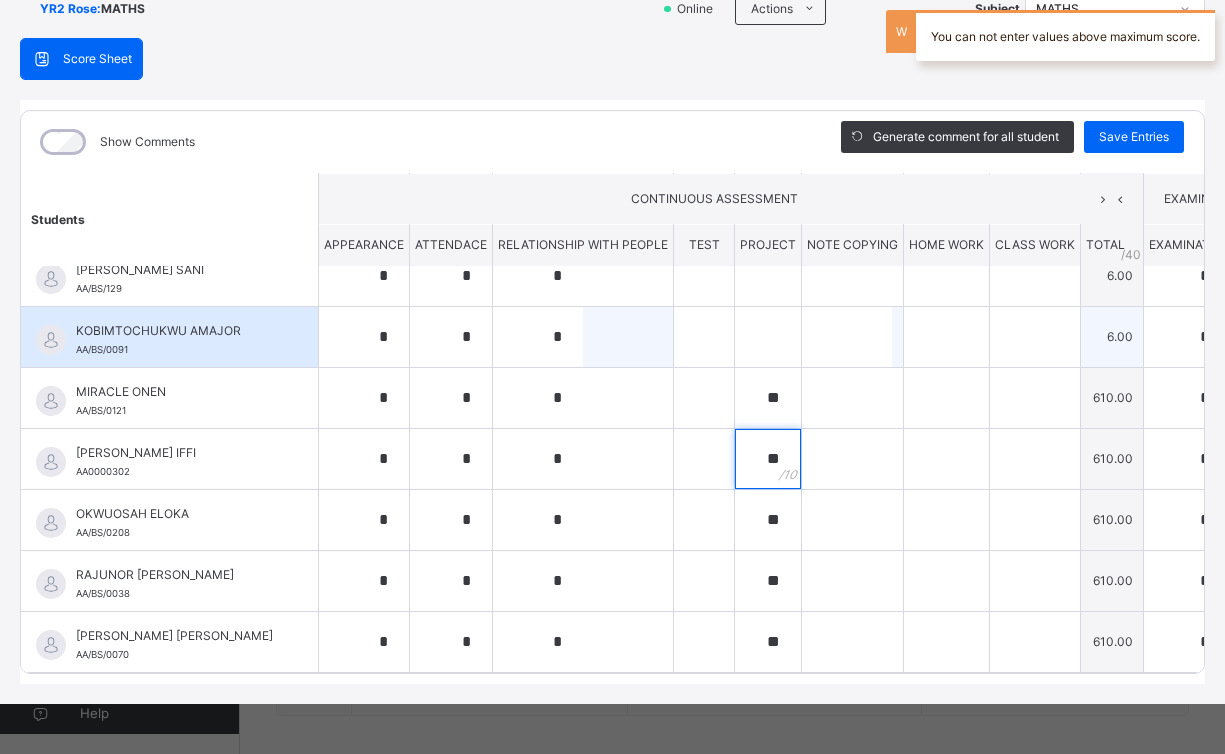 type on "**" 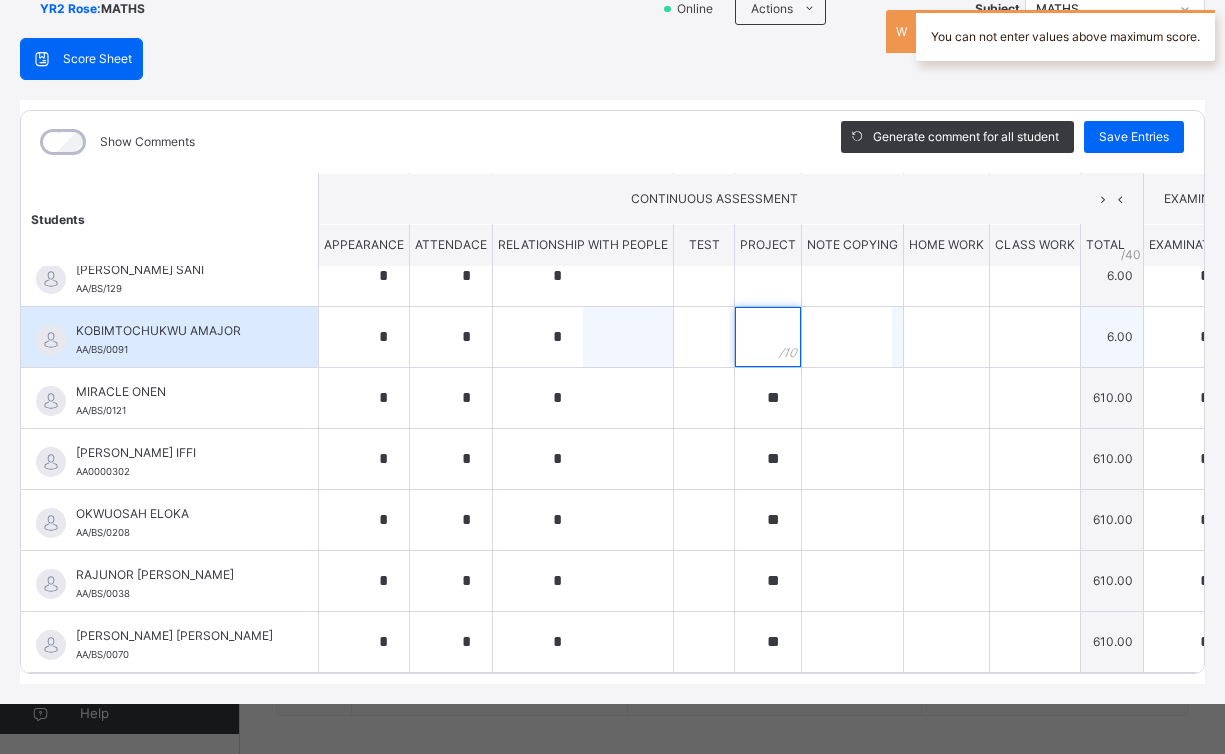 click at bounding box center [768, 337] 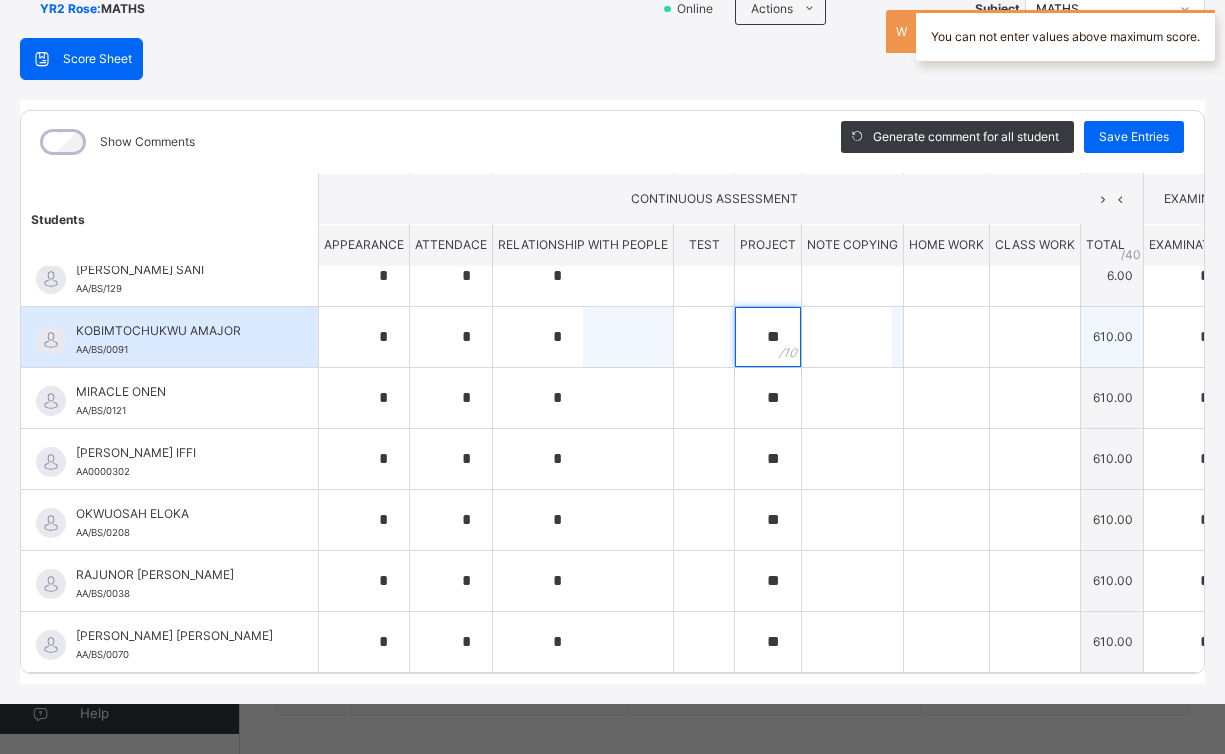 click on "**" at bounding box center (768, 337) 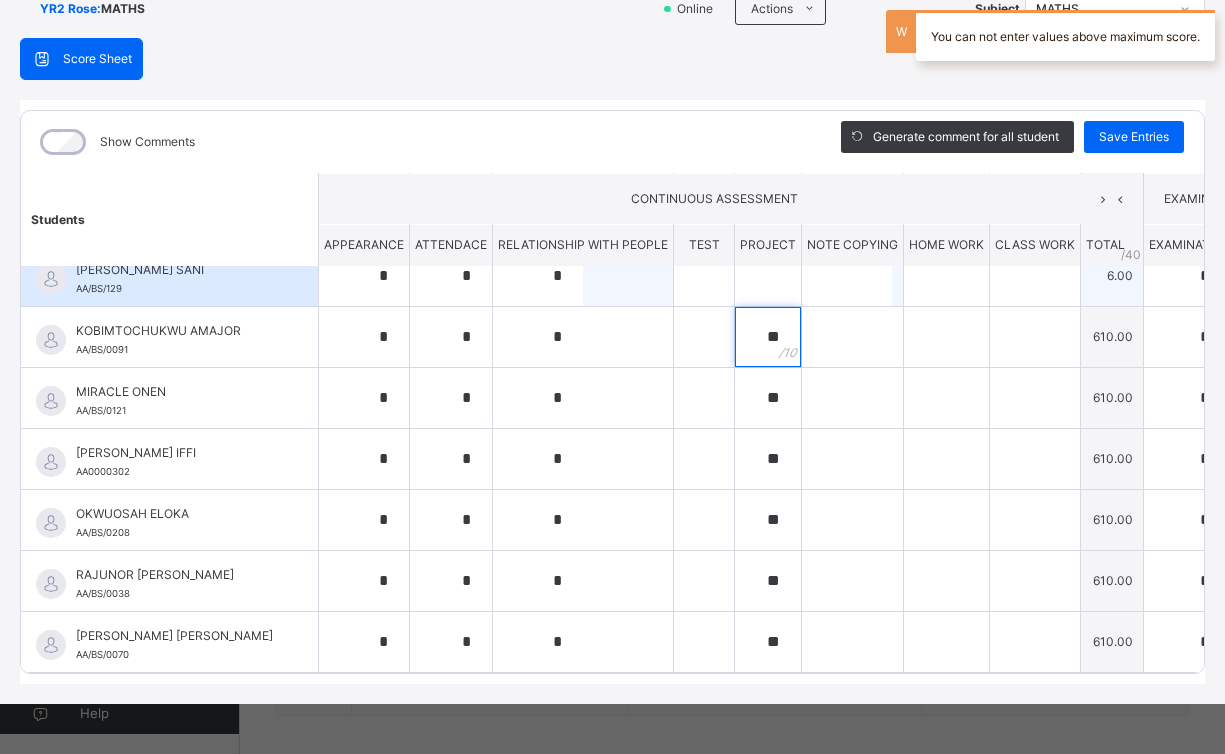 type on "**" 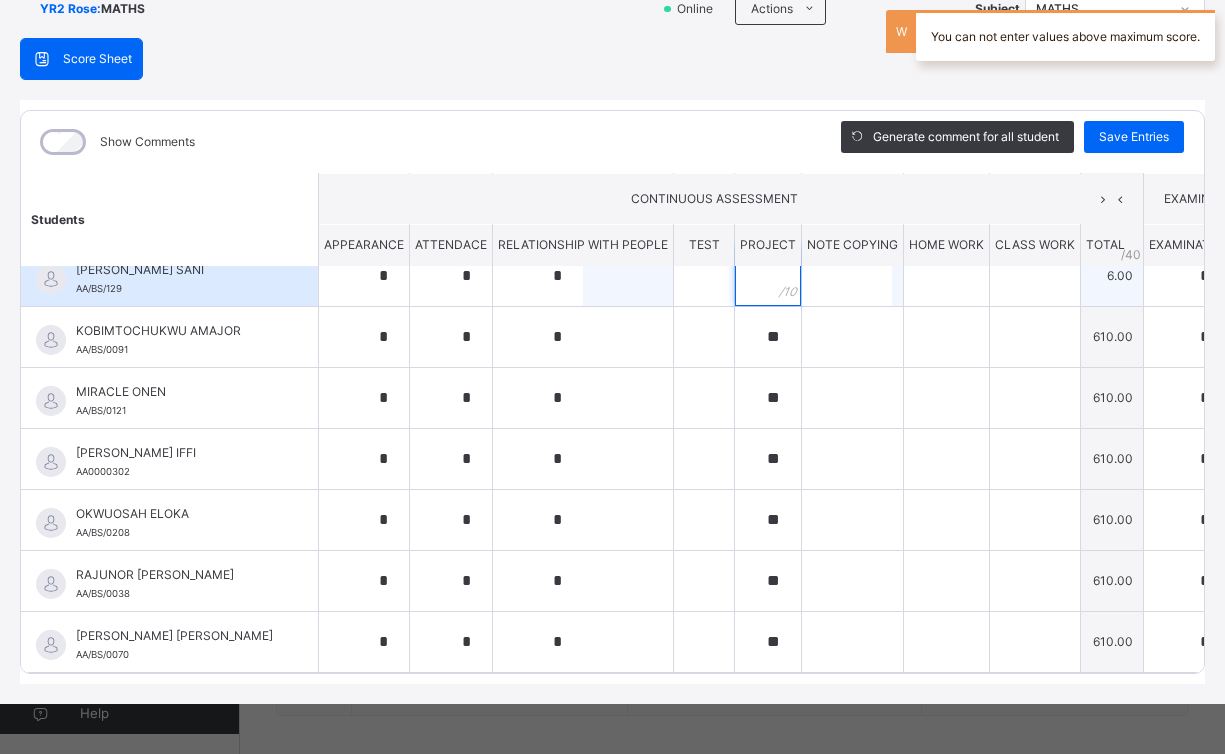 click at bounding box center (768, 276) 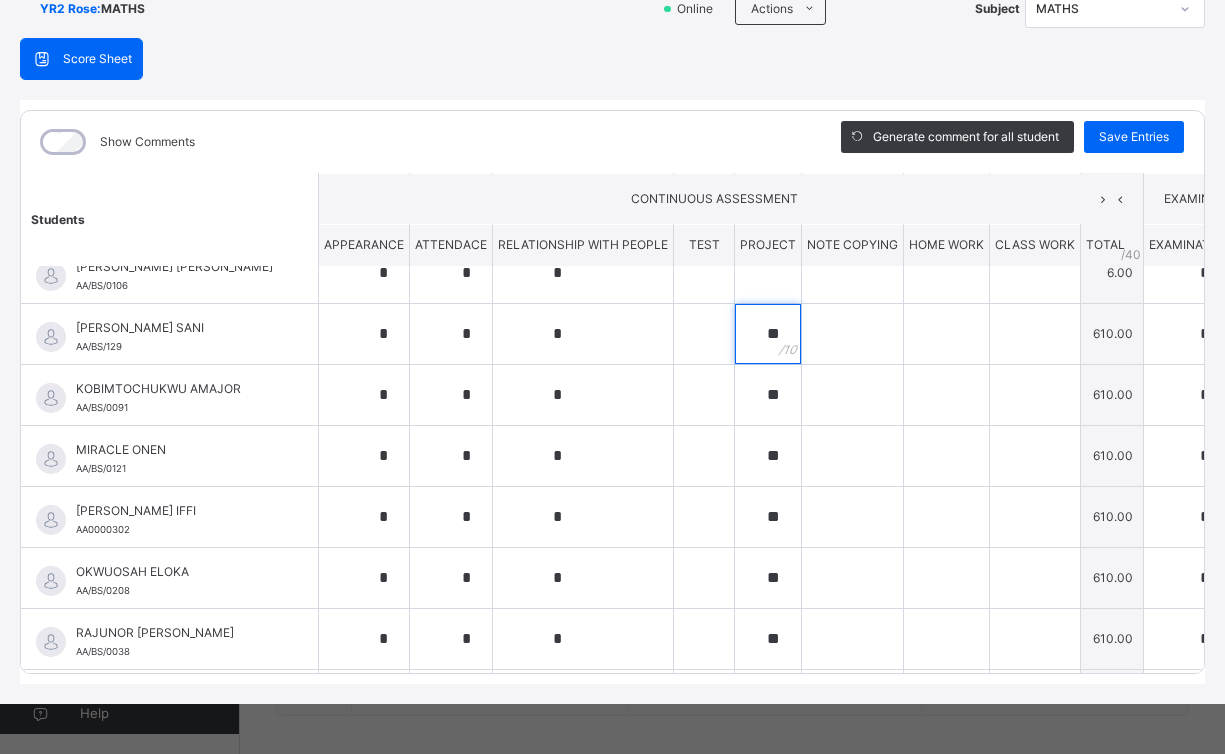 scroll, scrollTop: 0, scrollLeft: 0, axis: both 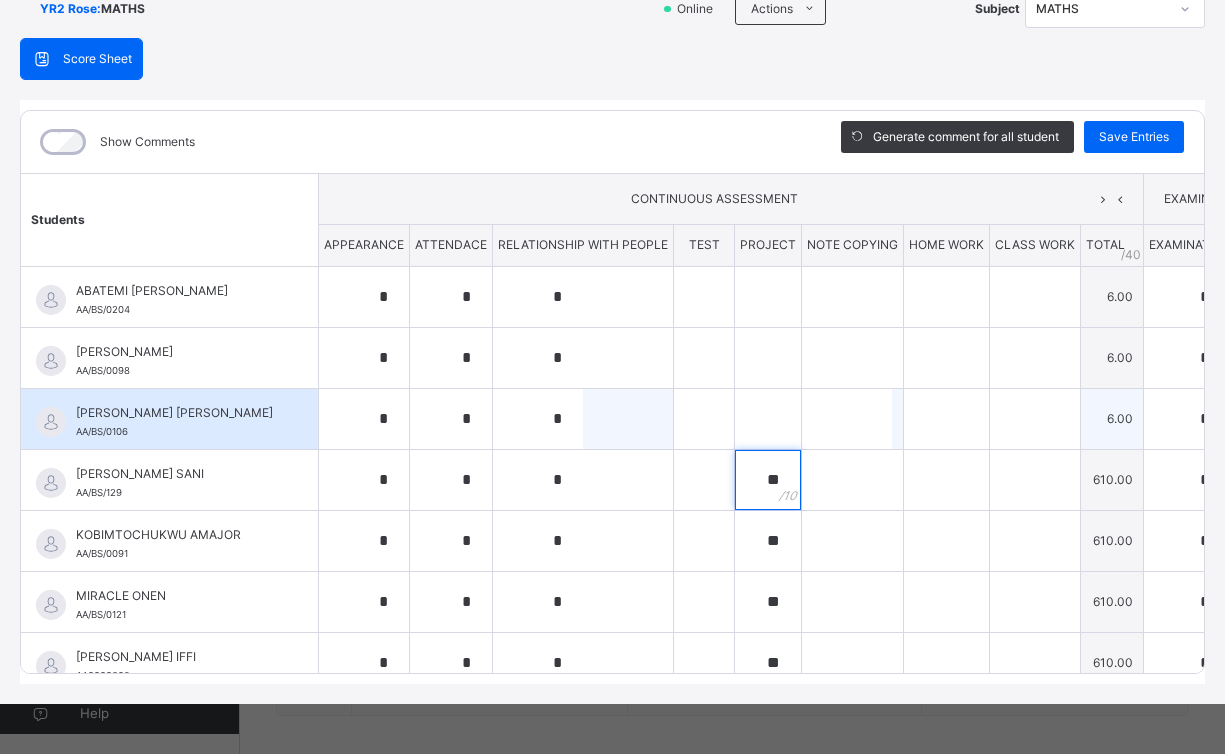 type on "**" 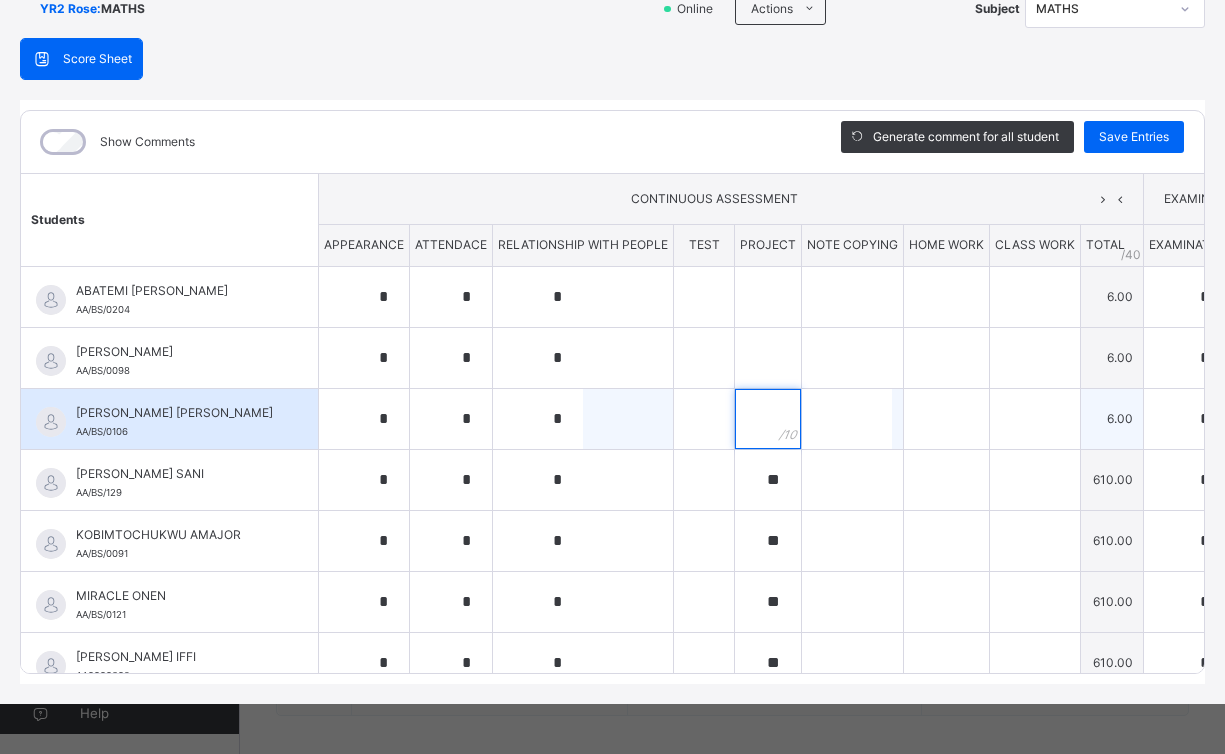 click at bounding box center [768, 419] 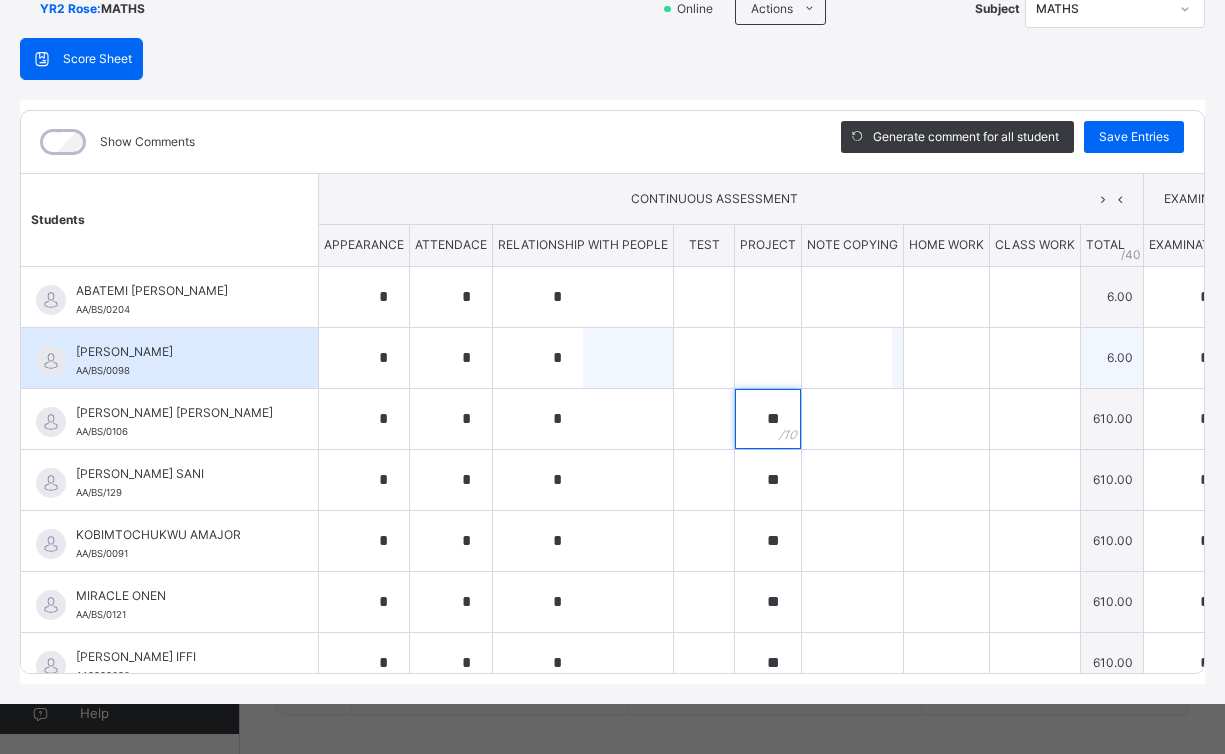 type on "**" 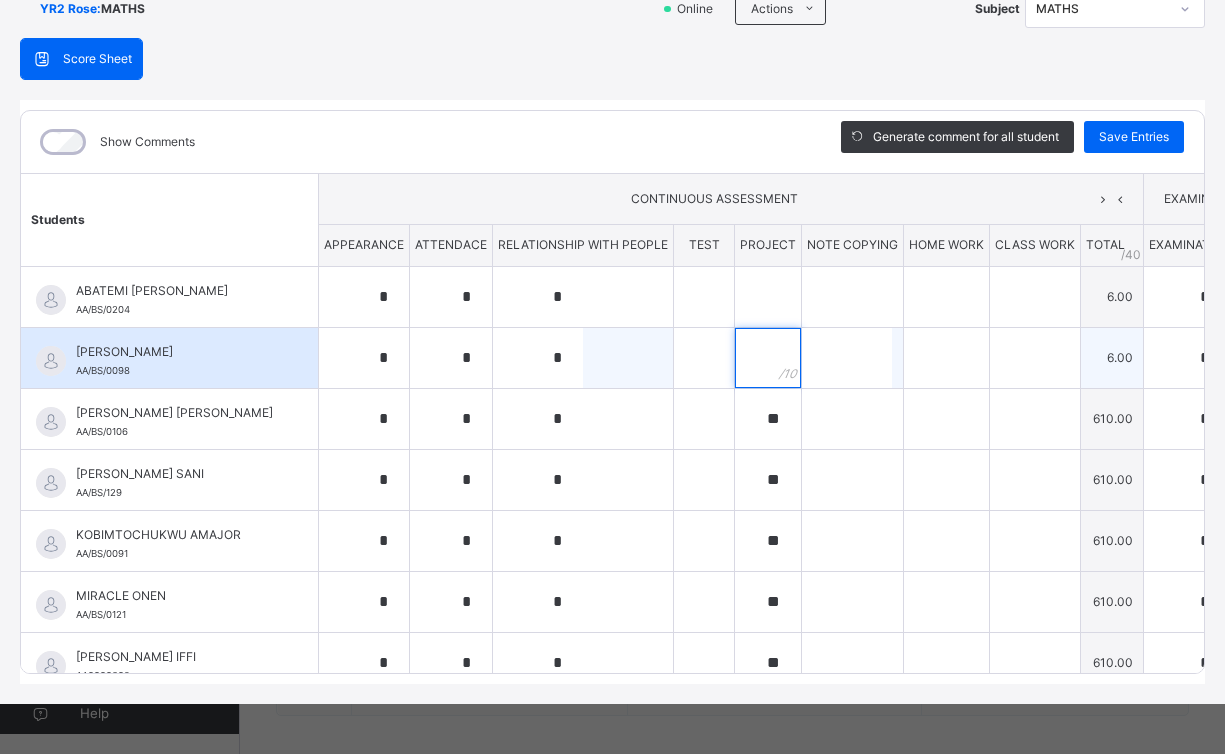 click at bounding box center (768, 358) 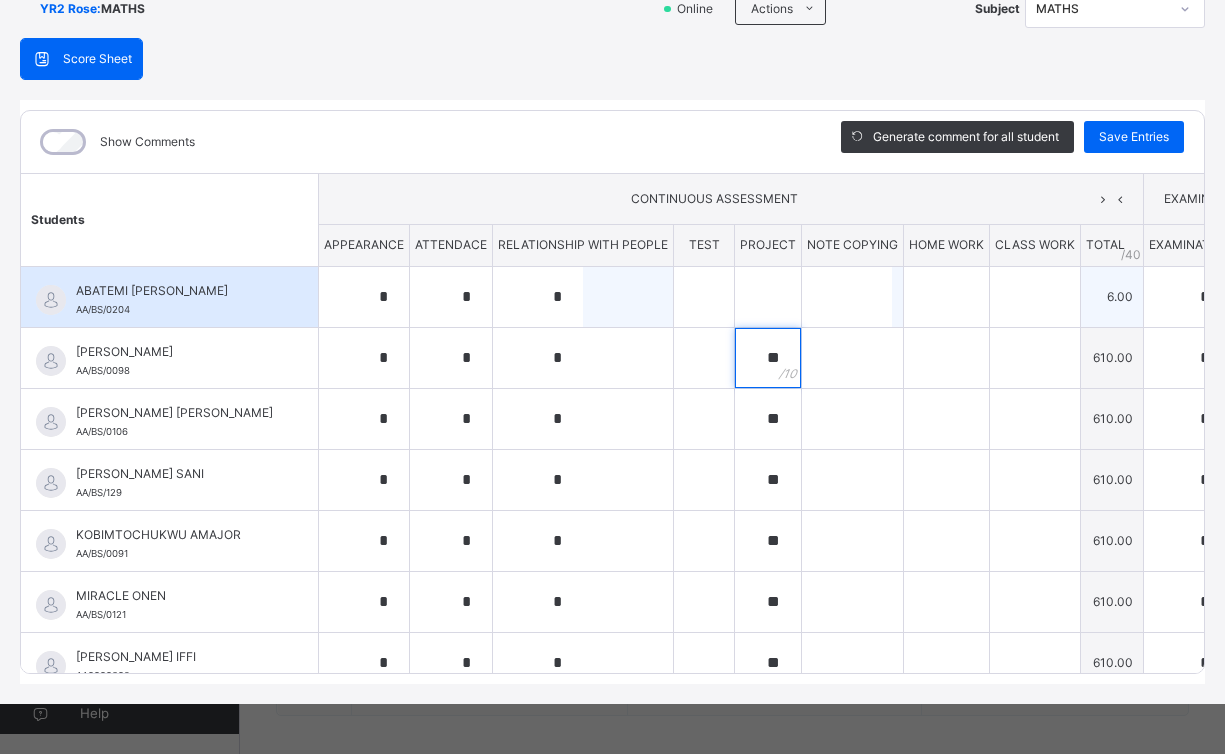 type on "**" 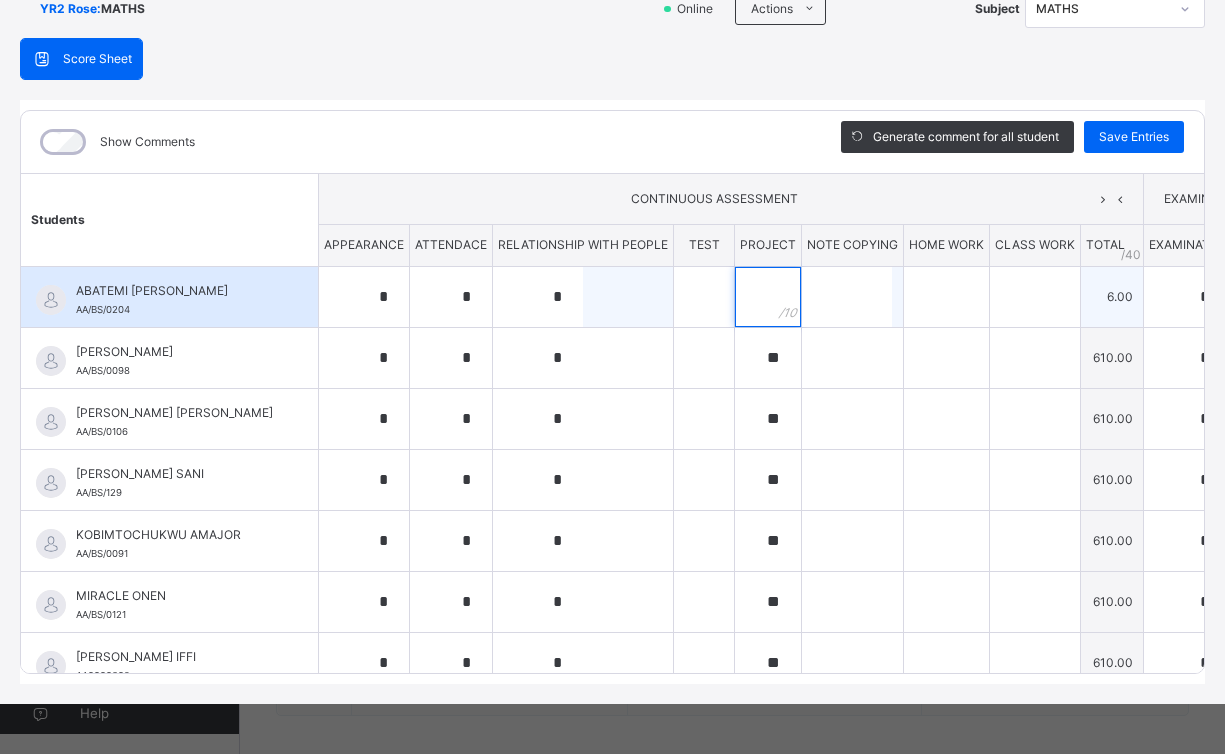 click at bounding box center [768, 297] 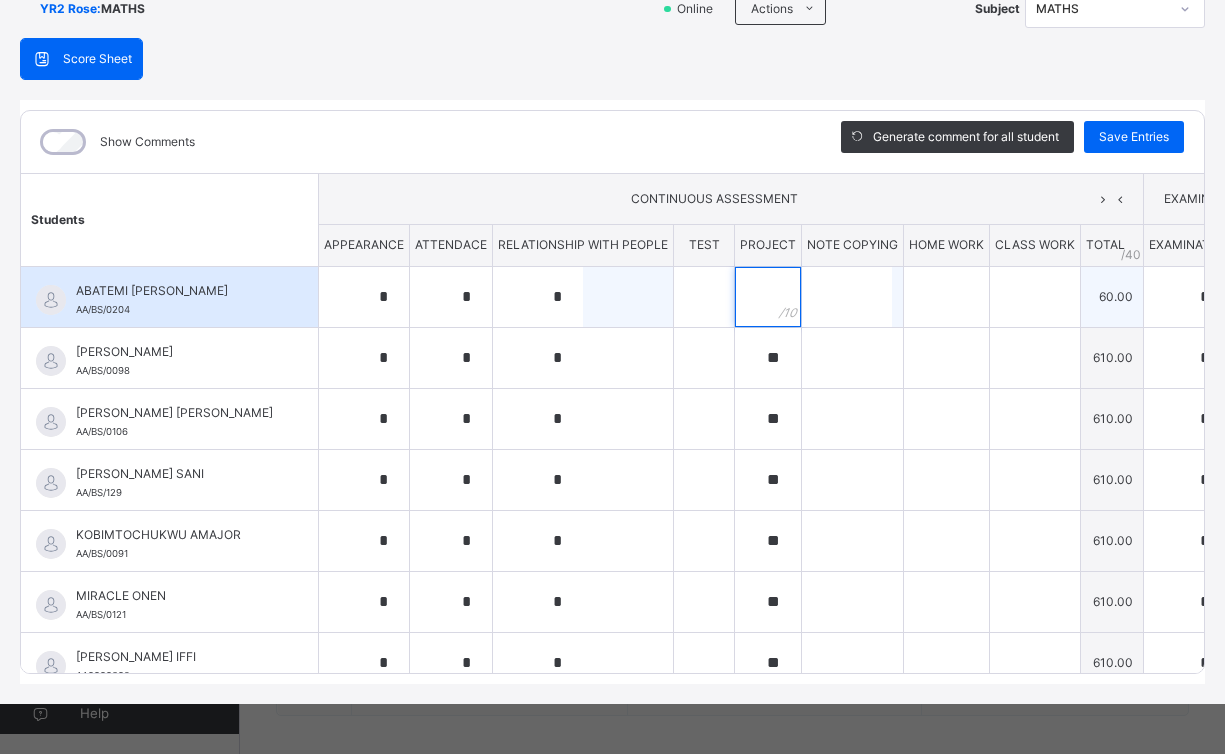 click at bounding box center (768, 297) 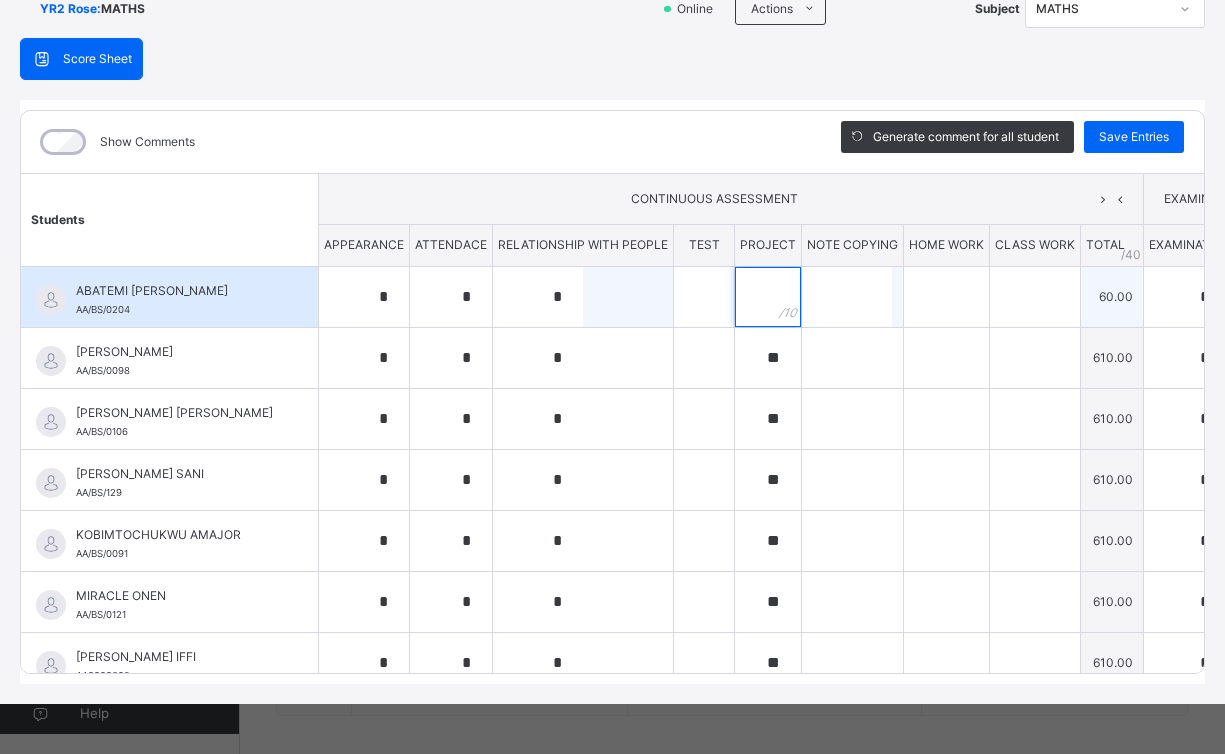 paste on "**" 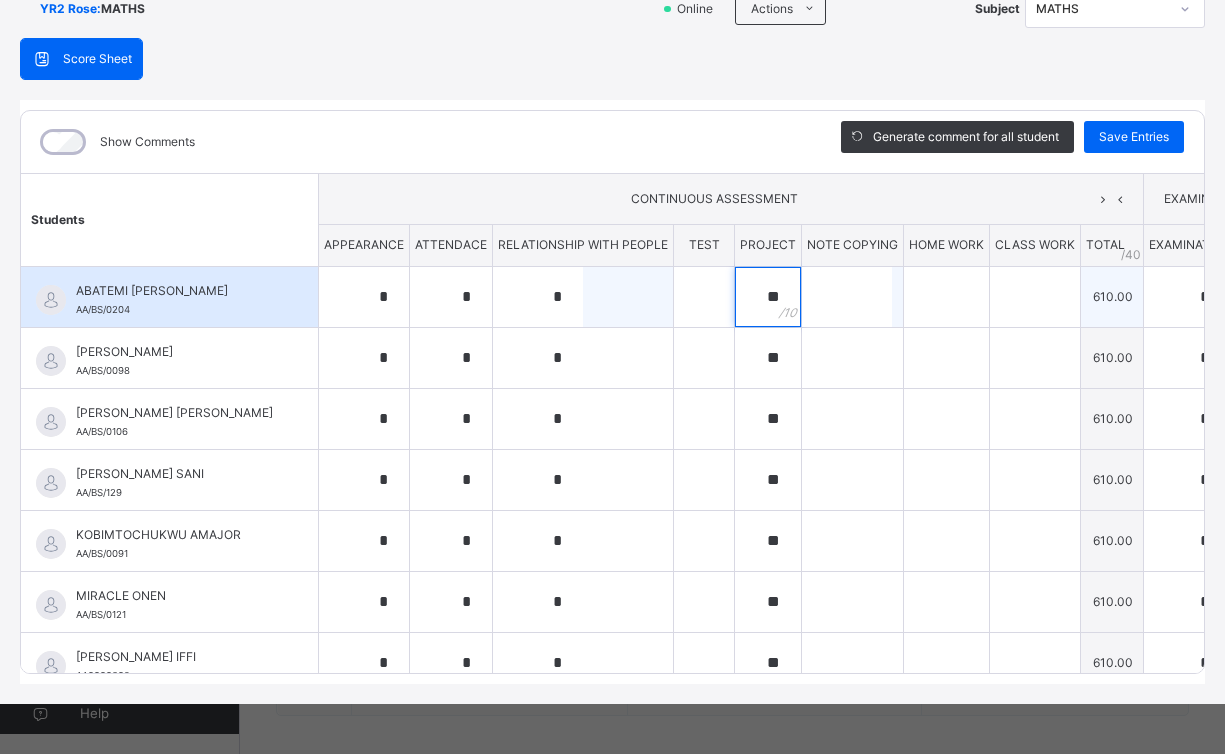 type on "**" 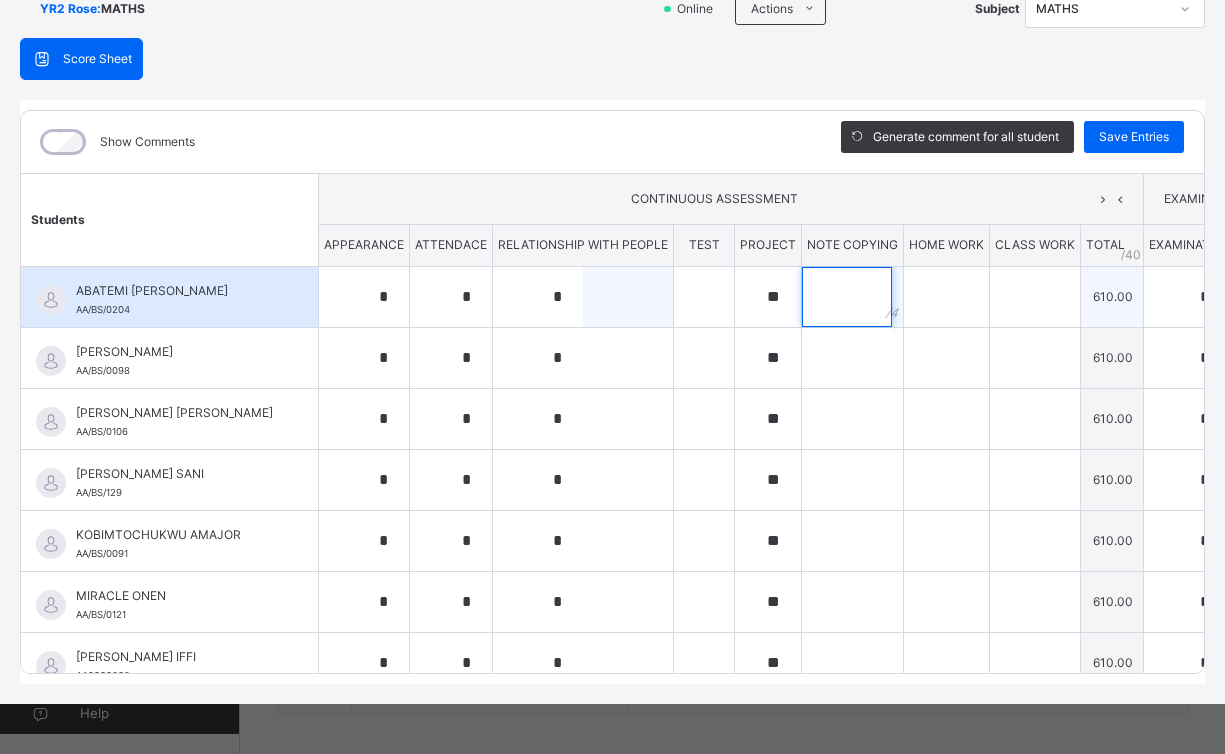 click at bounding box center [847, 297] 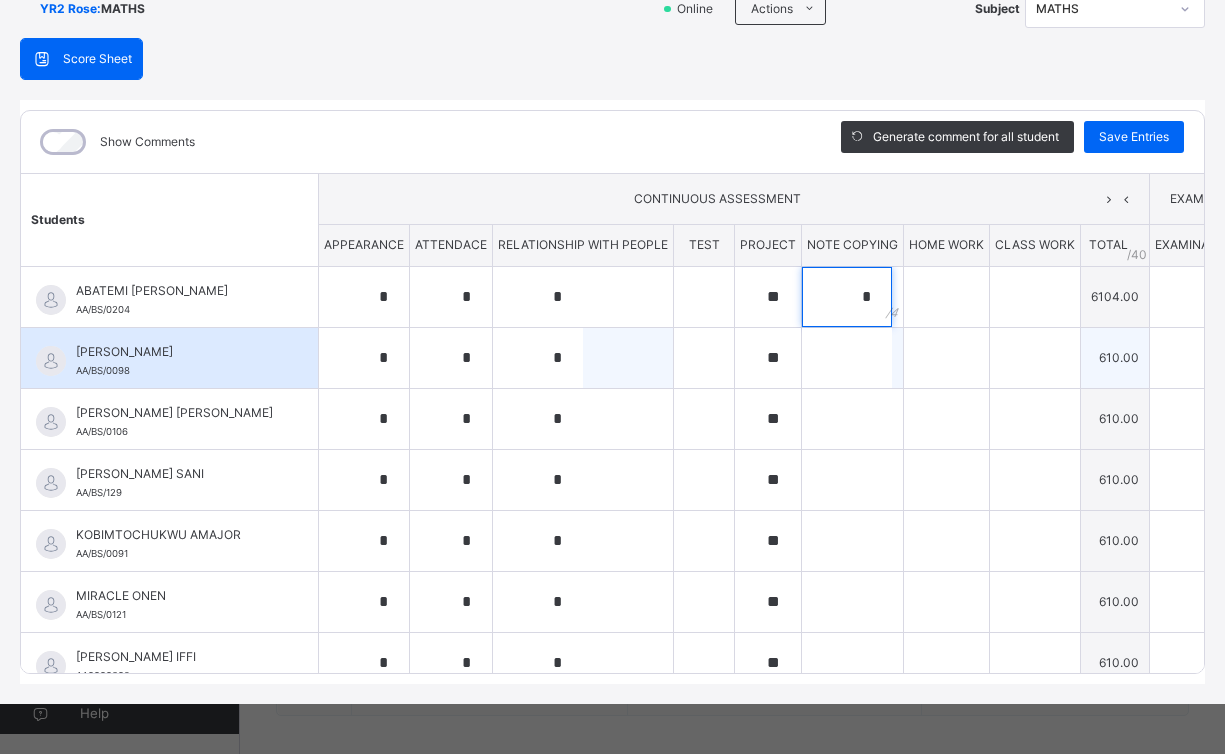 type on "*" 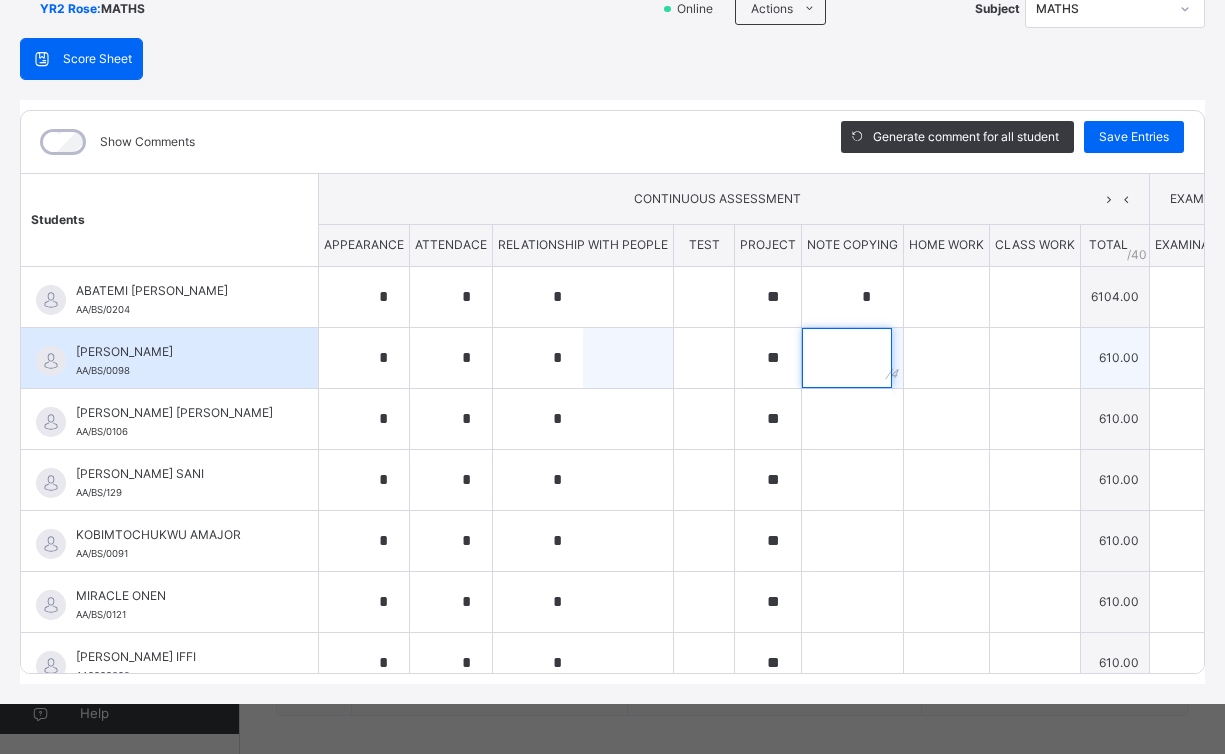 click at bounding box center [847, 358] 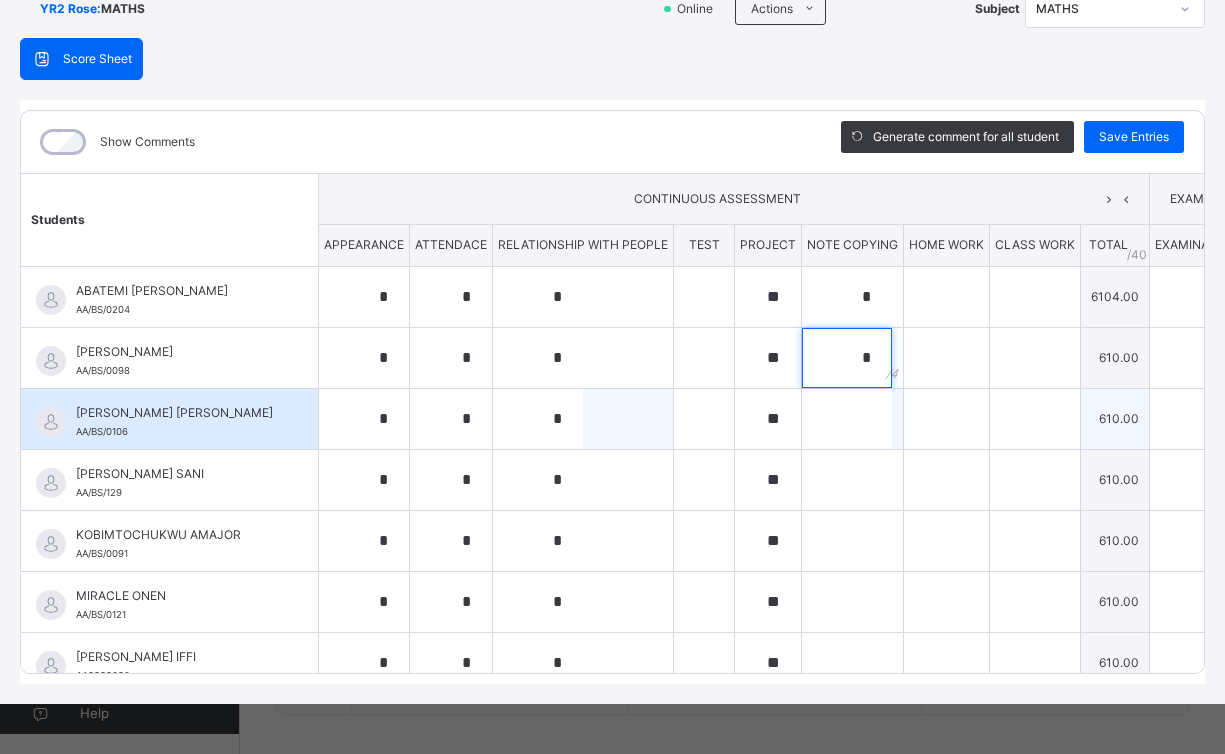 type on "*" 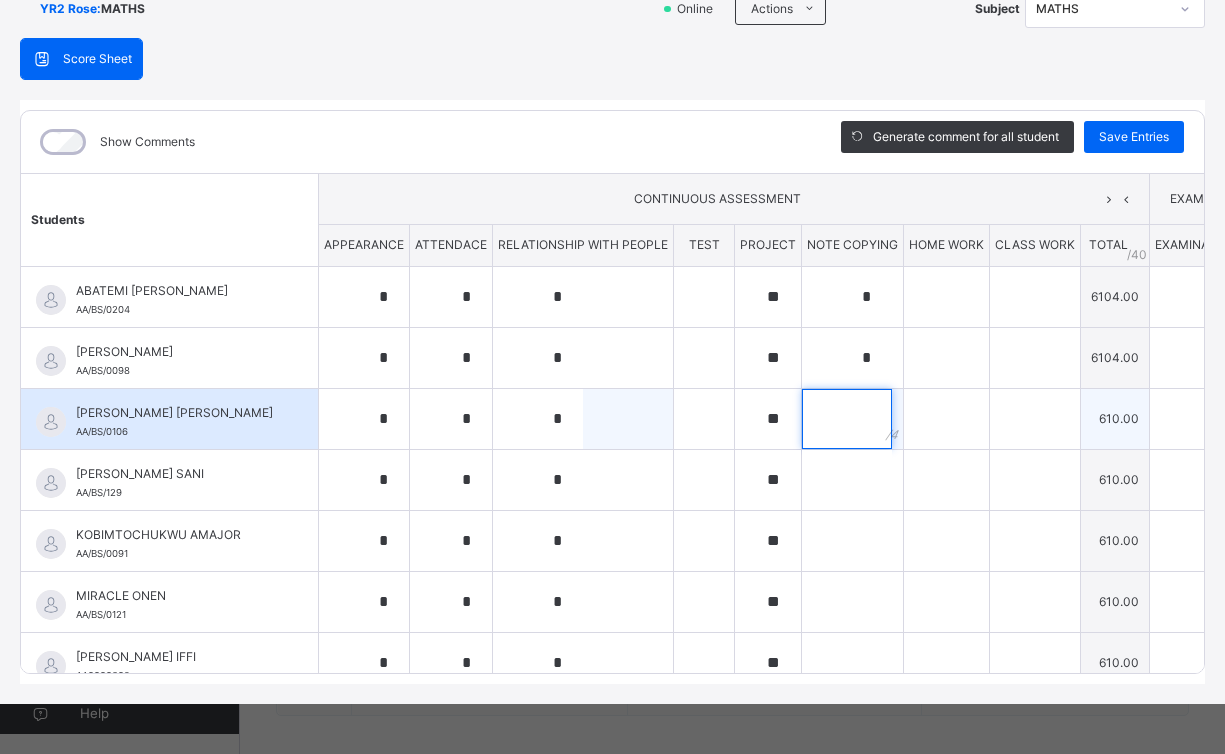 click at bounding box center (847, 419) 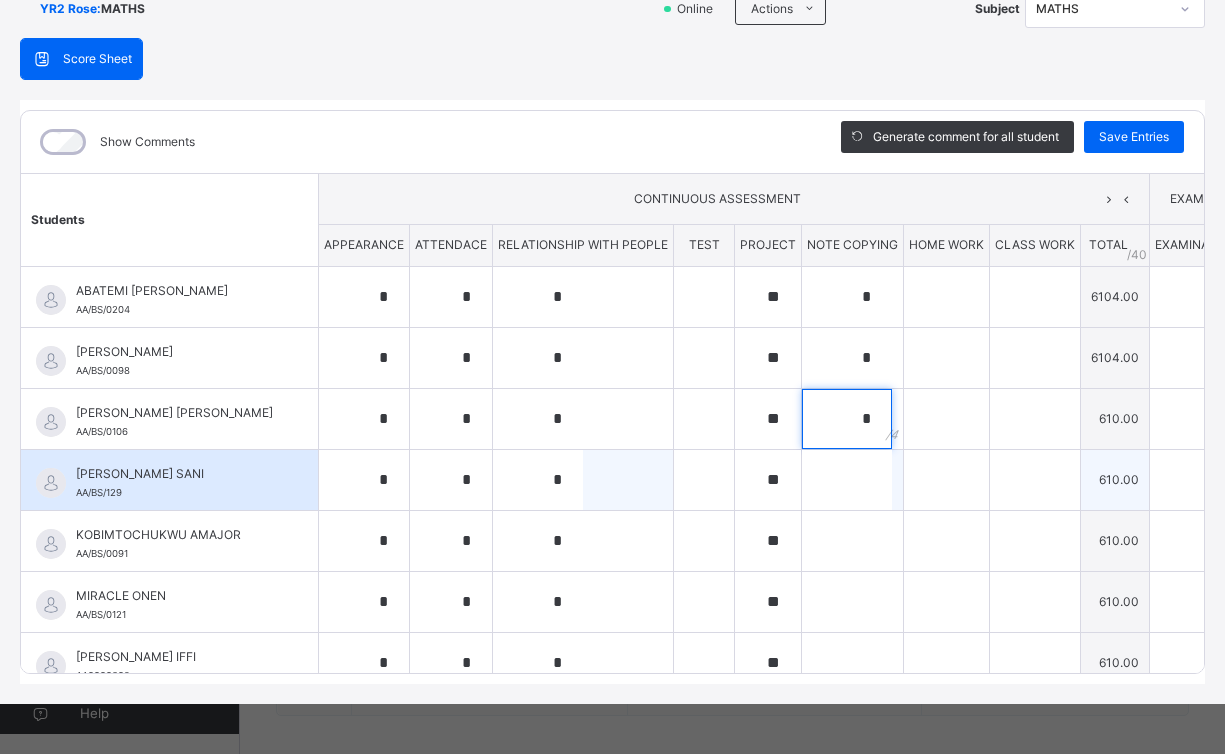 type on "*" 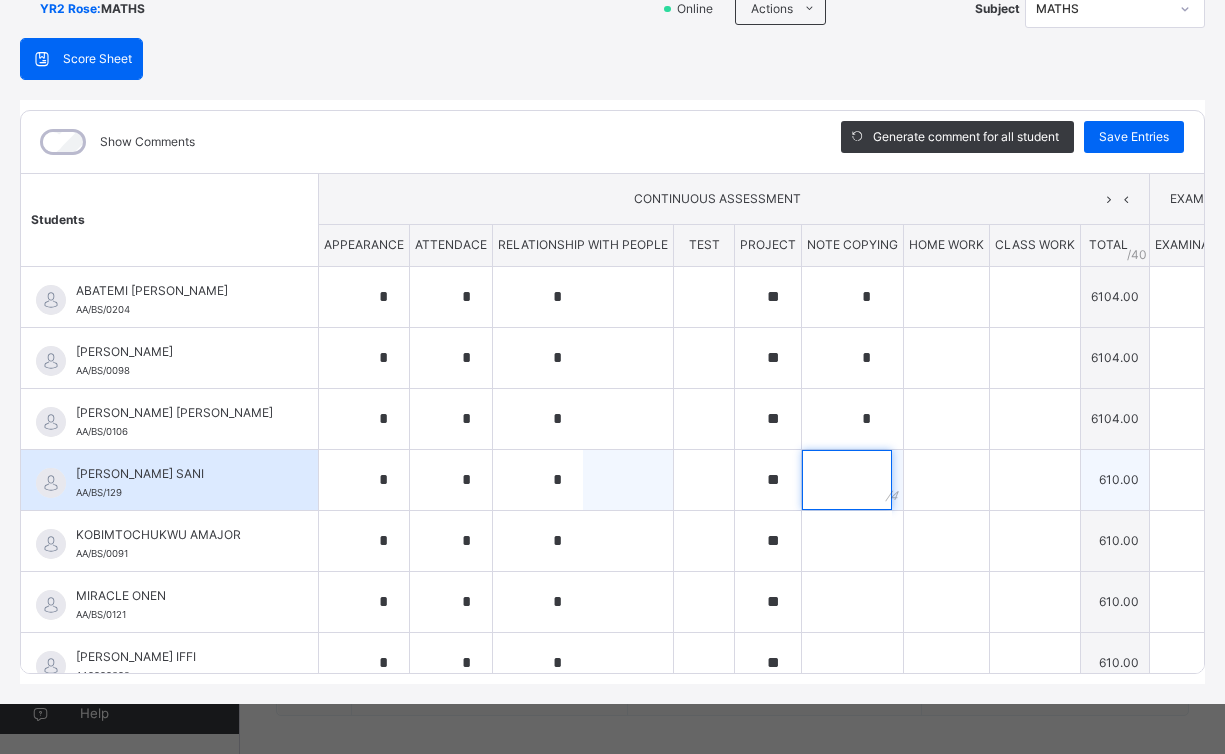 click at bounding box center (847, 480) 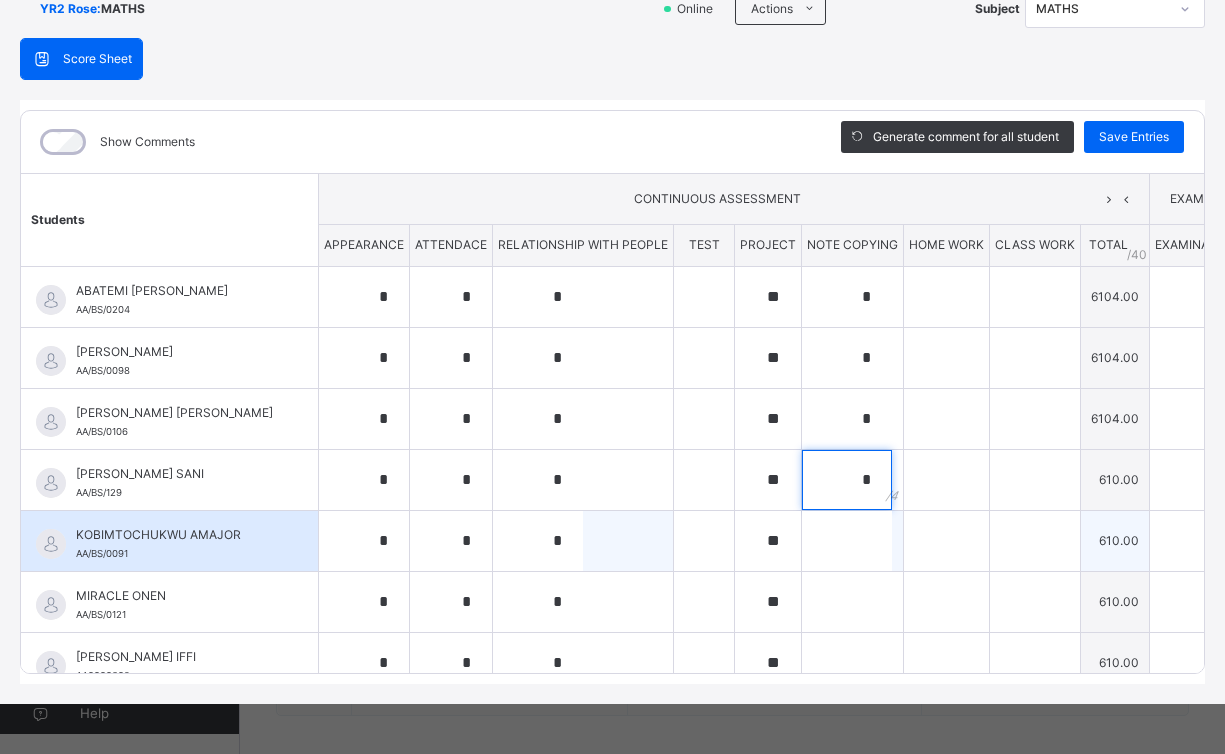 type on "*" 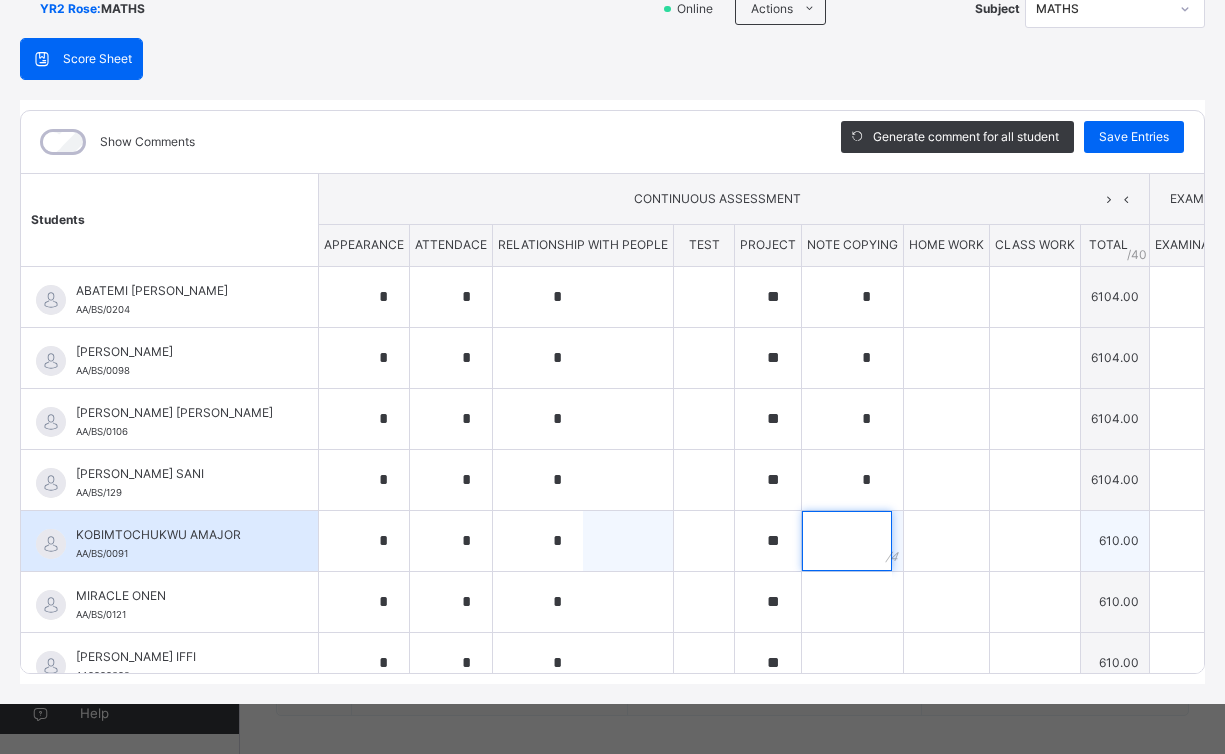 click at bounding box center (847, 541) 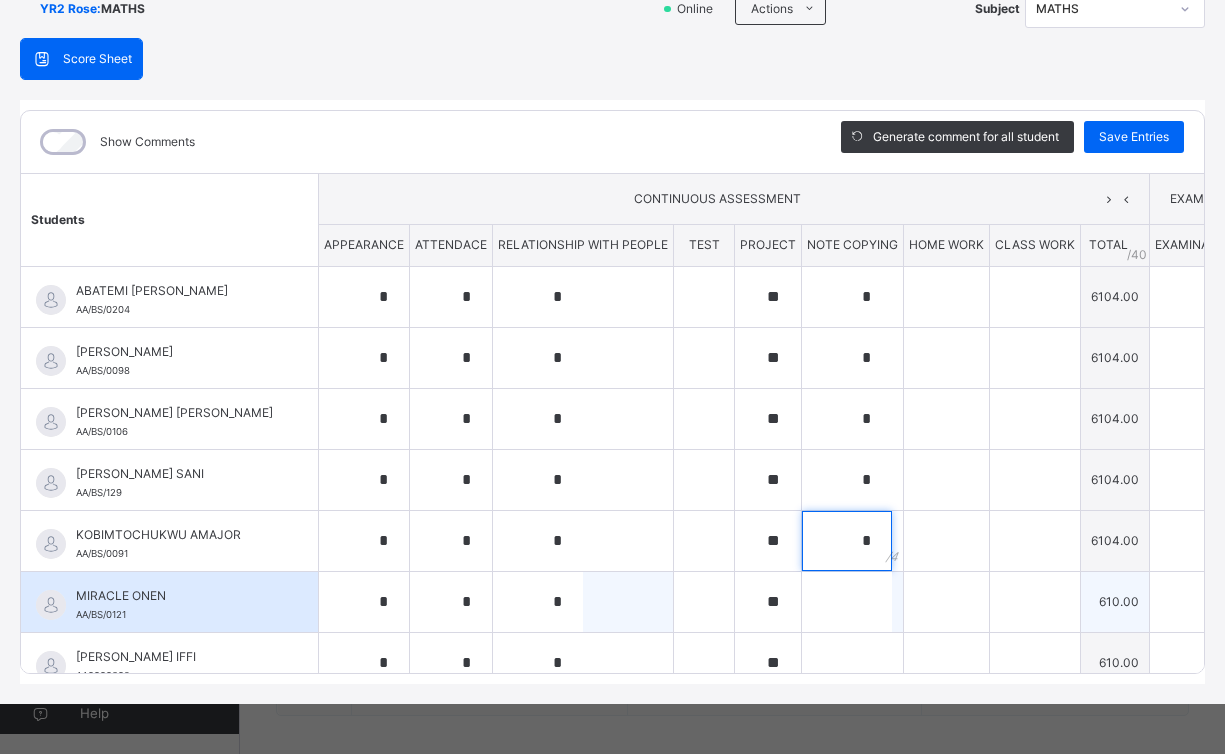 type on "*" 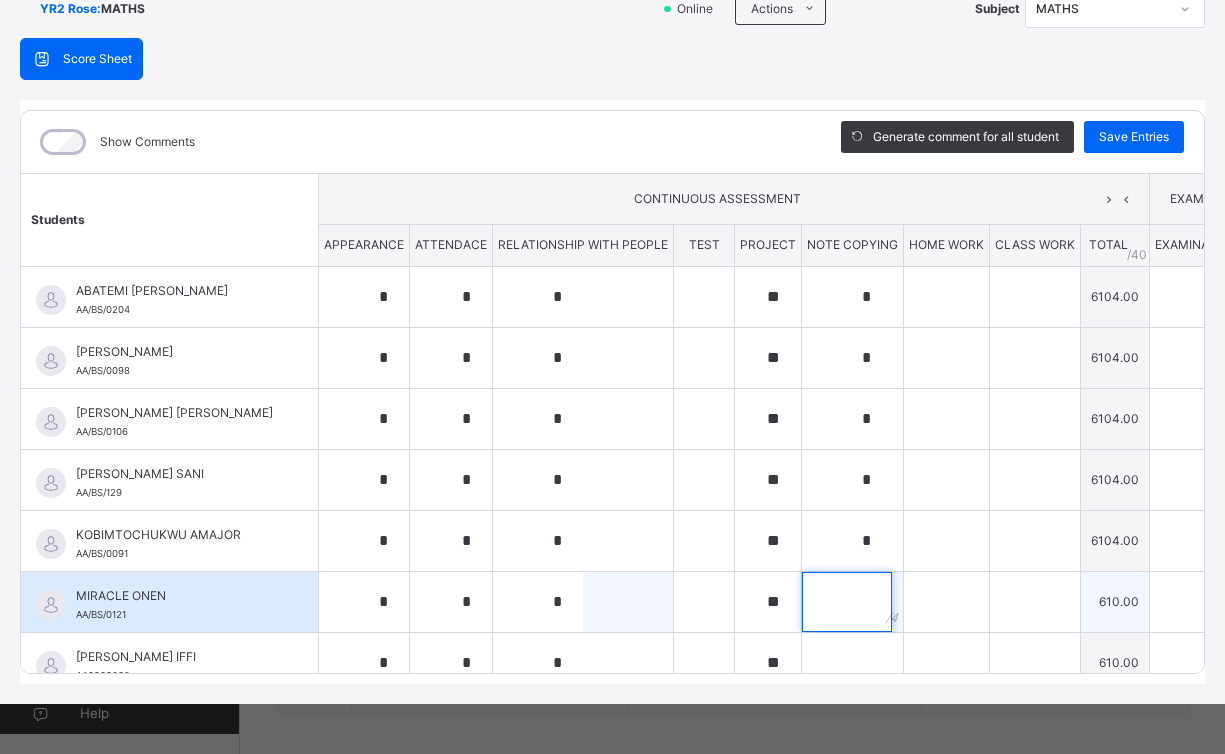 click at bounding box center [847, 602] 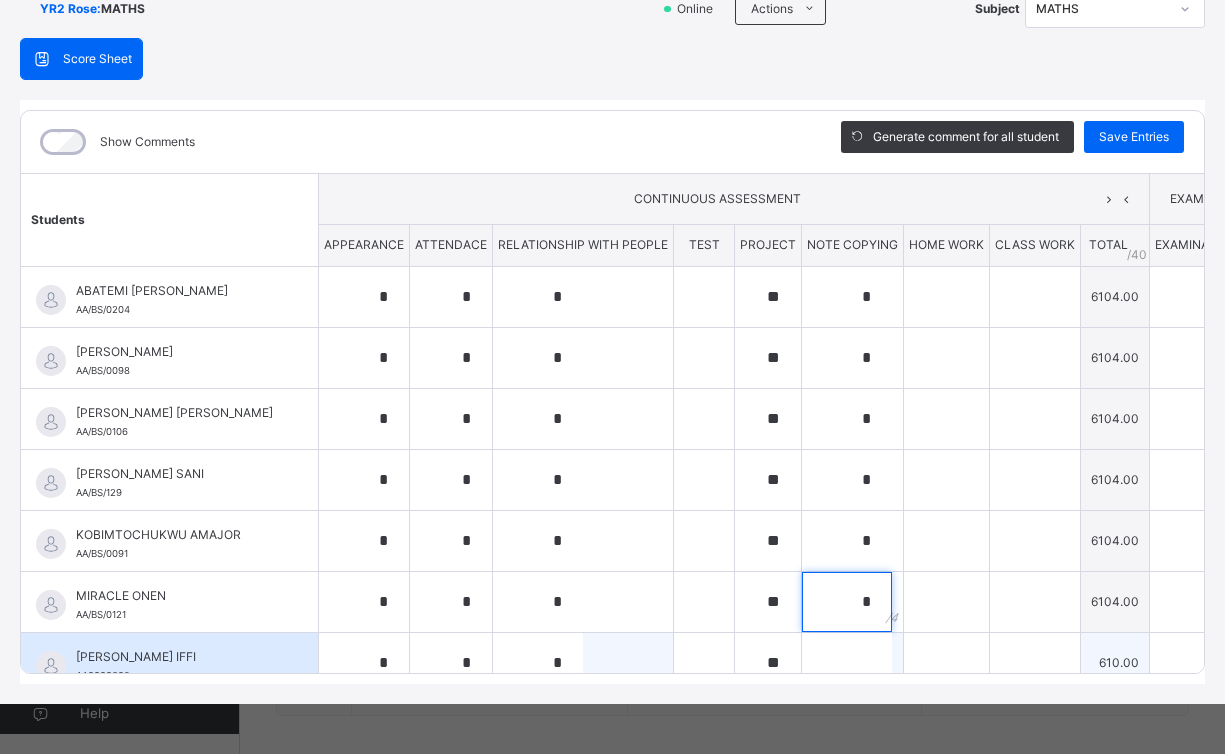 type on "*" 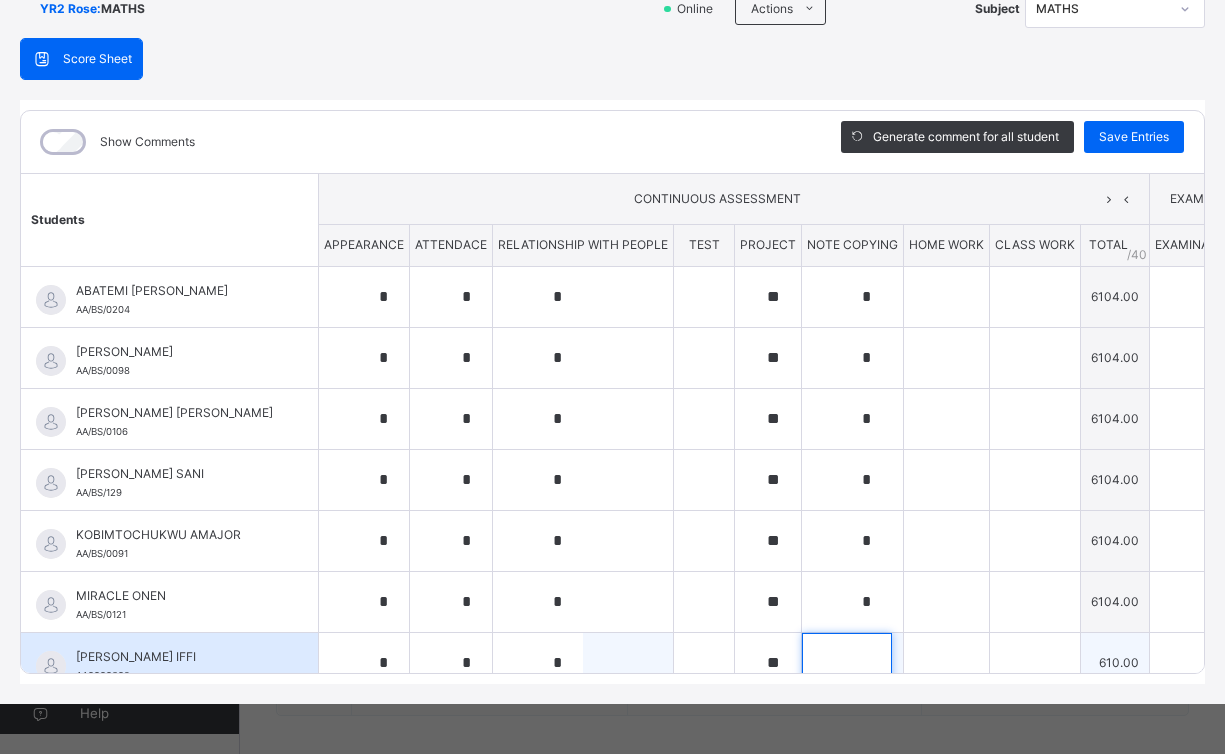 click at bounding box center (847, 663) 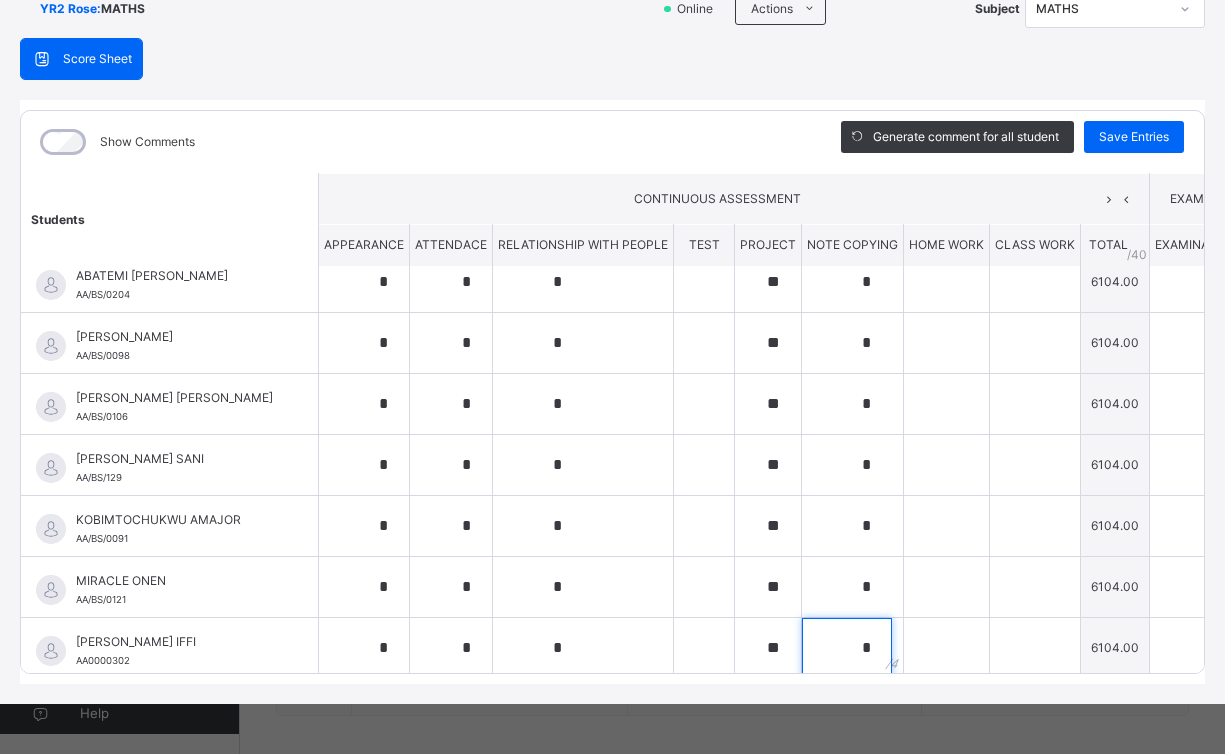 scroll, scrollTop: 219, scrollLeft: 0, axis: vertical 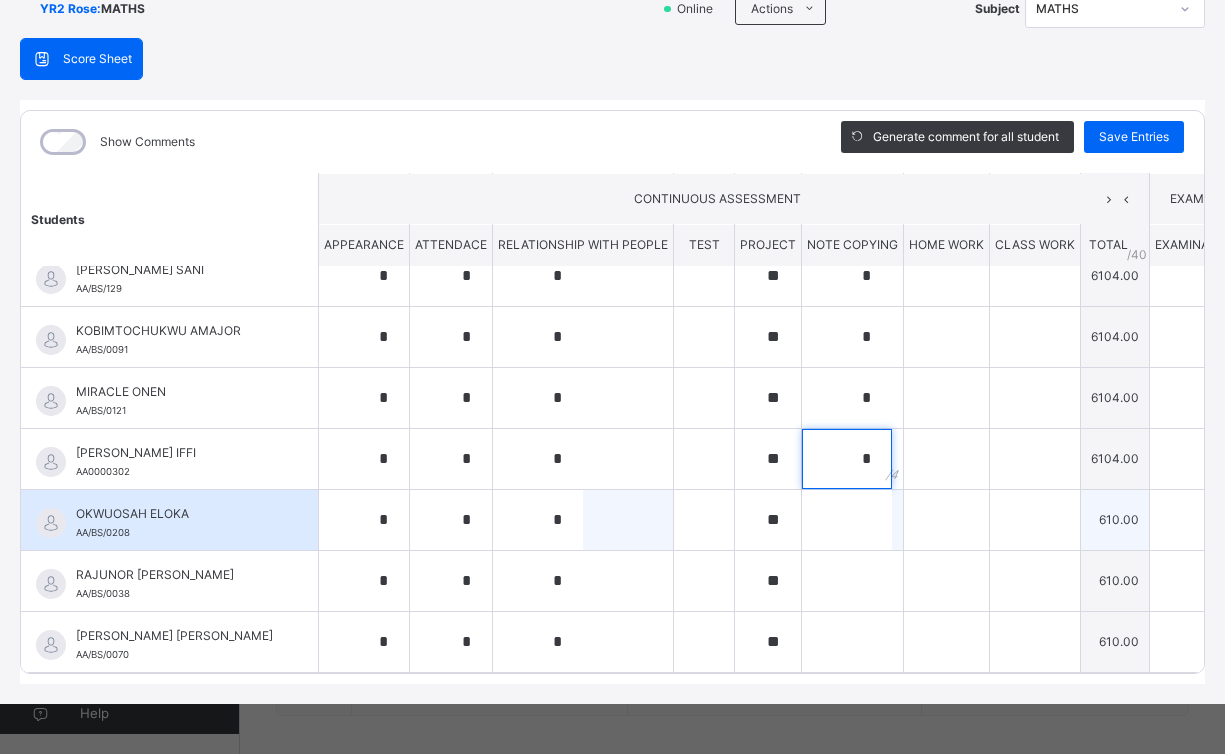 type on "*" 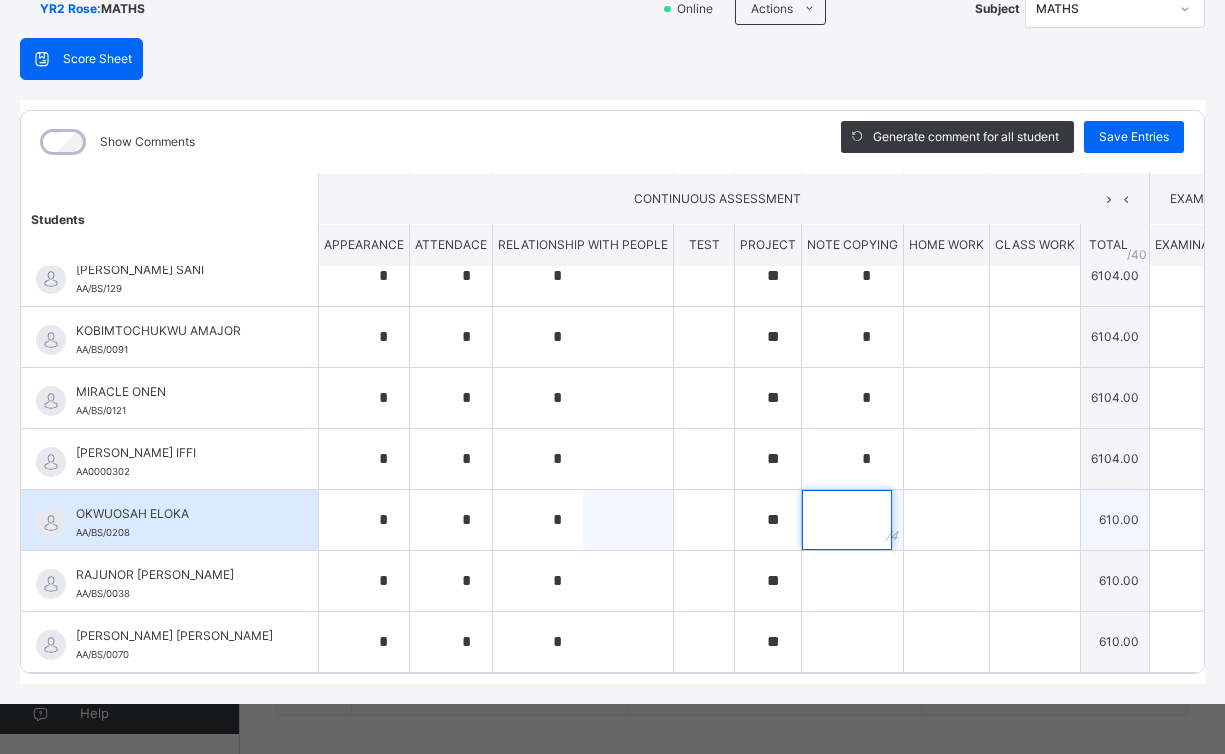 click at bounding box center [847, 520] 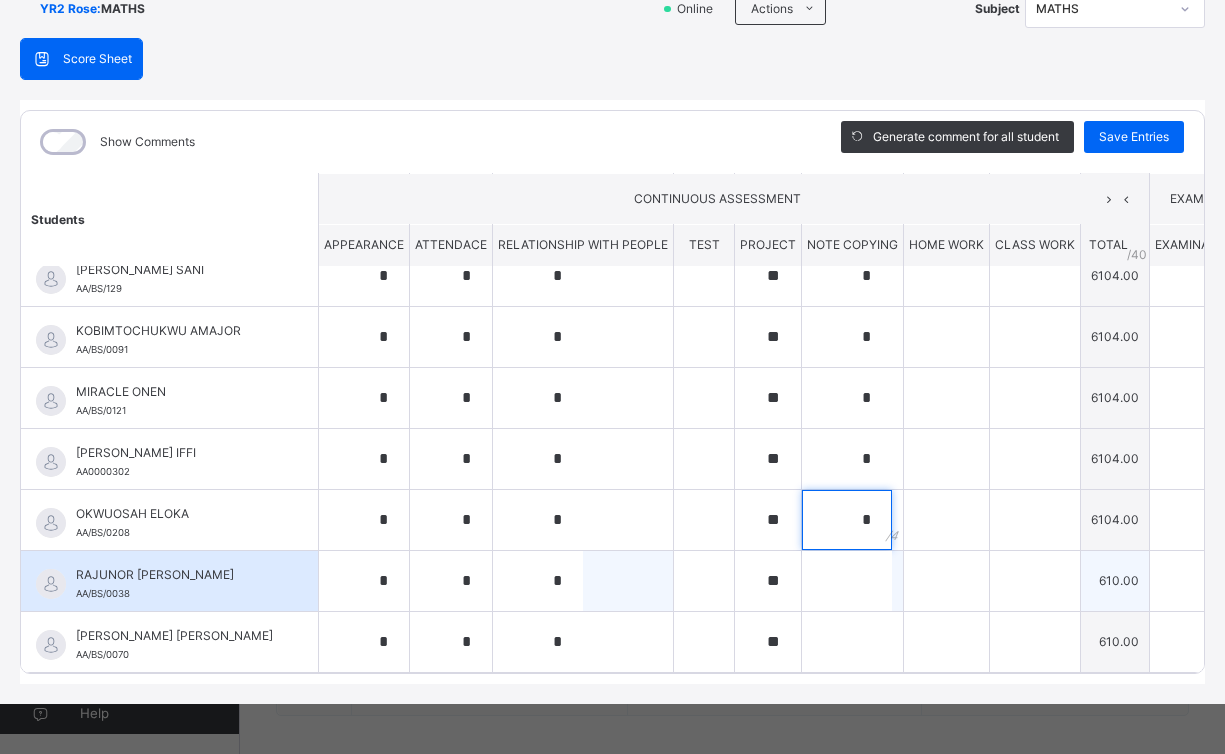 type on "*" 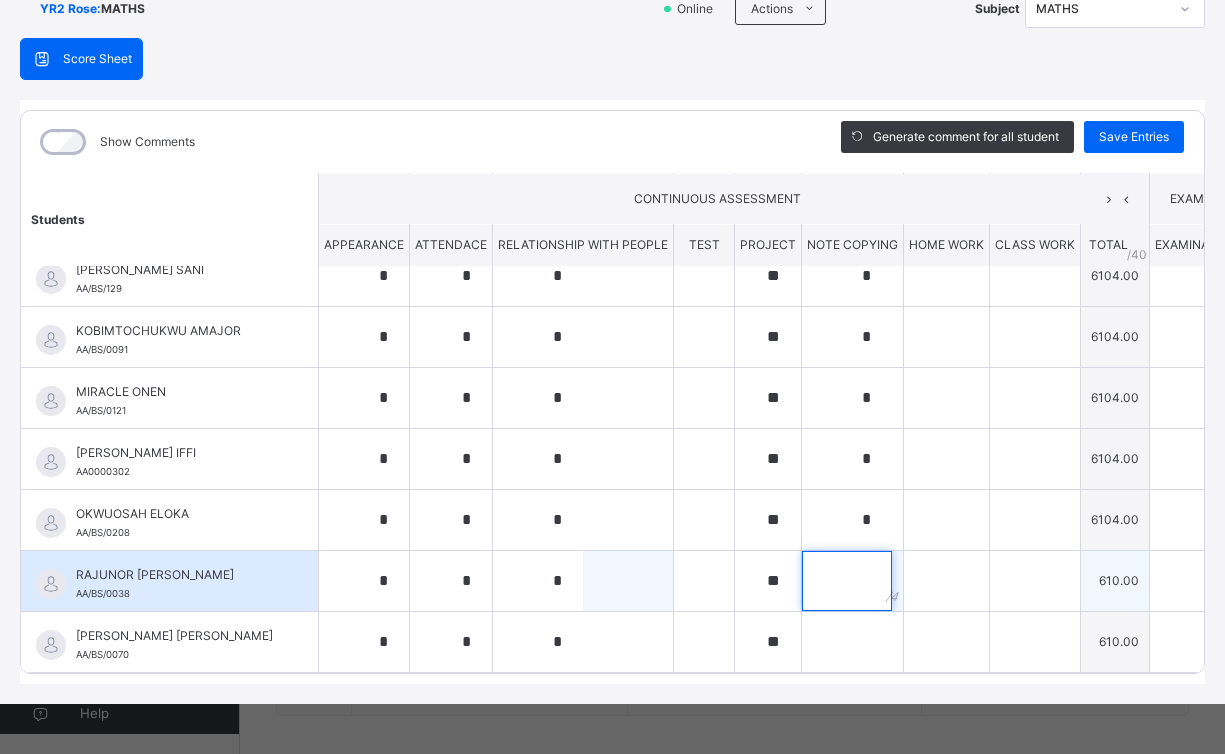 click at bounding box center (847, 581) 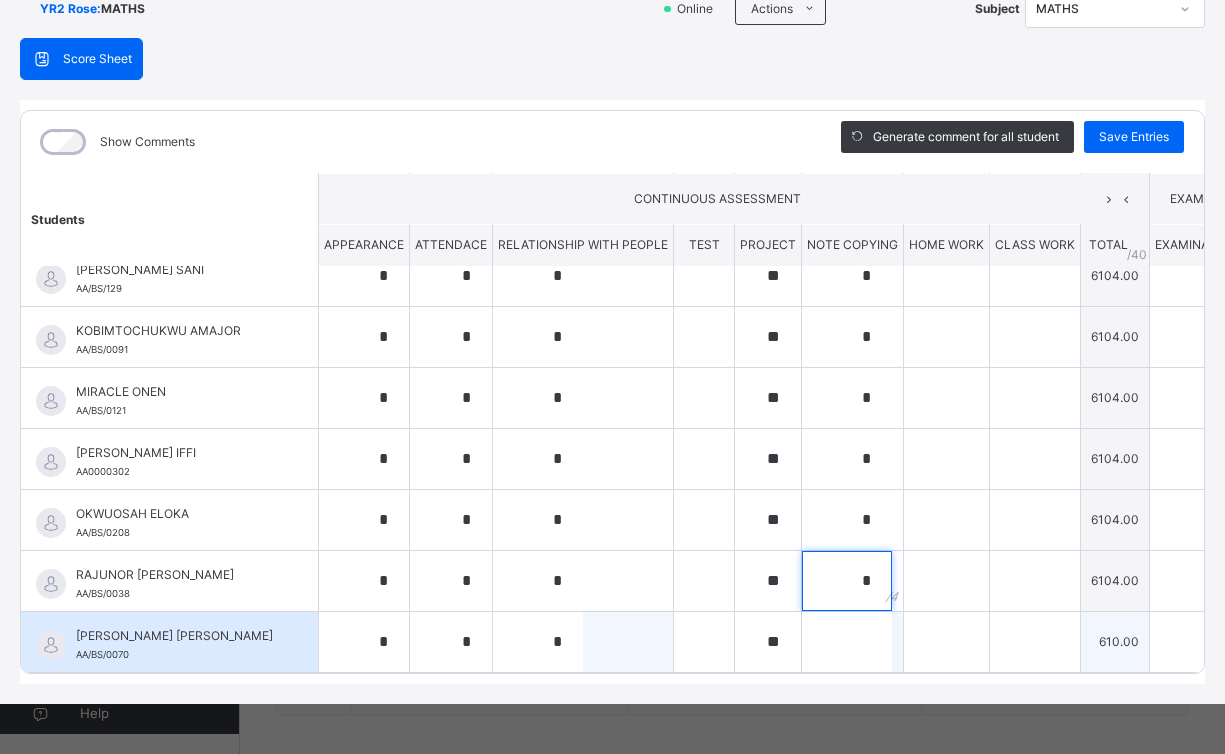 type on "*" 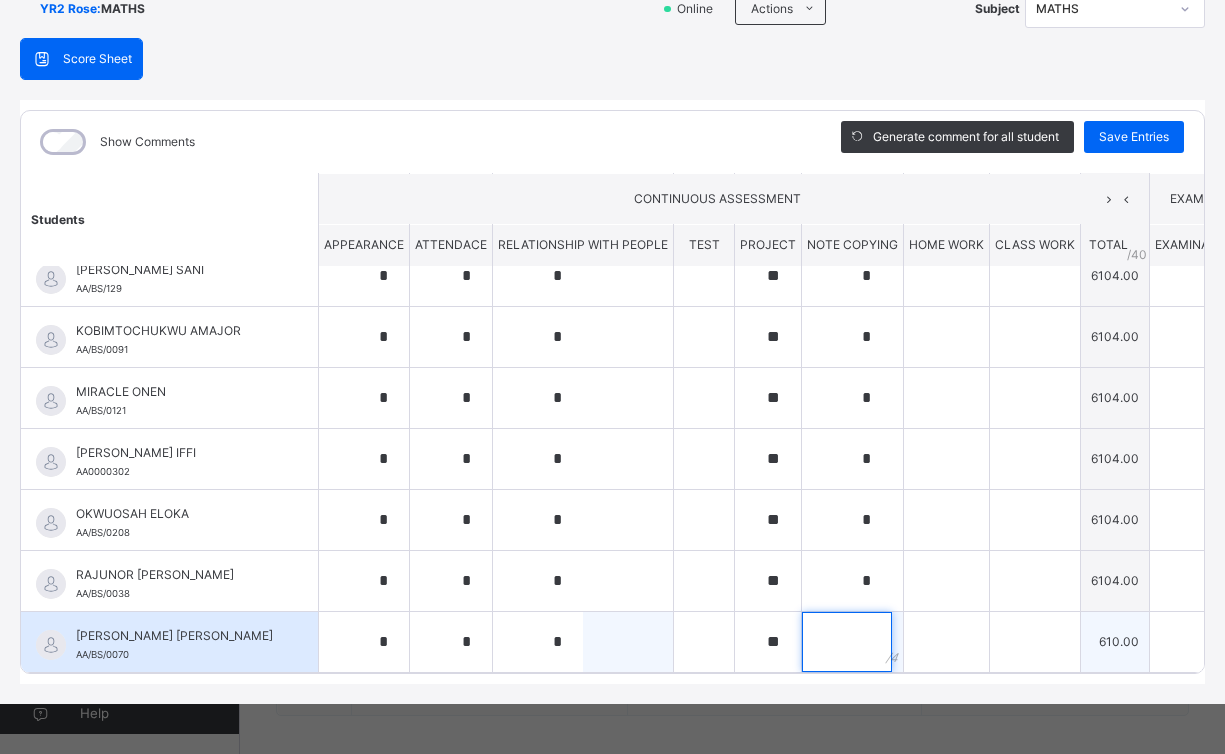 click at bounding box center [847, 642] 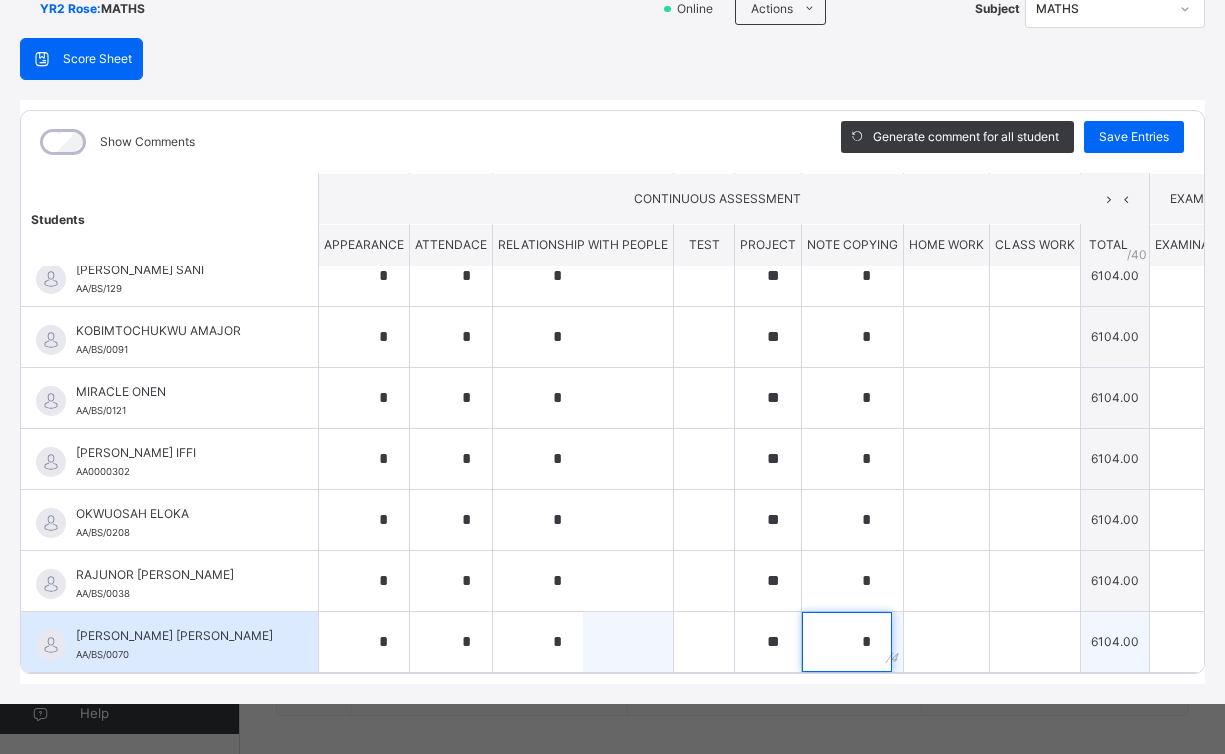type on "*" 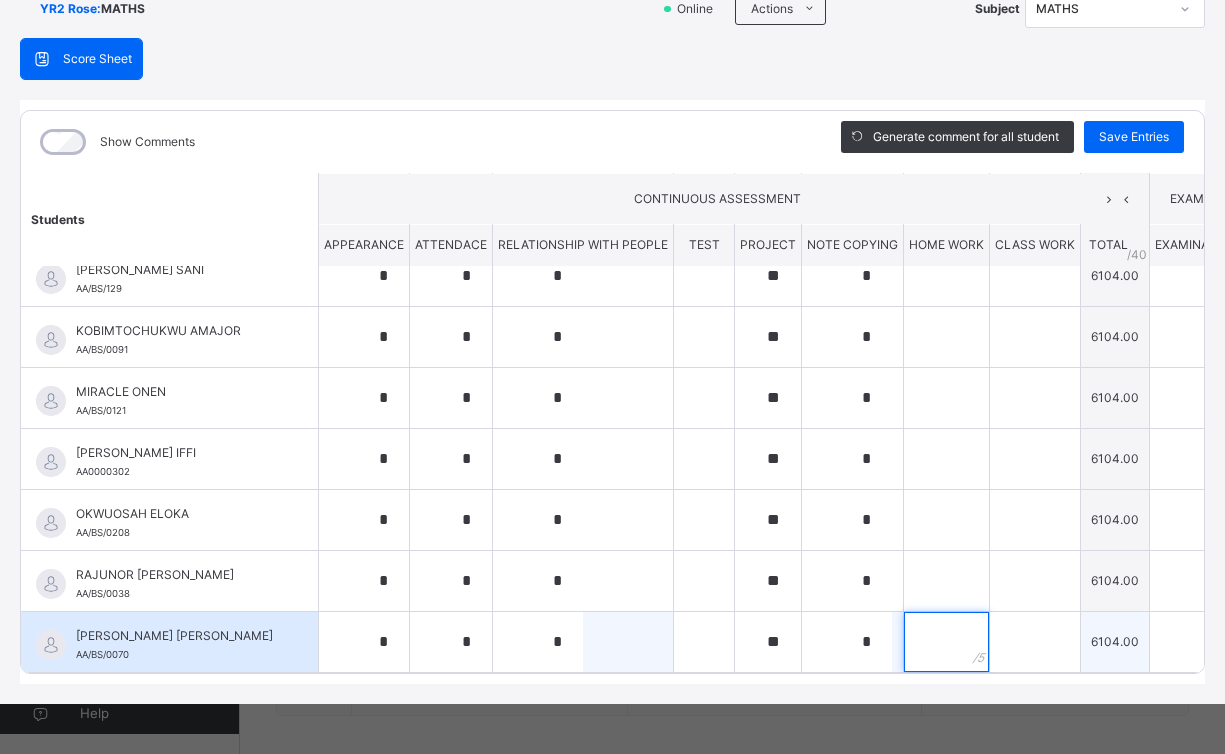 click at bounding box center (946, 642) 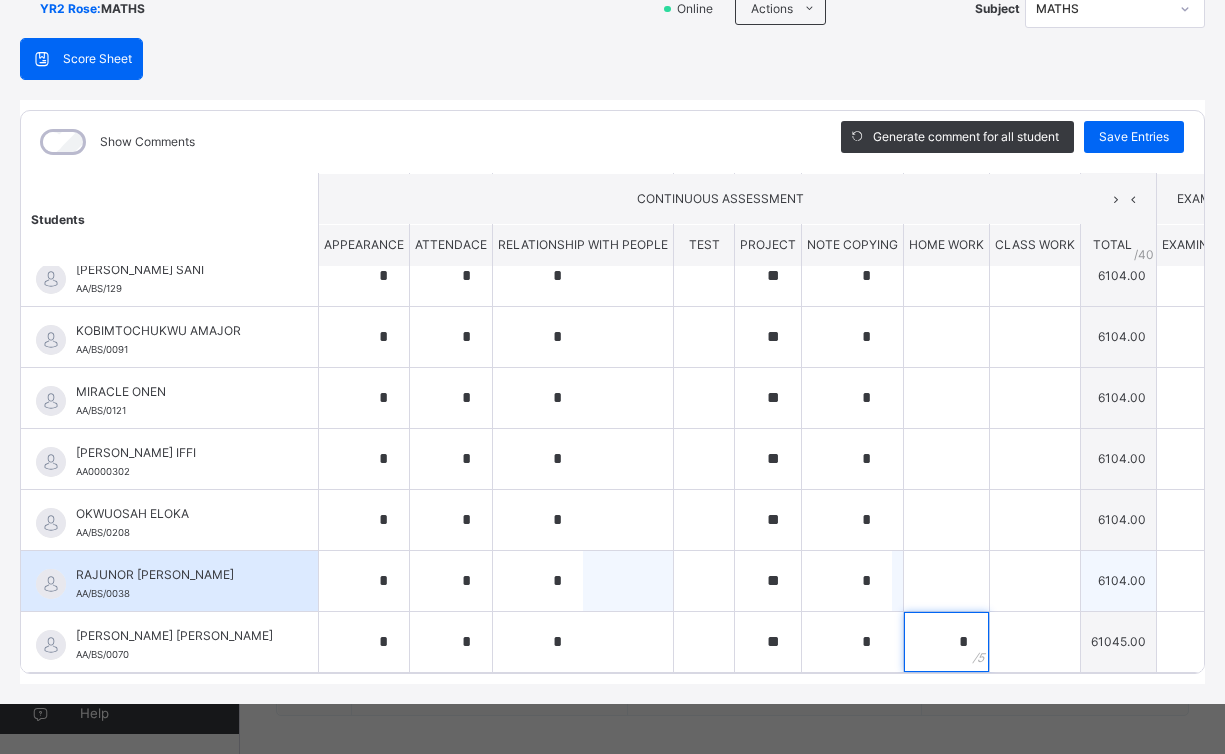 type on "*" 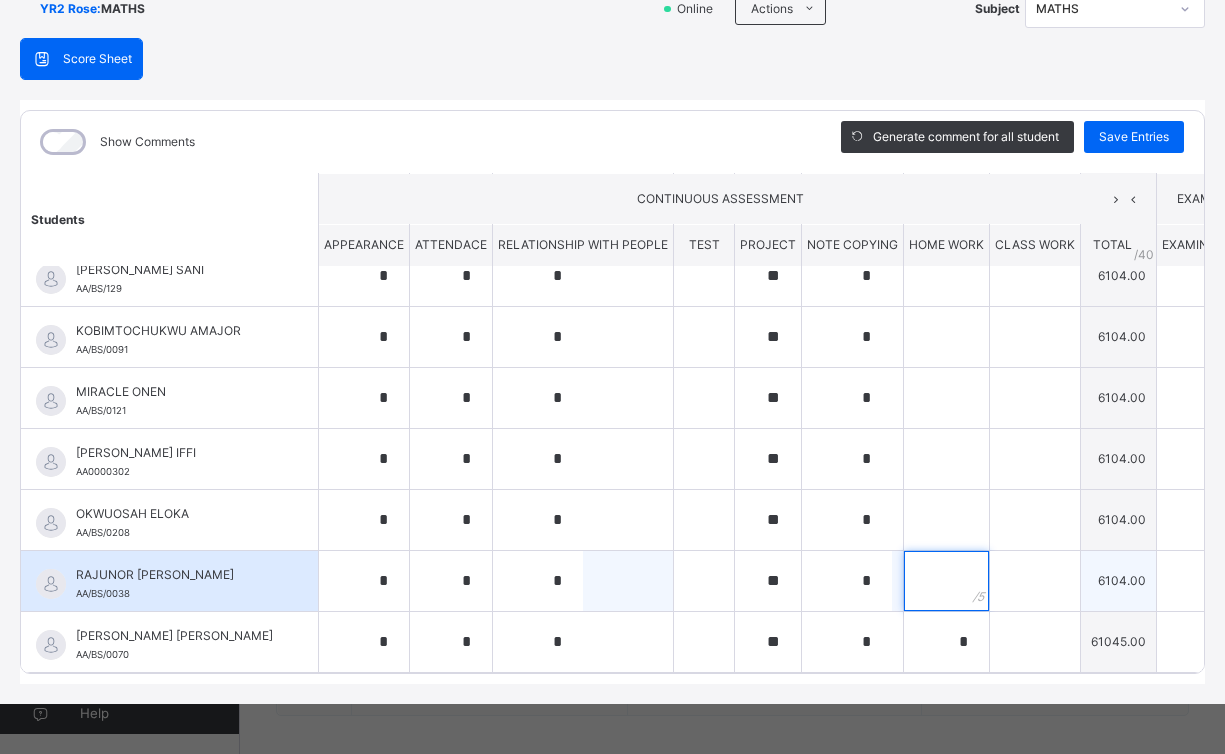 click at bounding box center [946, 581] 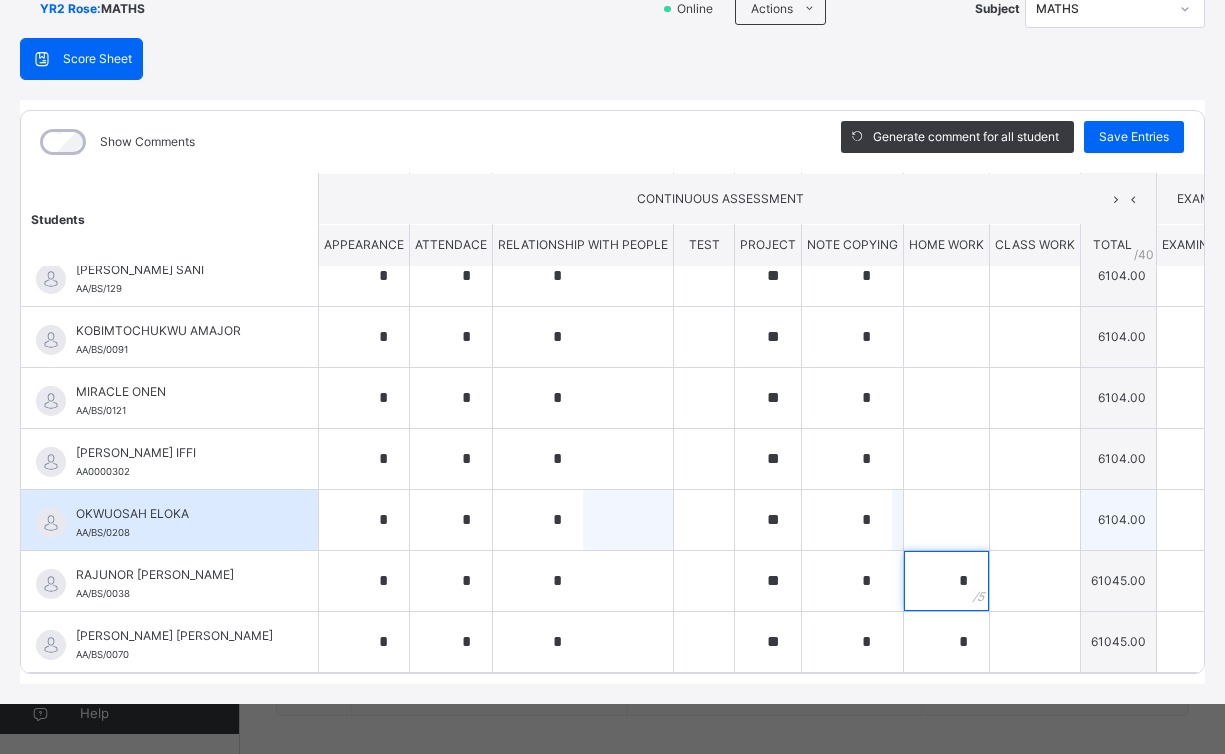 type on "*" 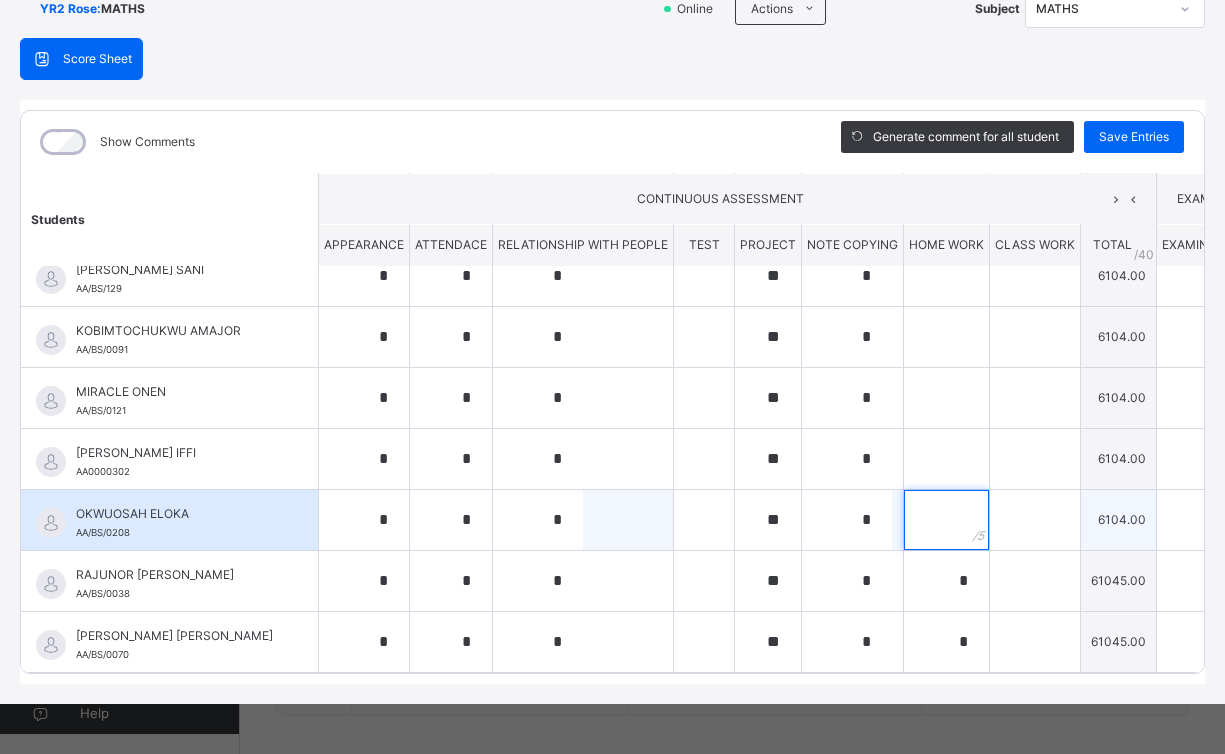 click at bounding box center [946, 520] 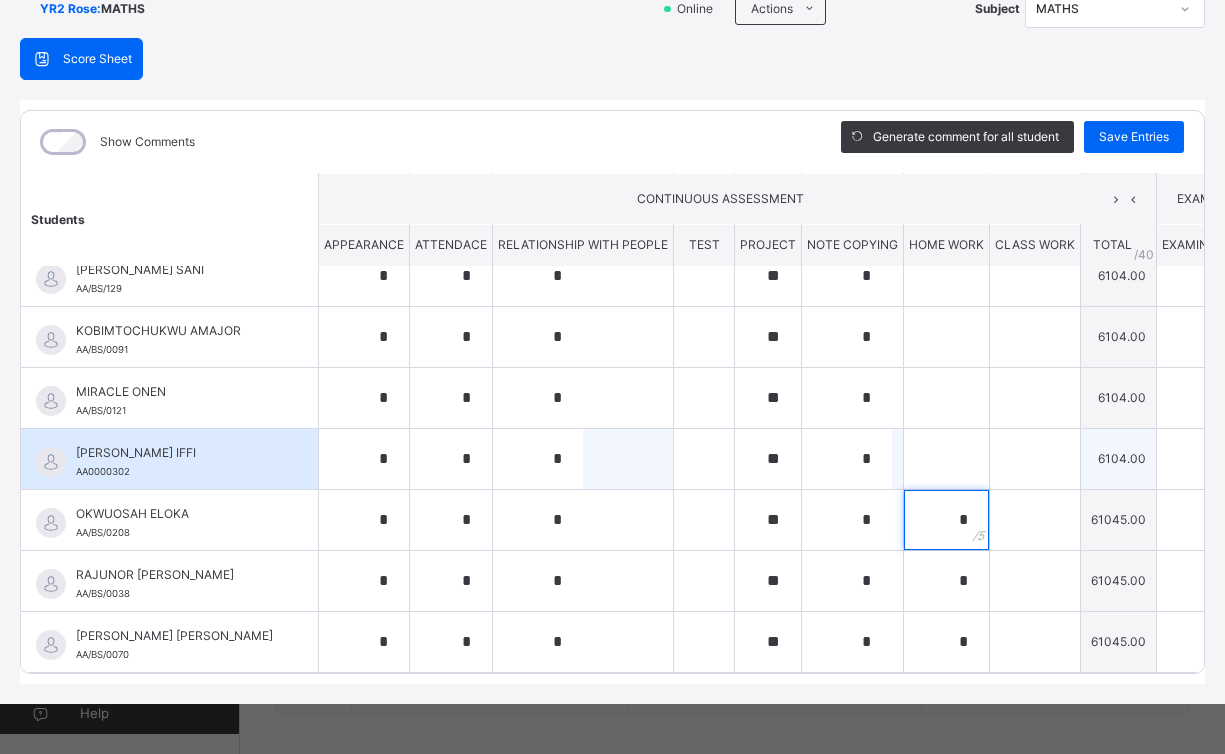 type on "*" 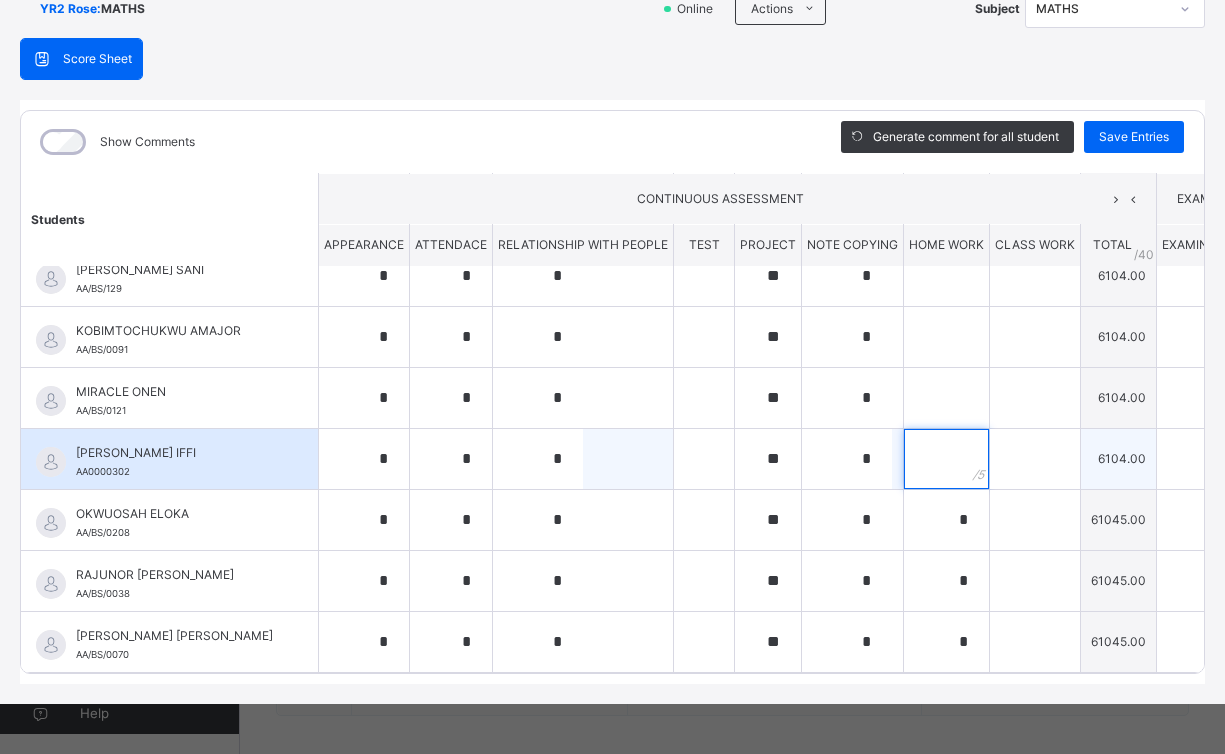 click at bounding box center [946, 459] 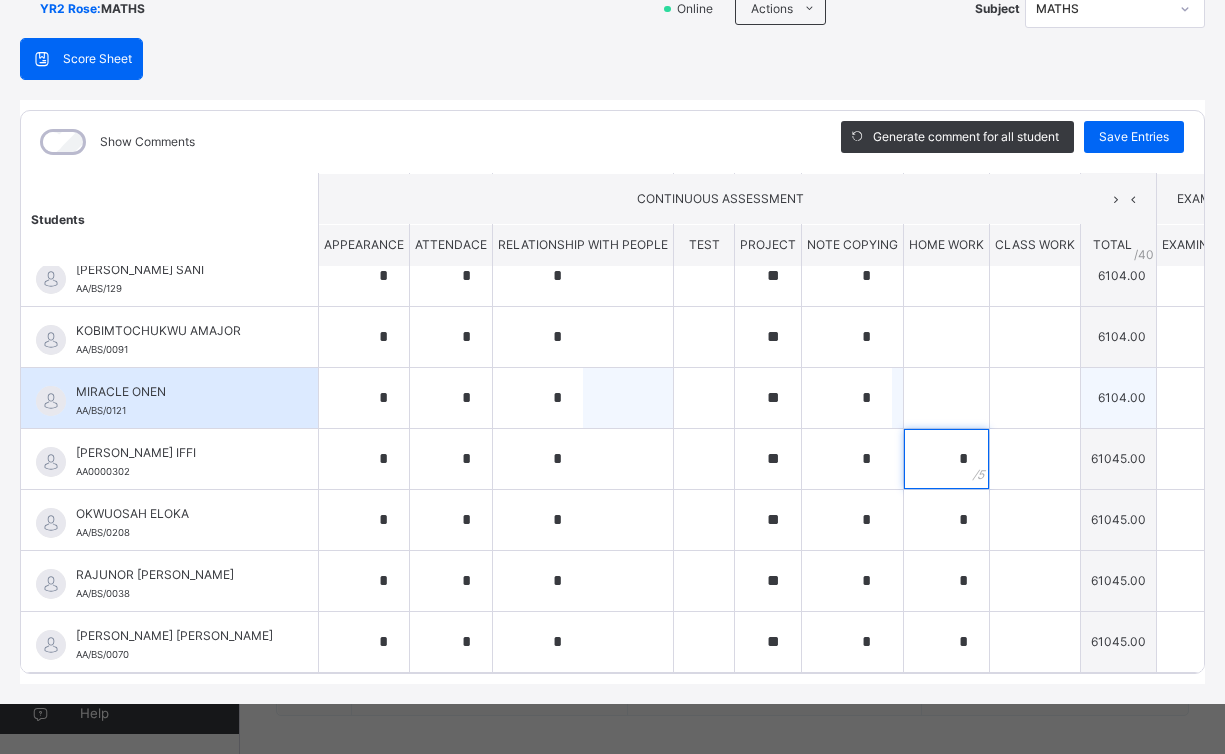 type on "*" 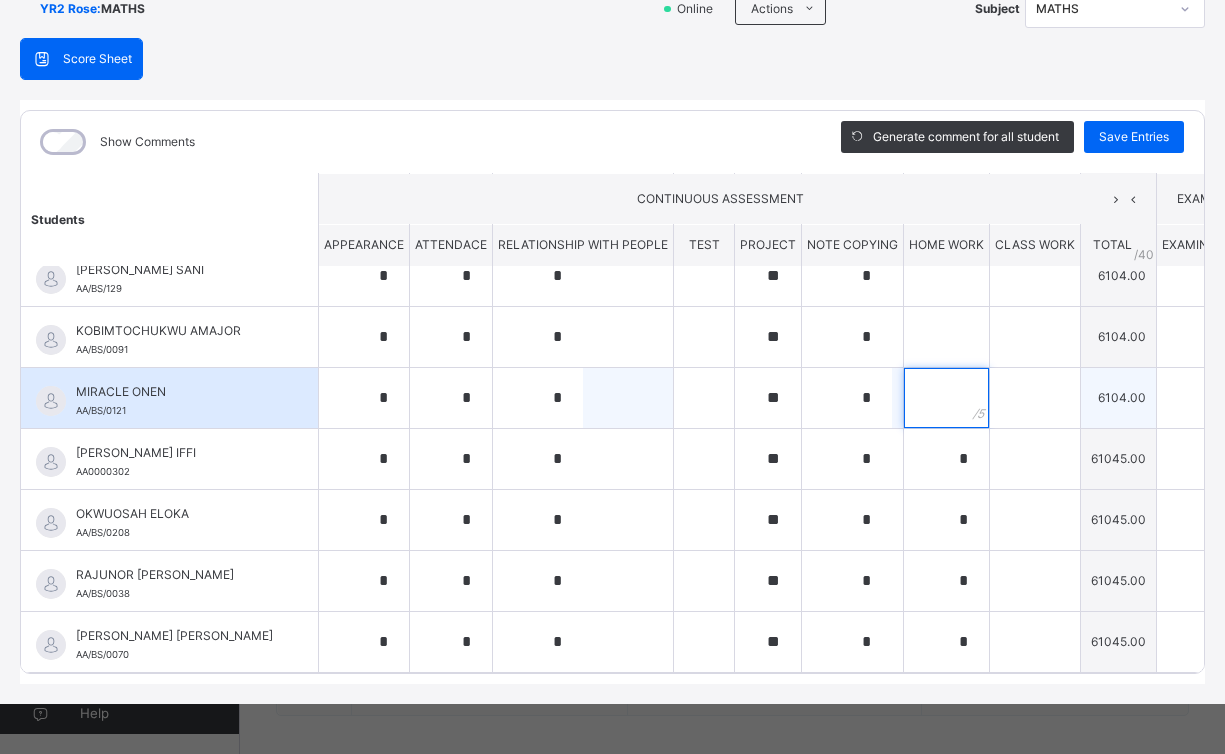 drag, startPoint x: 899, startPoint y: 368, endPoint x: 898, endPoint y: 339, distance: 29.017237 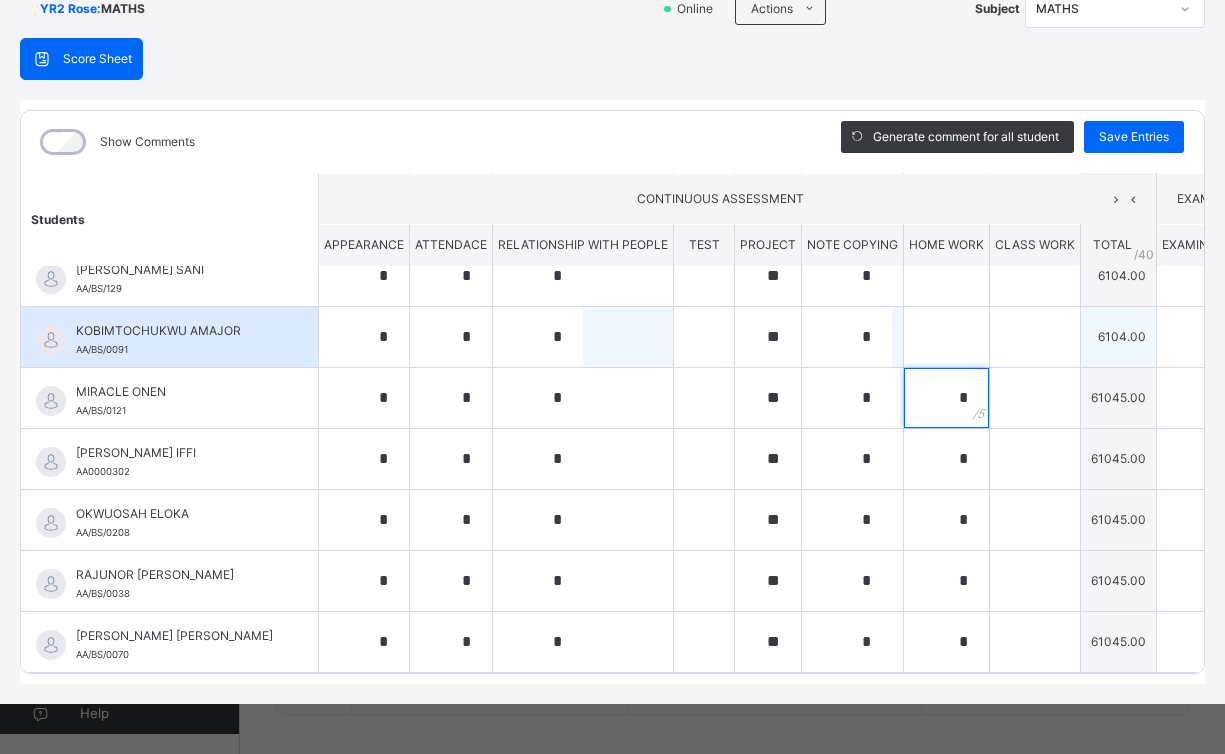 type on "*" 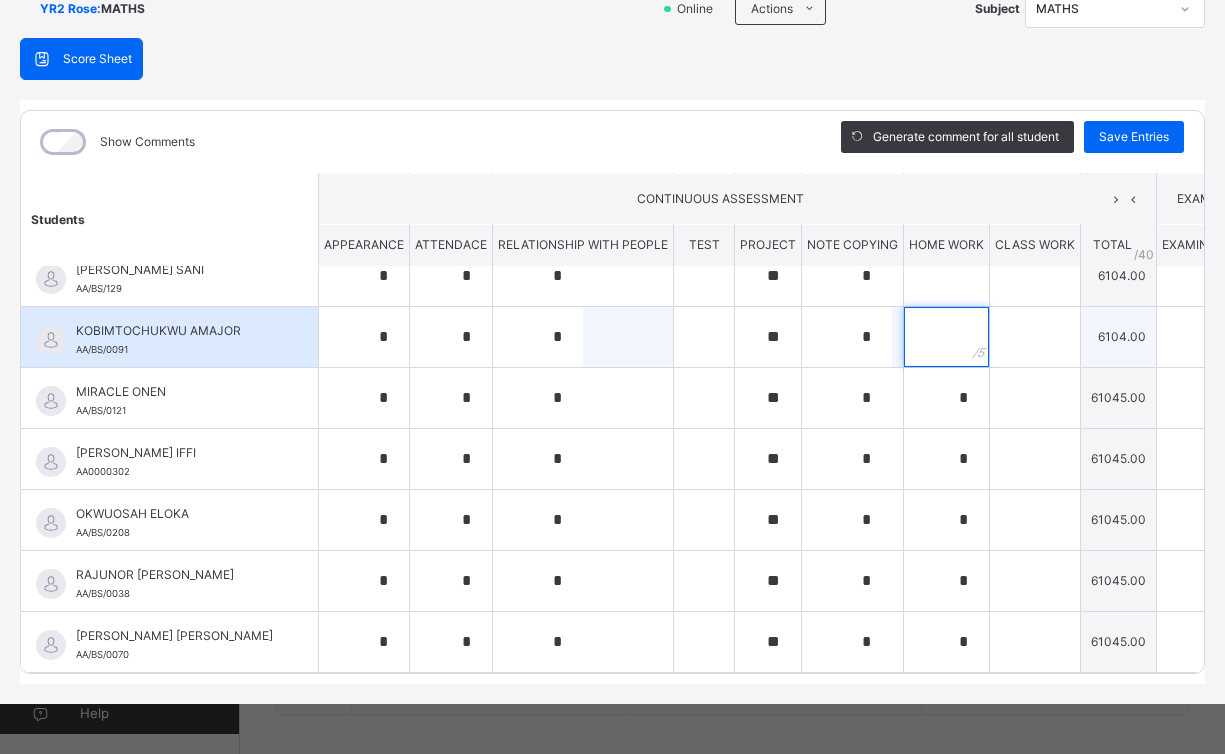 click at bounding box center [946, 337] 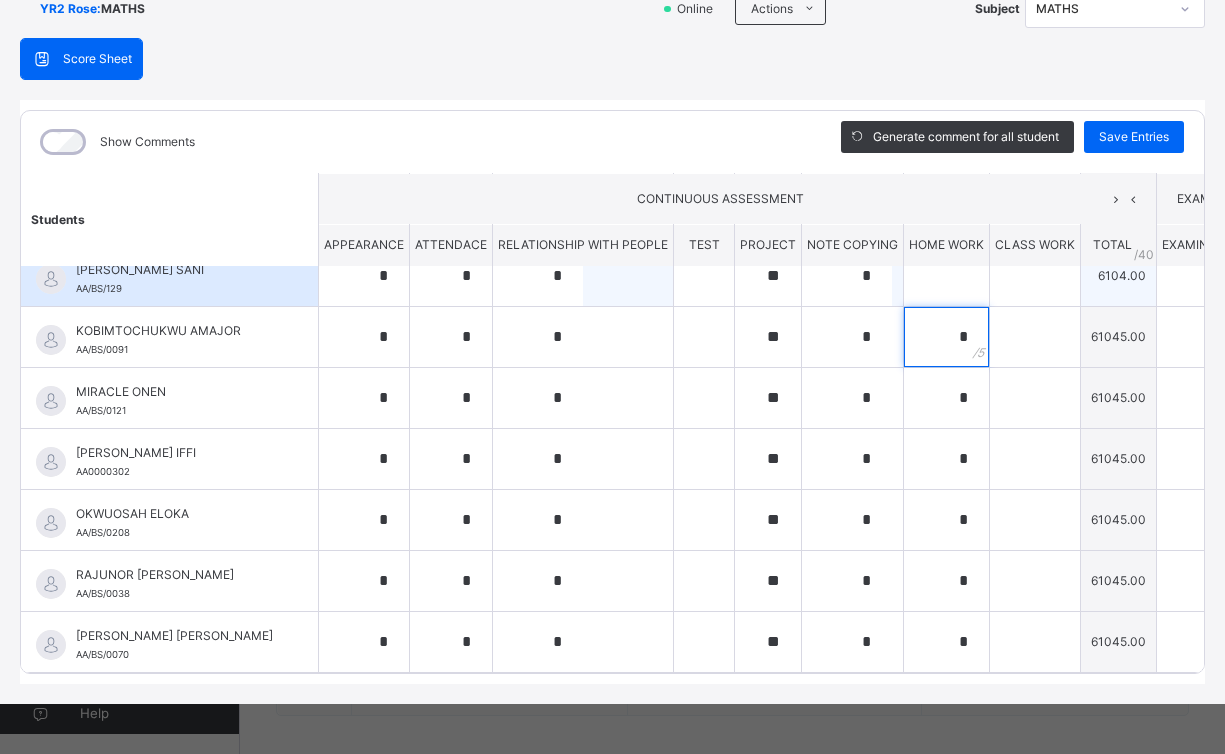 type on "*" 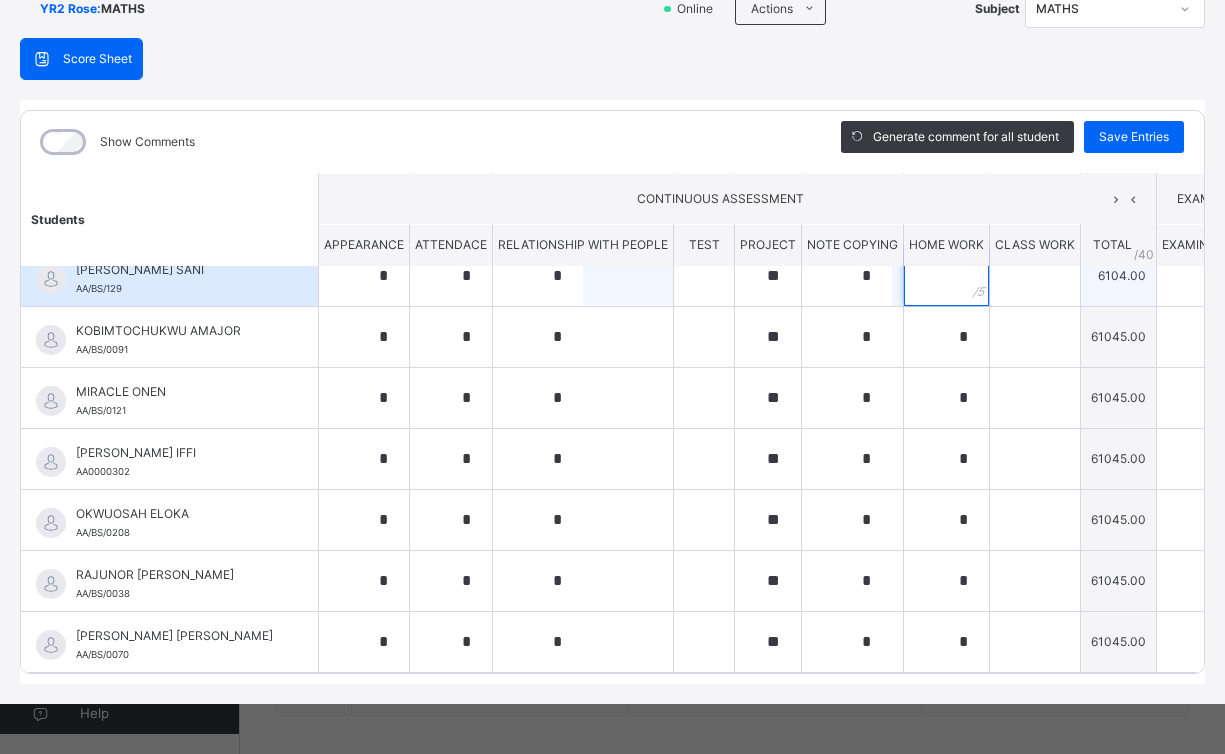 click at bounding box center [946, 276] 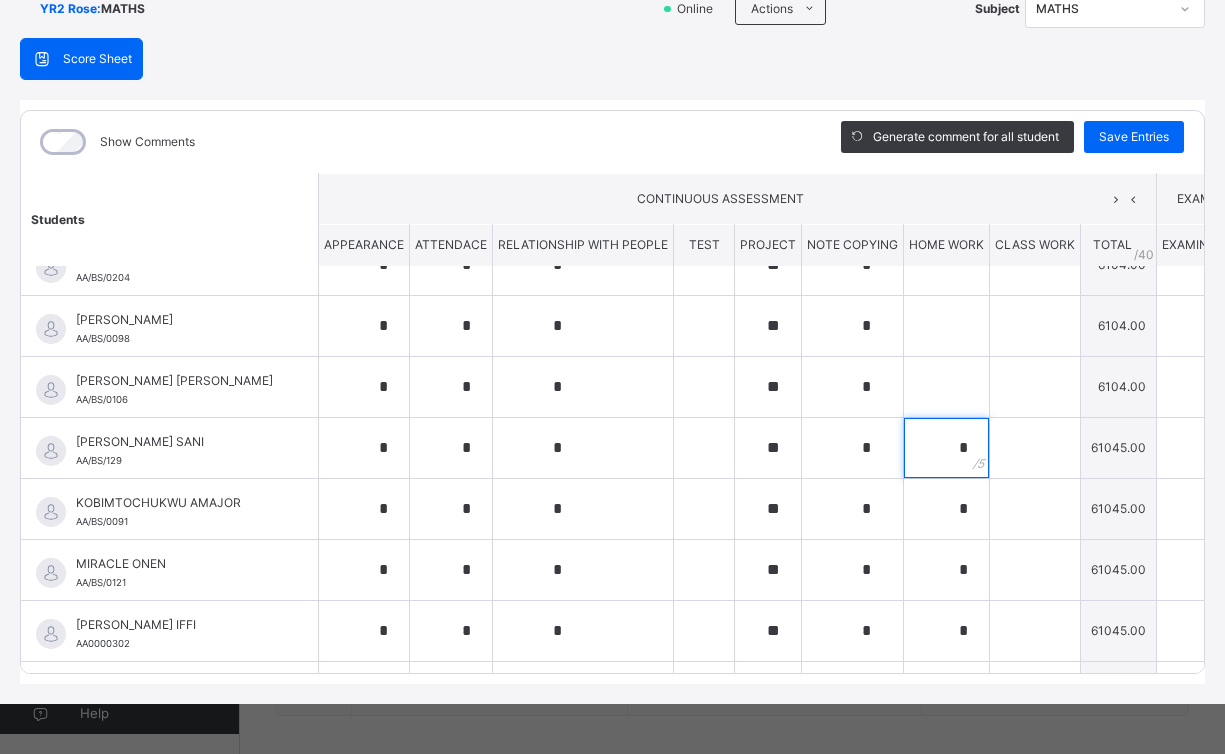 scroll, scrollTop: 0, scrollLeft: 0, axis: both 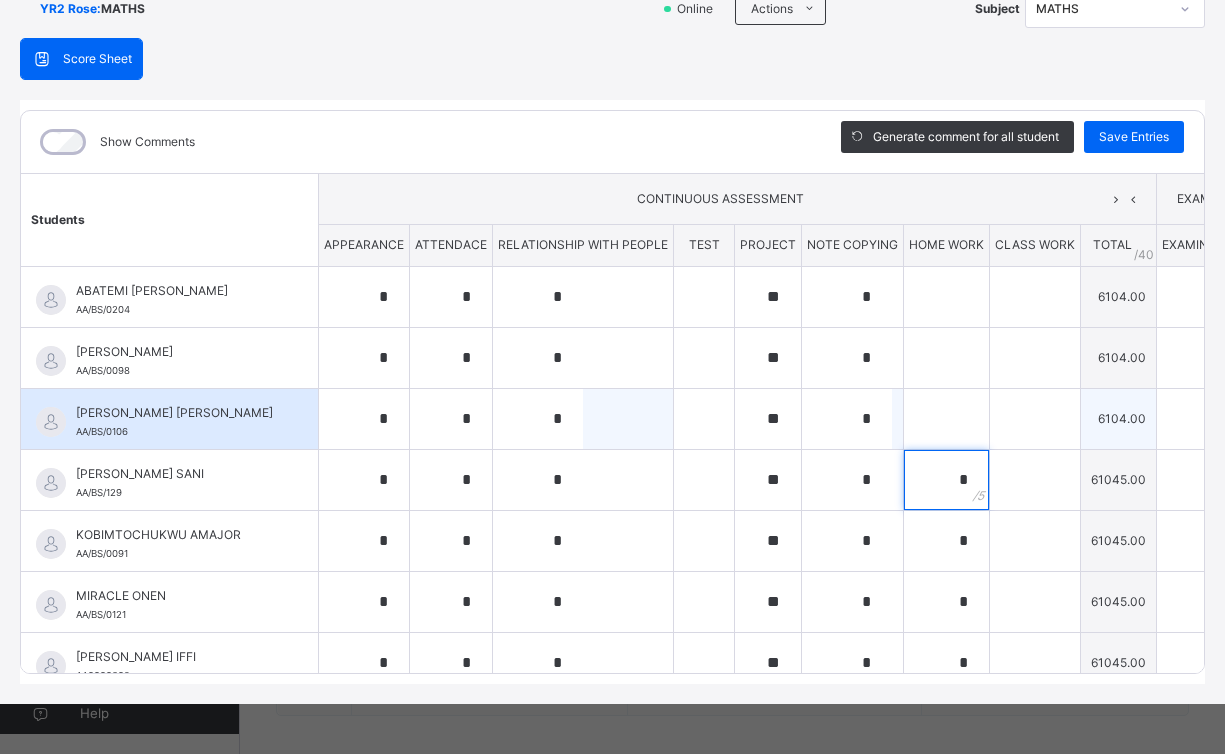 type on "*" 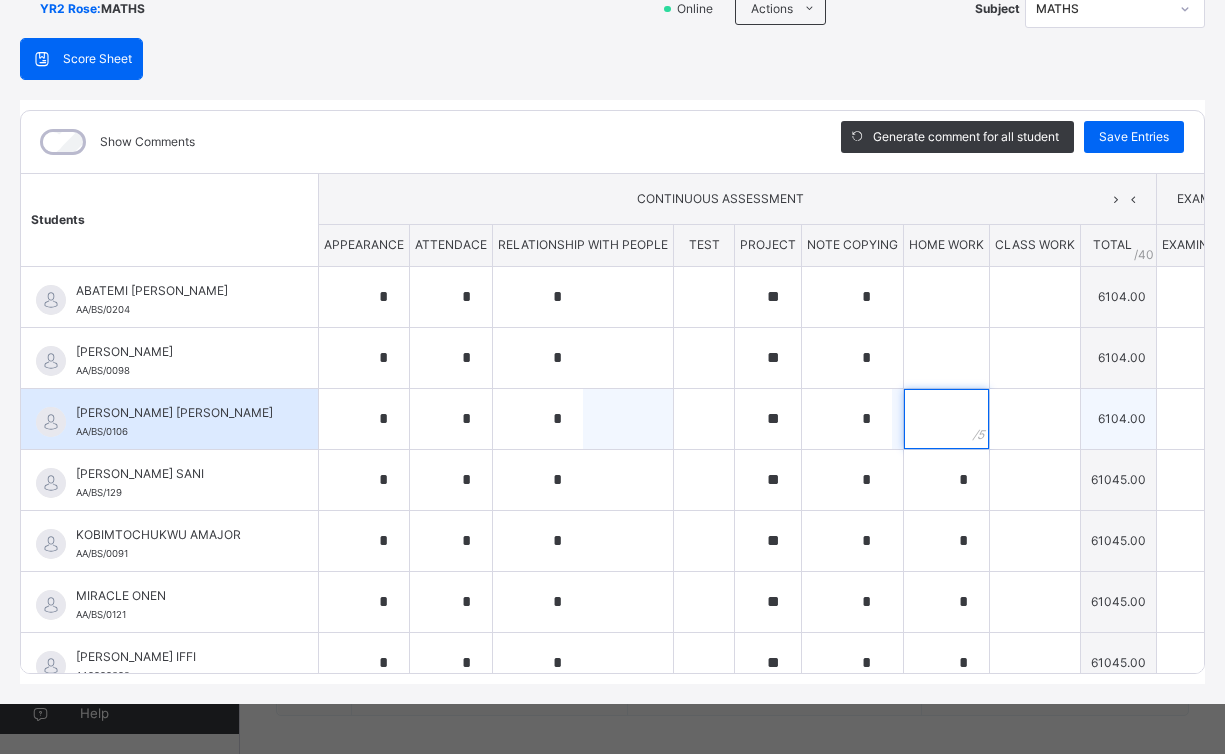drag, startPoint x: 914, startPoint y: 426, endPoint x: 908, endPoint y: 409, distance: 18.027756 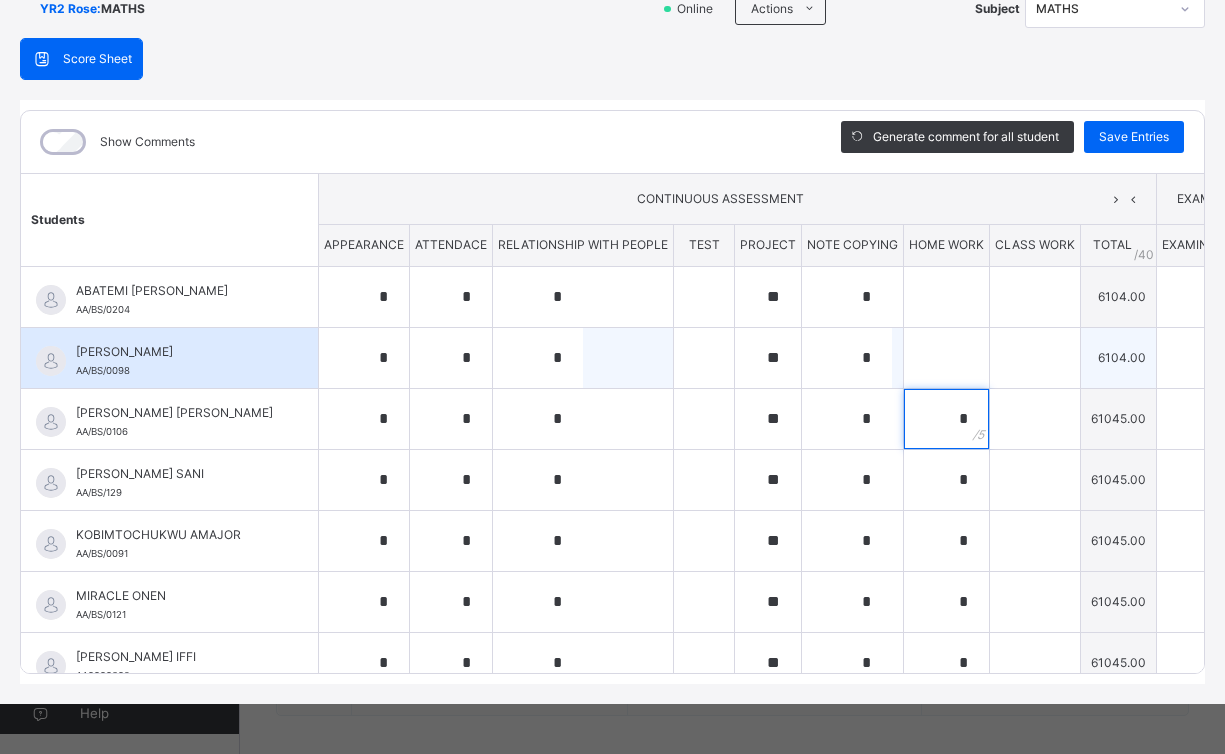 drag, startPoint x: 909, startPoint y: 373, endPoint x: 907, endPoint y: 362, distance: 11.18034 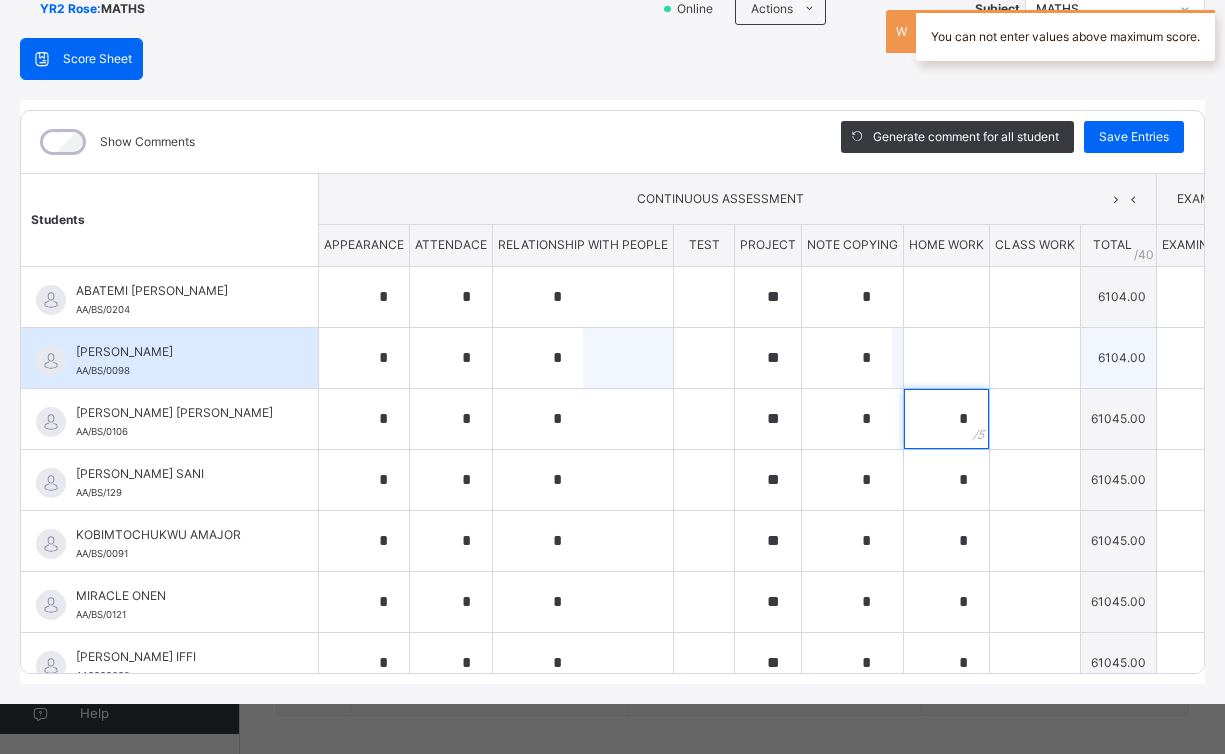 type 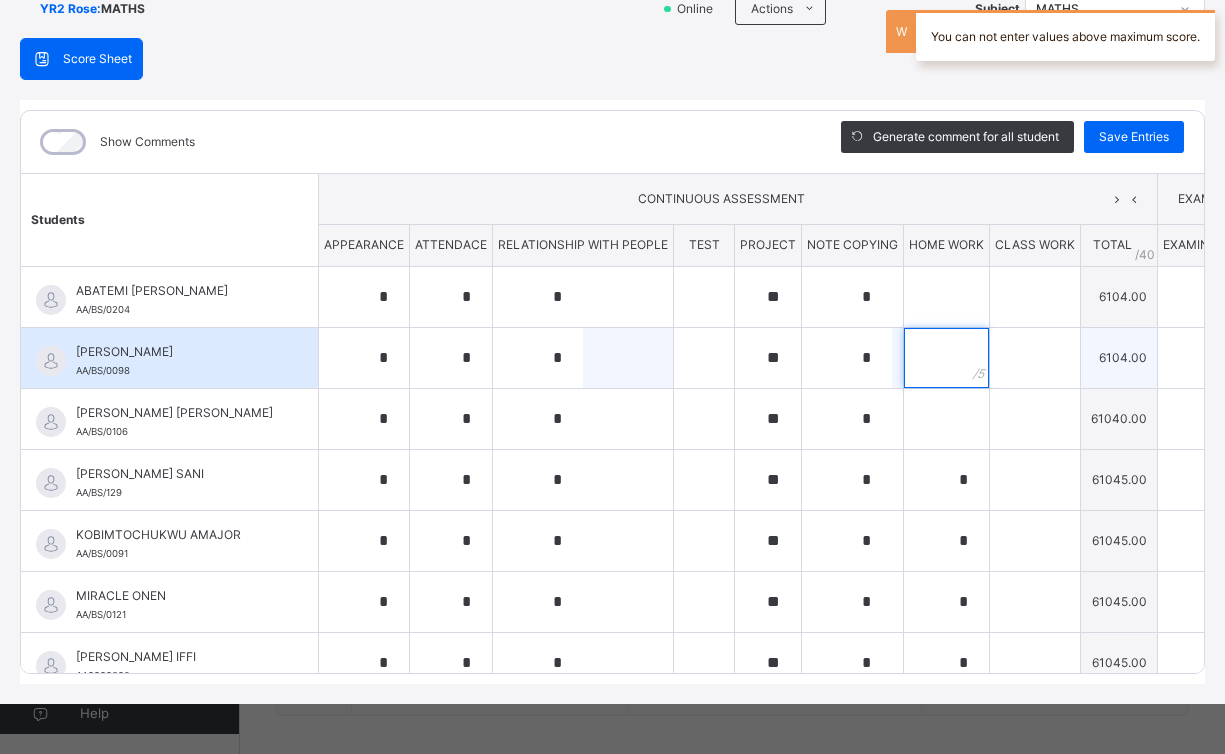 drag, startPoint x: 911, startPoint y: 350, endPoint x: 915, endPoint y: 361, distance: 11.7046995 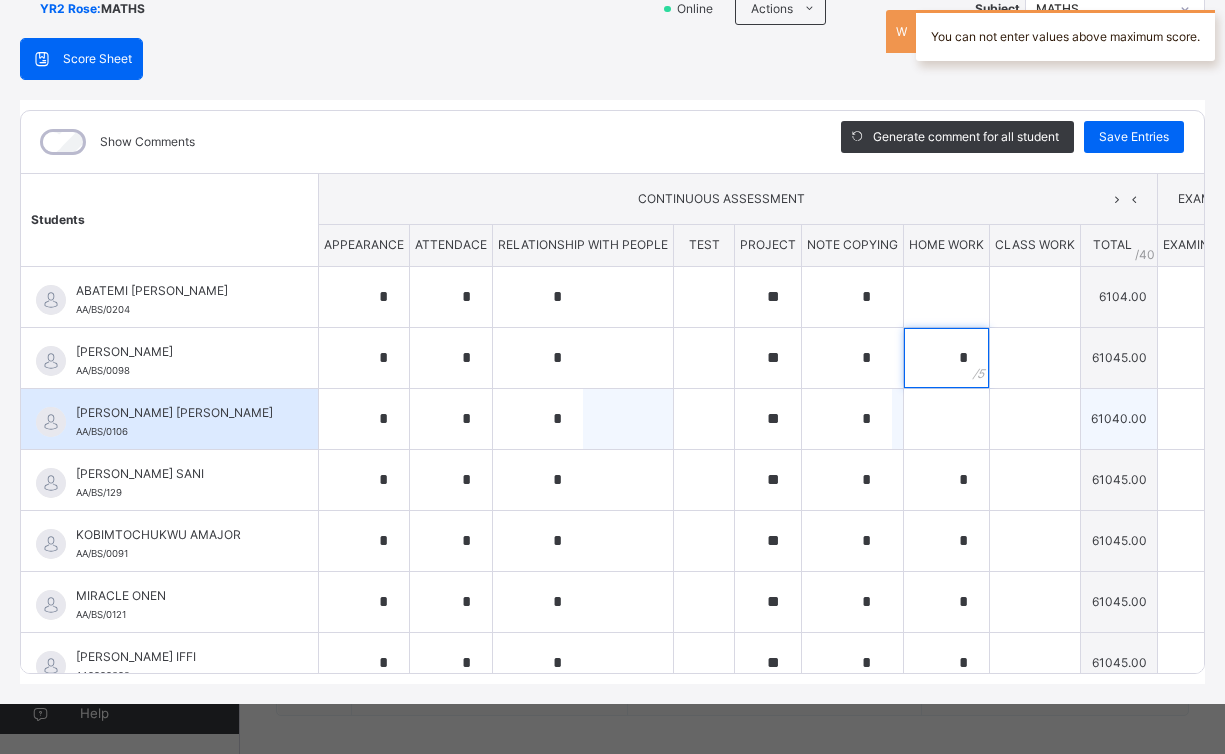 type on "*" 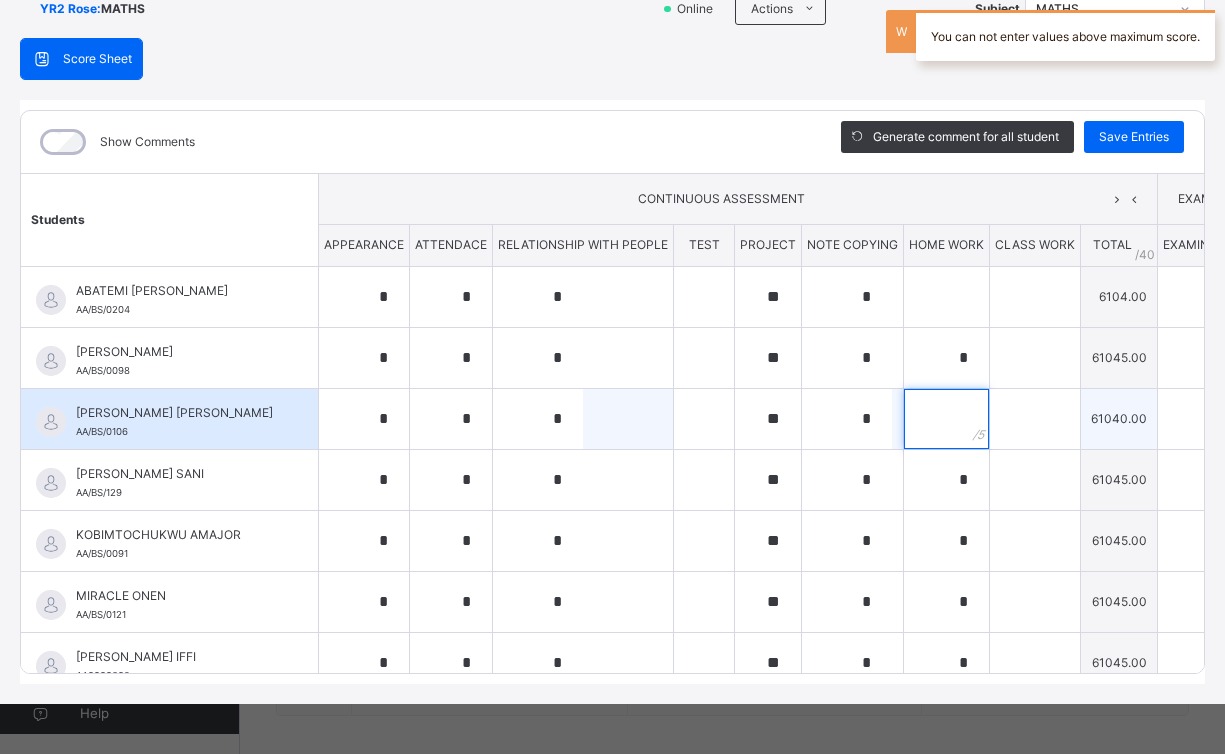 click at bounding box center [946, 419] 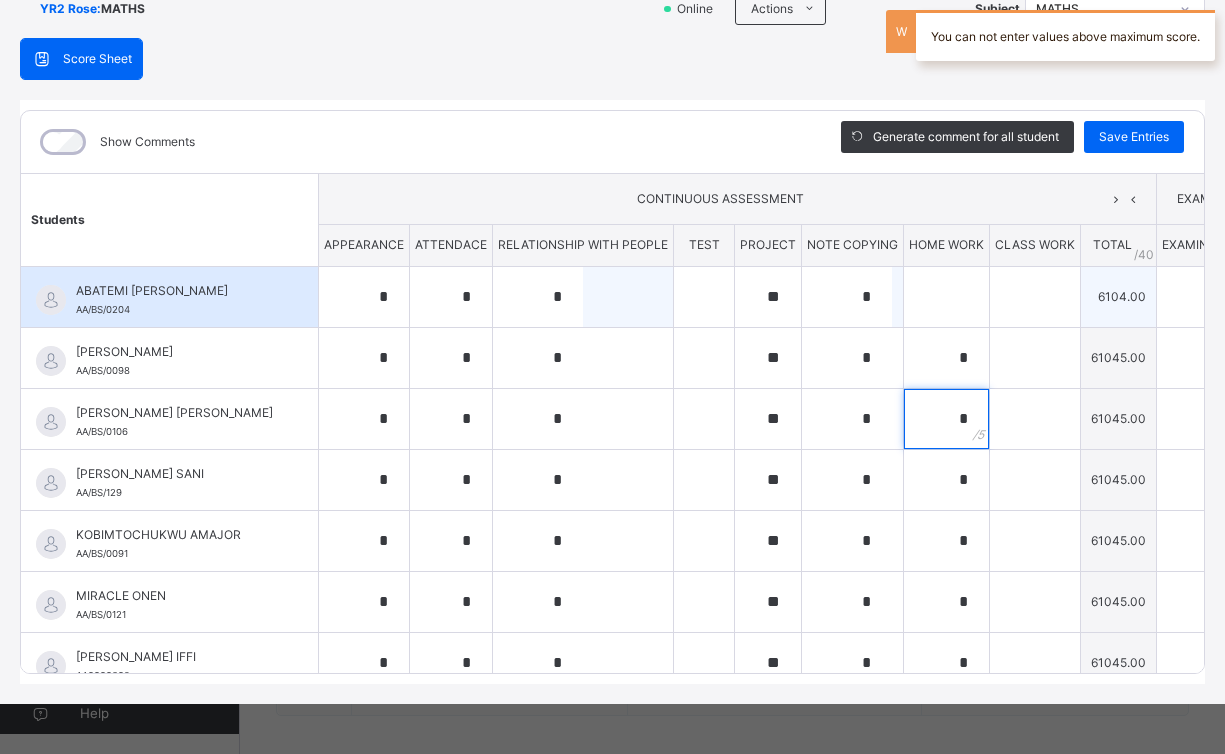type on "*" 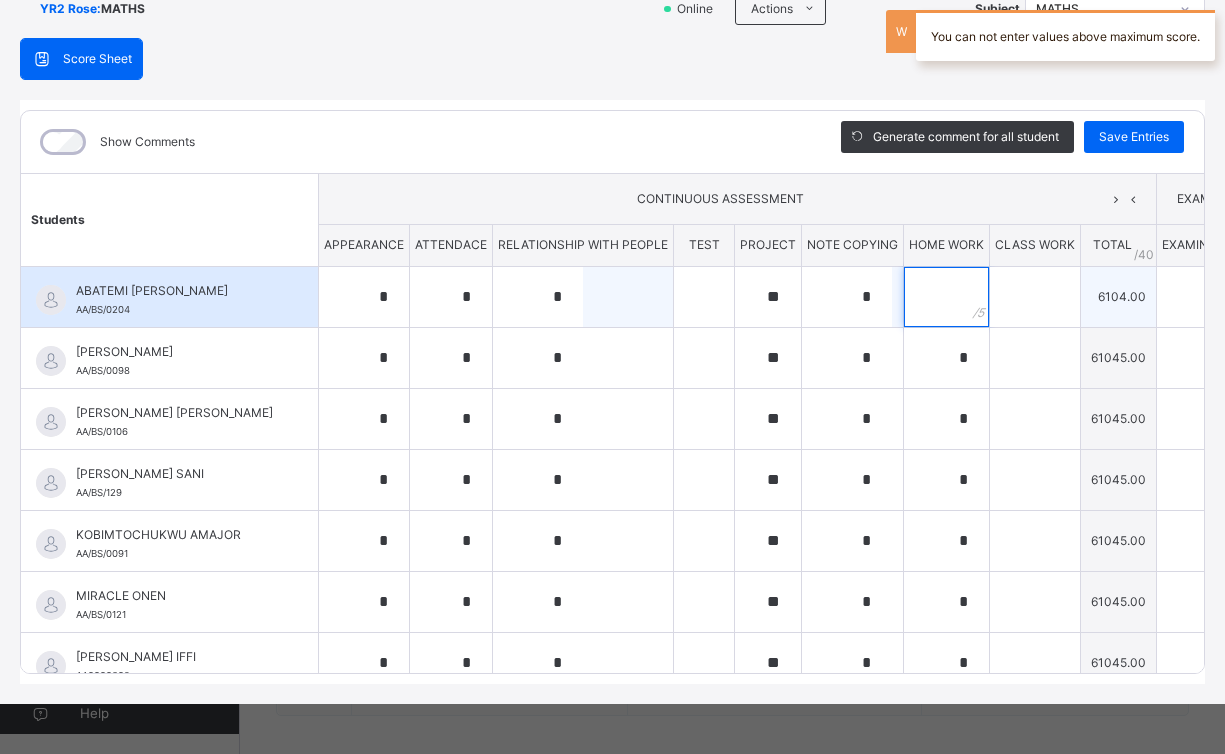click at bounding box center [946, 297] 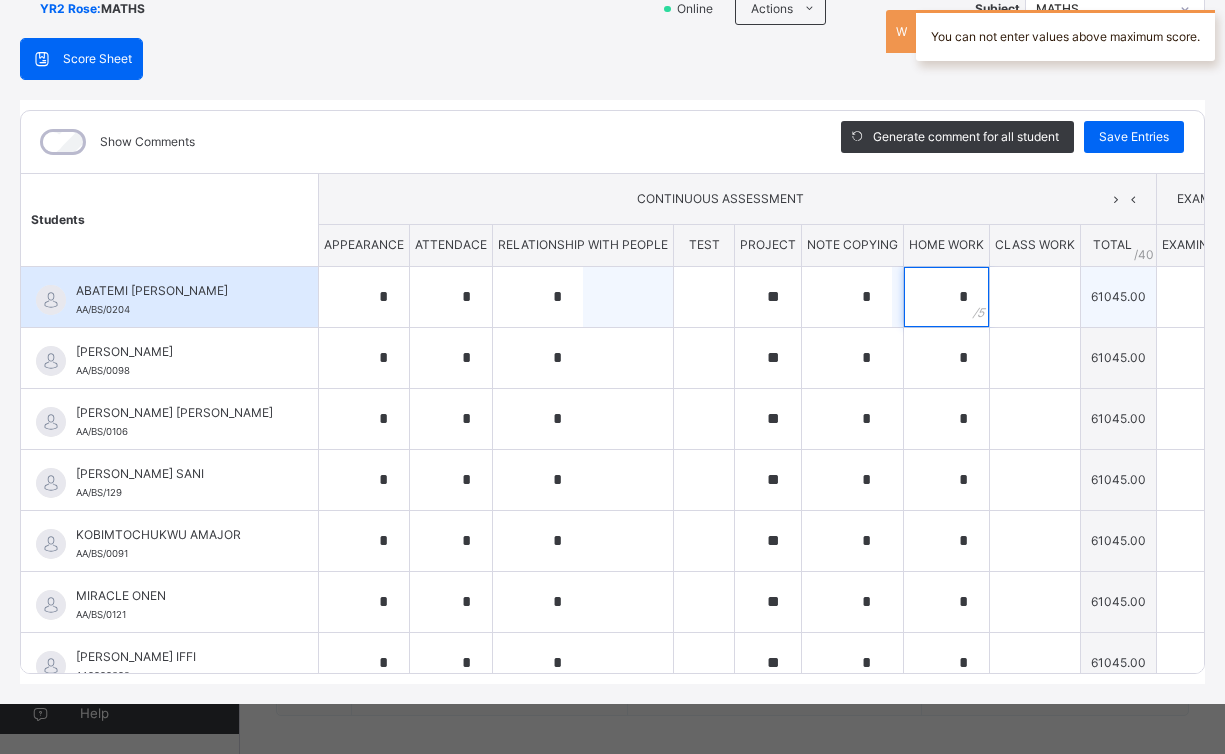 type on "*" 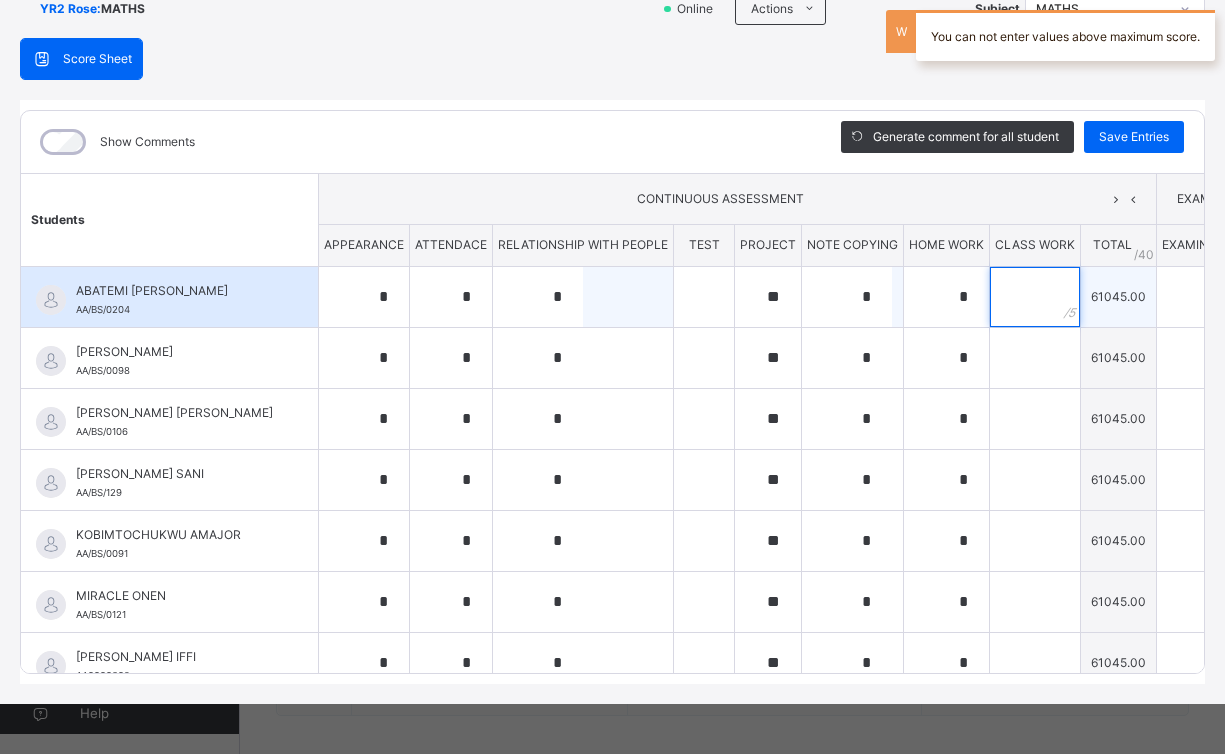 click at bounding box center (1035, 297) 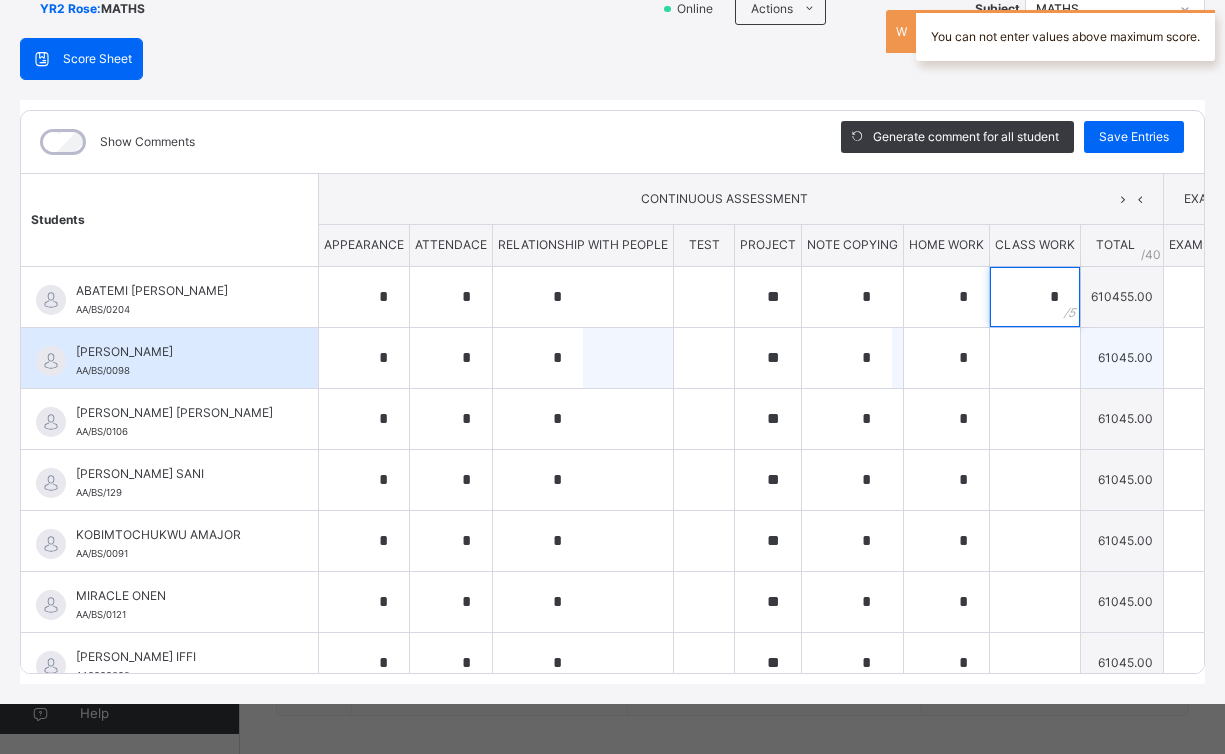 type on "*" 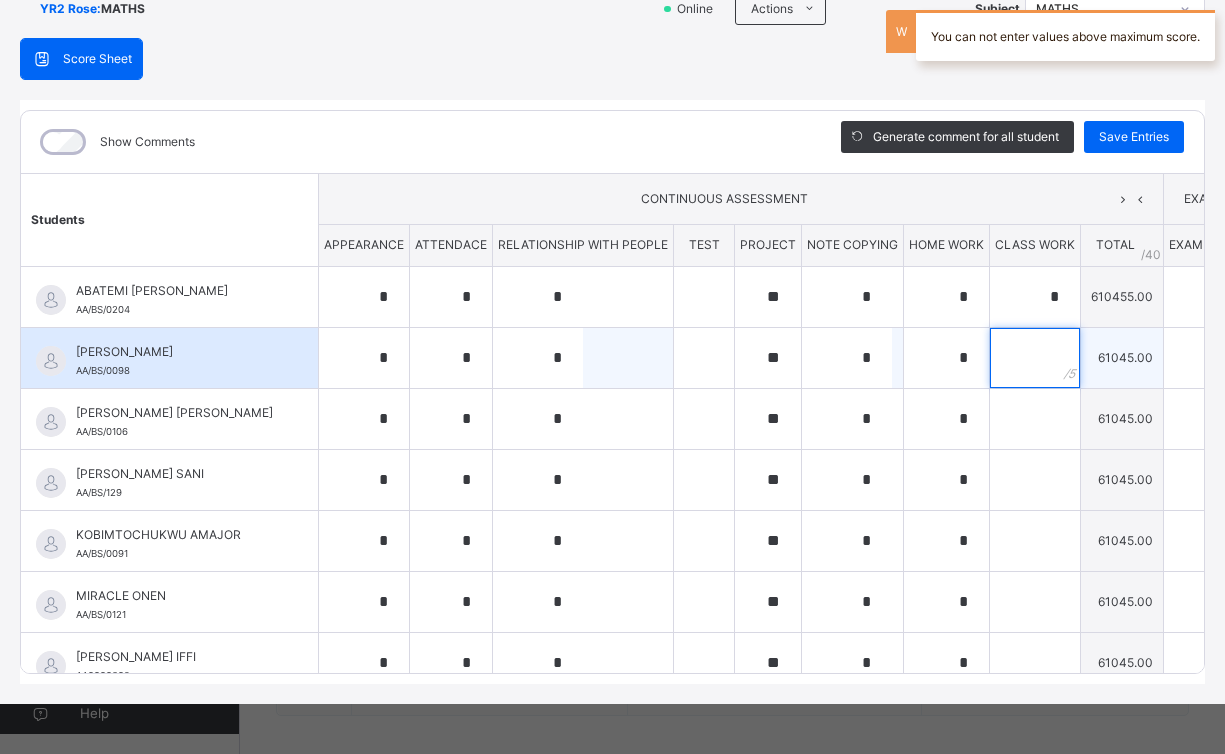 click at bounding box center [1035, 358] 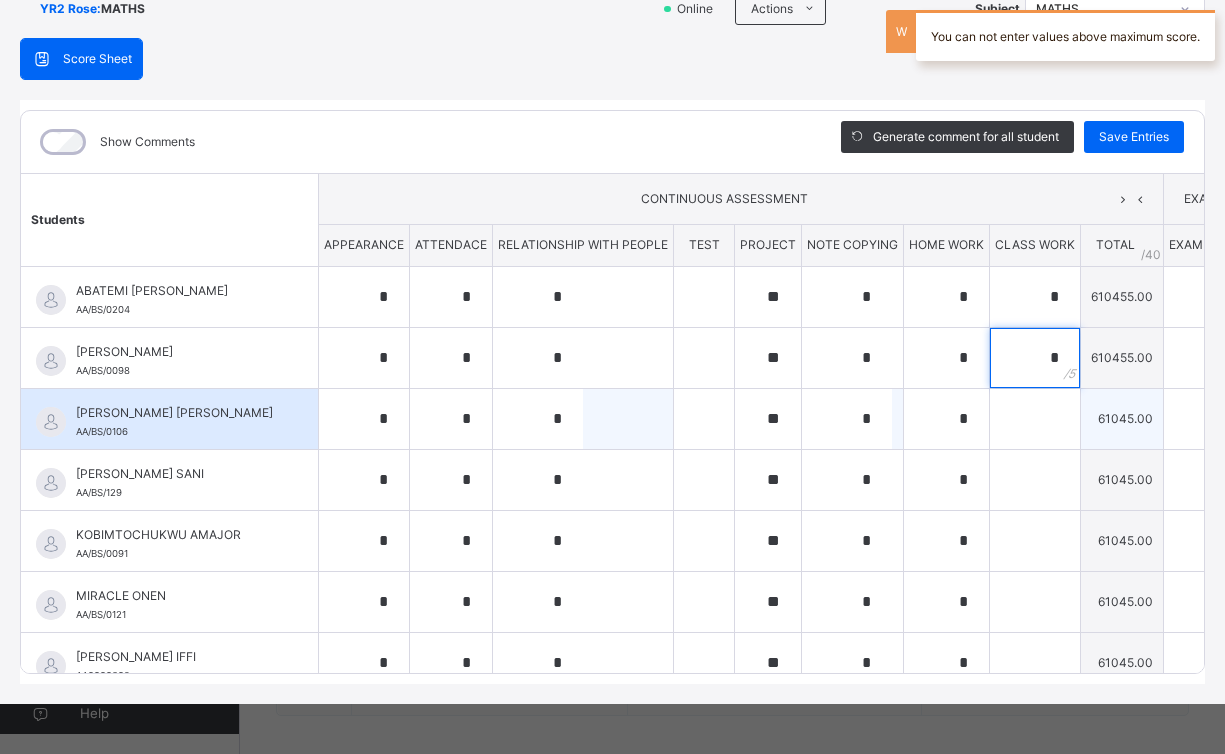 type on "*" 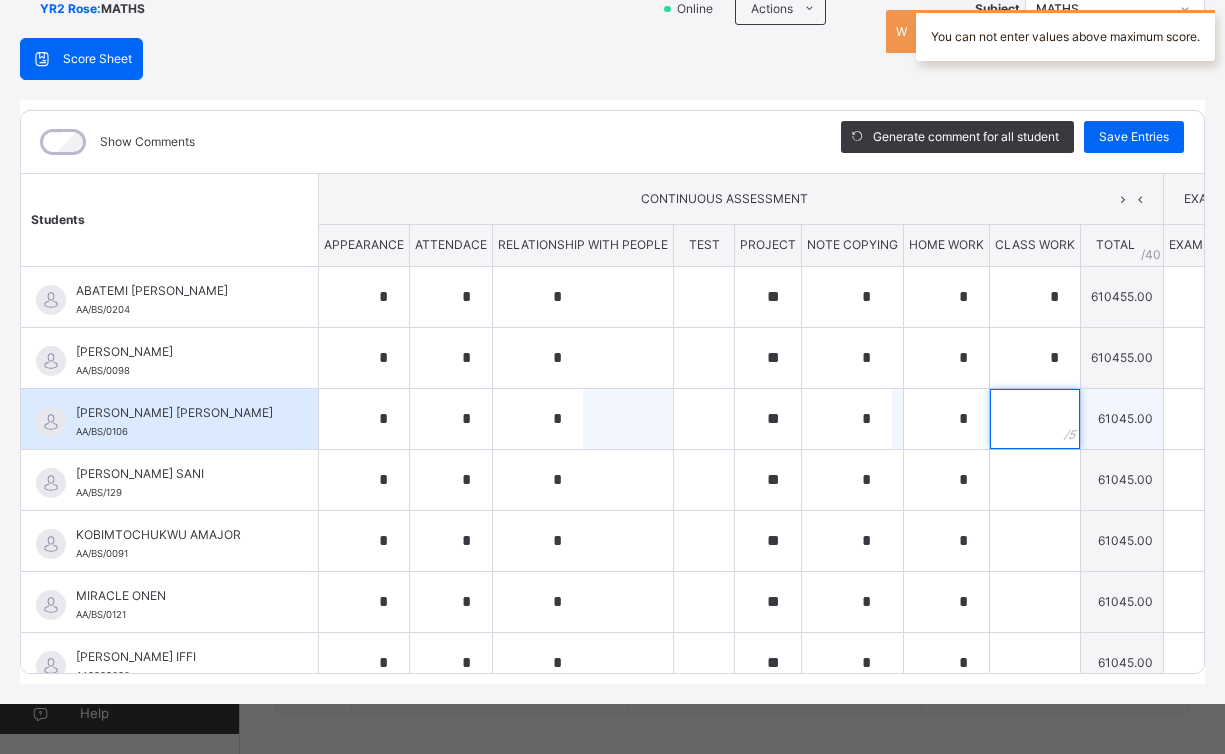 click at bounding box center (1035, 419) 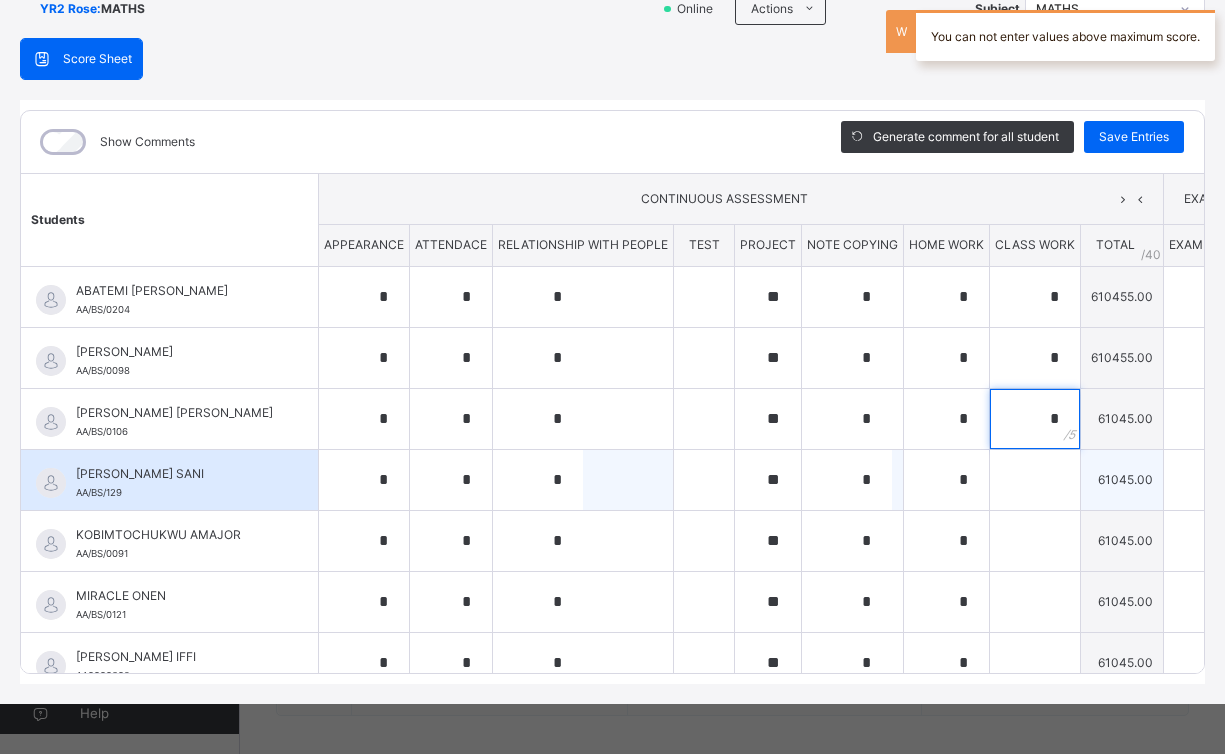 type on "*" 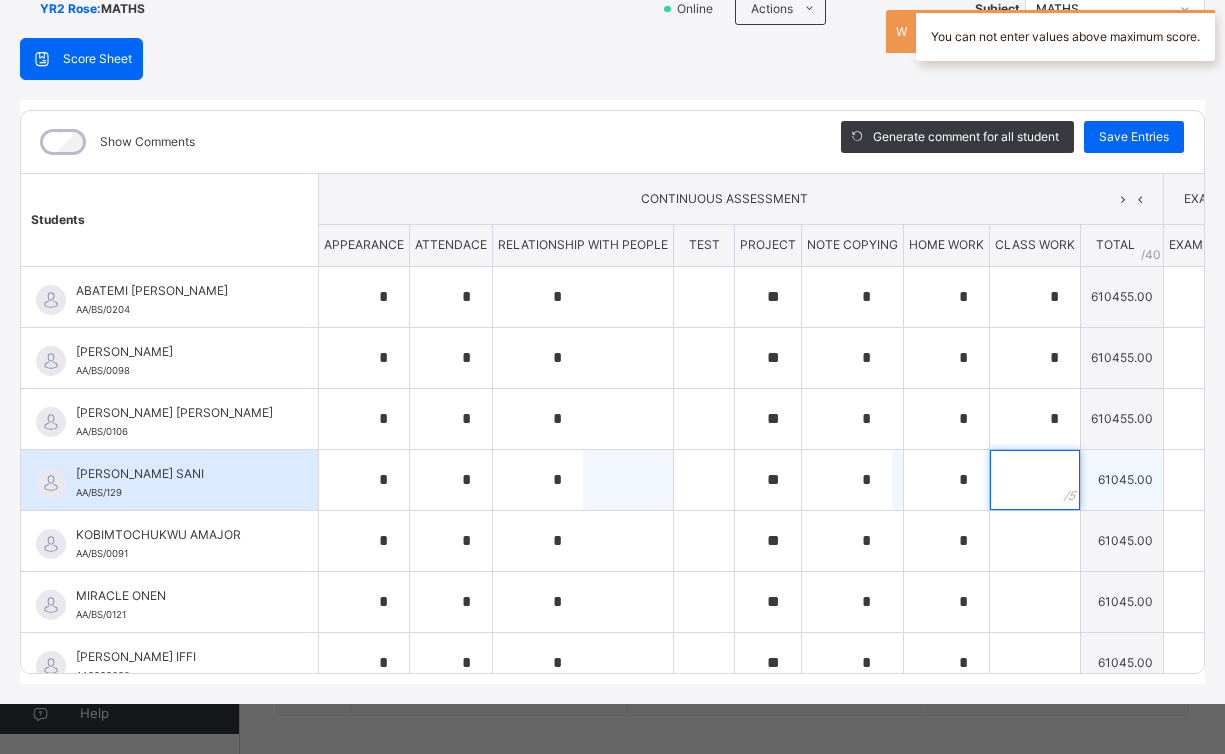 click at bounding box center [1035, 480] 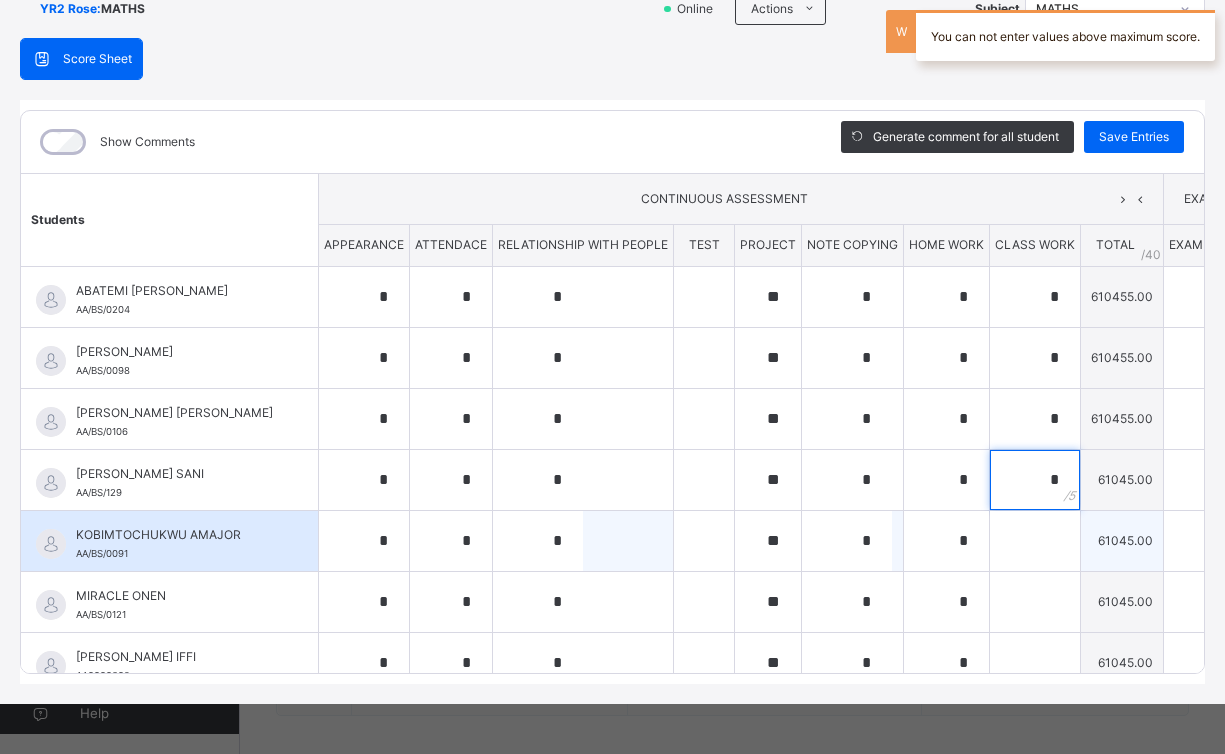 type on "*" 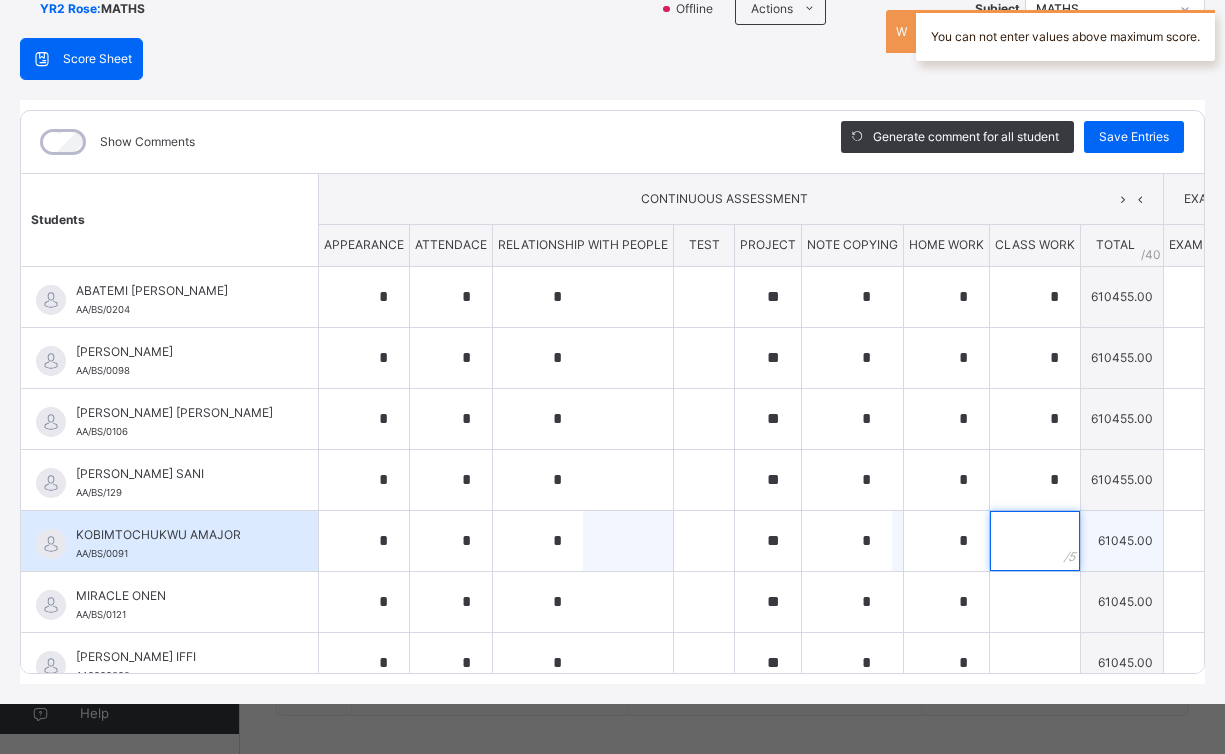 click at bounding box center (1035, 541) 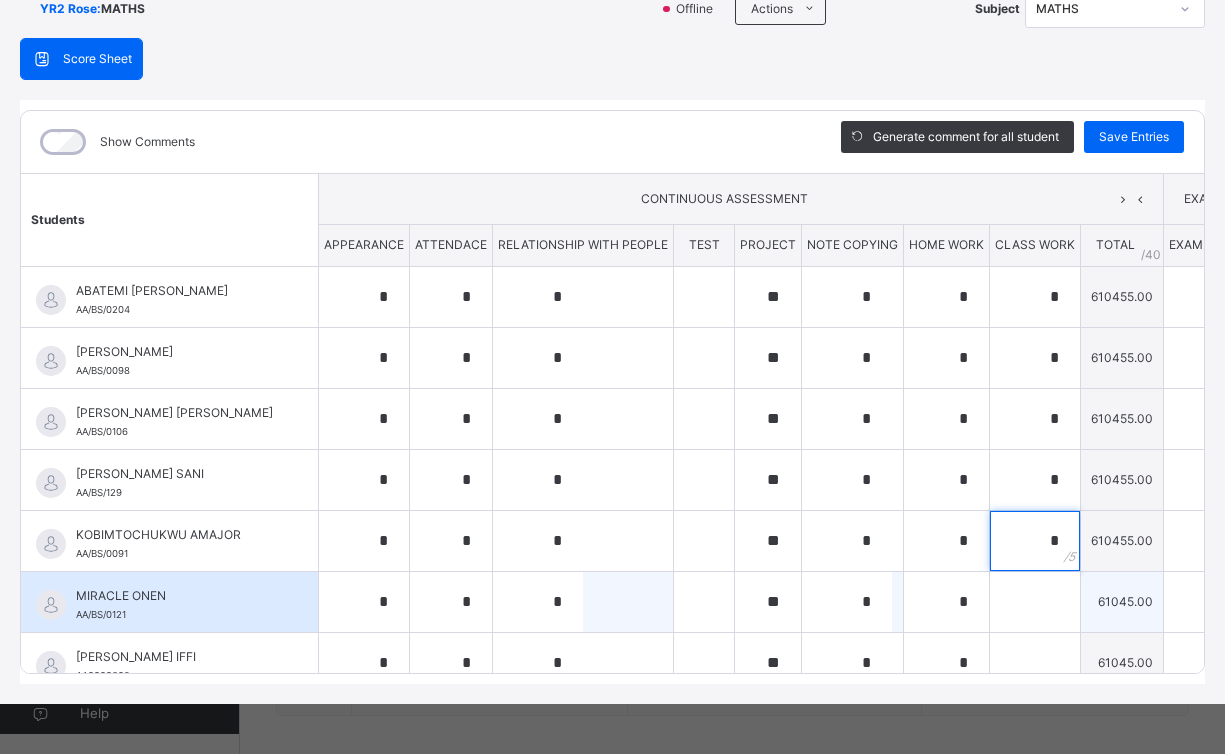type on "*" 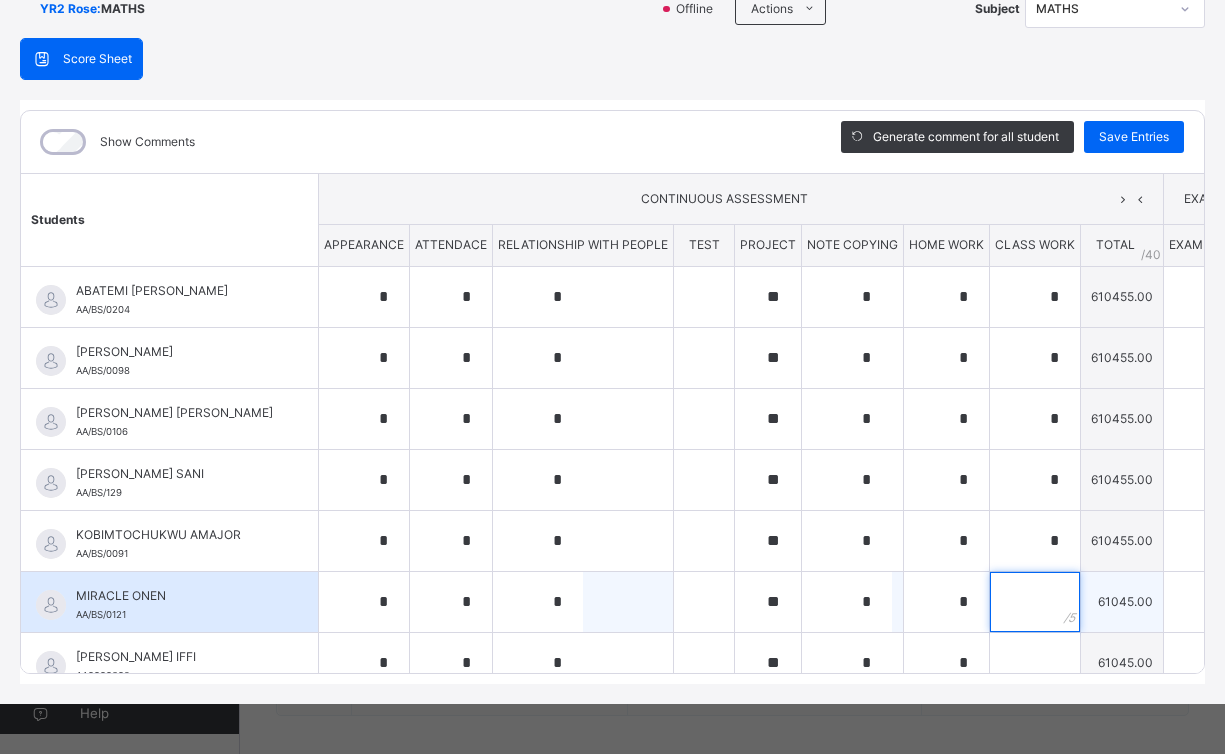click at bounding box center [1035, 602] 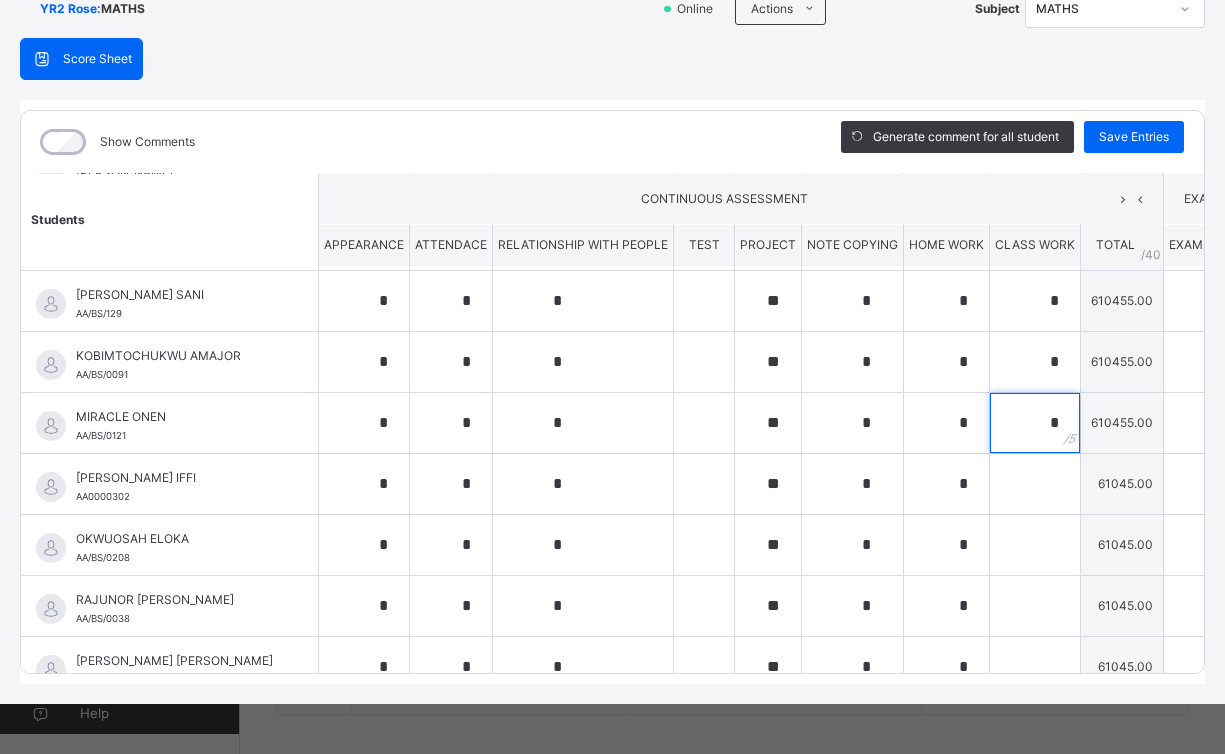 scroll, scrollTop: 219, scrollLeft: 0, axis: vertical 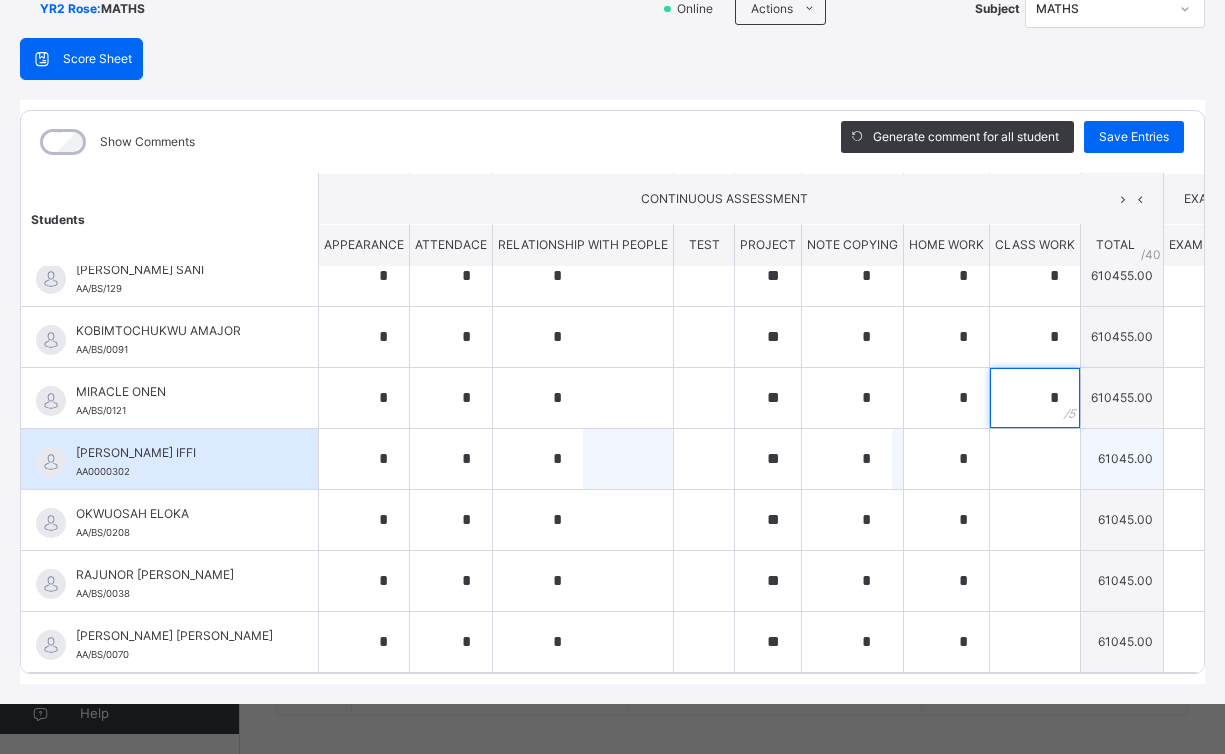 type on "*" 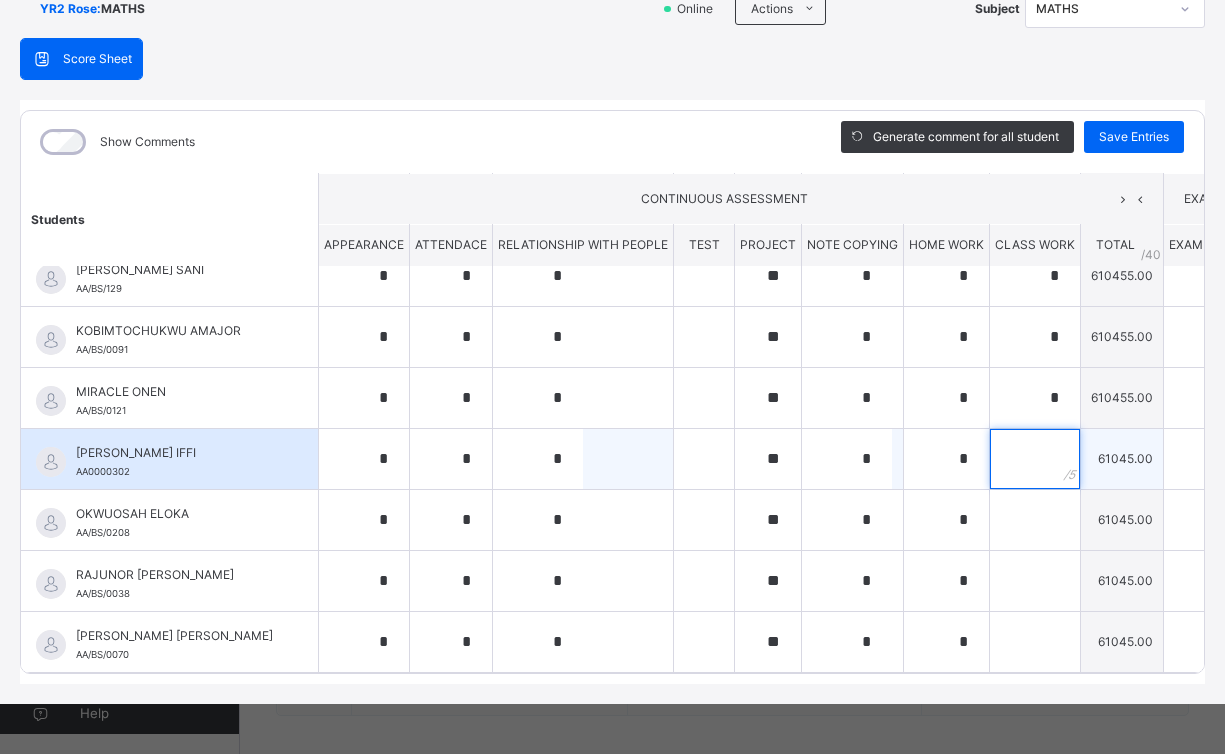 click at bounding box center [1035, 459] 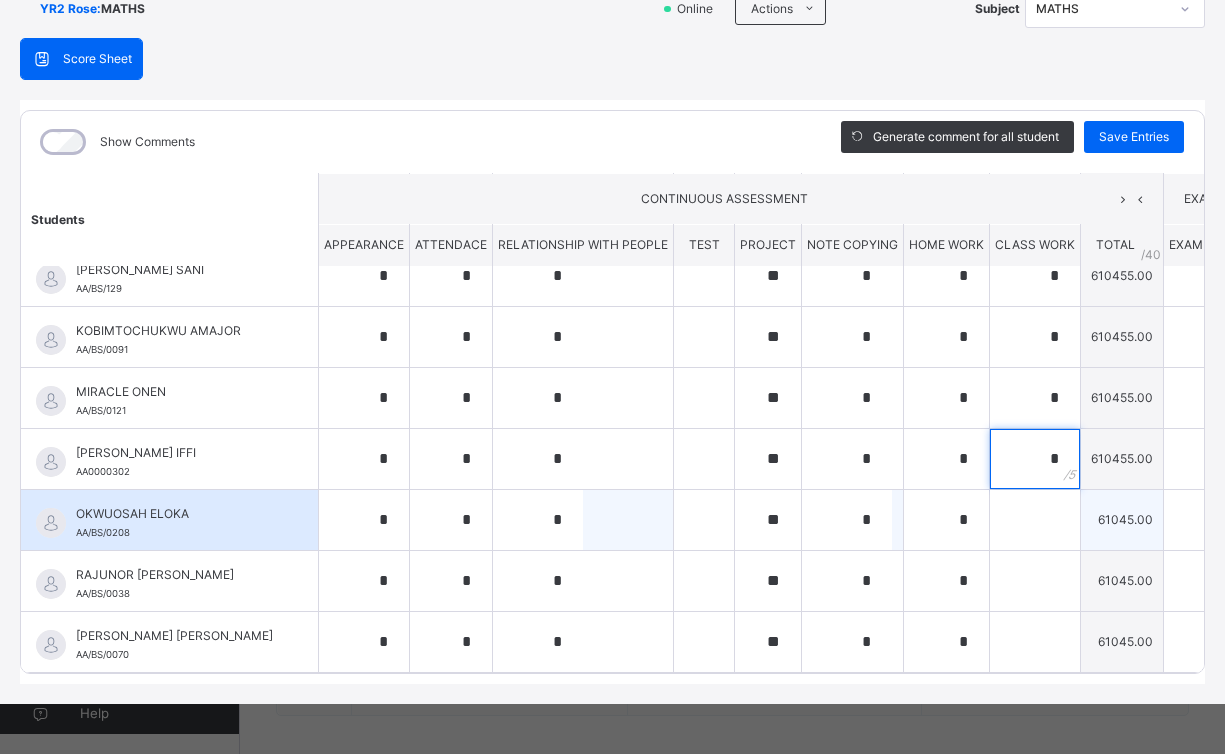 type on "*" 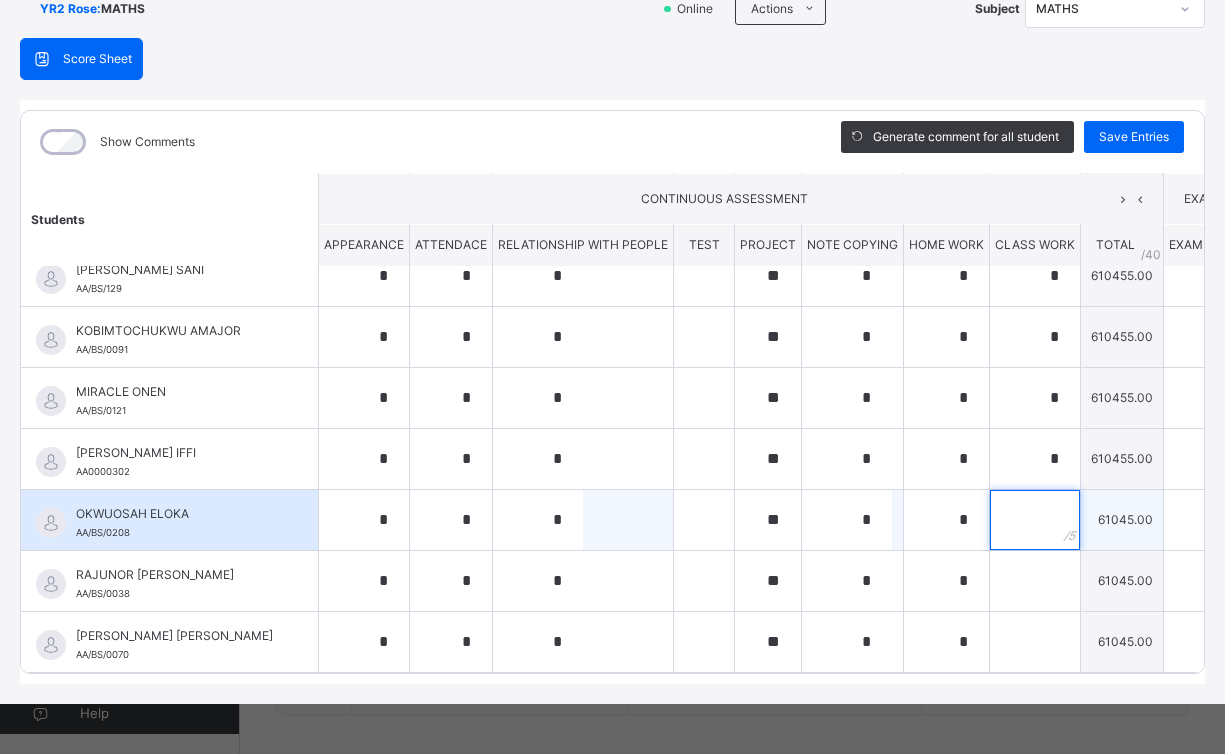click at bounding box center (1035, 520) 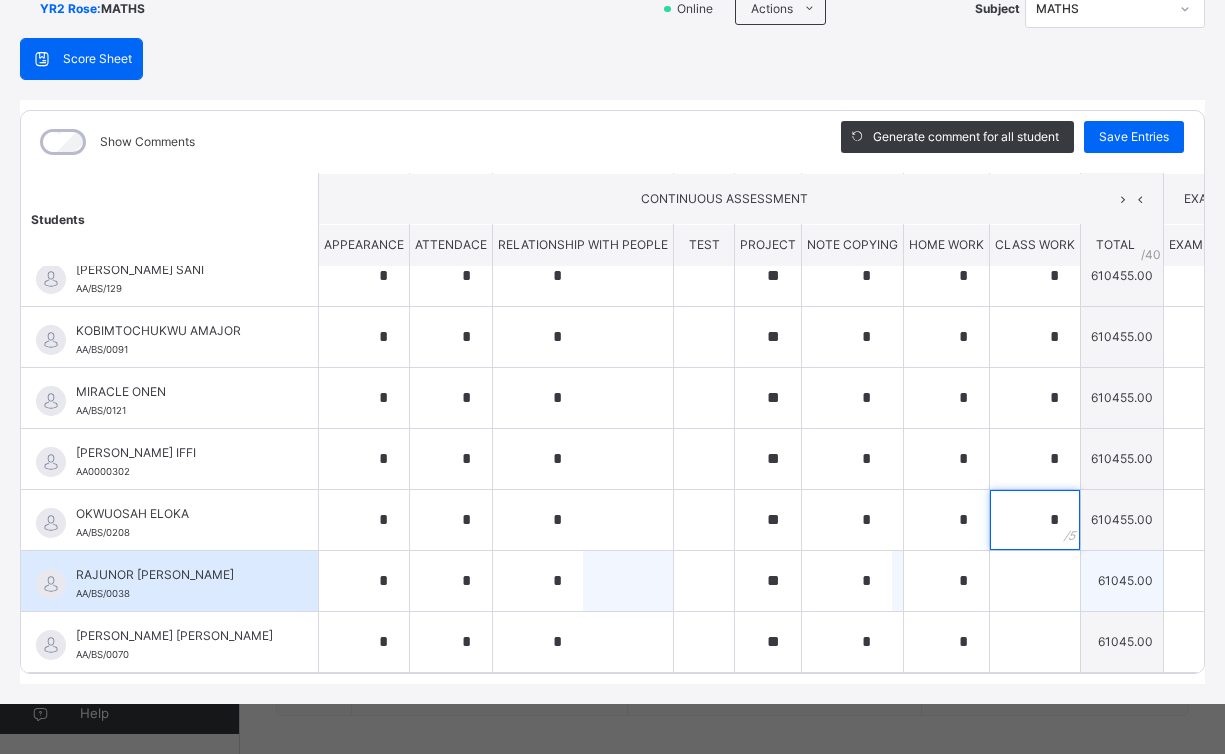 type on "*" 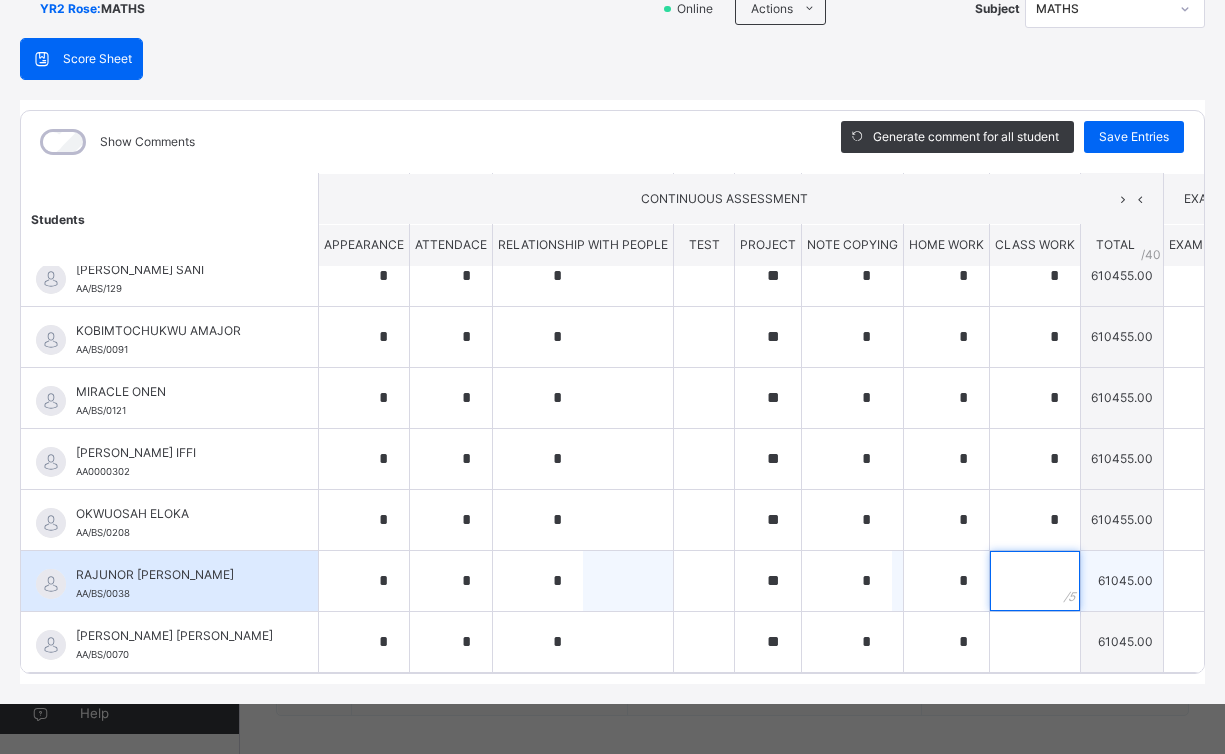 click at bounding box center (1035, 581) 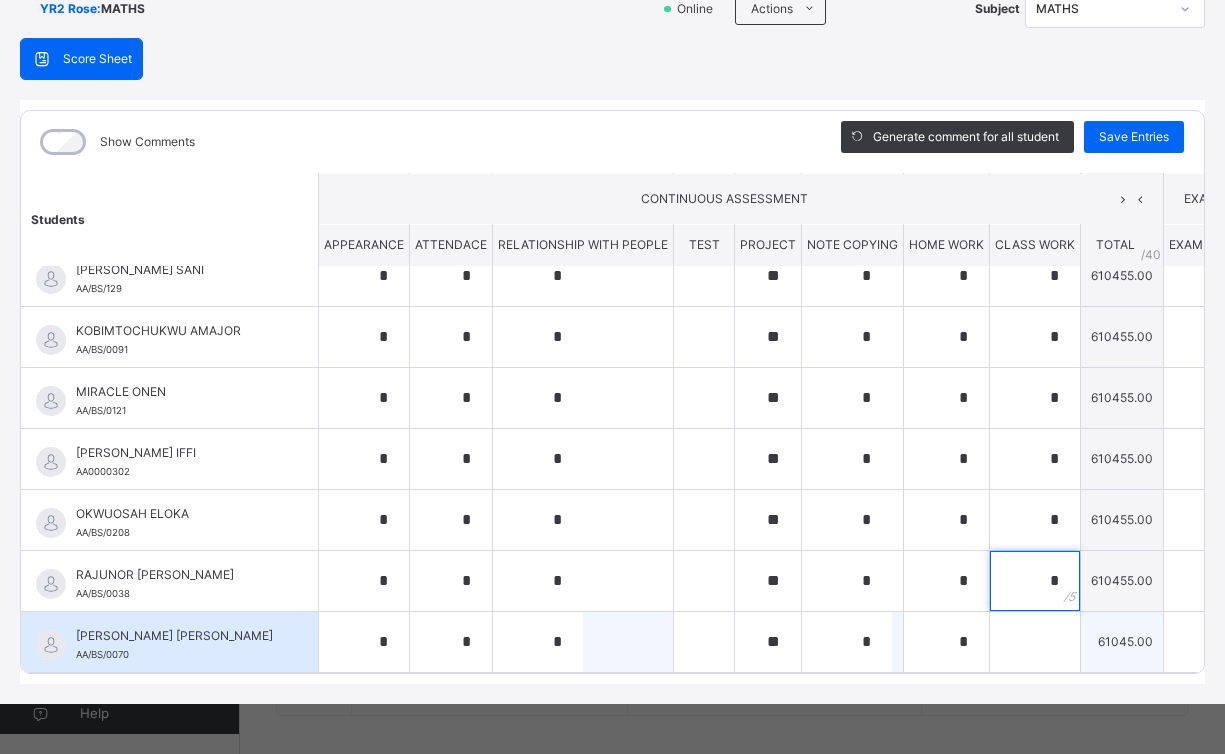 type on "*" 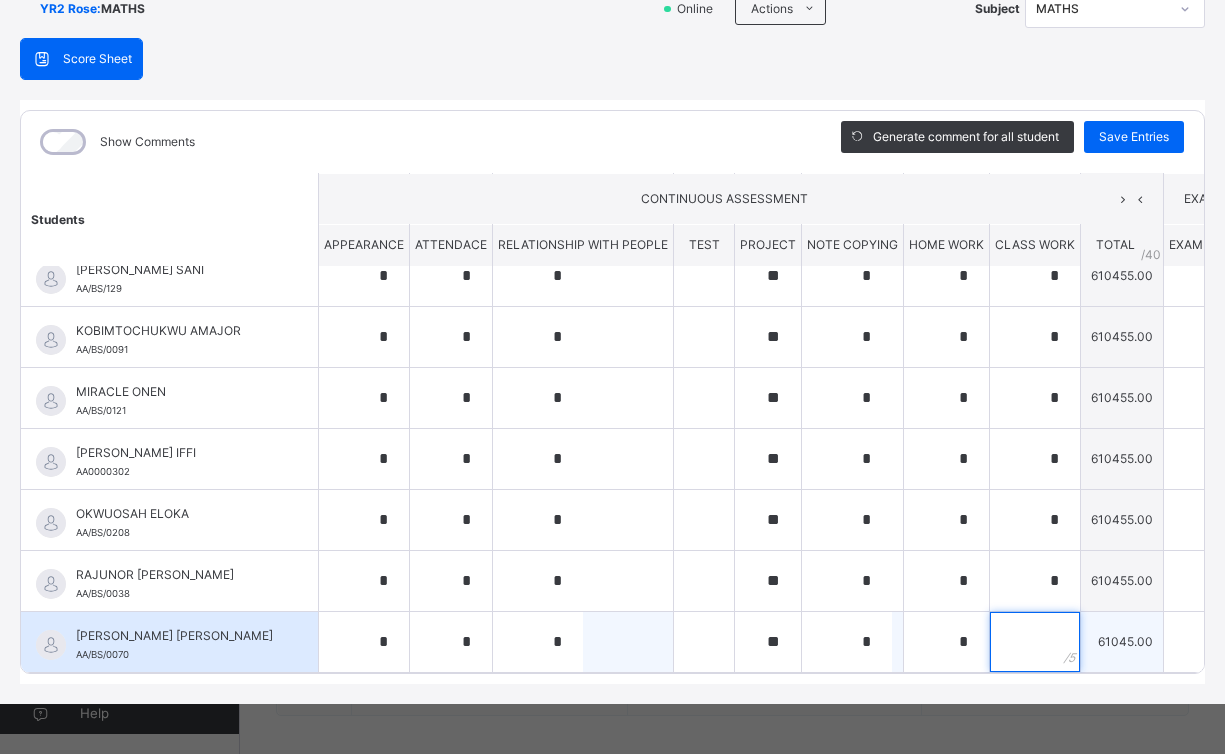 click at bounding box center [1035, 642] 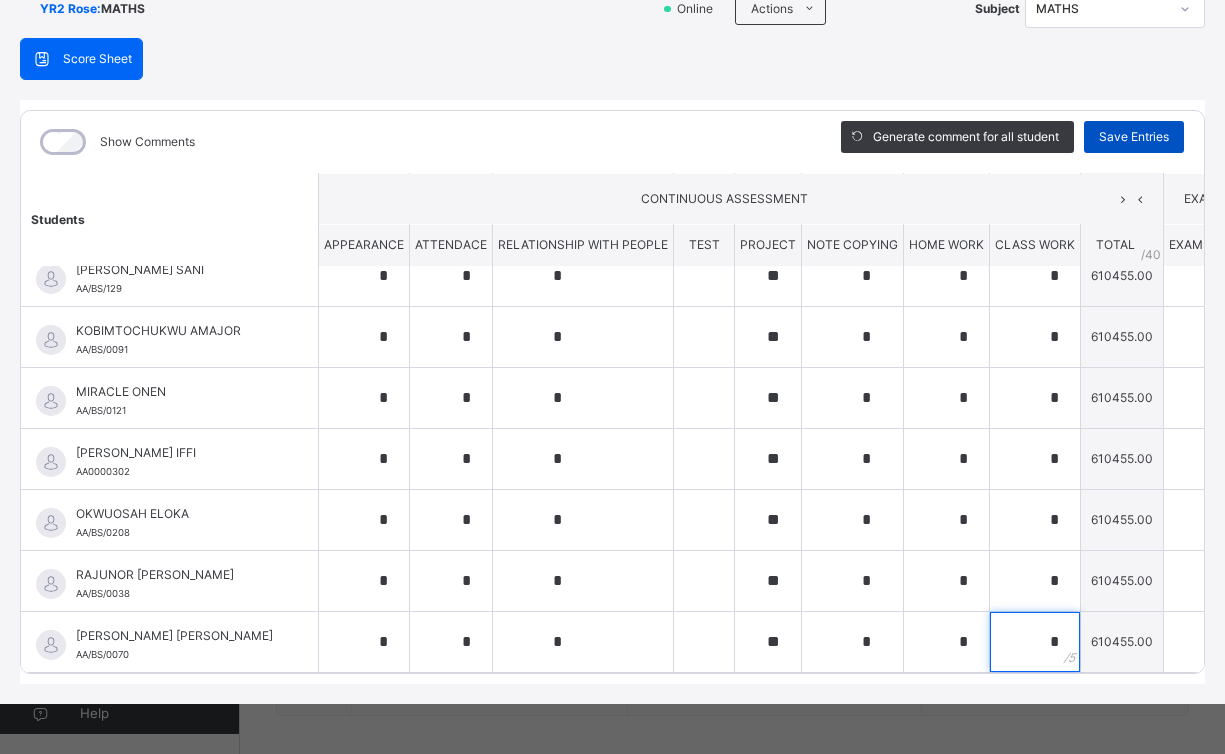 type on "*" 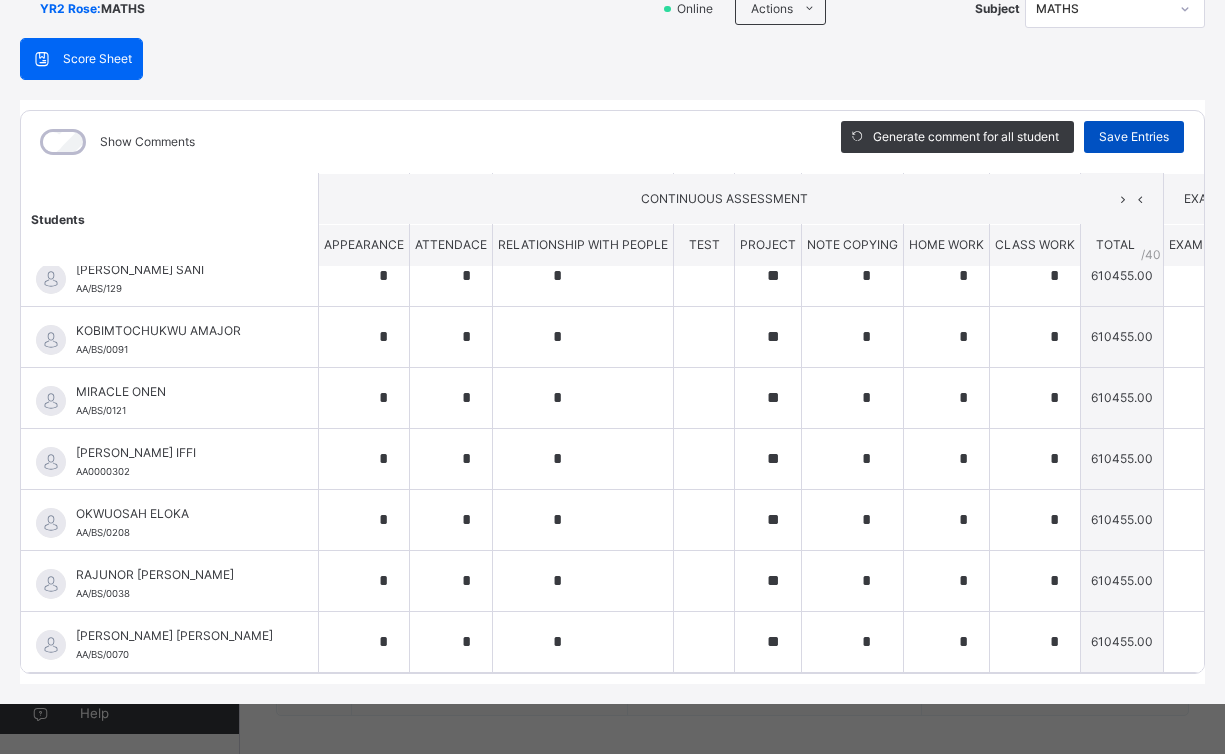 click on "Save Entries" at bounding box center (1134, 137) 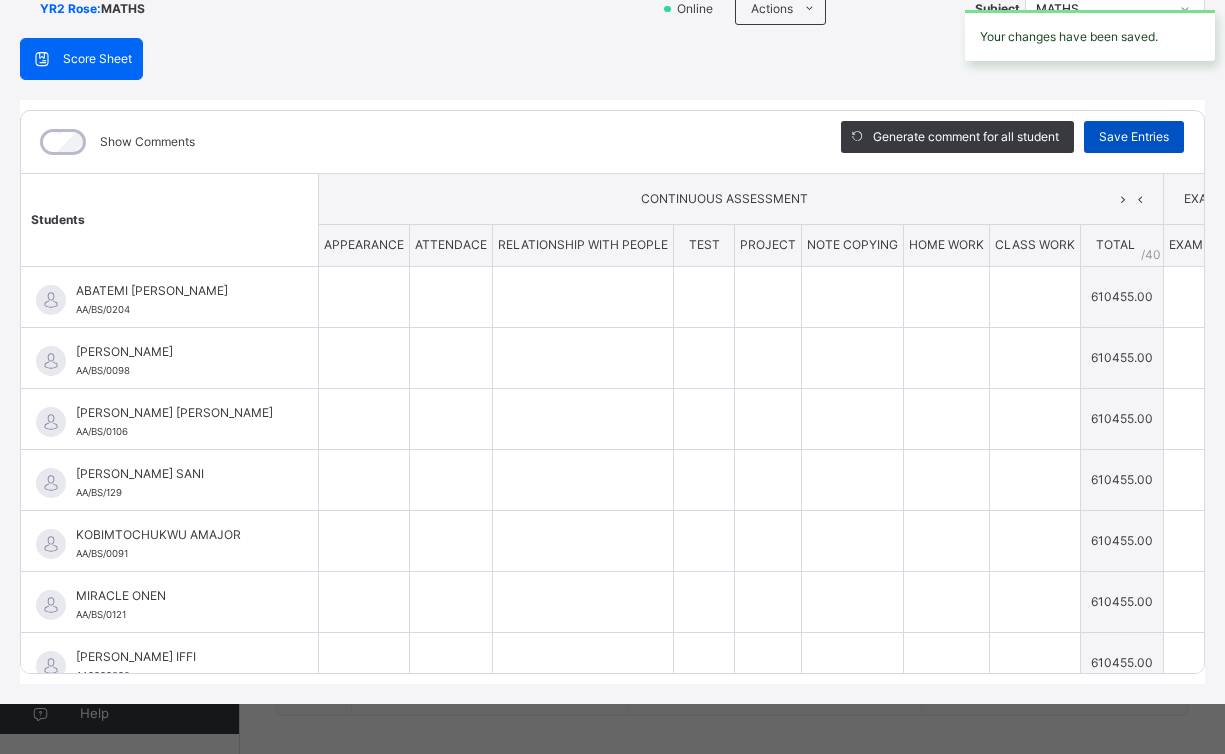 type on "*" 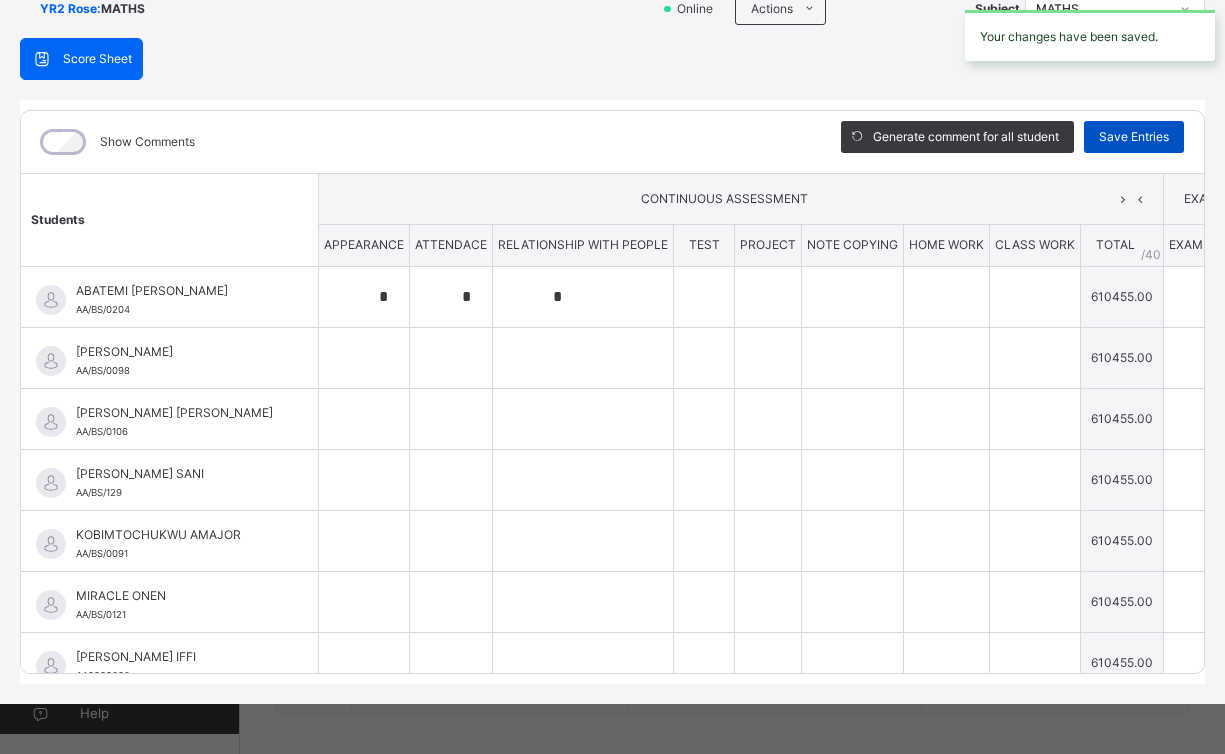 type on "**" 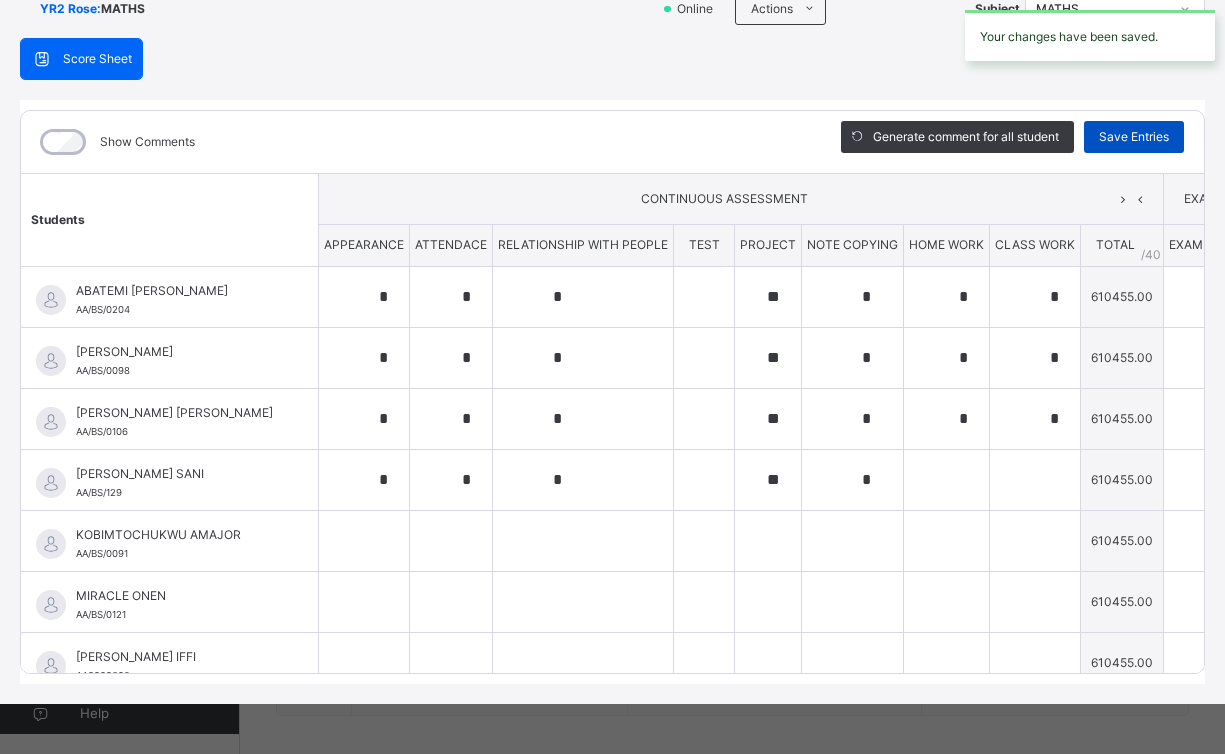 type on "*" 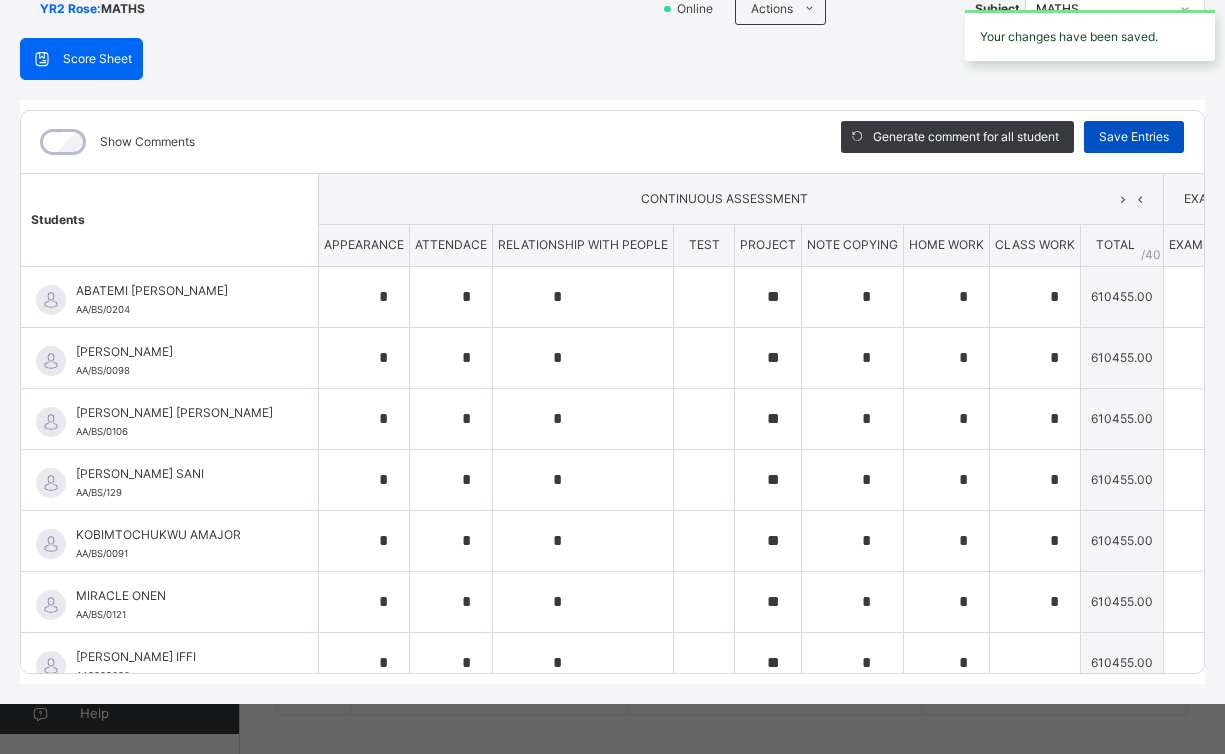 type on "*" 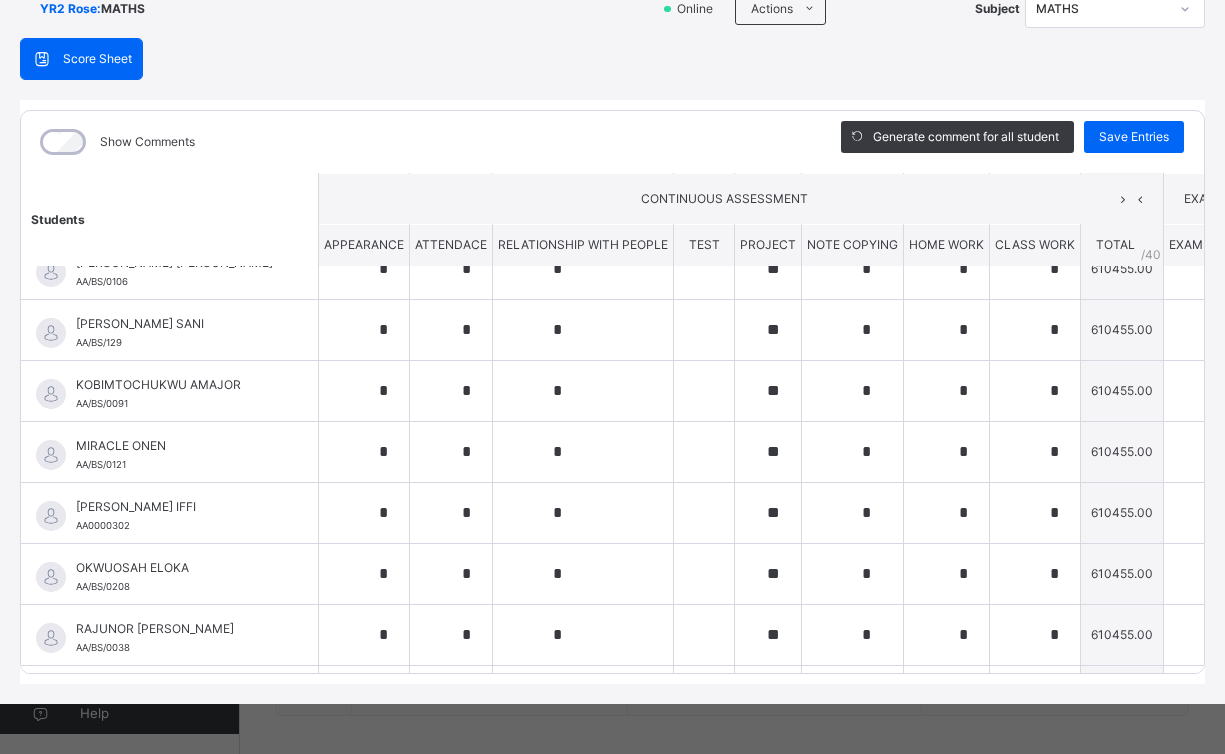 scroll, scrollTop: 219, scrollLeft: 0, axis: vertical 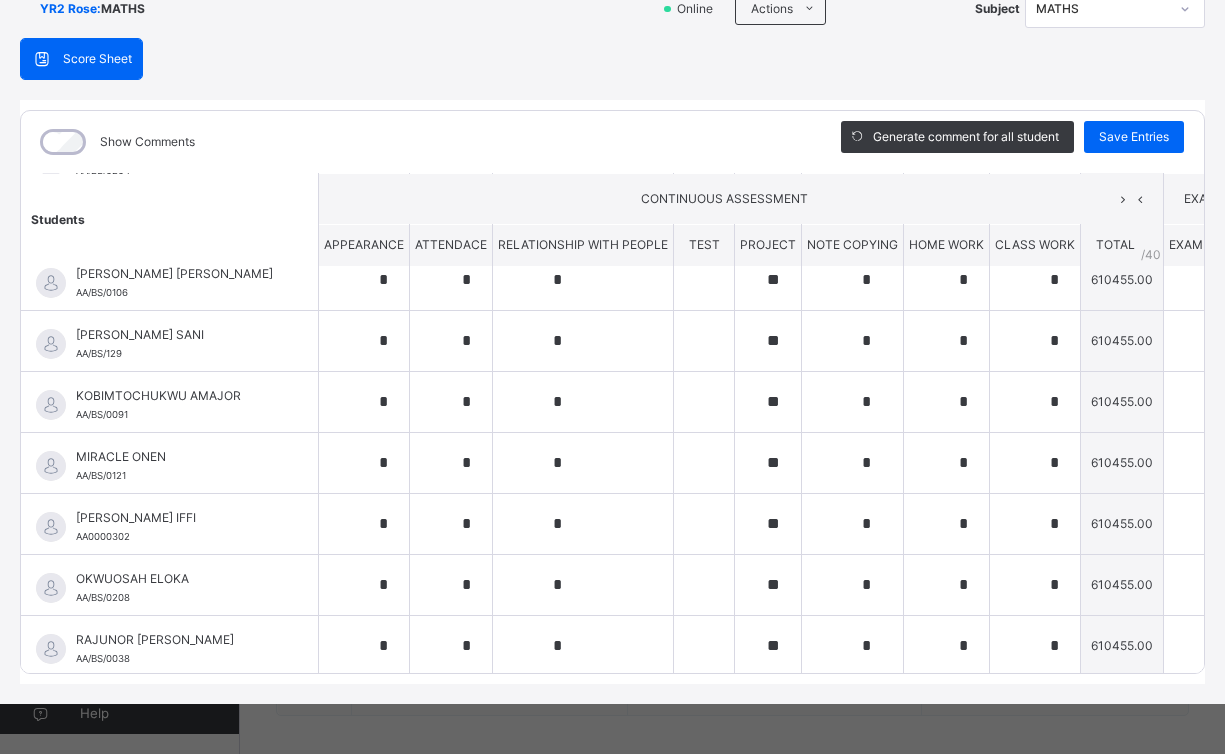 click on "EXAMINATION" at bounding box center (1242, 198) 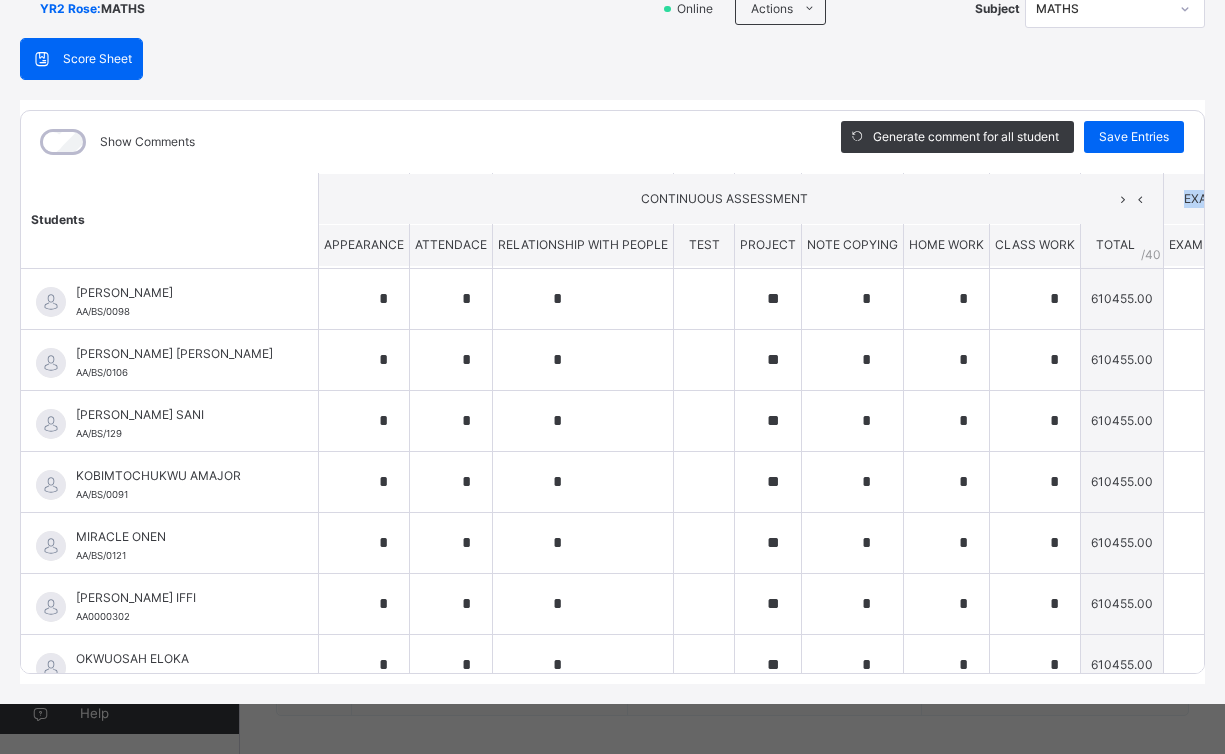 scroll, scrollTop: 0, scrollLeft: 0, axis: both 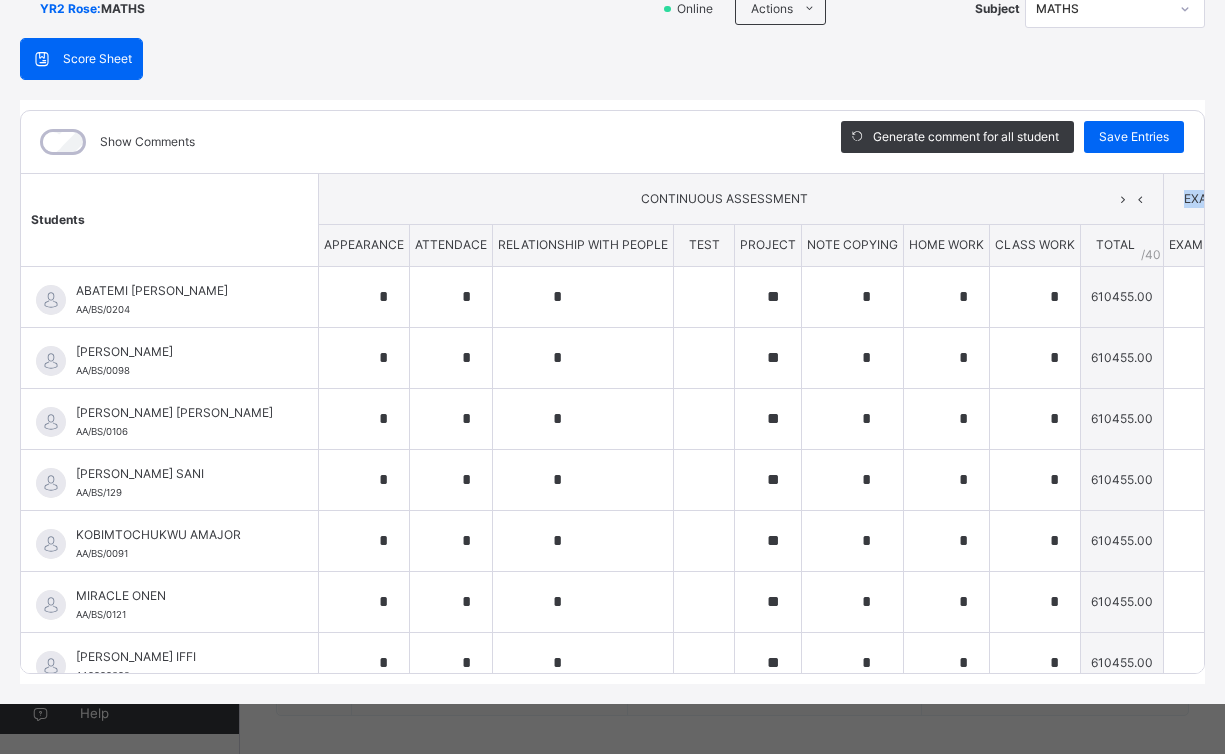 click on "Generate comment for all student   Save Entries" at bounding box center [1012, 142] 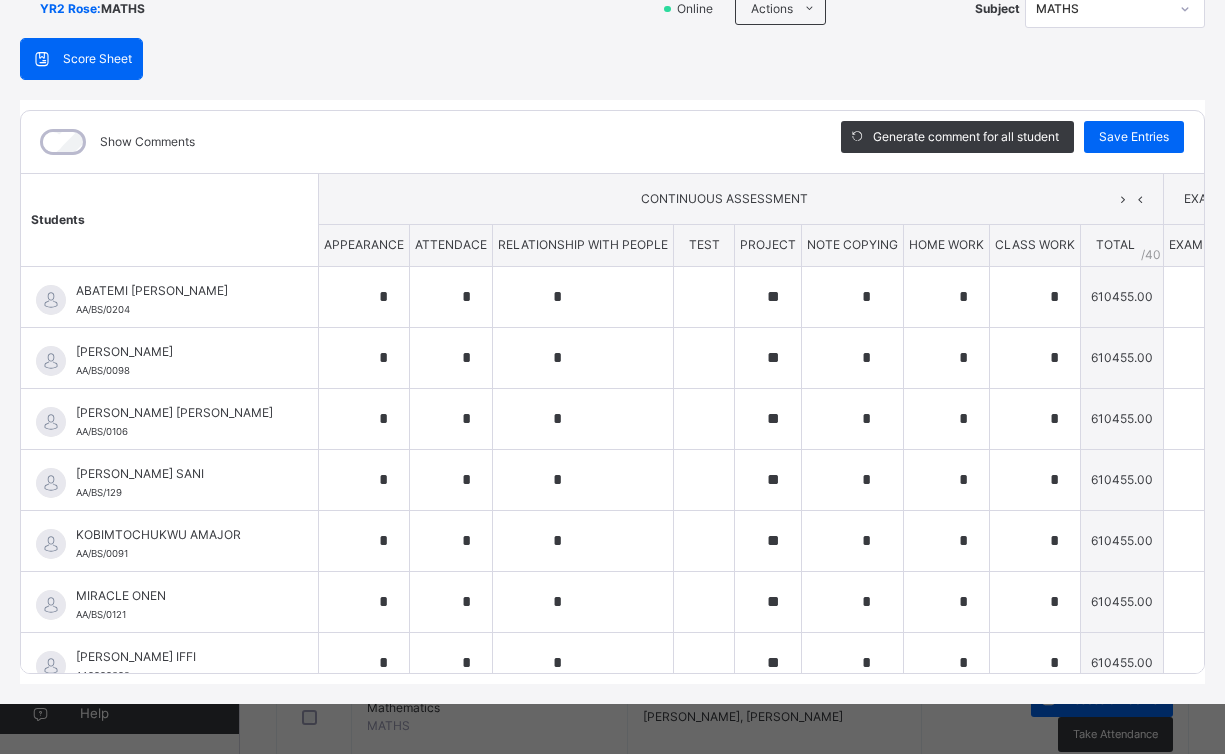 scroll, scrollTop: 0, scrollLeft: 0, axis: both 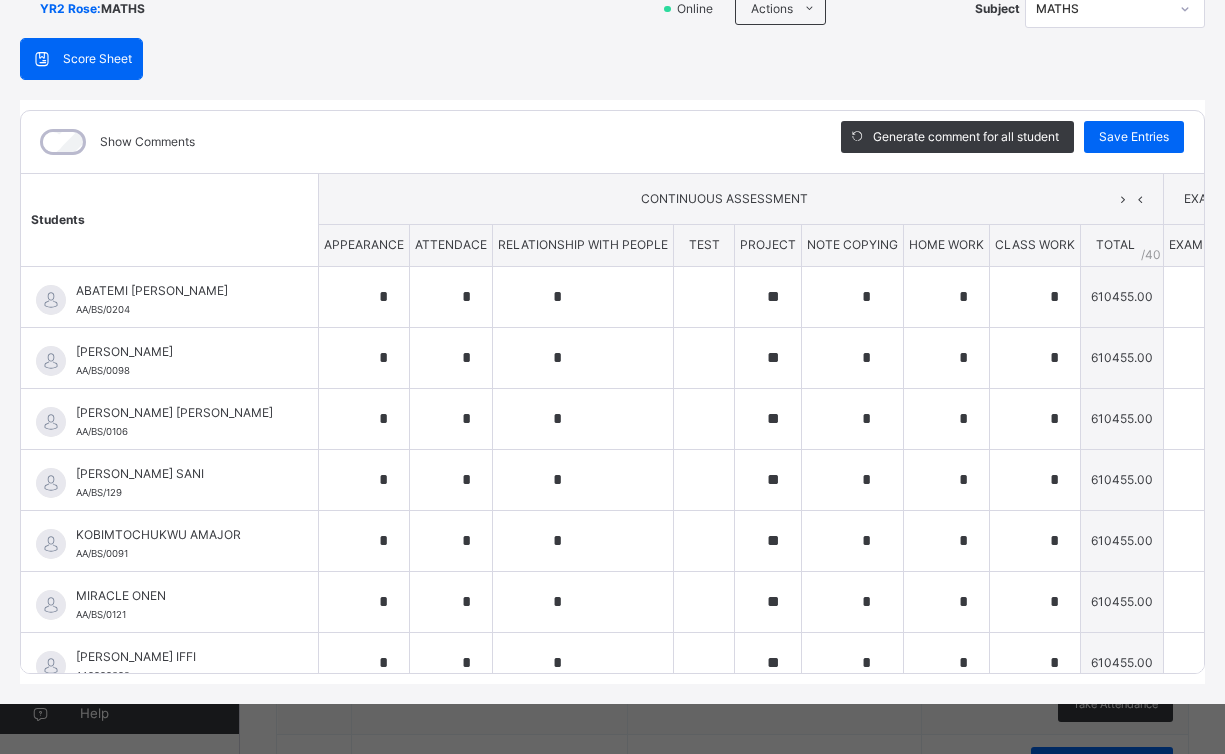 drag, startPoint x: 1198, startPoint y: 74, endPoint x: 1200, endPoint y: 55, distance: 19.104973 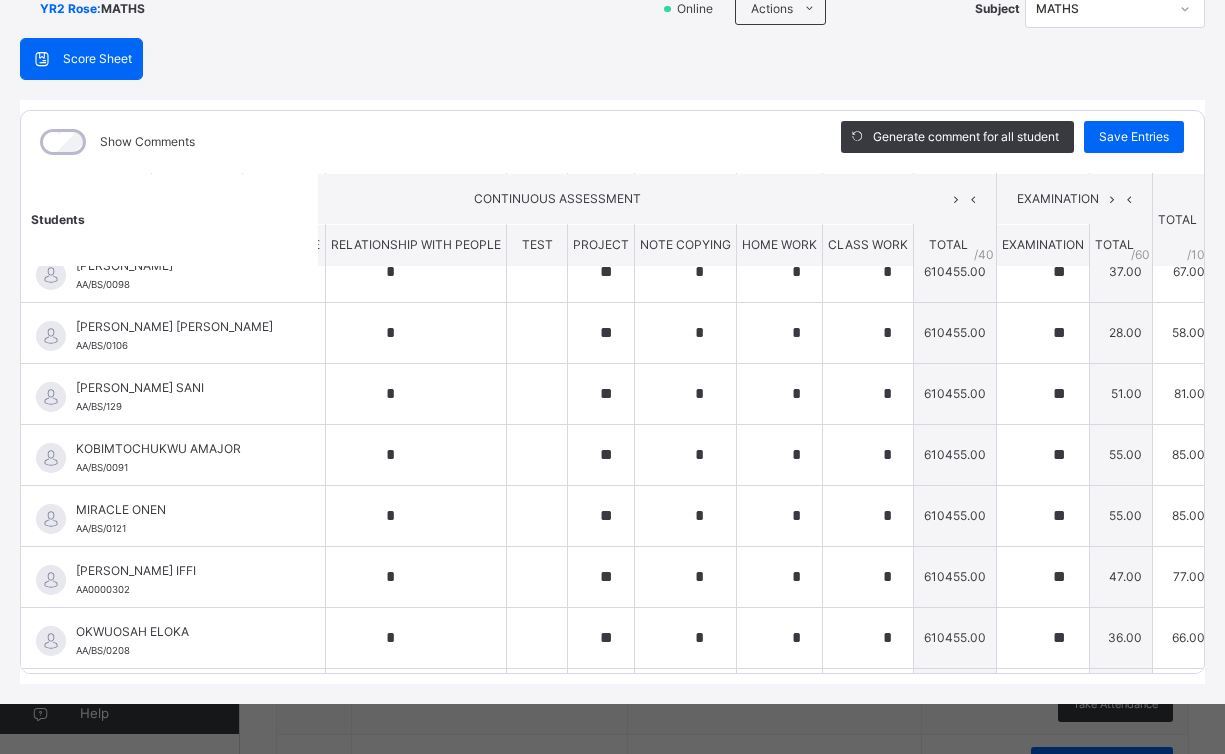 scroll, scrollTop: 0, scrollLeft: 167, axis: horizontal 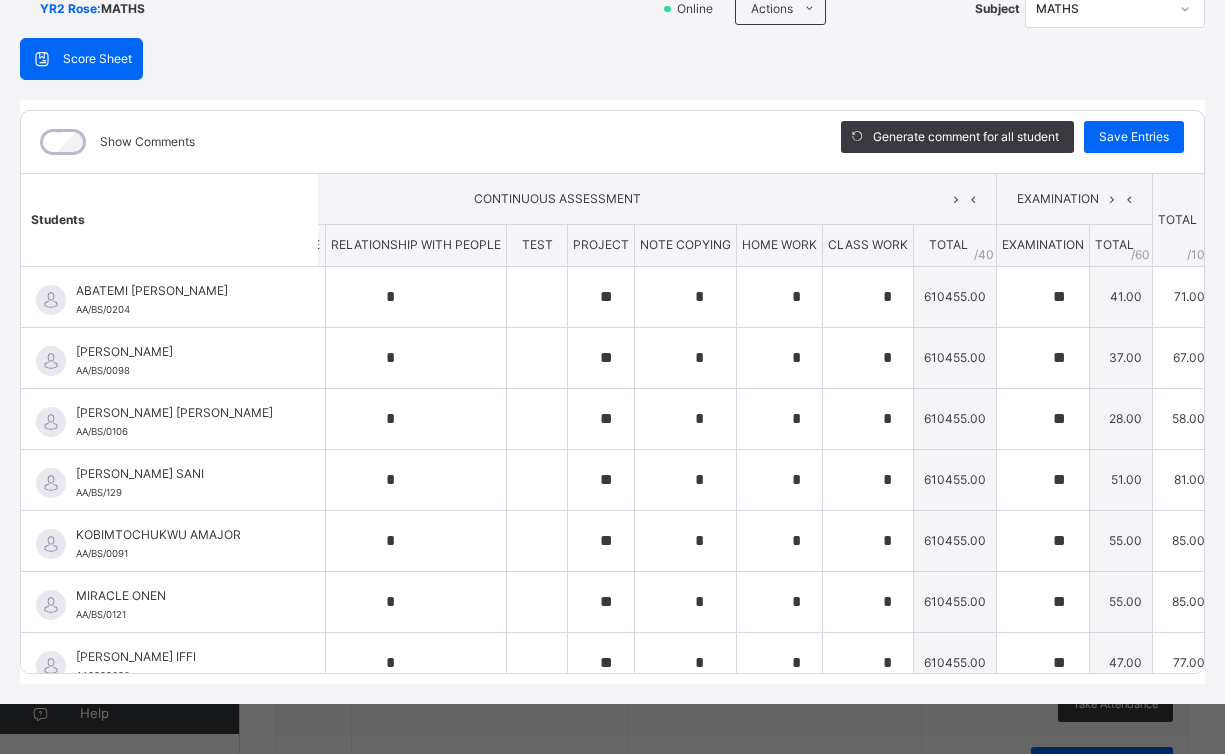 click at bounding box center [1185, 9] 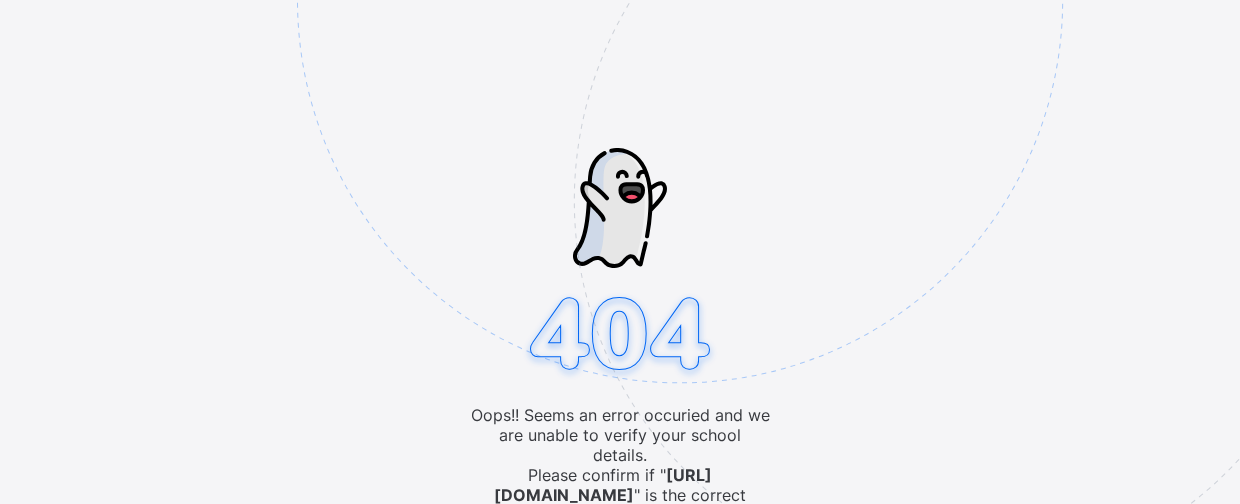 scroll, scrollTop: 0, scrollLeft: 0, axis: both 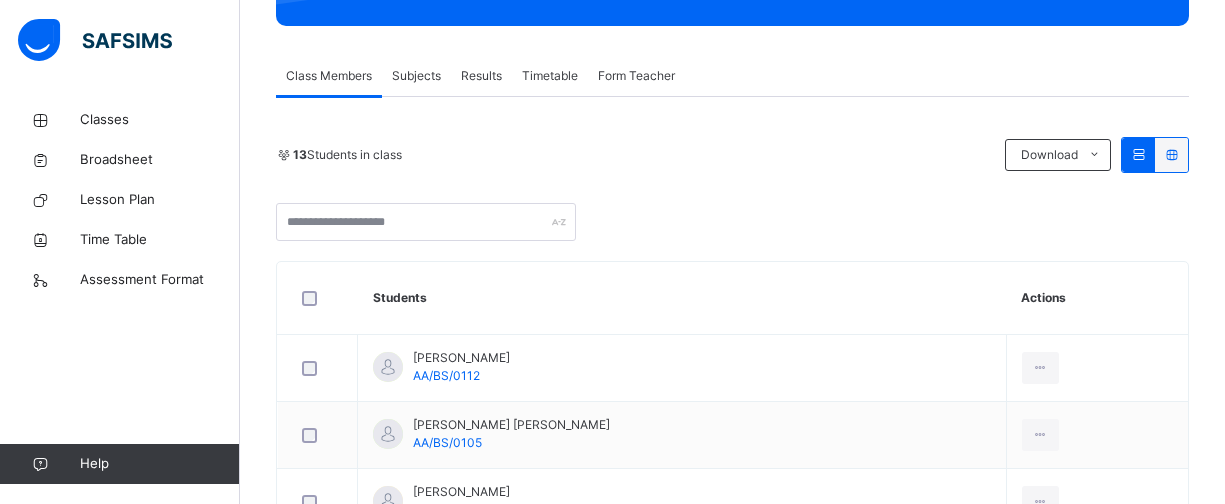 click on "Subjects" at bounding box center (416, 76) 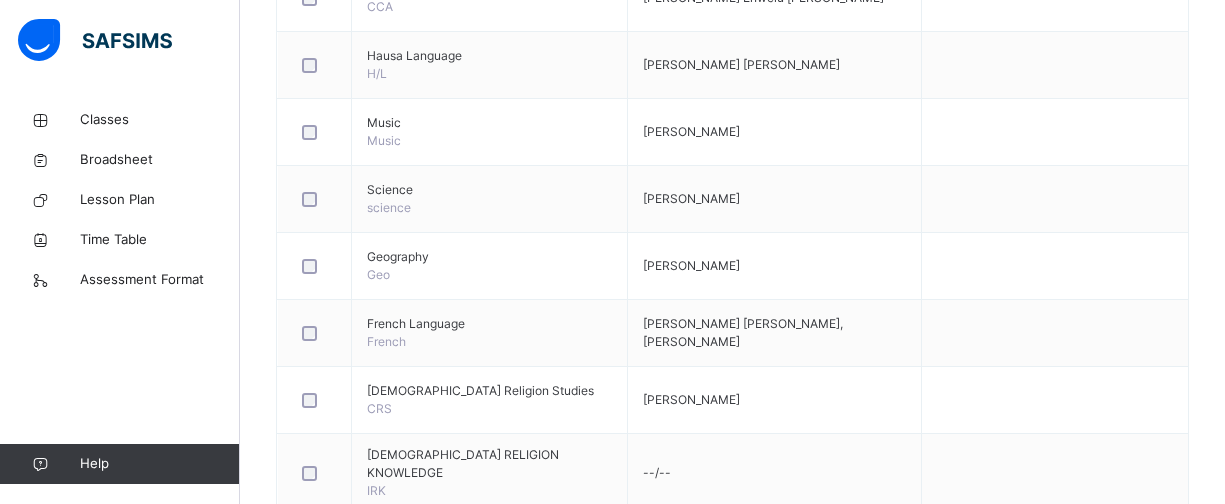 scroll, scrollTop: 1120, scrollLeft: 0, axis: vertical 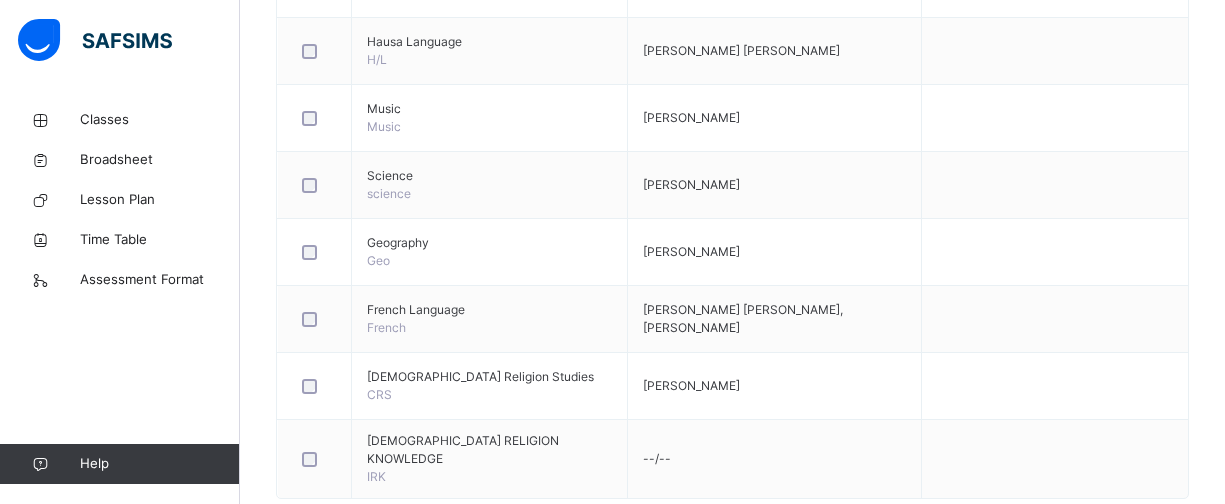 click on "Back  / YR2 Lily YR2 Lily Year 2 Third Term [DATE]-[DATE] Class Members Subjects Results Timetable Form Teacher Subjects More Options   13  Students in class Download Pdf Report Excel Report [GEOGRAPHIC_DATA] Date: [DATE] 12:58:58 am Class Members Class:  YR2 Lily Total no. of Students:  13 Term:  Third Term Session:  [DATE]-[DATE] S/NO Admission No. Last Name First Name Other Name 1 AA/BS/0112 [PERSON_NAME] 2 AA/BS/0105 [PERSON_NAME] [PERSON_NAME] 3 AA/BS/0087 BALA AZARIAH 4 AA/BS/00216 [PERSON_NAME] O 5 AA/BS/0205 [PERSON_NAME] JADEN 6 AA/BS/00217 [PERSON_NAME]  7 AA/BS/0083 ISEKO GENESIS 8 AA/BS/0020 [PERSON_NAME] [PERSON_NAME] 9 AA/BS/00214 [PERSON_NAME] 10 AA/BS/0026 NWAKOR NAMBUCHI R 11 AA/BS/0207 [PERSON_NAME] 12 AA/BS/0148 [PERSON_NAME] 13 AA/BS/0210 [PERSON_NAME] Students Actions [PERSON_NAME] AA/BS/0112 [PERSON_NAME] [PERSON_NAME]/BS/0105 [PERSON_NAME] AA/BS/0087 [PERSON_NAME] AA/BS/00216 [PERSON_NAME] Jaden Adejo AA/BS/0205 [PERSON_NAME] AA/BS/00217 Genesis  Iseko AA/BS/0083 [PERSON_NAME] [PERSON_NAME] AA/BS/0020 ×" at bounding box center (732, -236) 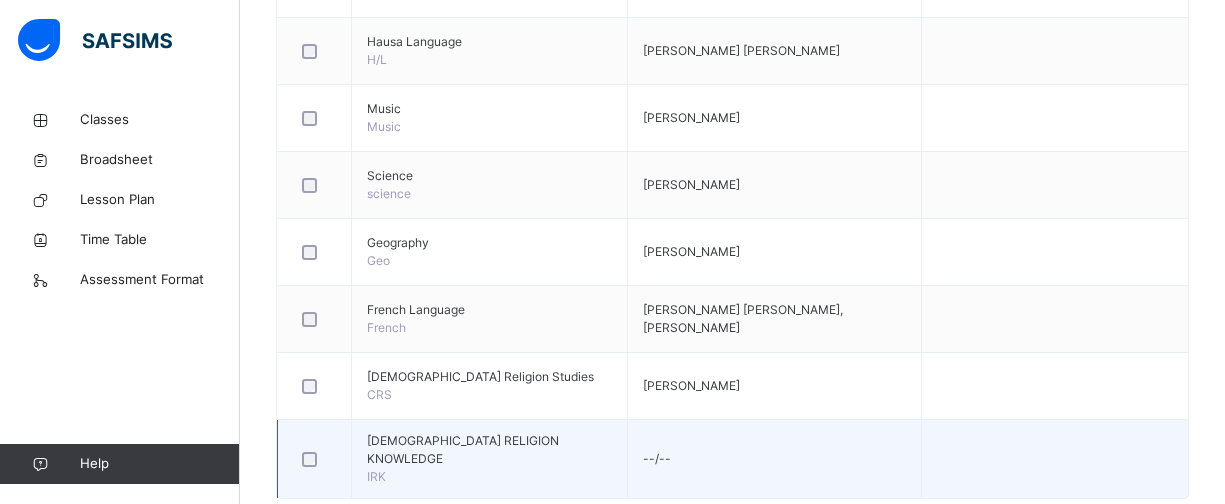 drag, startPoint x: 1199, startPoint y: 475, endPoint x: 1162, endPoint y: 451, distance: 44.102154 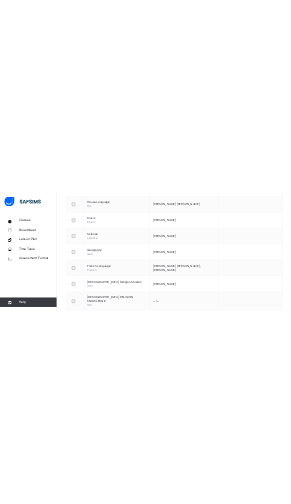 scroll, scrollTop: 1153, scrollLeft: 0, axis: vertical 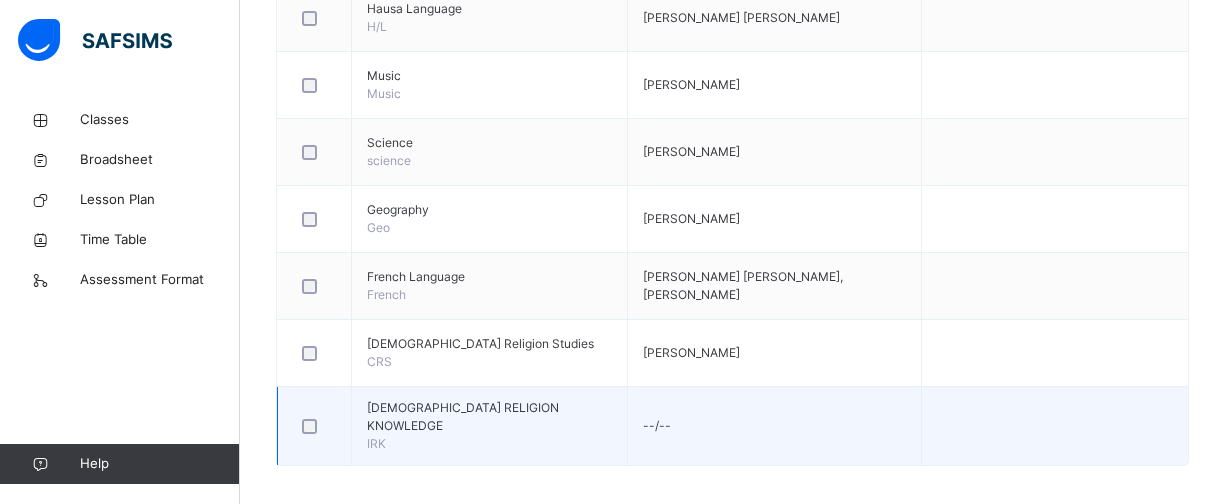 click at bounding box center [1055, 426] 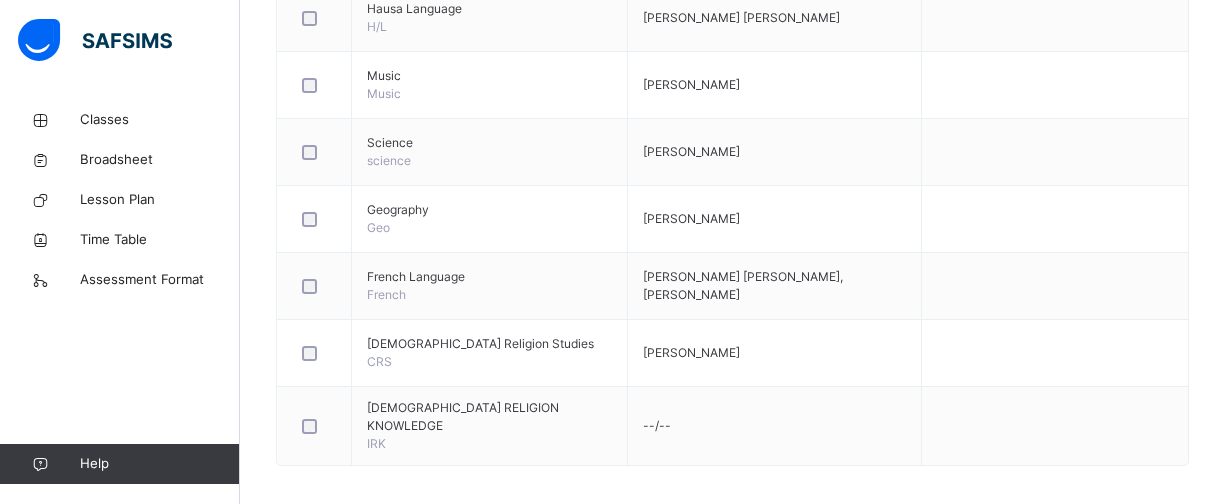 drag, startPoint x: 779, startPoint y: 161, endPoint x: 906, endPoint y: 500, distance: 362.0083 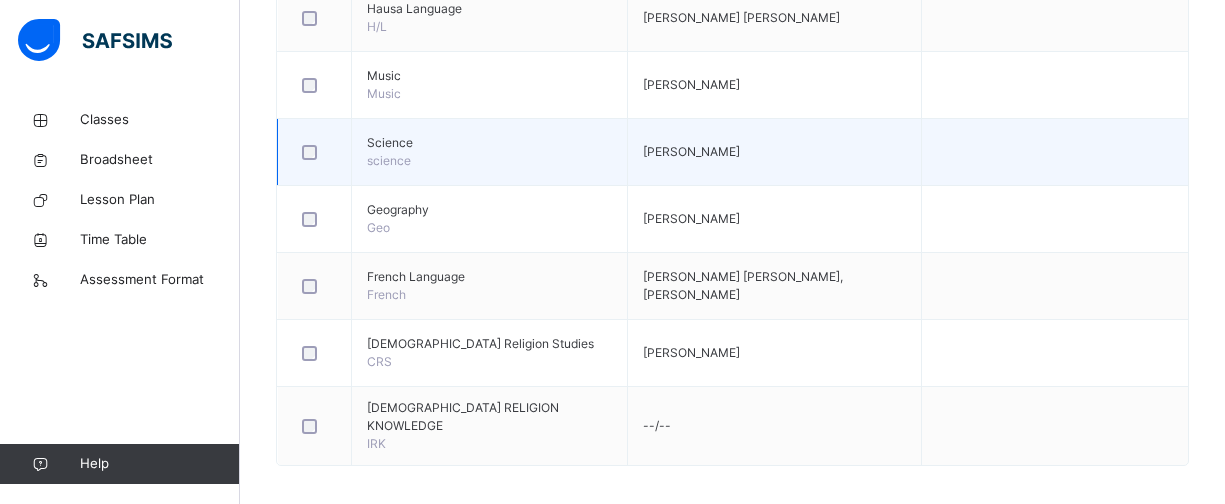 drag, startPoint x: 766, startPoint y: 147, endPoint x: 878, endPoint y: 396, distance: 273.0293 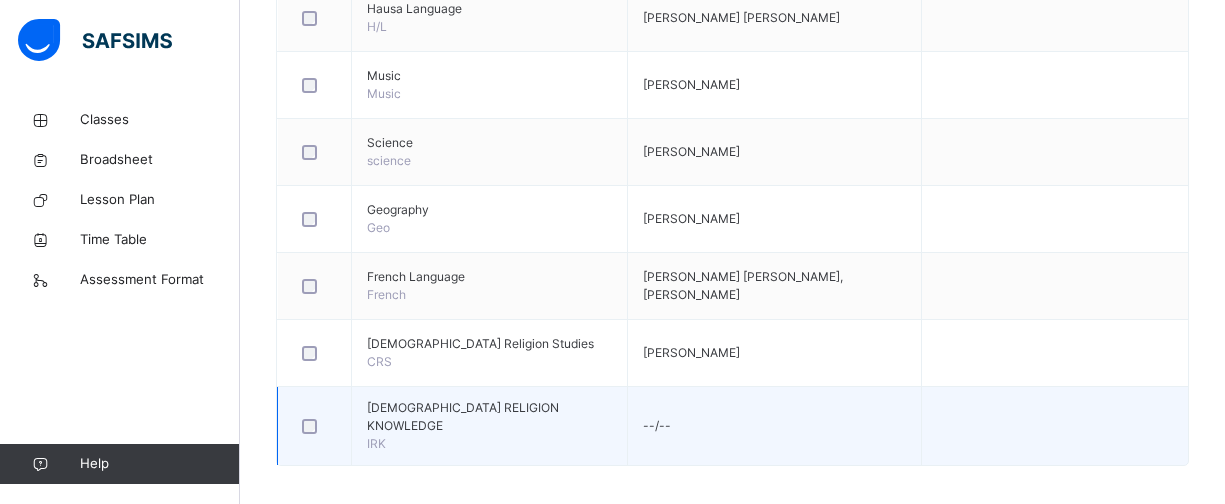click on "--/--" at bounding box center [775, 426] 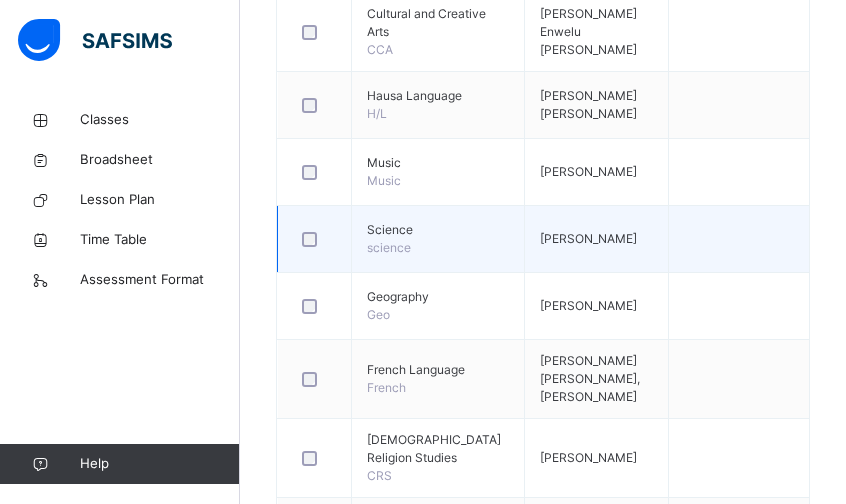 click at bounding box center (738, 239) 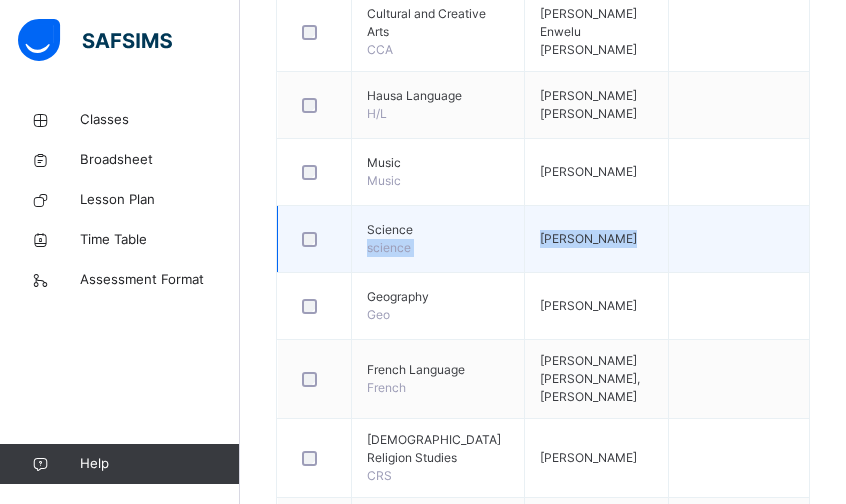 drag, startPoint x: 648, startPoint y: 247, endPoint x: 409, endPoint y: 223, distance: 240.202 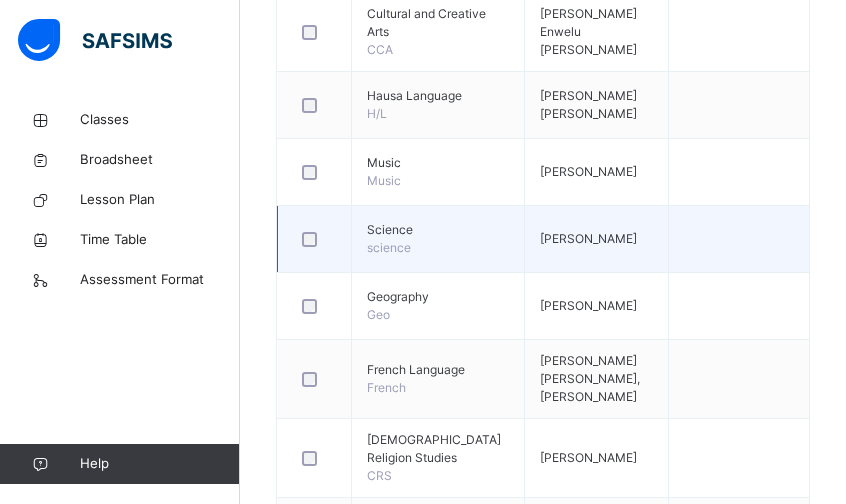 click on "Science   science" at bounding box center (438, 239) 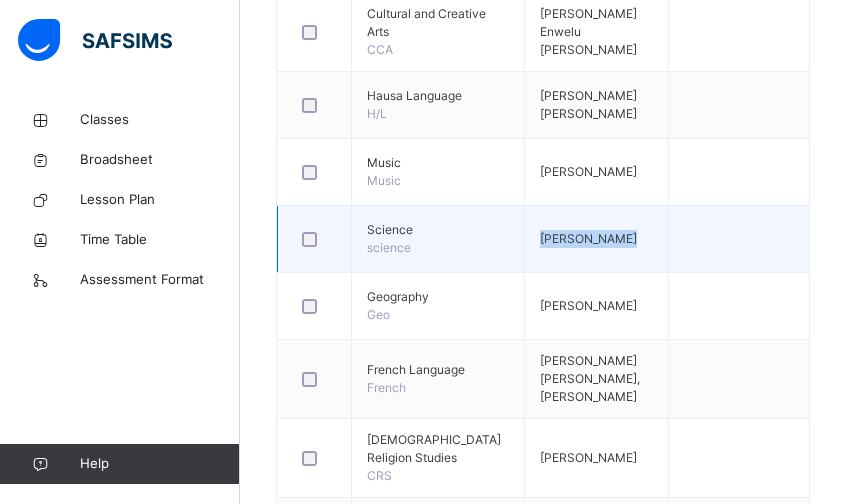 drag, startPoint x: 461, startPoint y: 264, endPoint x: 666, endPoint y: 281, distance: 205.70367 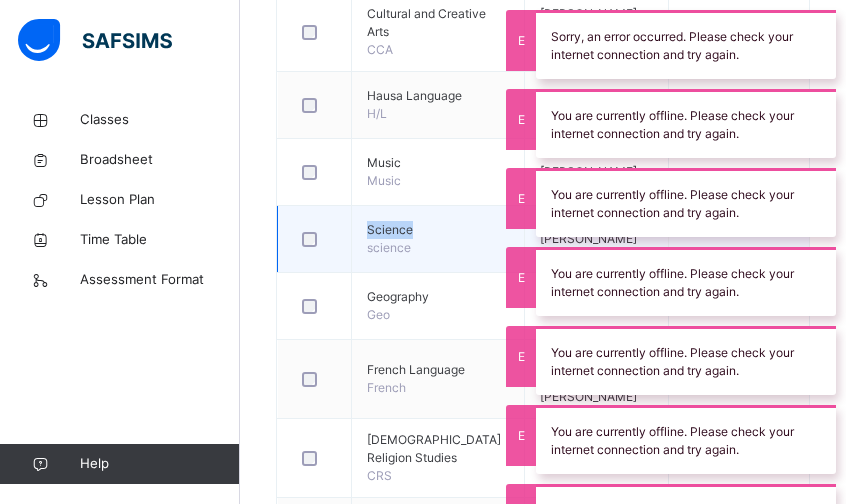 drag, startPoint x: 526, startPoint y: 230, endPoint x: 444, endPoint y: 239, distance: 82.492424 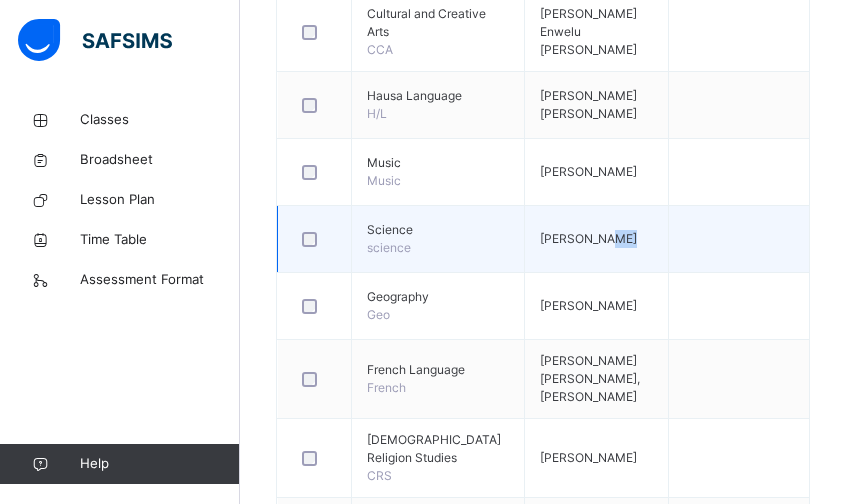 drag, startPoint x: 659, startPoint y: 256, endPoint x: 598, endPoint y: 246, distance: 61.81424 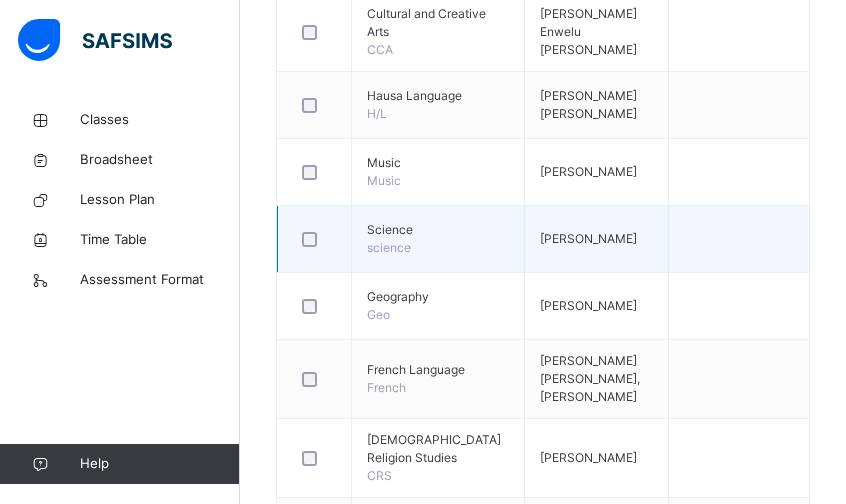 click on "[PERSON_NAME]" at bounding box center [596, 239] 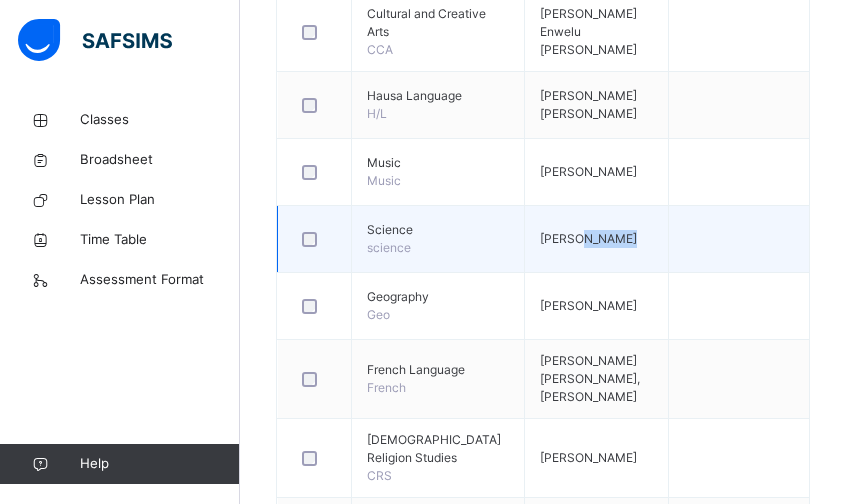 click on "[PERSON_NAME]" at bounding box center (596, 239) 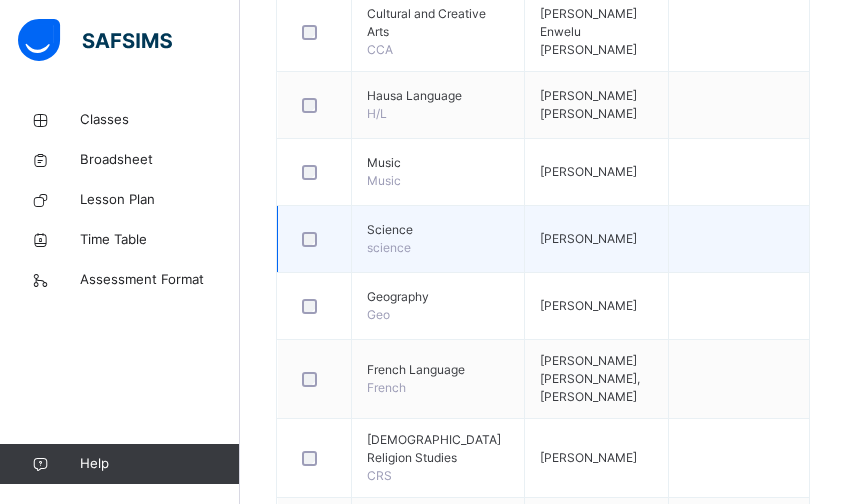 click at bounding box center [314, 239] 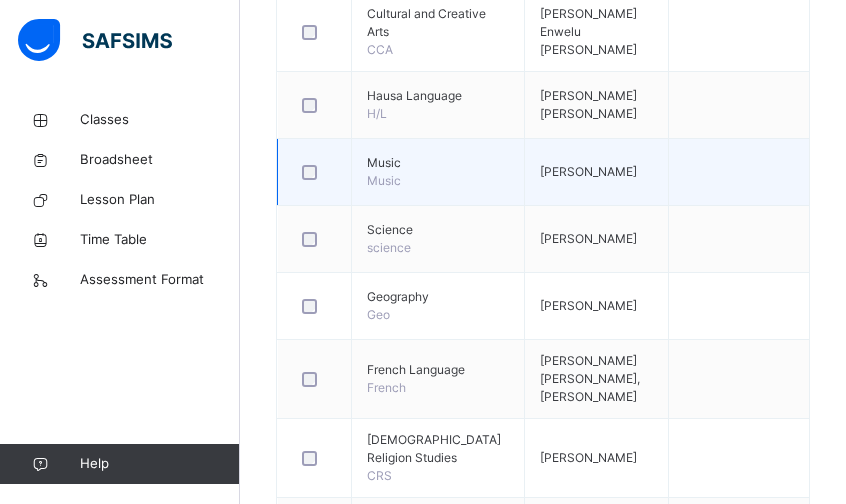 drag, startPoint x: 741, startPoint y: 83, endPoint x: 816, endPoint y: 199, distance: 138.13399 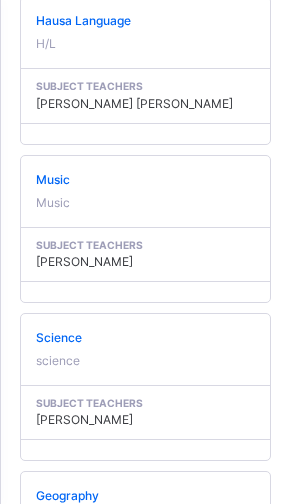scroll, scrollTop: 1860, scrollLeft: 0, axis: vertical 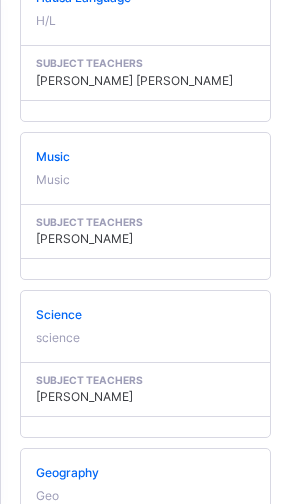 drag, startPoint x: 149, startPoint y: 301, endPoint x: 139, endPoint y: 293, distance: 12.806249 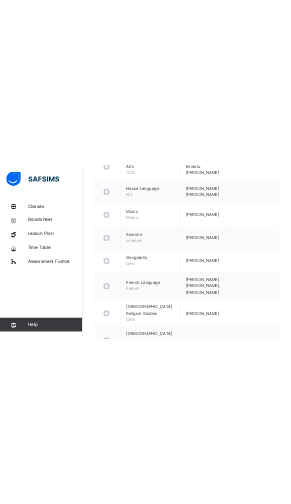 scroll, scrollTop: 1206, scrollLeft: 0, axis: vertical 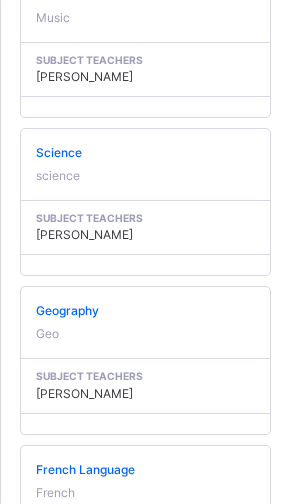 click on "Science science" at bounding box center (145, 164) 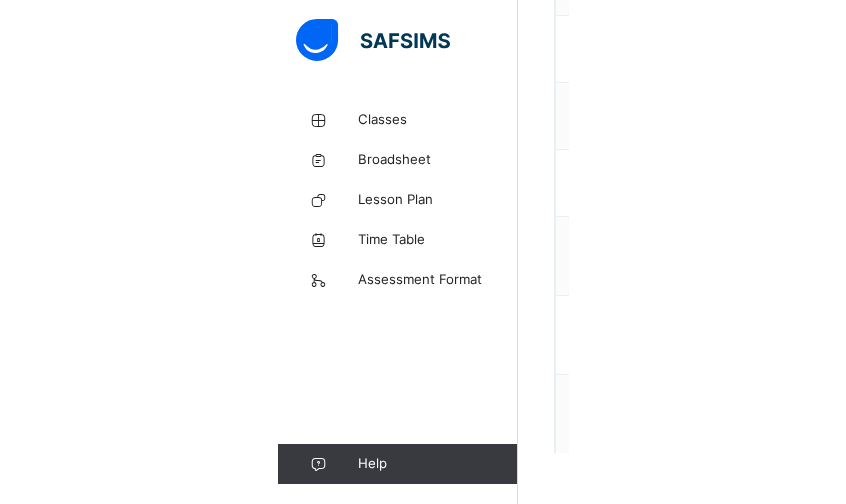 scroll, scrollTop: 953, scrollLeft: 0, axis: vertical 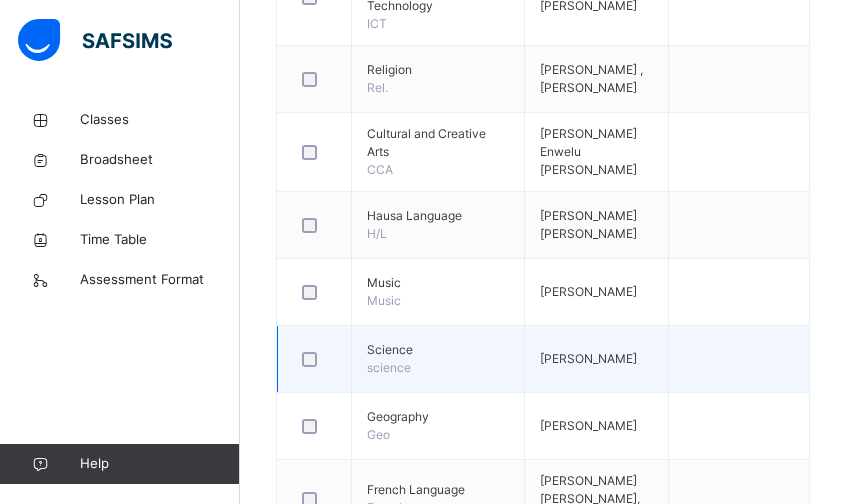 click on "[PERSON_NAME]" at bounding box center [596, 359] 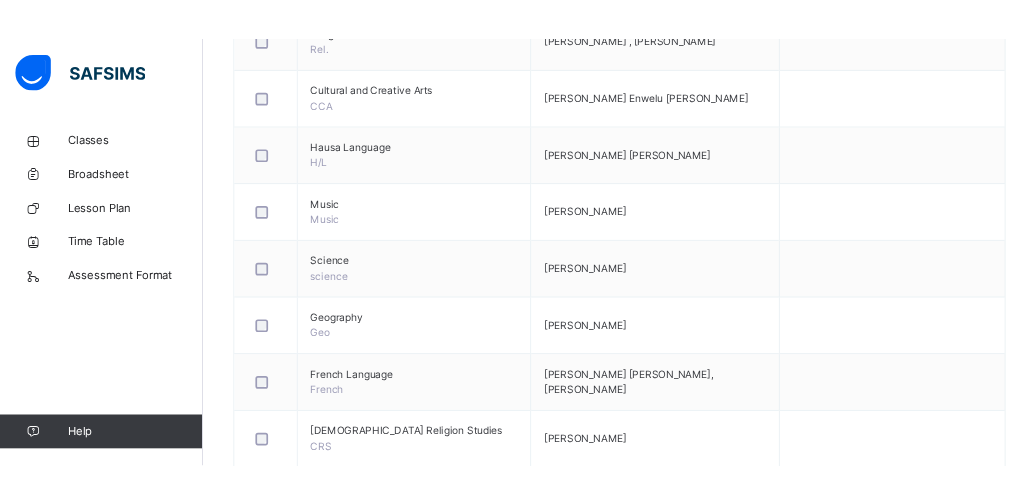 scroll, scrollTop: 630, scrollLeft: 0, axis: vertical 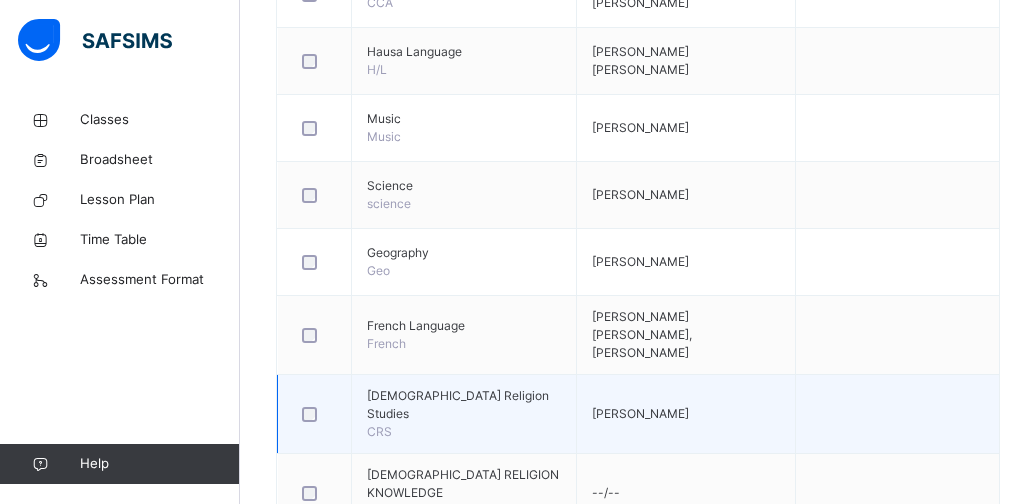 click on "English Language   ENG   [PERSON_NAME] HSC   HSC   [PERSON_NAME] Assess Students Take Attendance Mathematics   MATHS   [PERSON_NAME], [PERSON_NAME]  Assess Students Take Attendance Physical and Health Education   PHE   [PERSON_NAME] Assess Students Take Attendance Information and Communication Technology   ICT   [PERSON_NAME] Religion   Rel.   [PERSON_NAME] , [PERSON_NAME]  Cultural and Creative Arts   CCA   [PERSON_NAME] [PERSON_NAME] Language   H/[PERSON_NAME] [PERSON_NAME] Music   Music   [PERSON_NAME]  Science   science   [PERSON_NAME]  Geography   [PERSON_NAME]   [PERSON_NAME]  French Language   French   [PERSON_NAME] [PERSON_NAME], [PERSON_NAME]  [PERSON_NAME] Religion Studies   CRS   [PERSON_NAME]  [DEMOGRAPHIC_DATA]  RELIGION KNOWLEDGE   IRK   --/--" at bounding box center [639, -2] 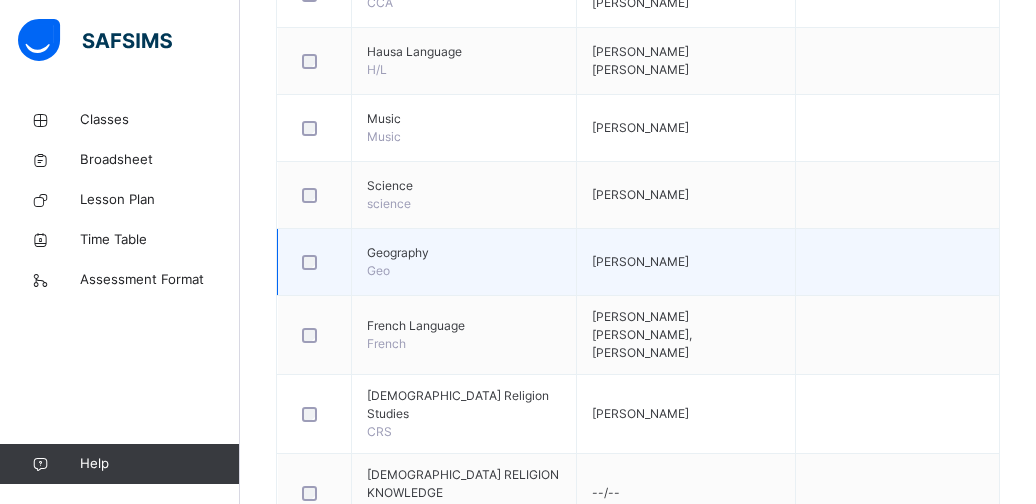drag, startPoint x: 815, startPoint y: 303, endPoint x: 812, endPoint y: 293, distance: 10.440307 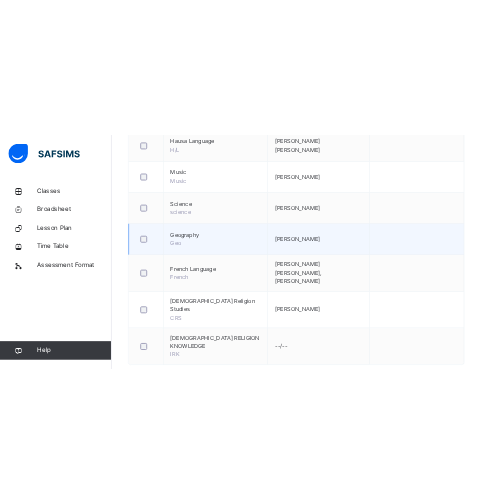 scroll, scrollTop: 1165, scrollLeft: 0, axis: vertical 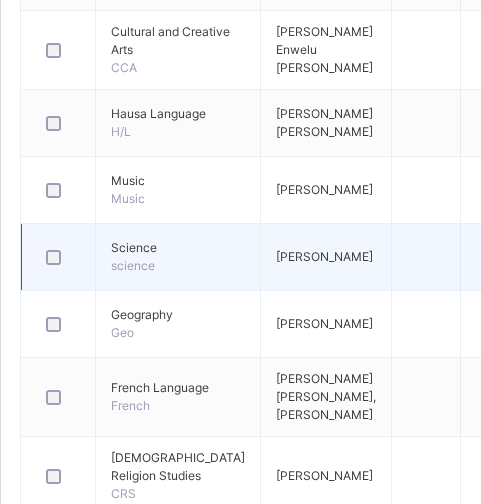 click on "[PERSON_NAME]" at bounding box center (324, 256) 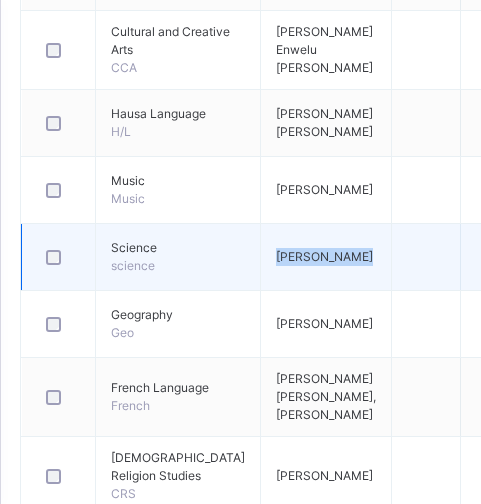 drag, startPoint x: 236, startPoint y: 254, endPoint x: 300, endPoint y: 266, distance: 65.11528 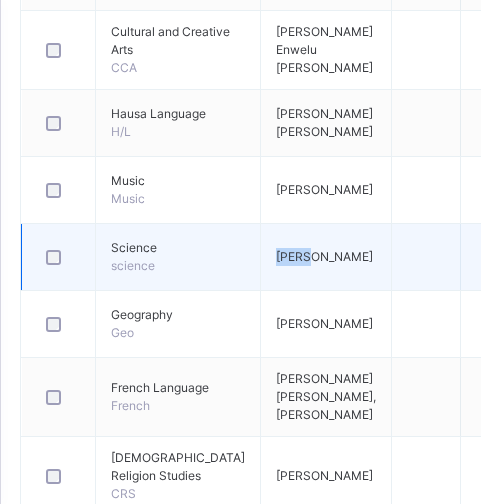 drag, startPoint x: 311, startPoint y: 261, endPoint x: 235, endPoint y: 243, distance: 78.10249 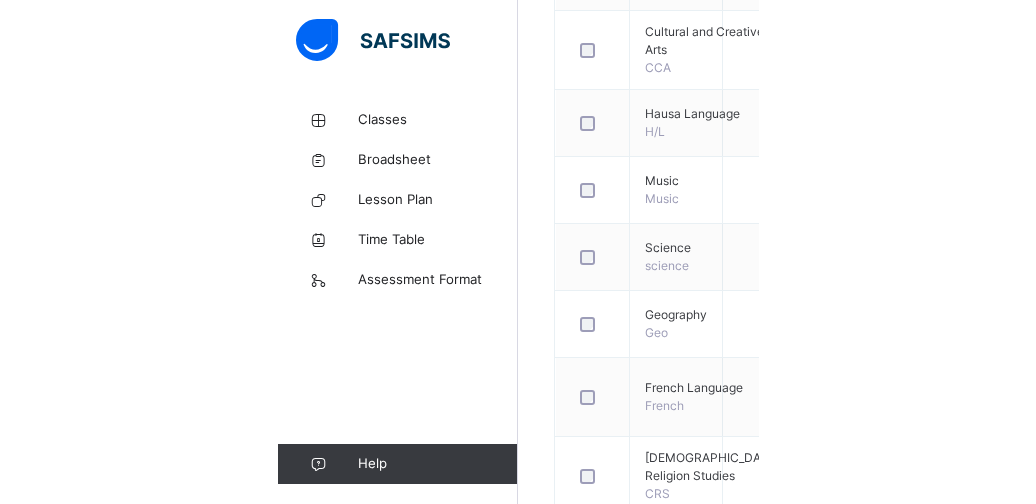 scroll, scrollTop: 1057, scrollLeft: 0, axis: vertical 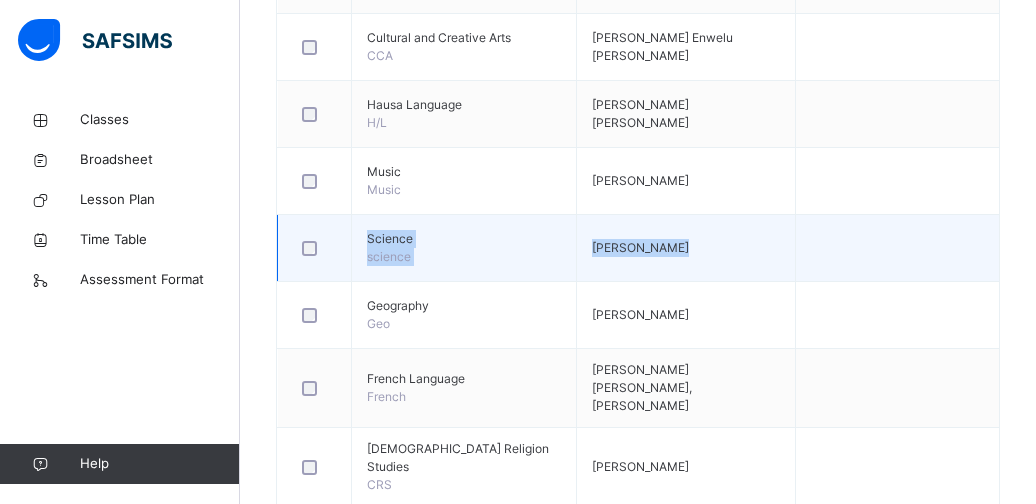 drag, startPoint x: 329, startPoint y: 247, endPoint x: 723, endPoint y: 271, distance: 394.7303 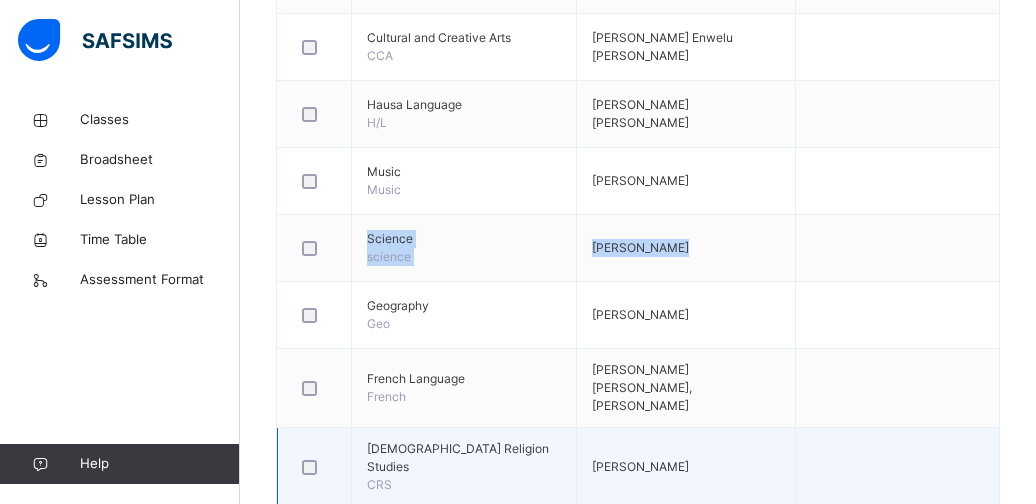 click on "[PERSON_NAME]" at bounding box center (686, 467) 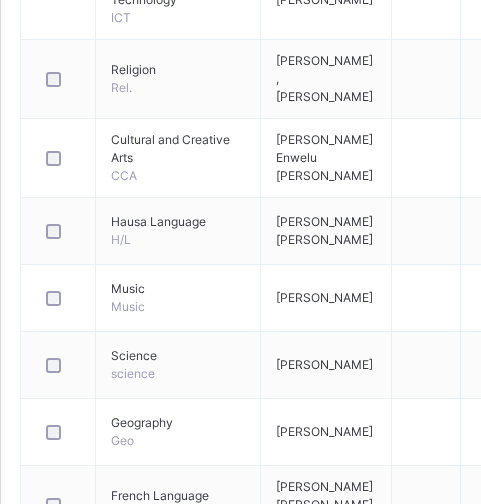 click on "[PERSON_NAME]" at bounding box center (326, 365) 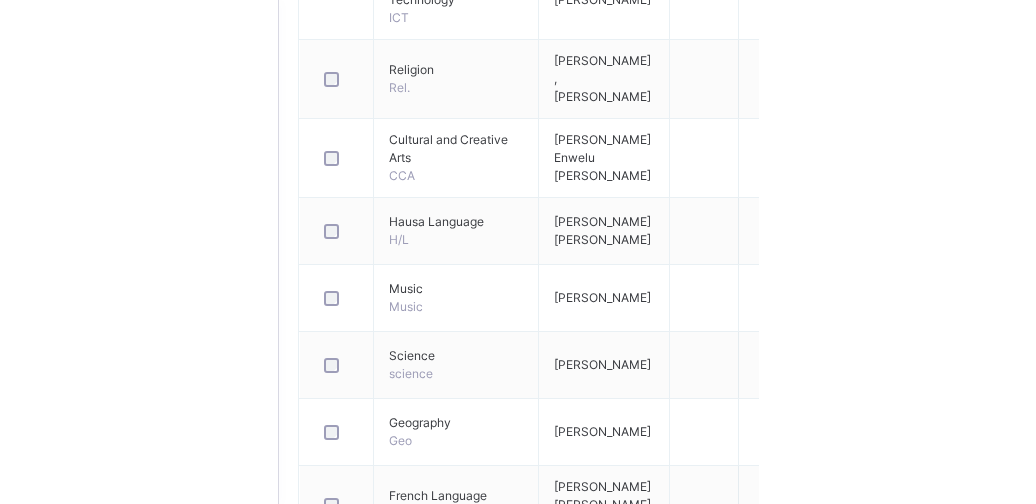 drag, startPoint x: 696, startPoint y: 249, endPoint x: 694, endPoint y: 239, distance: 10.198039 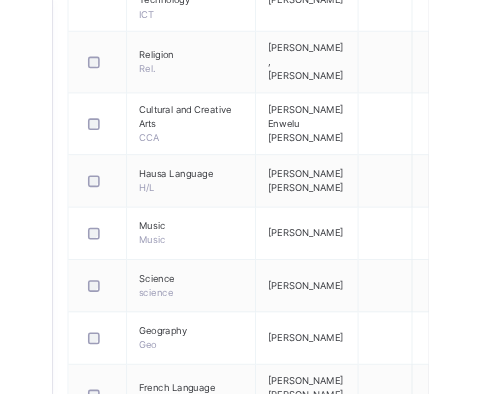 click on "Resume" 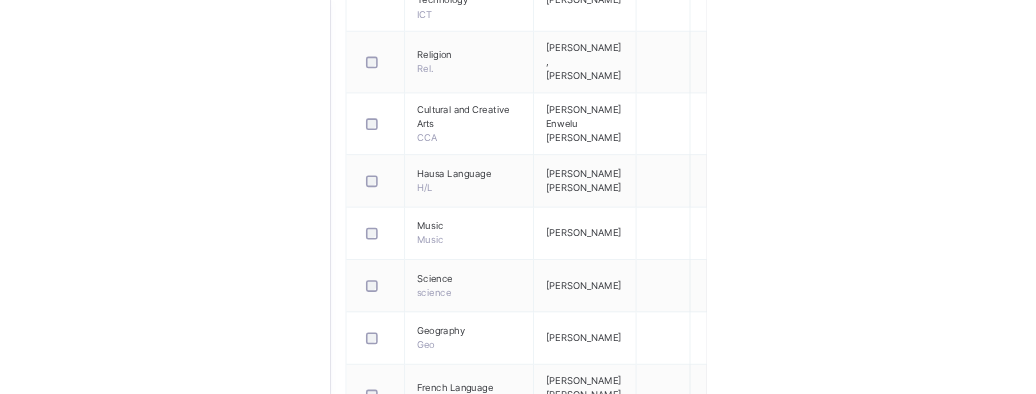 click on "Name Subject teacher(s) Actions English Language   ENG   [PERSON_NAME] HSC   HSC   [PERSON_NAME] Assess Students Take Attendance Mathematics   MATHS   [PERSON_NAME], [PERSON_NAME]  Assess Students Take Attendance Physical and Health Education   PHE   [PERSON_NAME] Assess Students Take Attendance Information and Communication Technology   ICT   [PERSON_NAME] Religion   Rel.   [PERSON_NAME] , [PERSON_NAME]  Cultural and Creative Arts   CCA   [PERSON_NAME] [PERSON_NAME] Language   H/[PERSON_NAME] [PERSON_NAME] Music   Music   [PERSON_NAME]  Science   science   [PERSON_NAME]  Geography   [PERSON_NAME]   [PERSON_NAME]  French Language   French   [PERSON_NAME] [PERSON_NAME], [PERSON_NAME]  [PERSON_NAME] Religion Studies   CRS   [PERSON_NAME]  [DEMOGRAPHIC_DATA]  RELIGION KNOWLEDGE   IRK   --/--" 